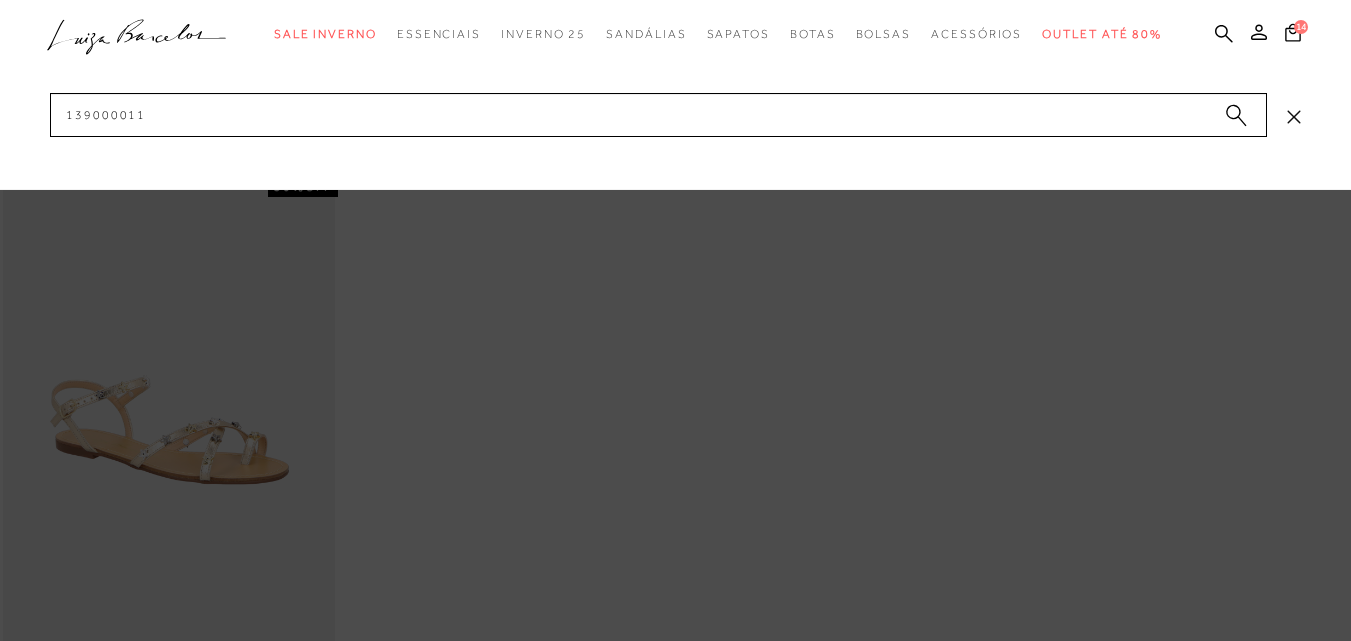scroll, scrollTop: 0, scrollLeft: 0, axis: both 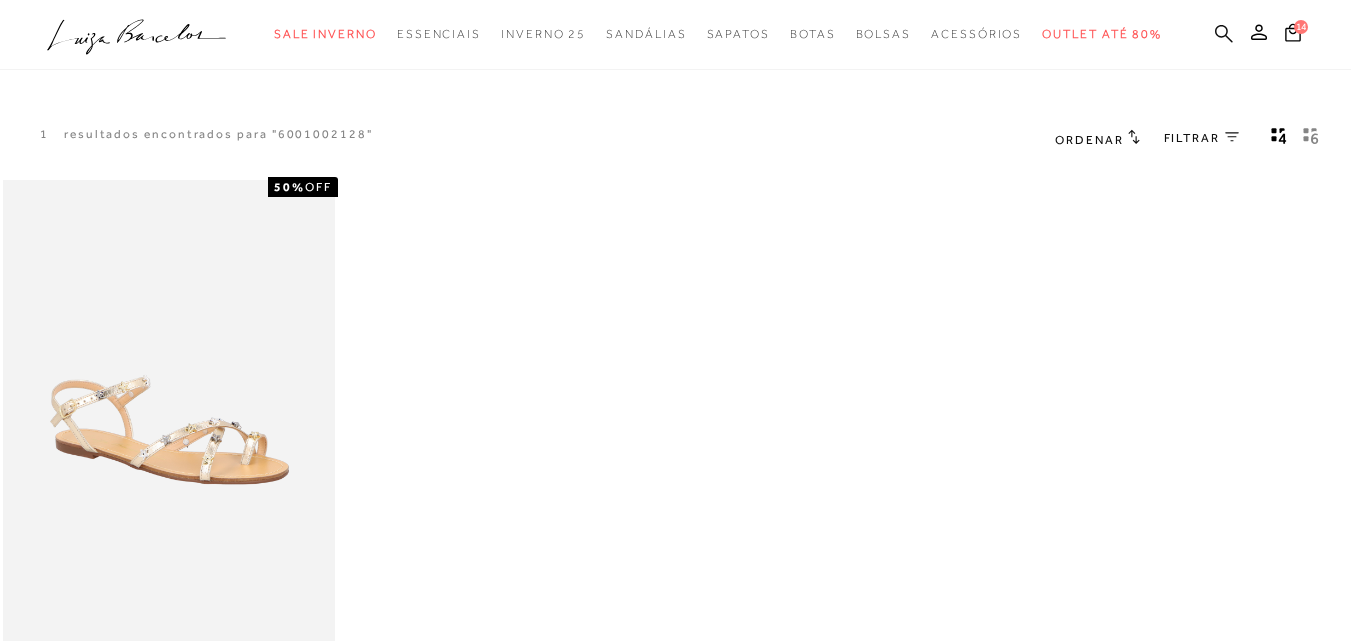 click 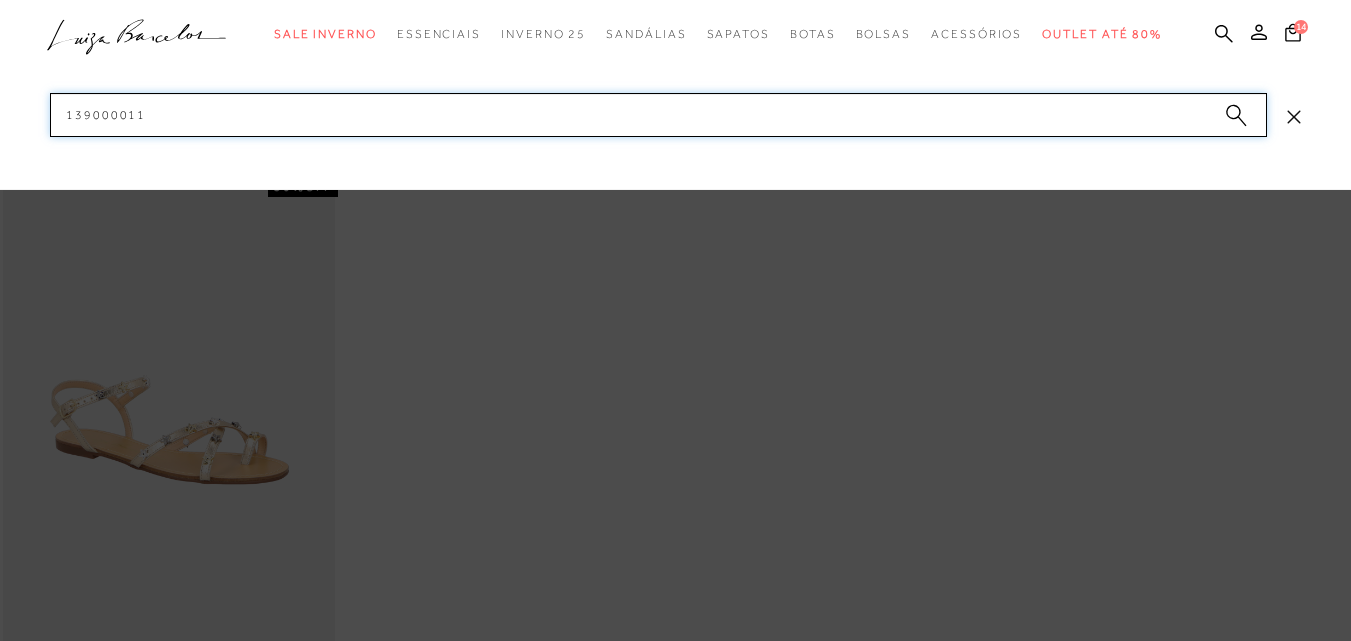 drag, startPoint x: 512, startPoint y: 126, endPoint x: 45, endPoint y: 141, distance: 467.24084 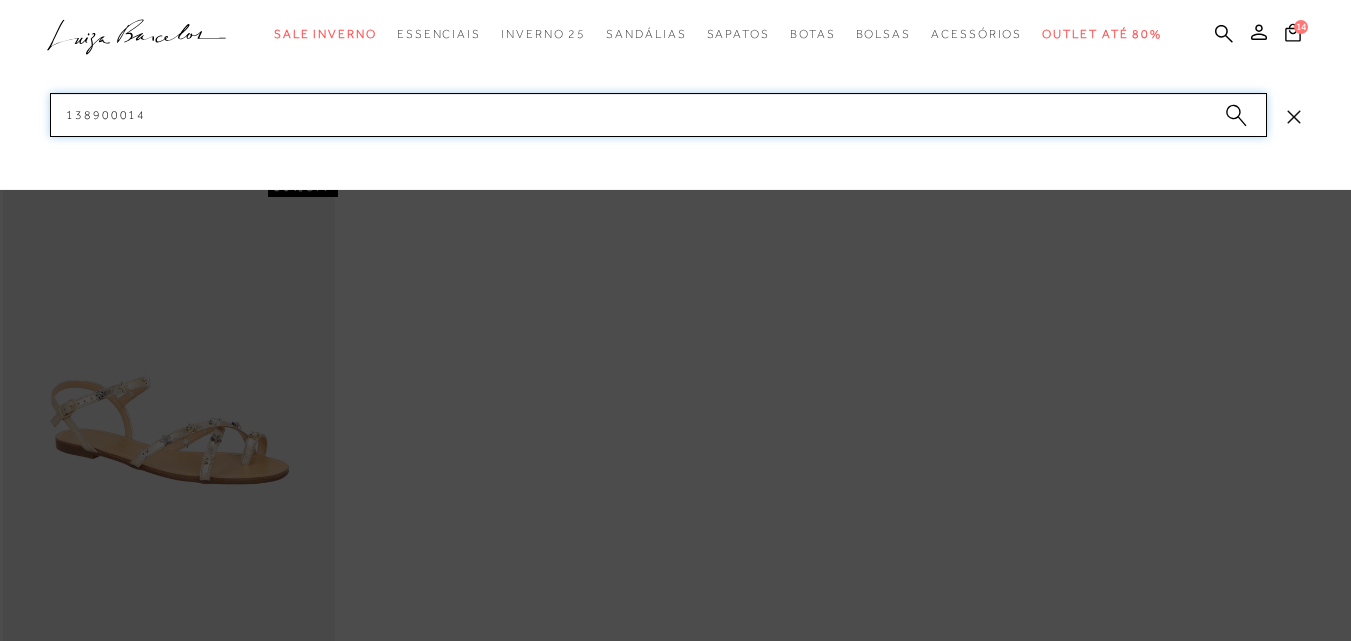 paste on "3" 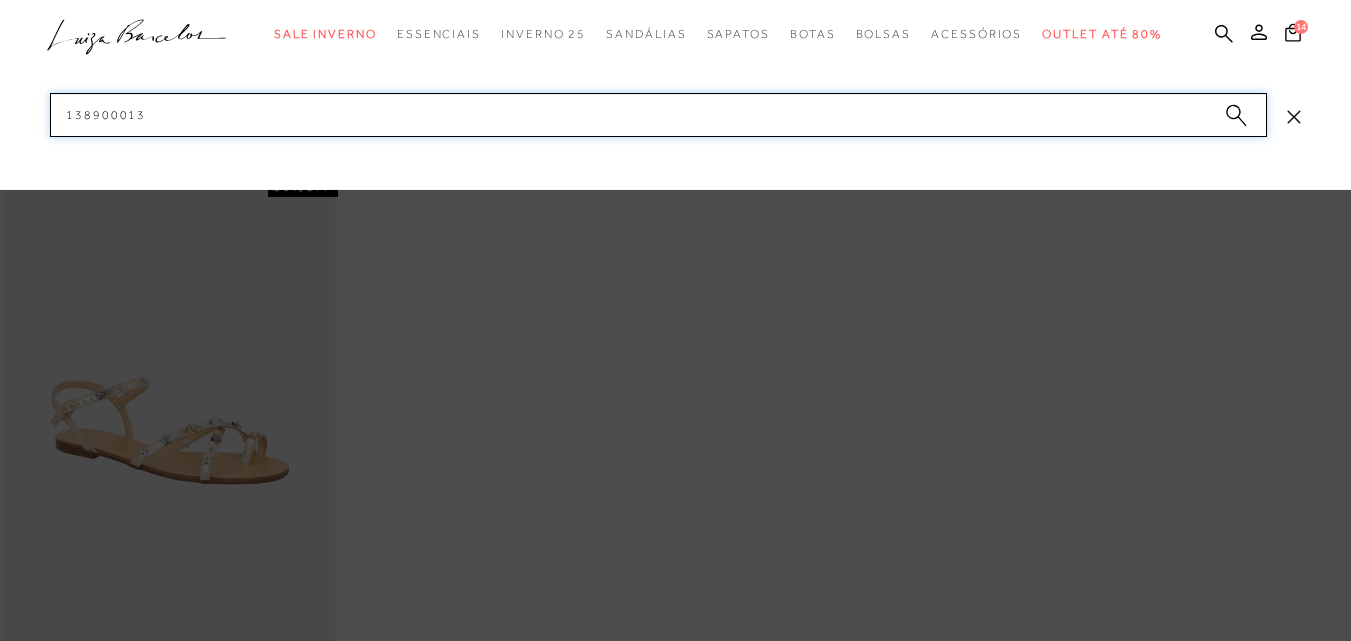 drag, startPoint x: 30, startPoint y: 100, endPoint x: 0, endPoint y: 95, distance: 30.413813 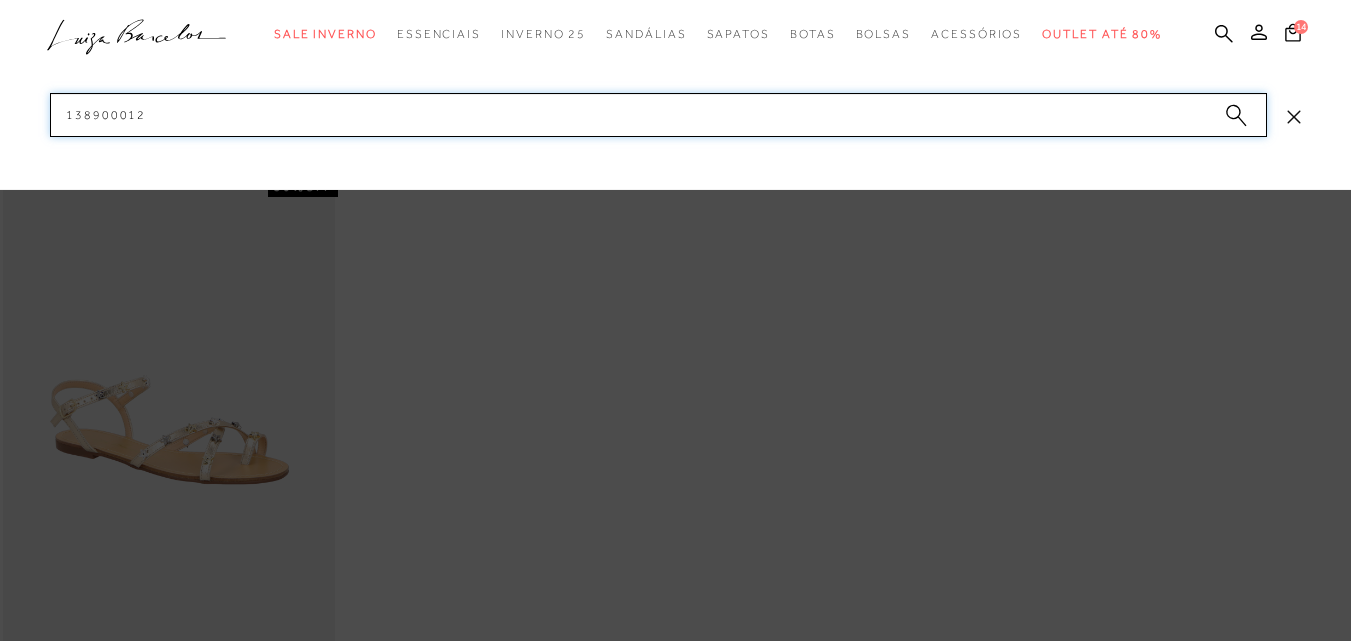 drag, startPoint x: 170, startPoint y: 110, endPoint x: 41, endPoint y: 100, distance: 129.38702 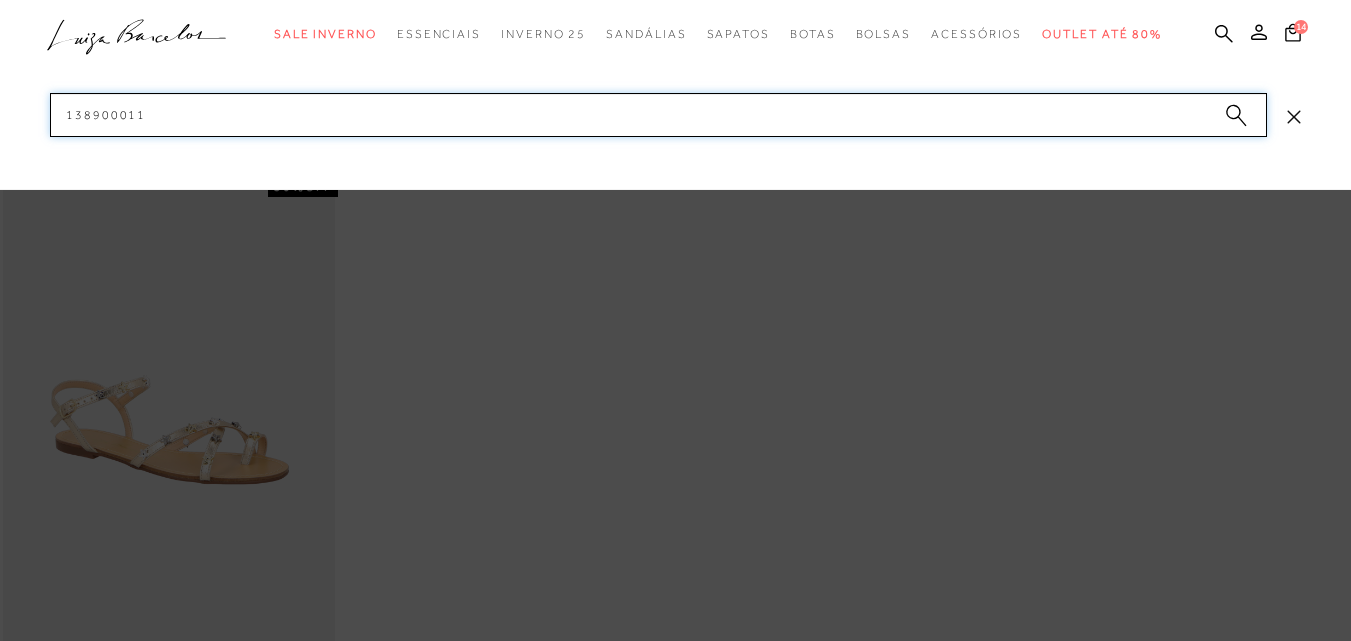 drag, startPoint x: 152, startPoint y: 107, endPoint x: 15, endPoint y: 103, distance: 137.05838 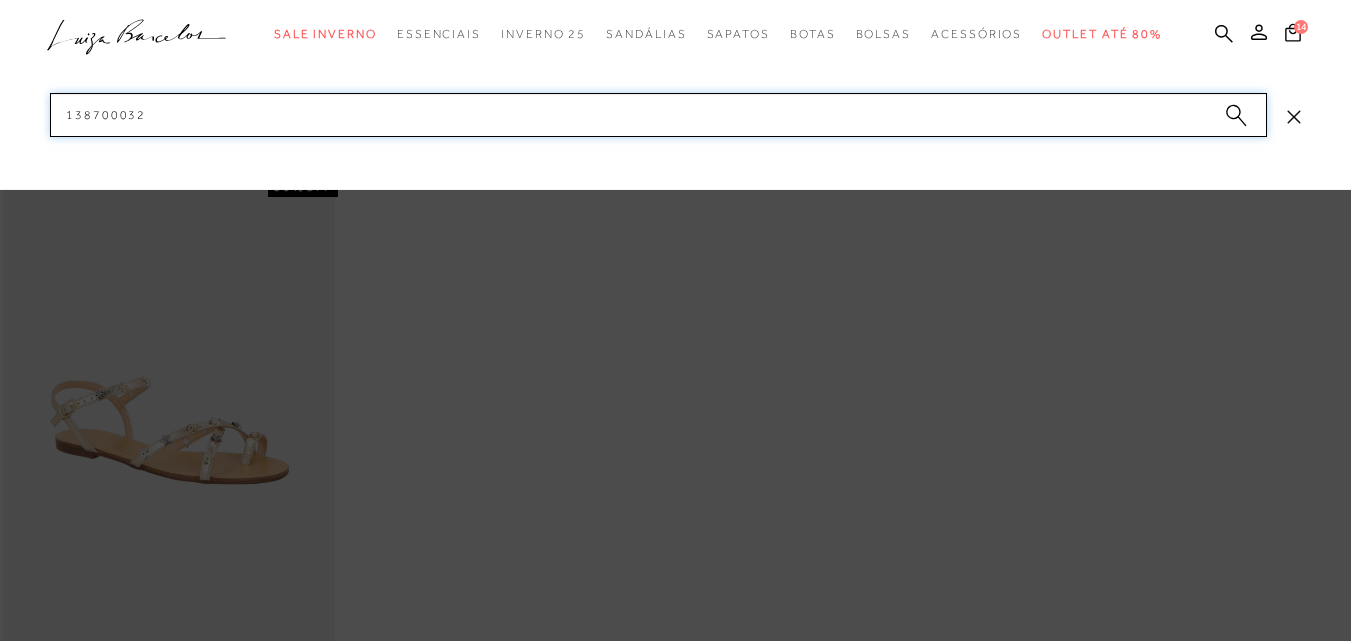 drag, startPoint x: 176, startPoint y: 111, endPoint x: 0, endPoint y: 114, distance: 176.02557 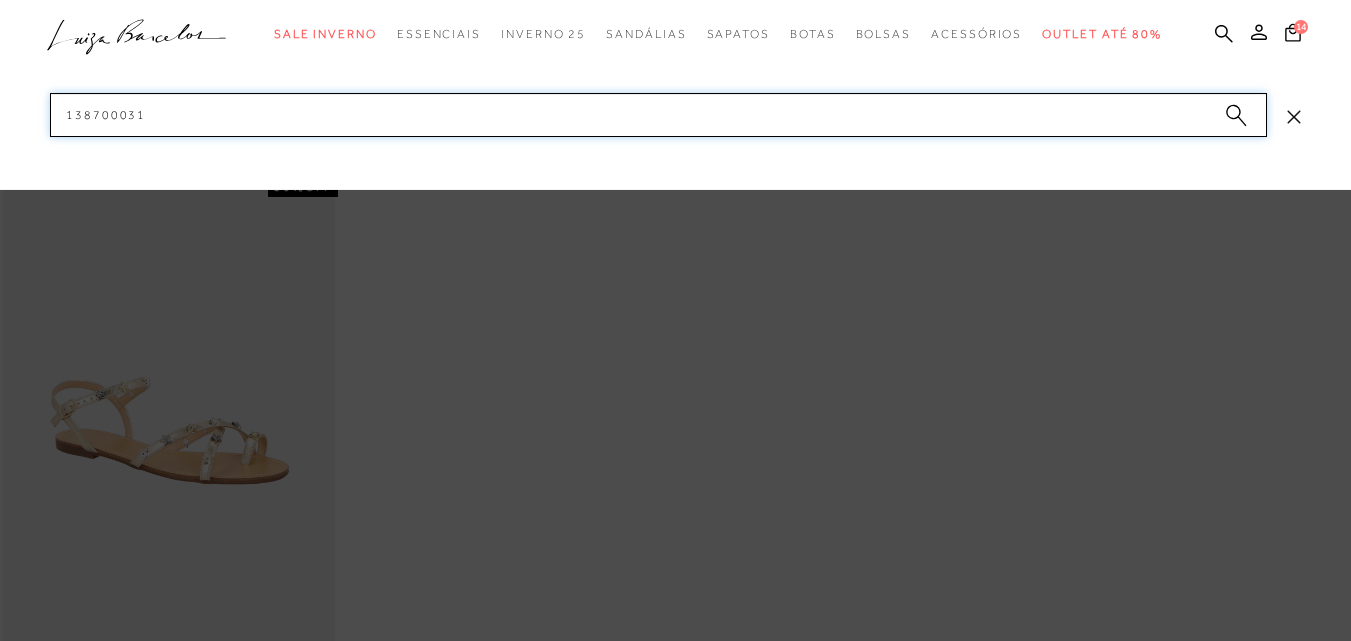 drag, startPoint x: 172, startPoint y: 116, endPoint x: 23, endPoint y: 108, distance: 149.21461 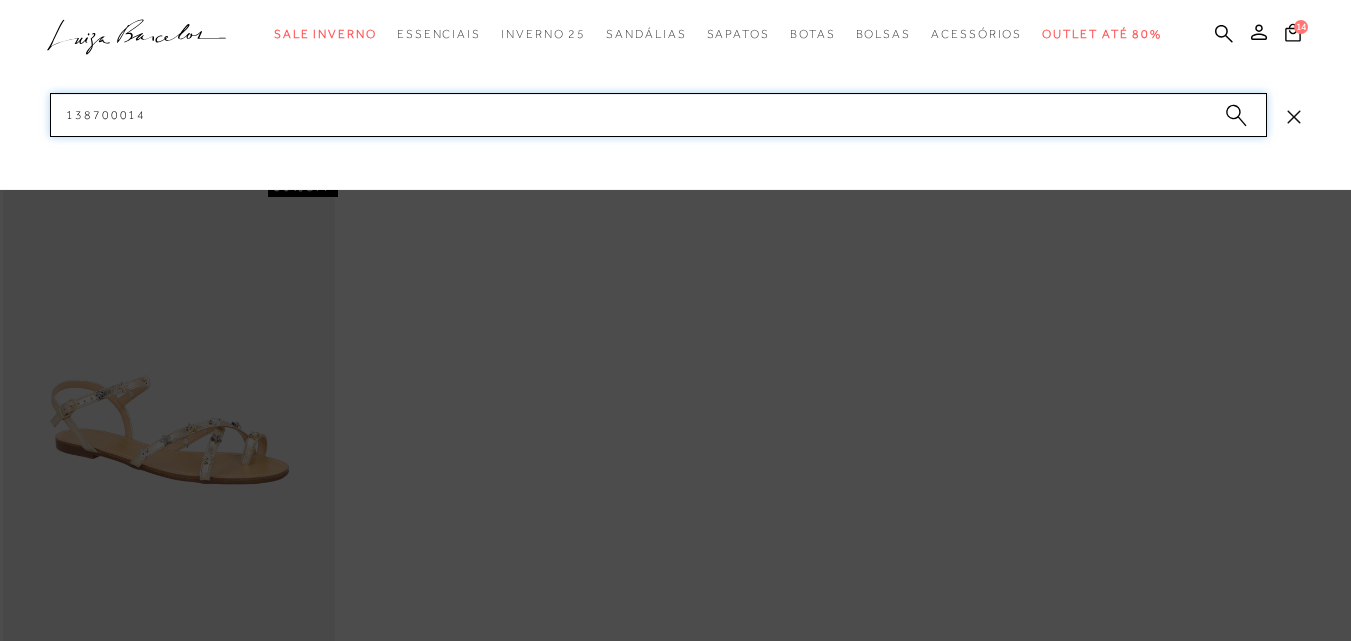 drag, startPoint x: 94, startPoint y: 105, endPoint x: 28, endPoint y: 103, distance: 66.0303 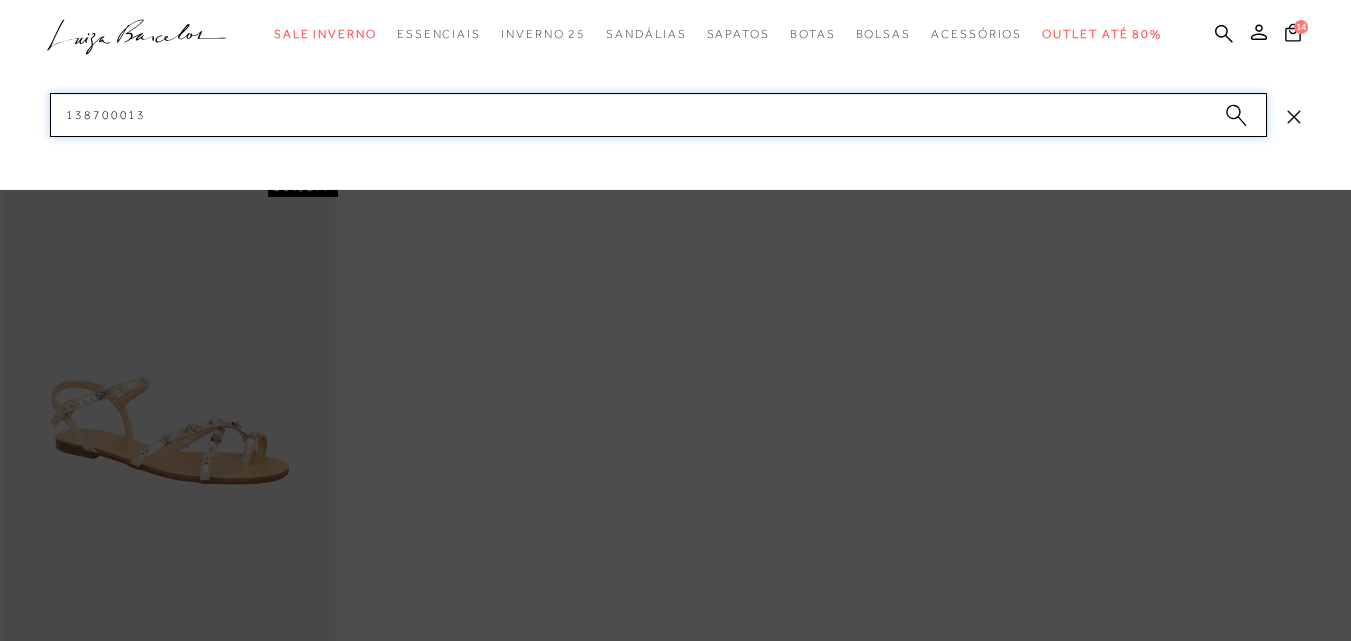 paste on "2" 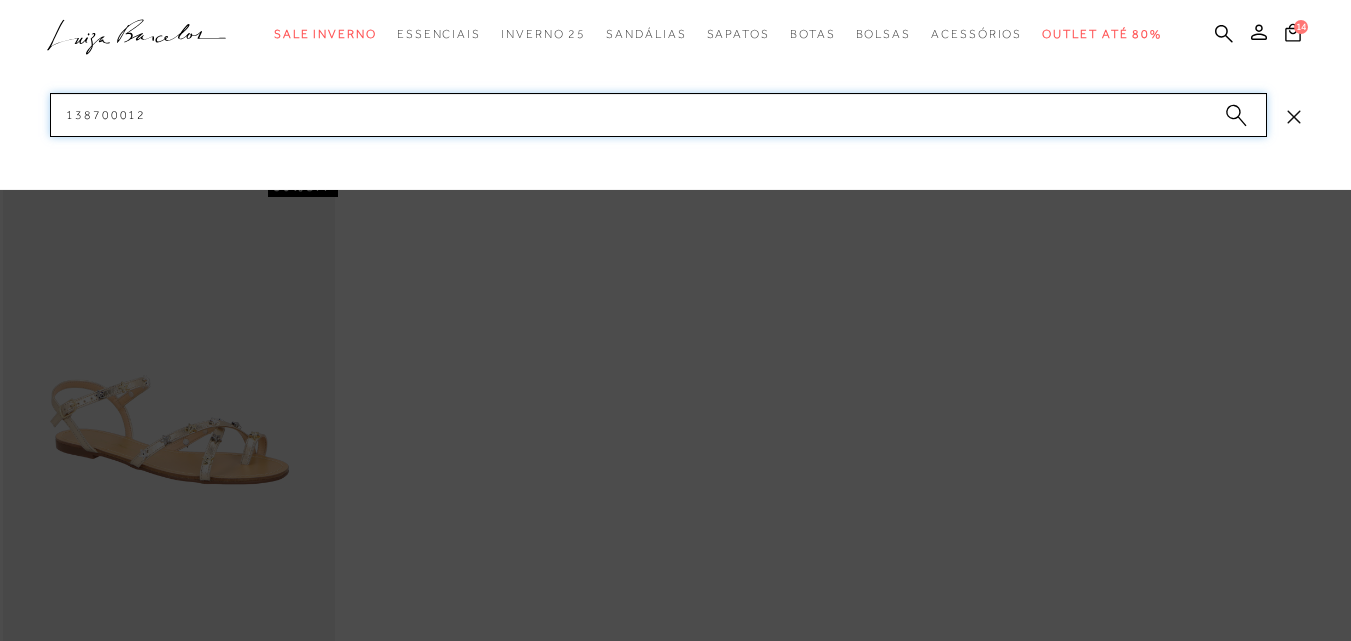 paste on "1" 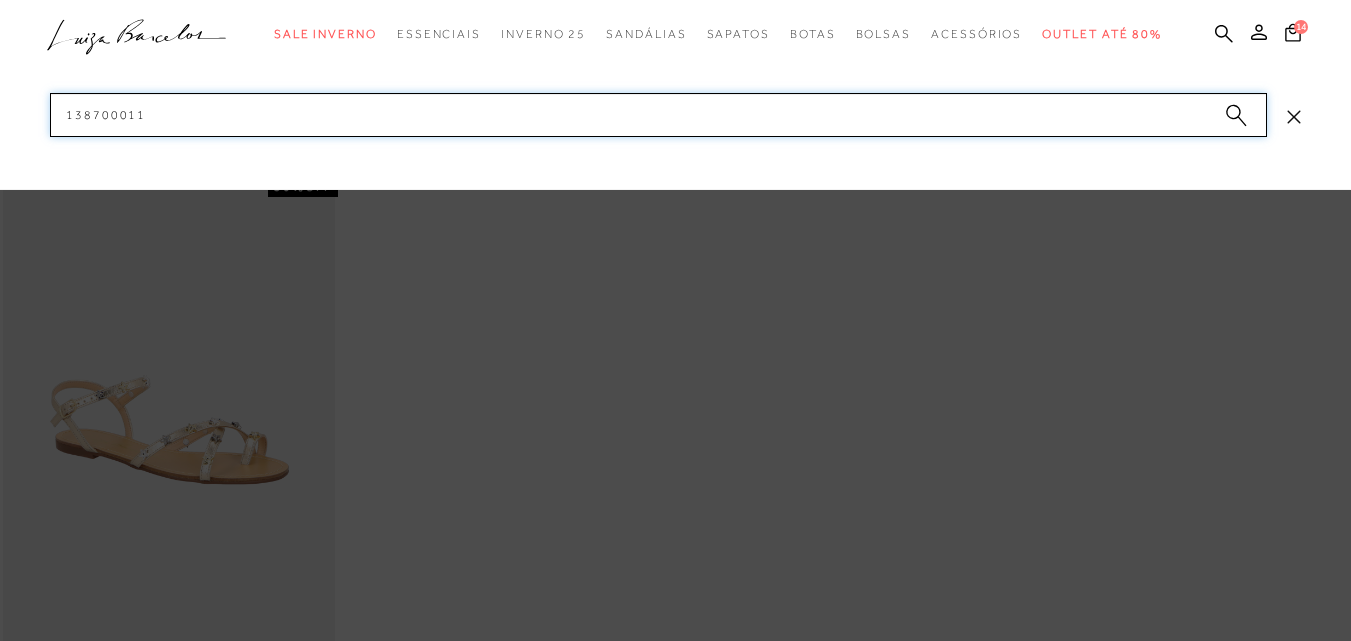 paste on "500153" 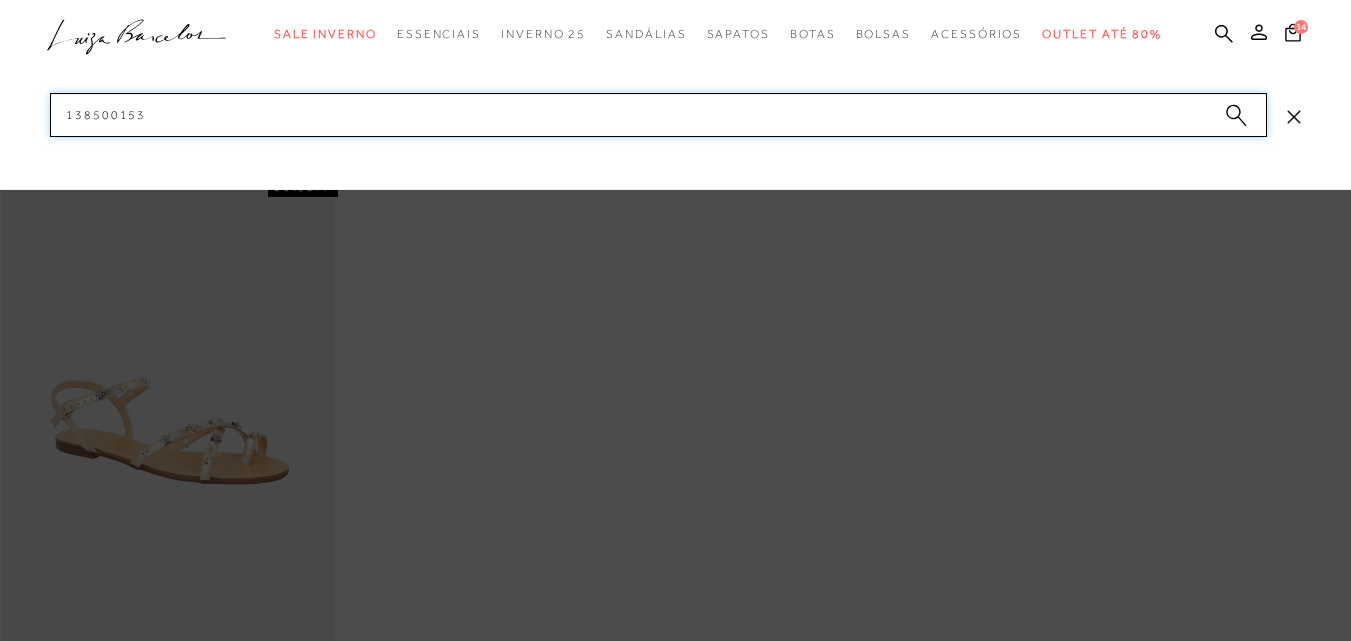 drag, startPoint x: 79, startPoint y: 114, endPoint x: 0, endPoint y: 115, distance: 79.00633 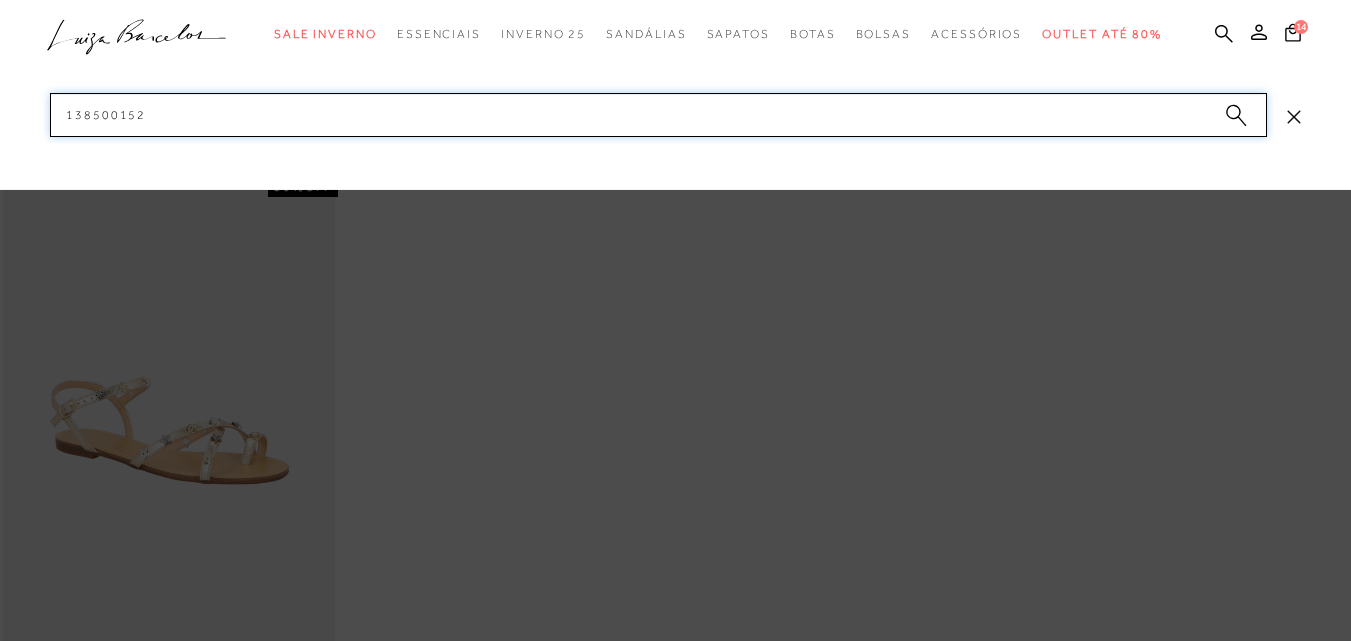 drag, startPoint x: 122, startPoint y: 110, endPoint x: 2, endPoint y: 107, distance: 120.03749 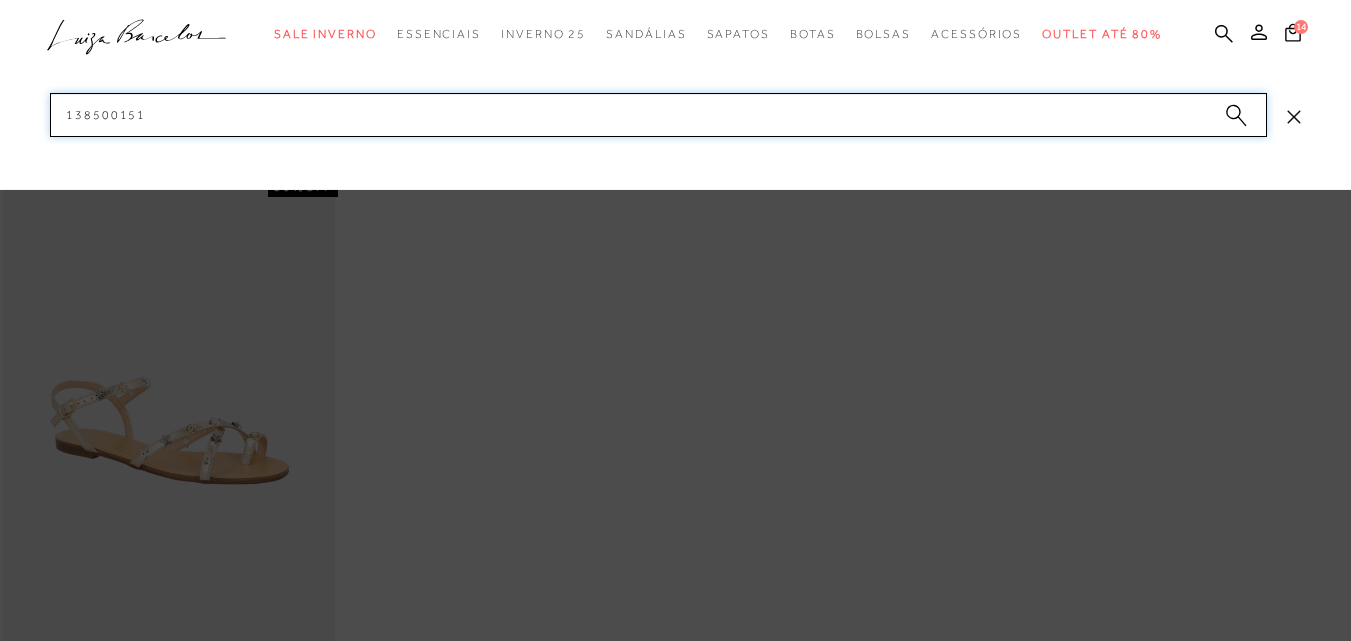 drag, startPoint x: 161, startPoint y: 106, endPoint x: 5, endPoint y: 98, distance: 156.20499 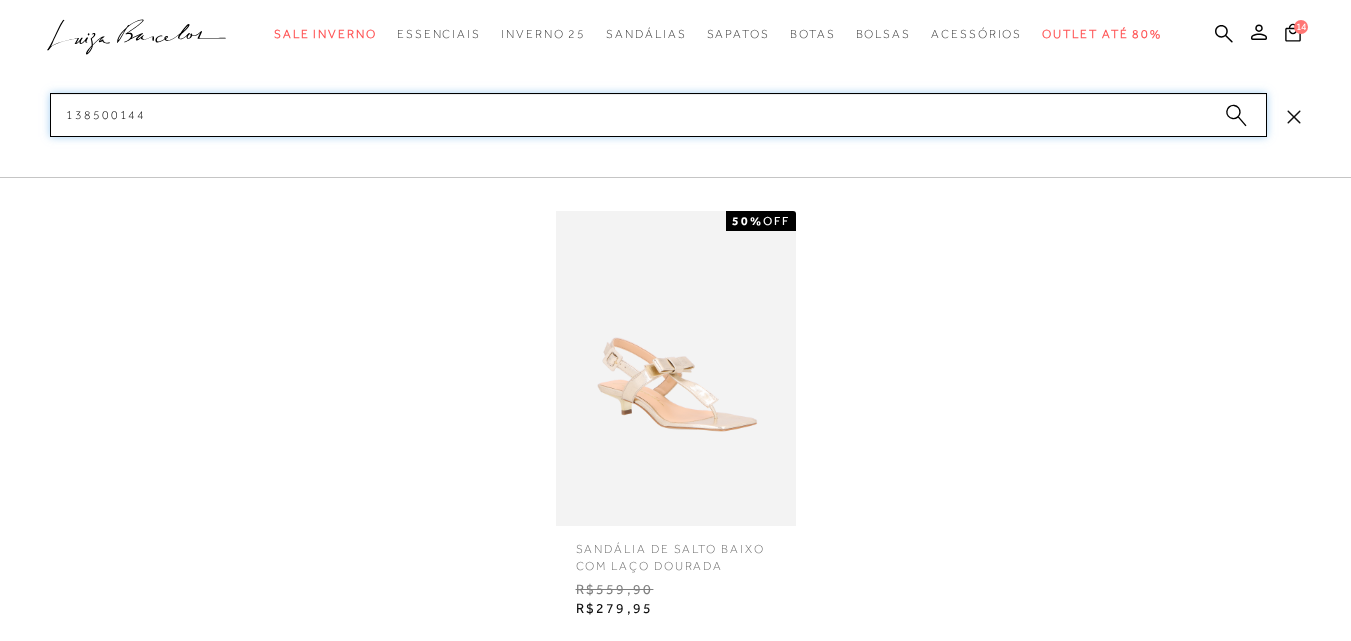 type on "138500144" 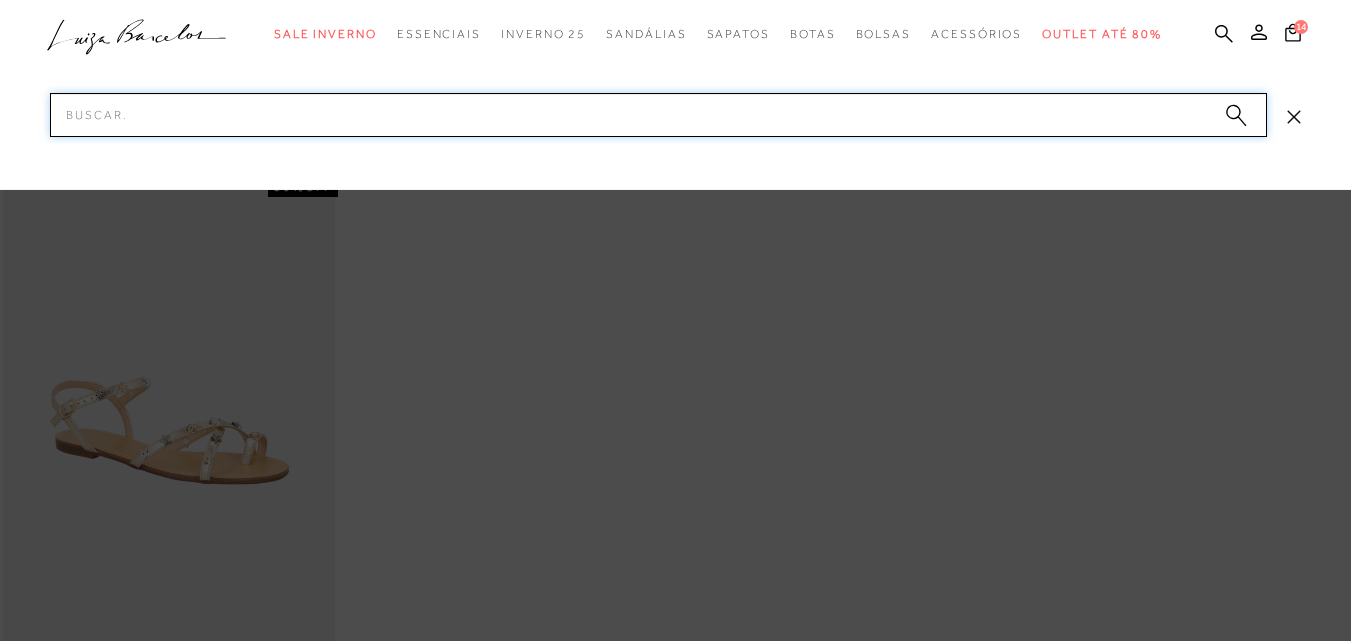 drag, startPoint x: 143, startPoint y: 101, endPoint x: 63, endPoint y: 111, distance: 80.622574 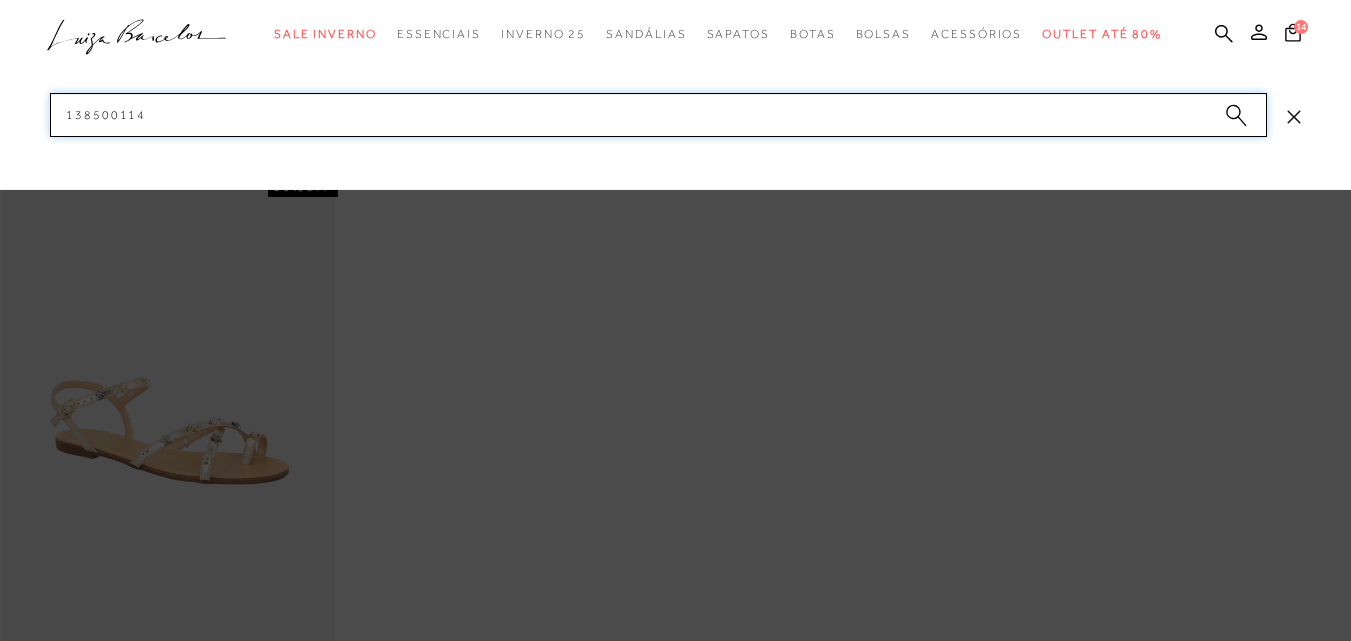 paste on "1" 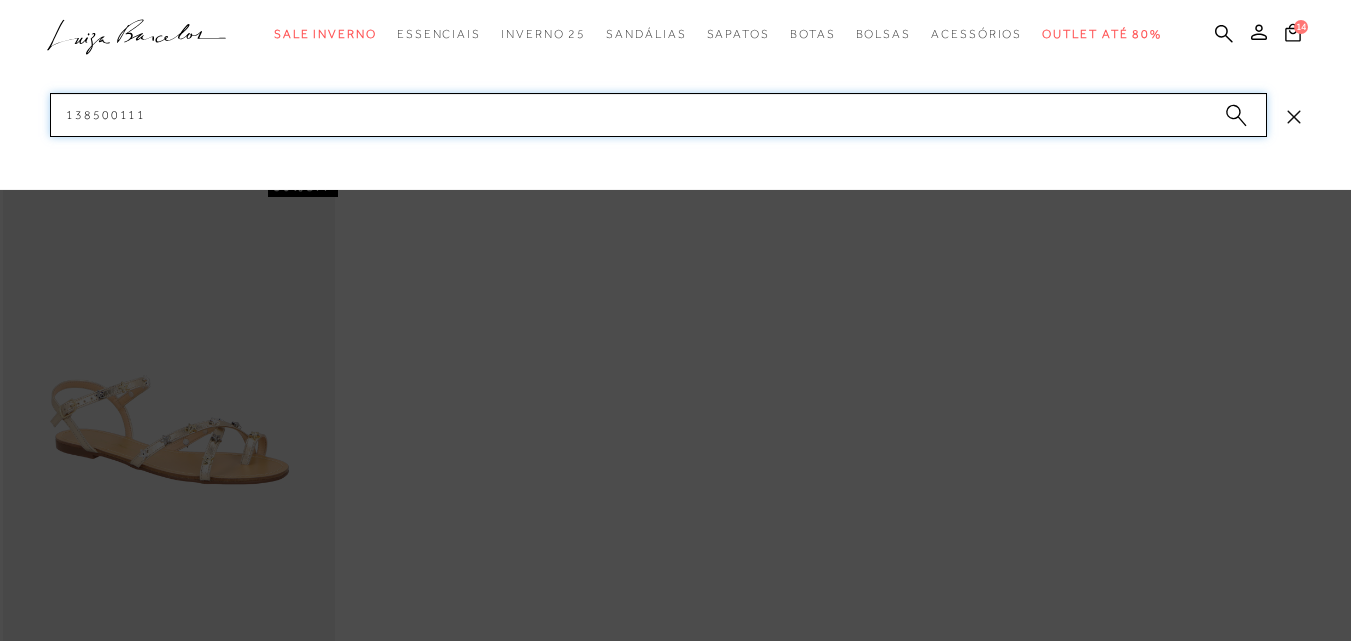 drag, startPoint x: 97, startPoint y: 99, endPoint x: 0, endPoint y: 104, distance: 97.128784 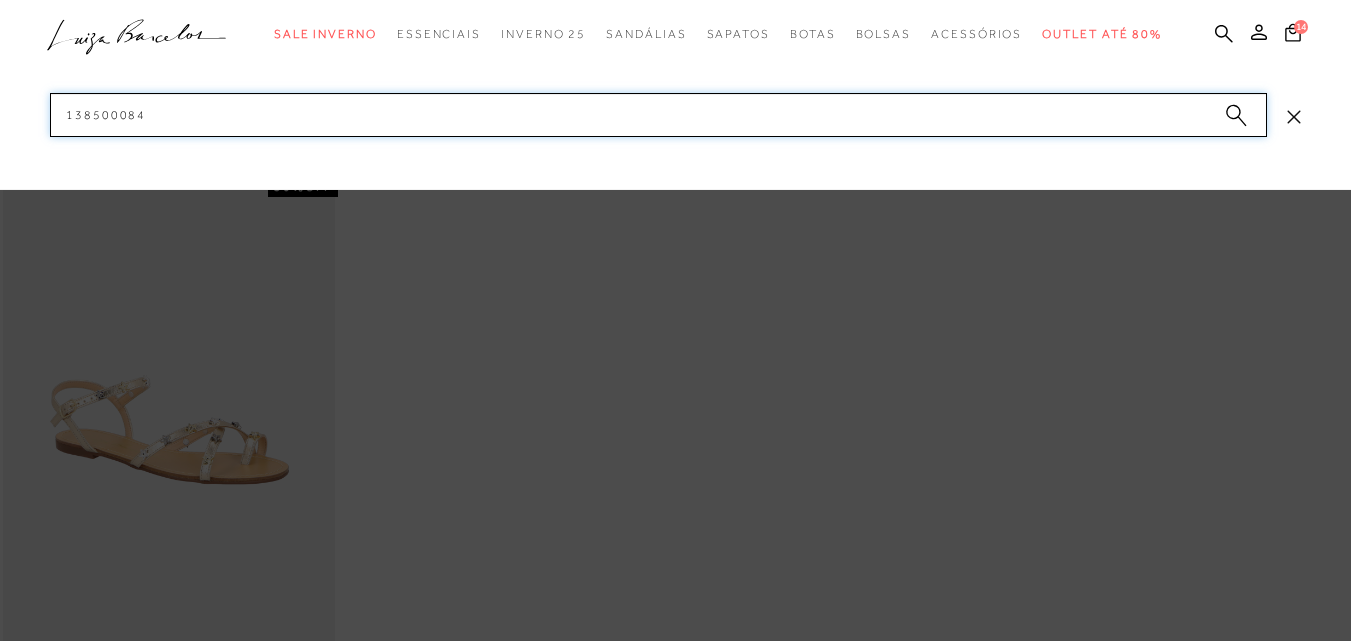 drag, startPoint x: 150, startPoint y: 113, endPoint x: 9, endPoint y: 123, distance: 141.35417 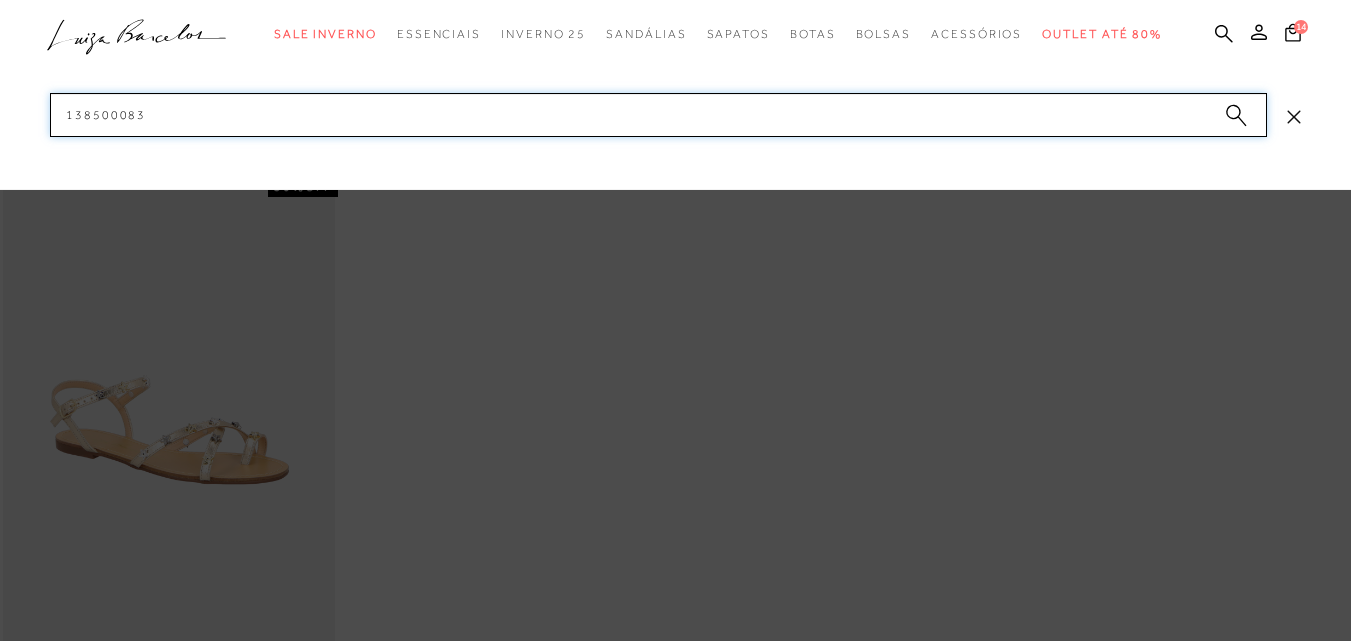 click on "categoryHeader
.a{fill-rule:evenodd;}
Sale Inverno
Modelo Sapatos" at bounding box center (675, 0) 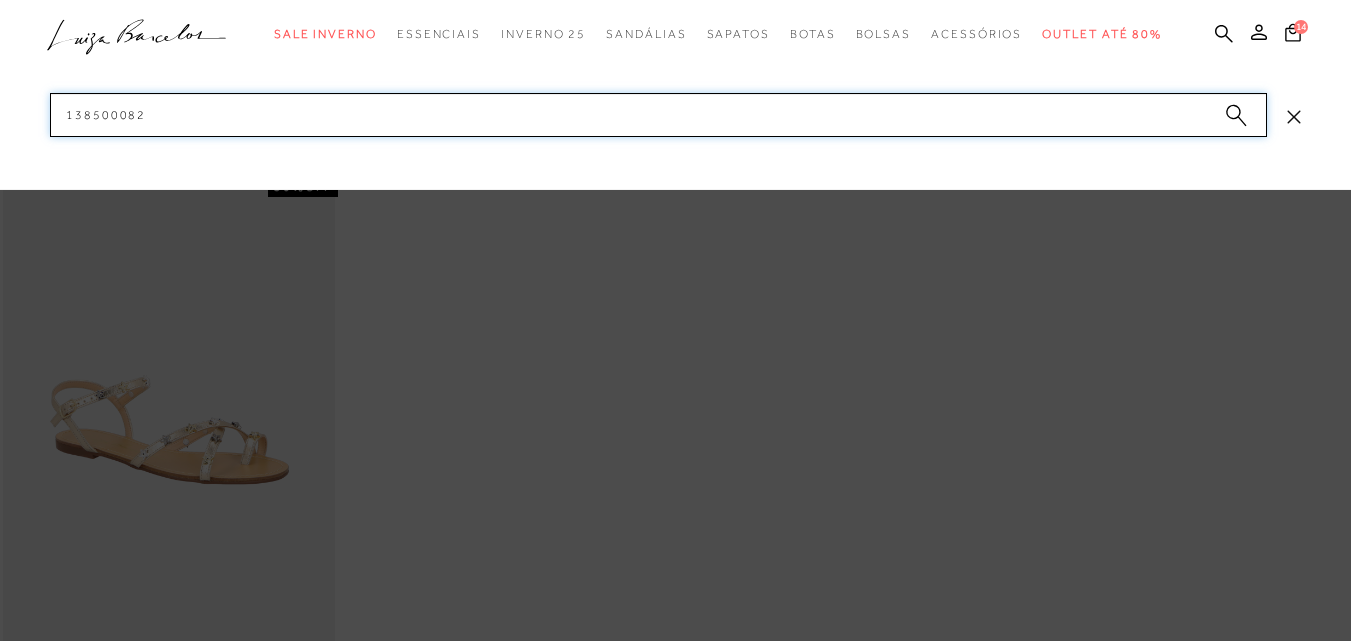 paste on "7" 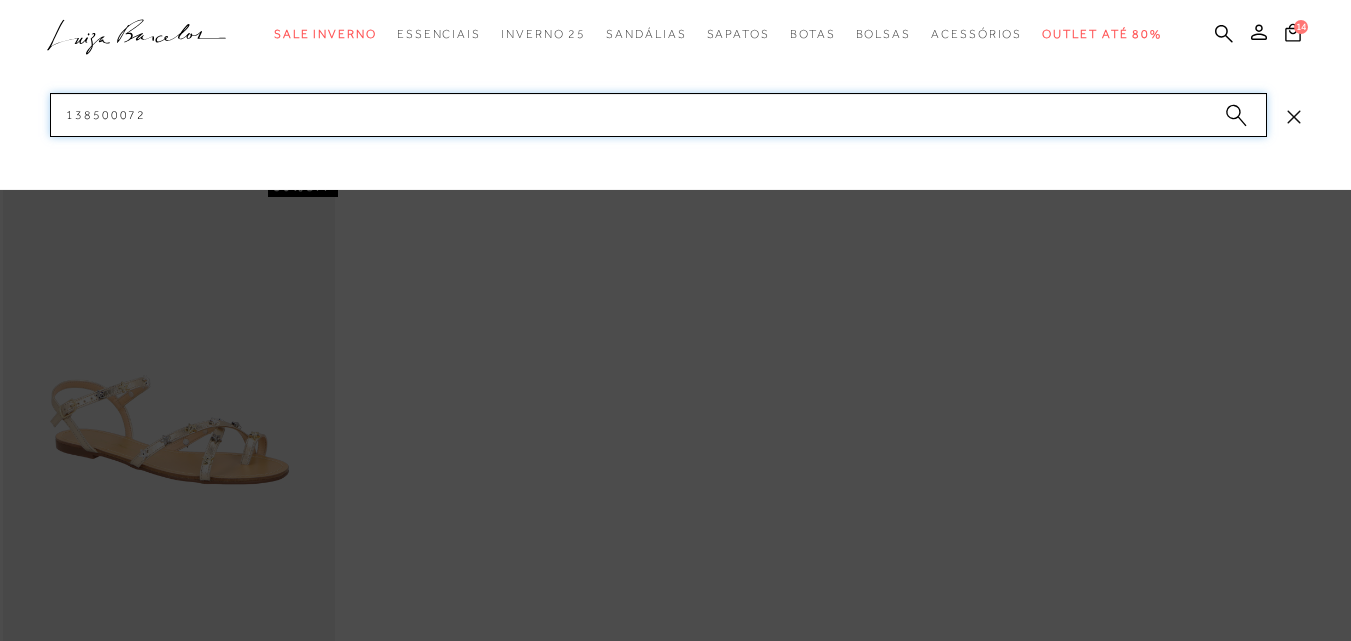 drag, startPoint x: 157, startPoint y: 108, endPoint x: 3, endPoint y: 111, distance: 154.02922 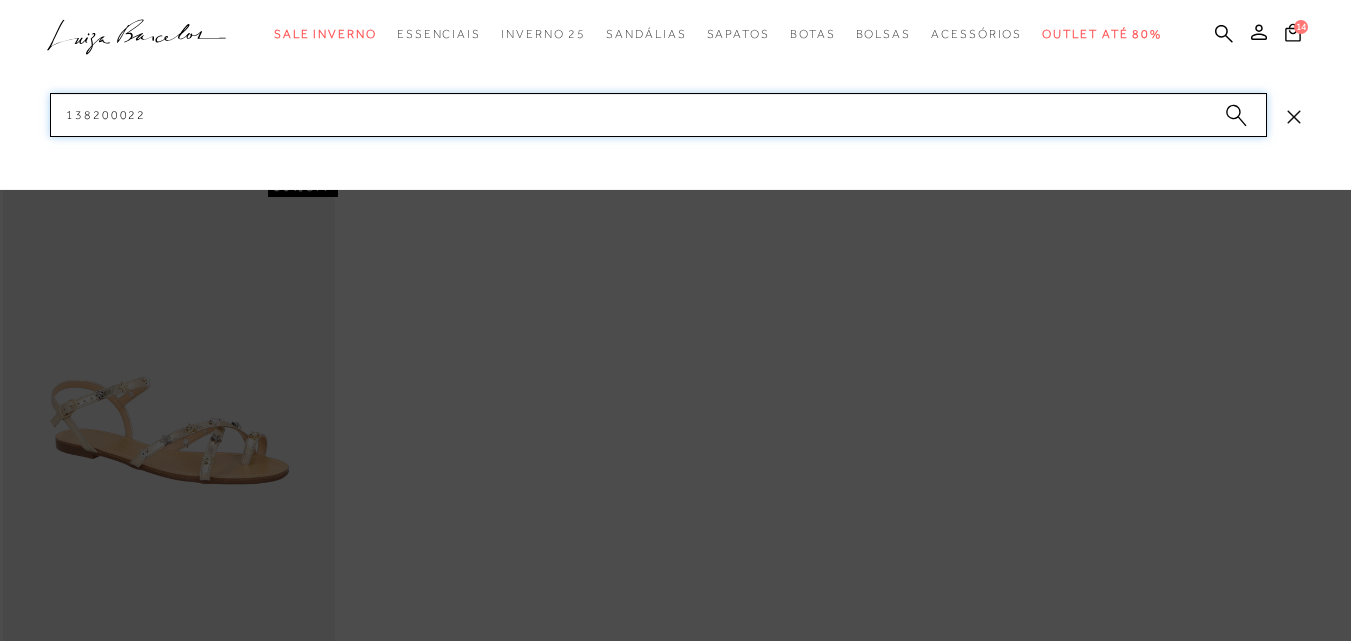drag, startPoint x: 169, startPoint y: 114, endPoint x: 30, endPoint y: 96, distance: 140.16063 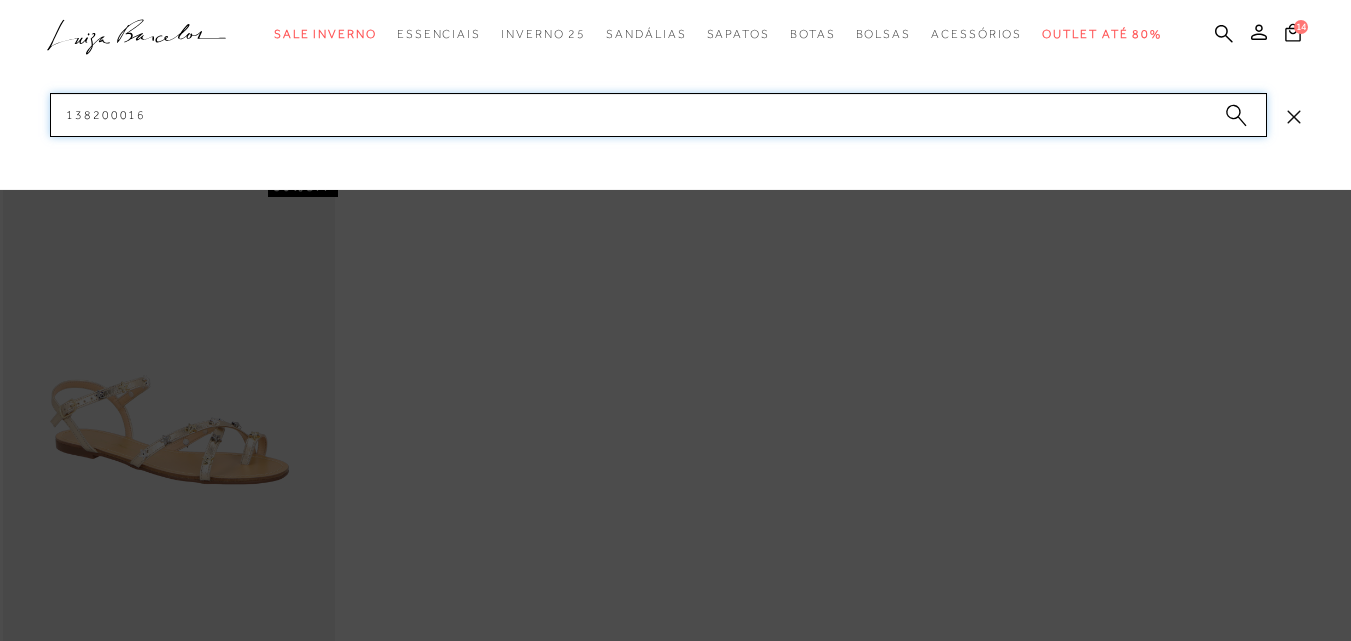 drag, startPoint x: 165, startPoint y: 124, endPoint x: 10, endPoint y: 103, distance: 156.4161 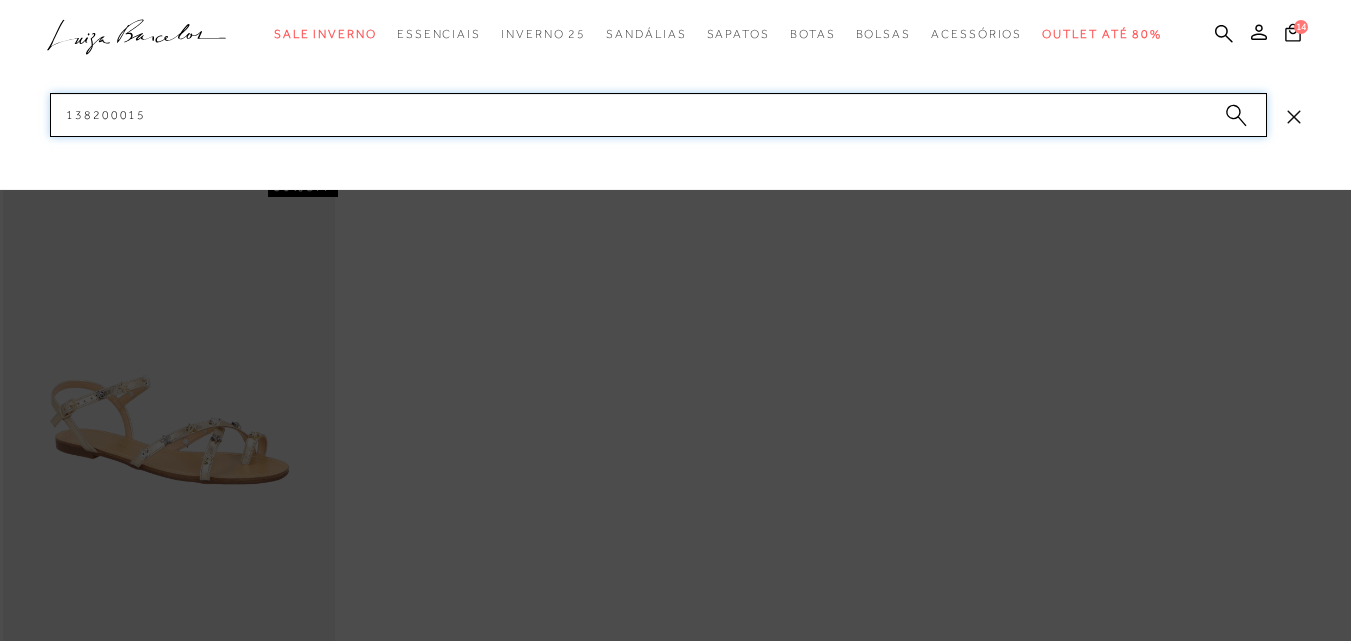 drag, startPoint x: 161, startPoint y: 111, endPoint x: 56, endPoint y: 125, distance: 105.92922 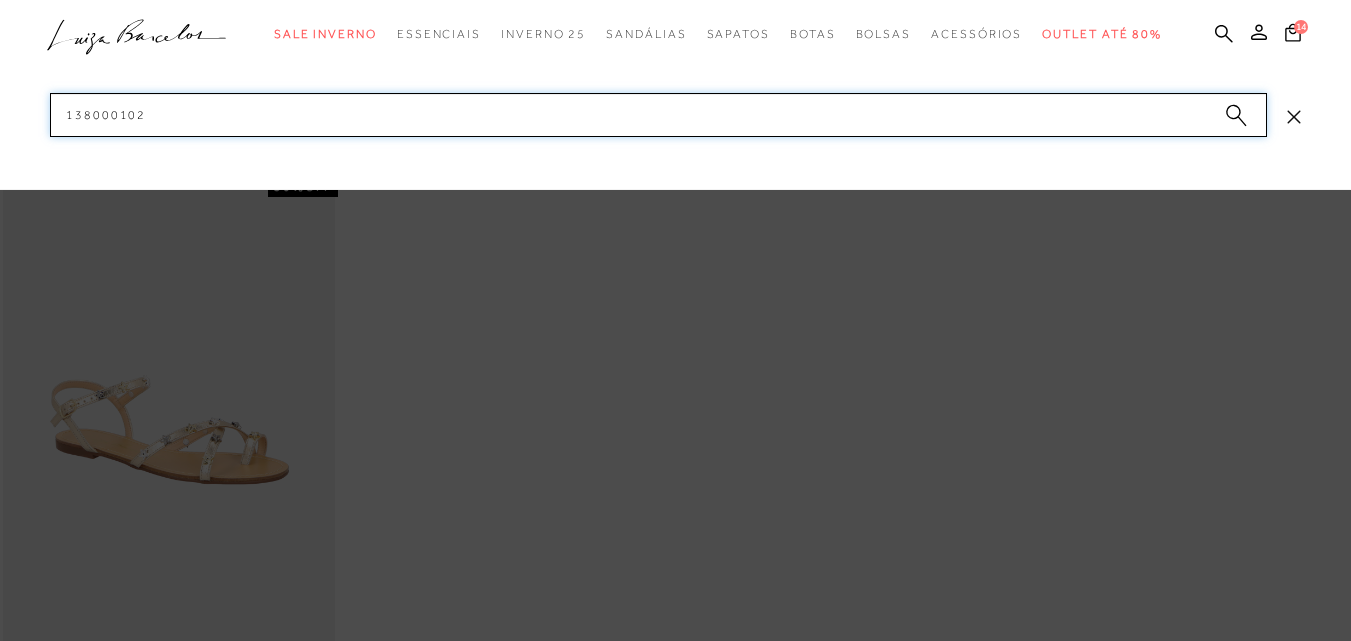 paste on "3" 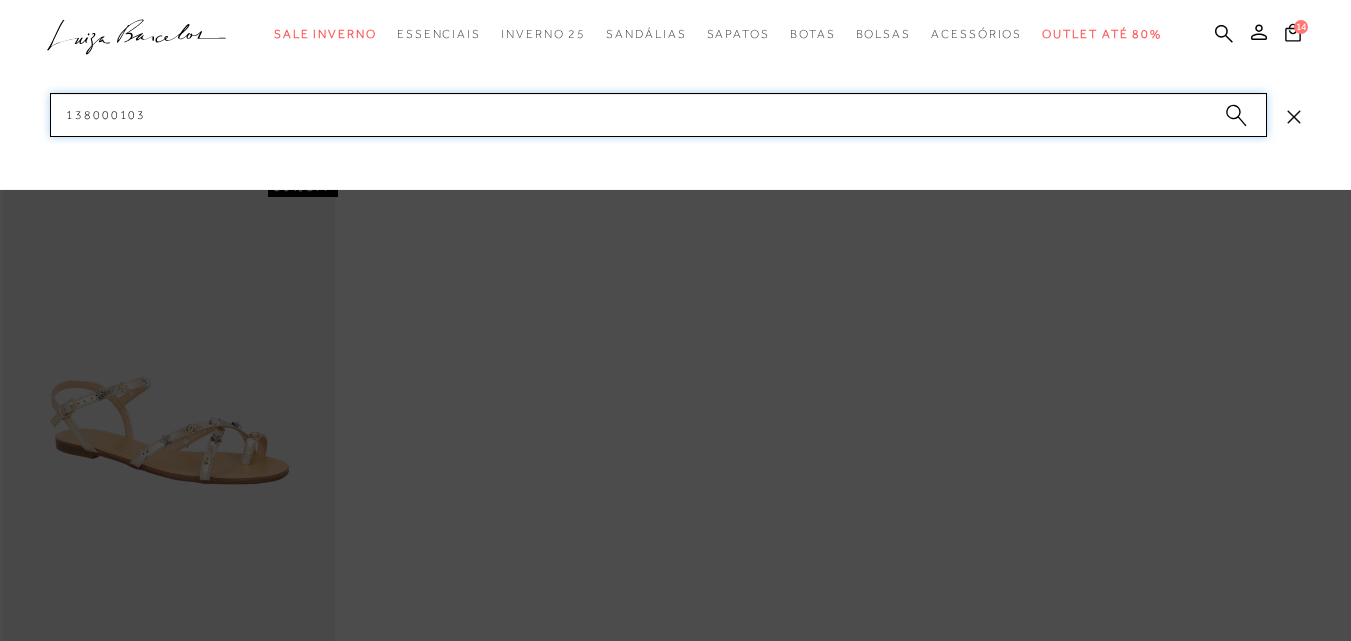 drag, startPoint x: 148, startPoint y: 116, endPoint x: 50, endPoint y: 118, distance: 98.02041 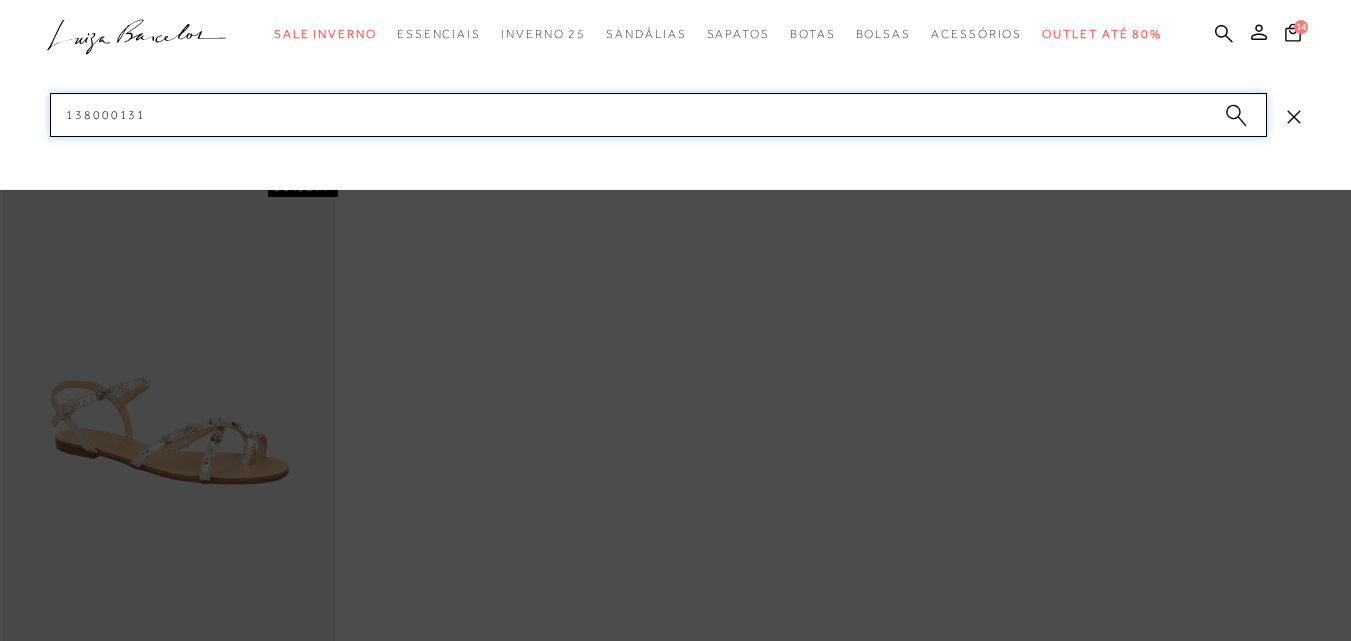 drag, startPoint x: 25, startPoint y: 105, endPoint x: 0, endPoint y: 103, distance: 25.079872 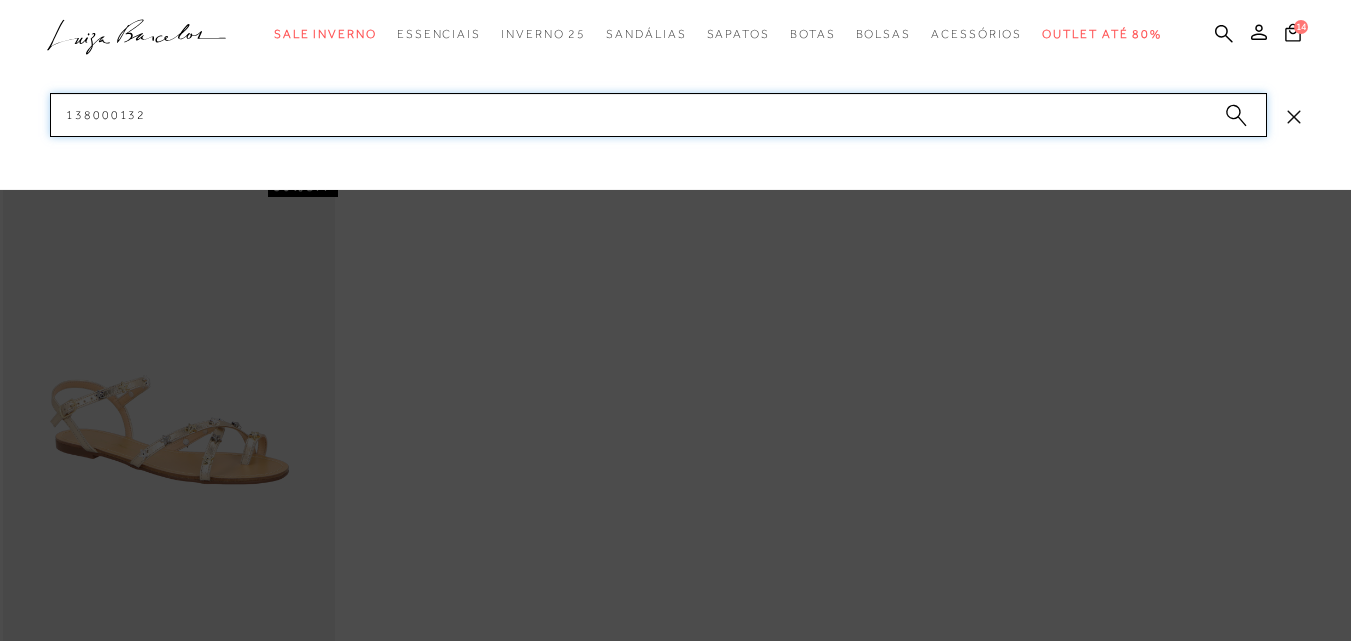 drag, startPoint x: 176, startPoint y: 116, endPoint x: 0, endPoint y: 102, distance: 176.55594 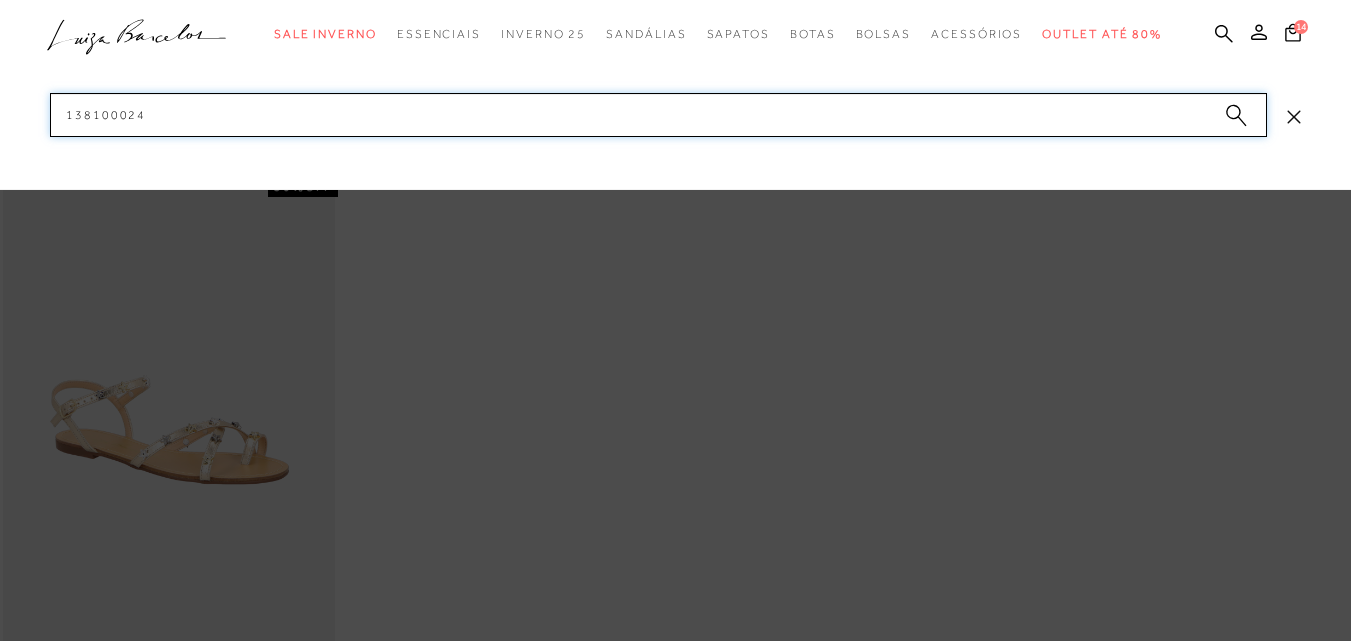 drag, startPoint x: 44, startPoint y: 131, endPoint x: 32, endPoint y: 134, distance: 12.369317 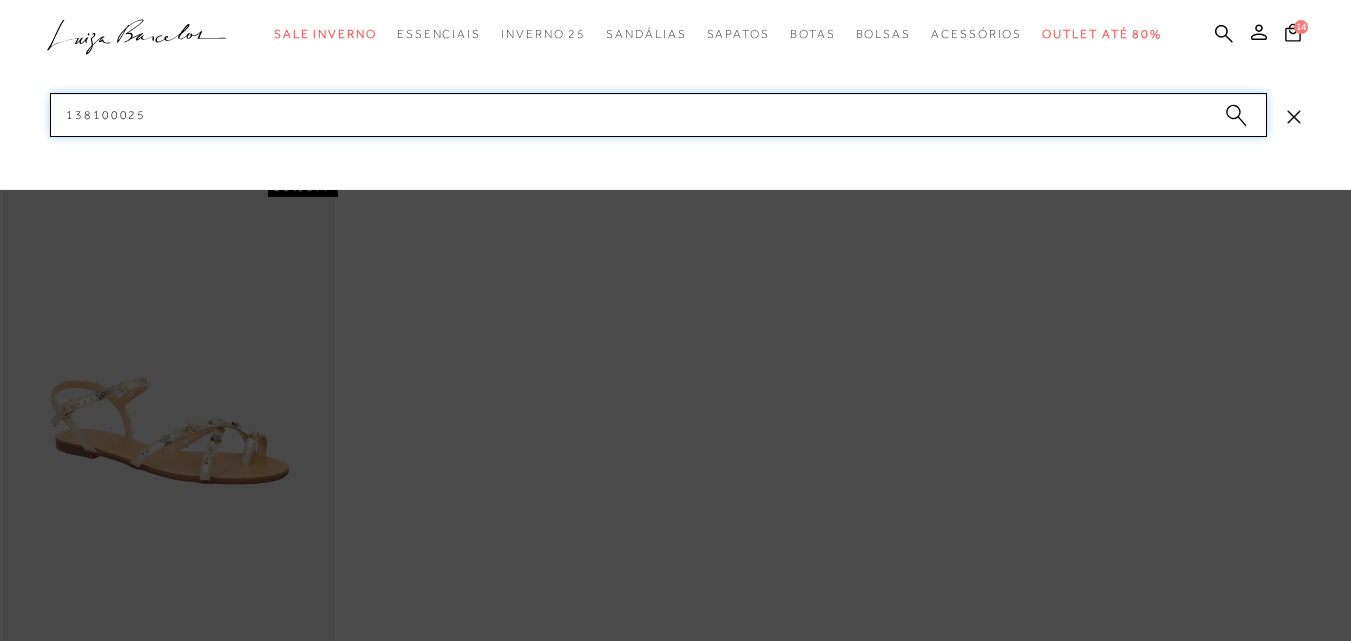 paste on "6" 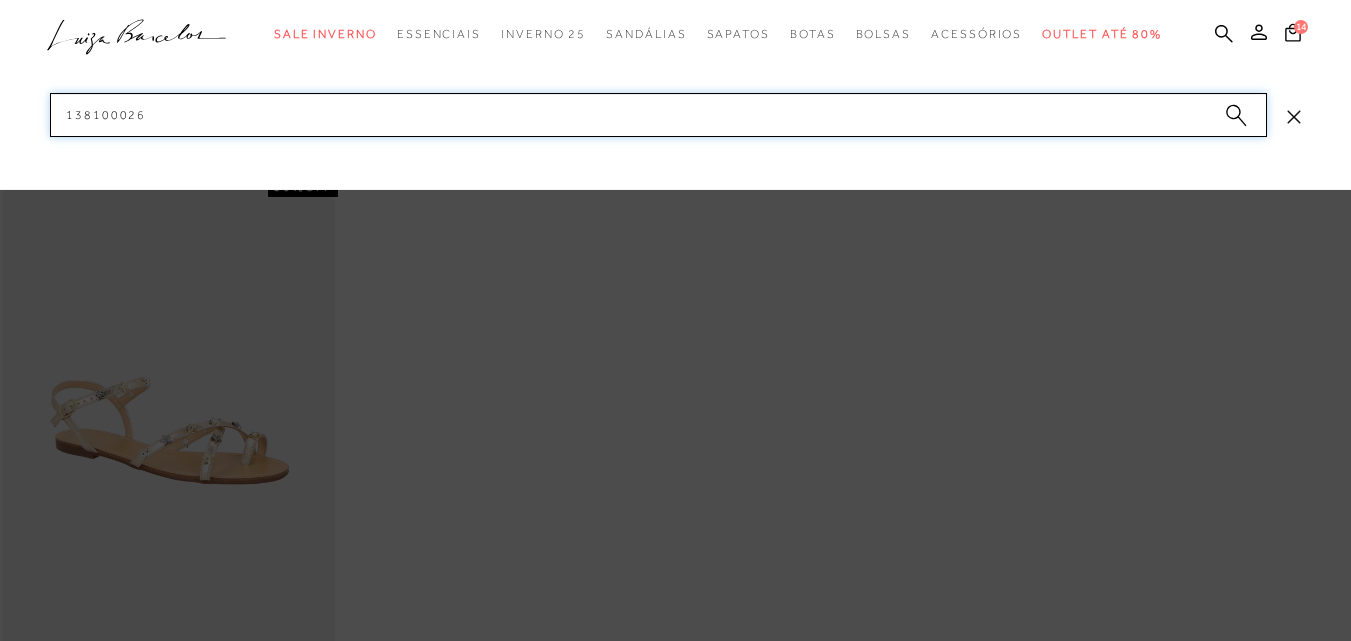 drag, startPoint x: 83, startPoint y: 108, endPoint x: 30, endPoint y: 110, distance: 53.037724 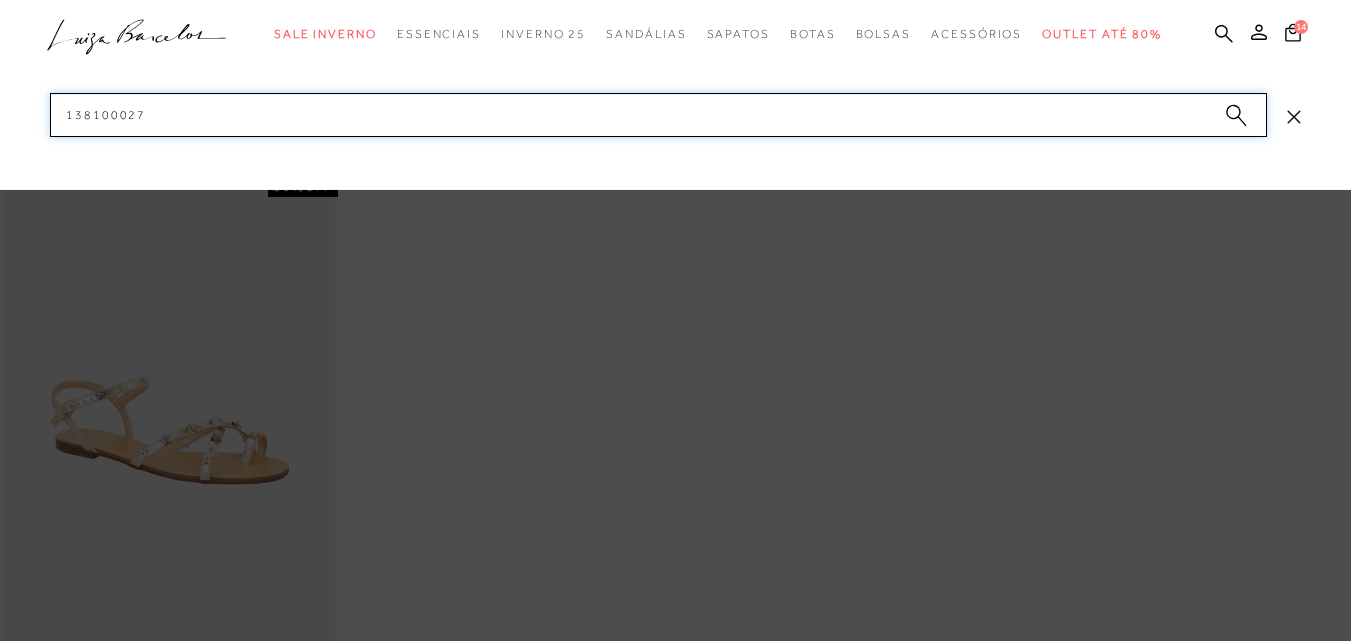 paste on "31" 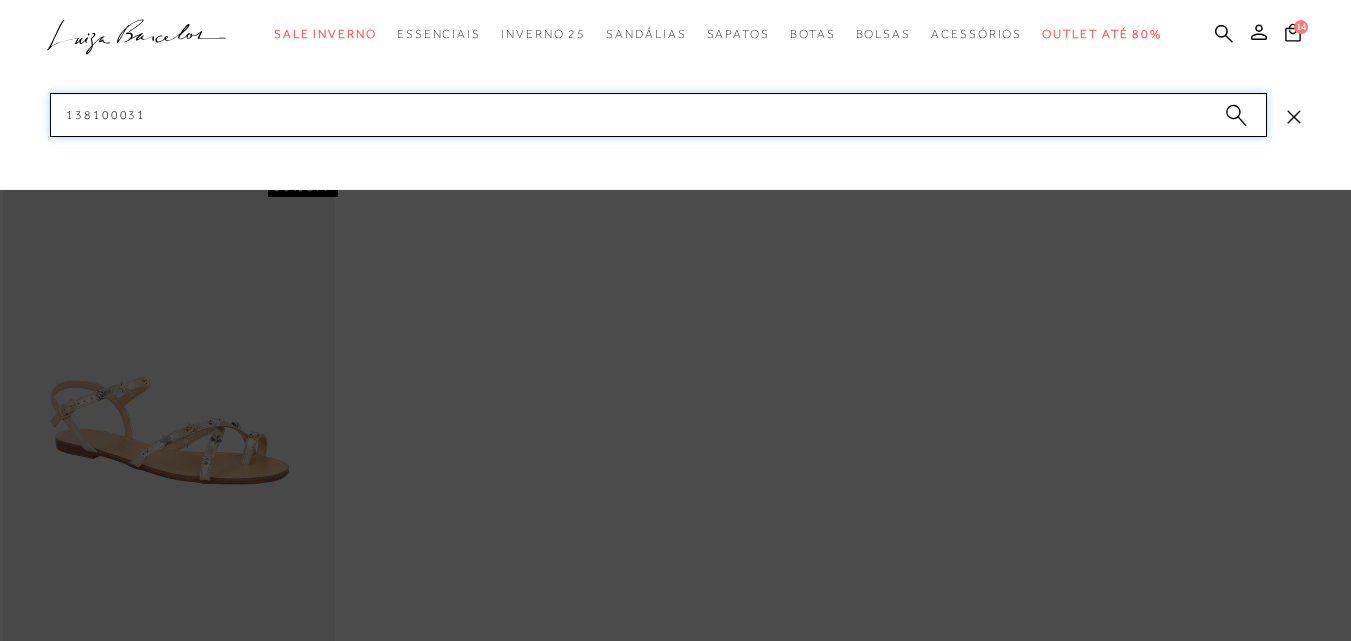 drag, startPoint x: 162, startPoint y: 111, endPoint x: 19, endPoint y: 116, distance: 143.08739 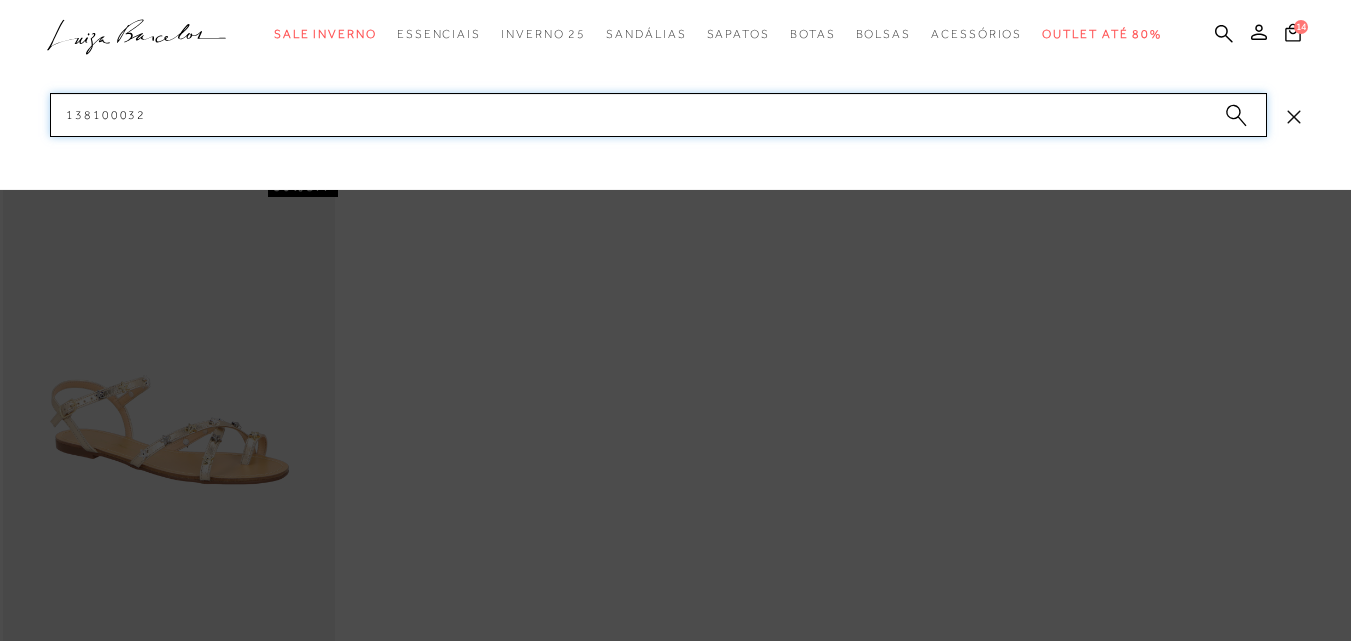 drag, startPoint x: 175, startPoint y: 108, endPoint x: 40, endPoint y: 125, distance: 136.06616 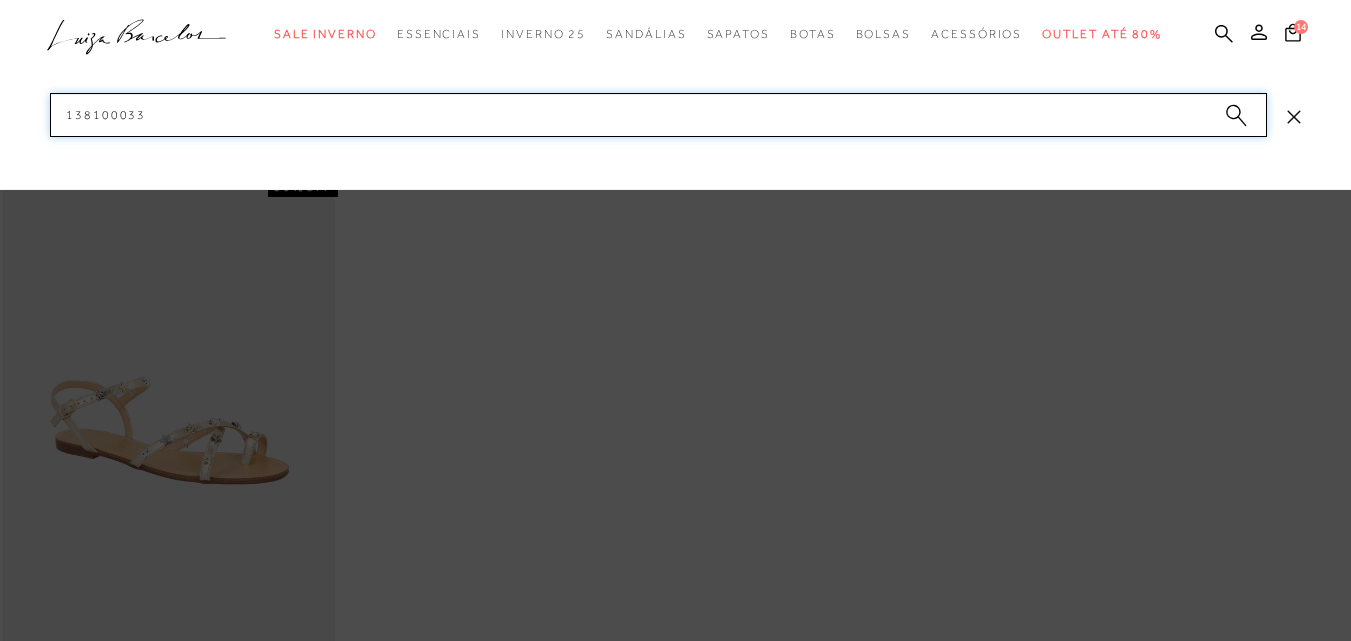 paste on "4" 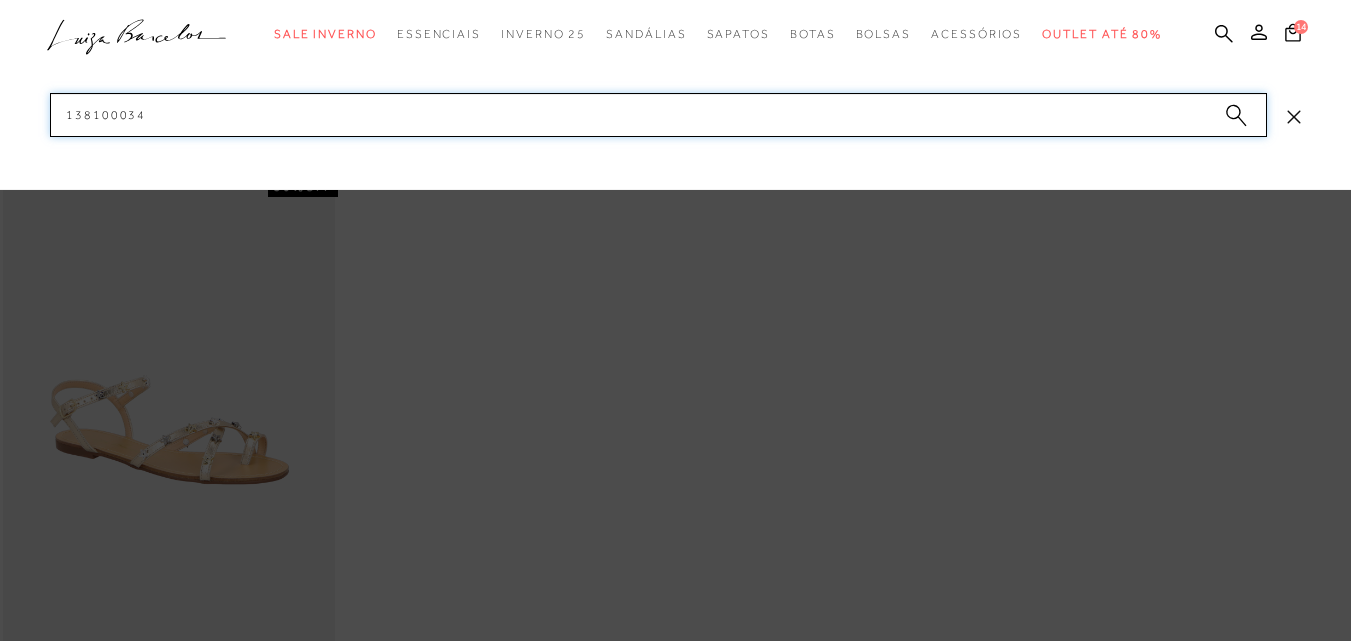 drag, startPoint x: 161, startPoint y: 112, endPoint x: 43, endPoint y: 125, distance: 118.71394 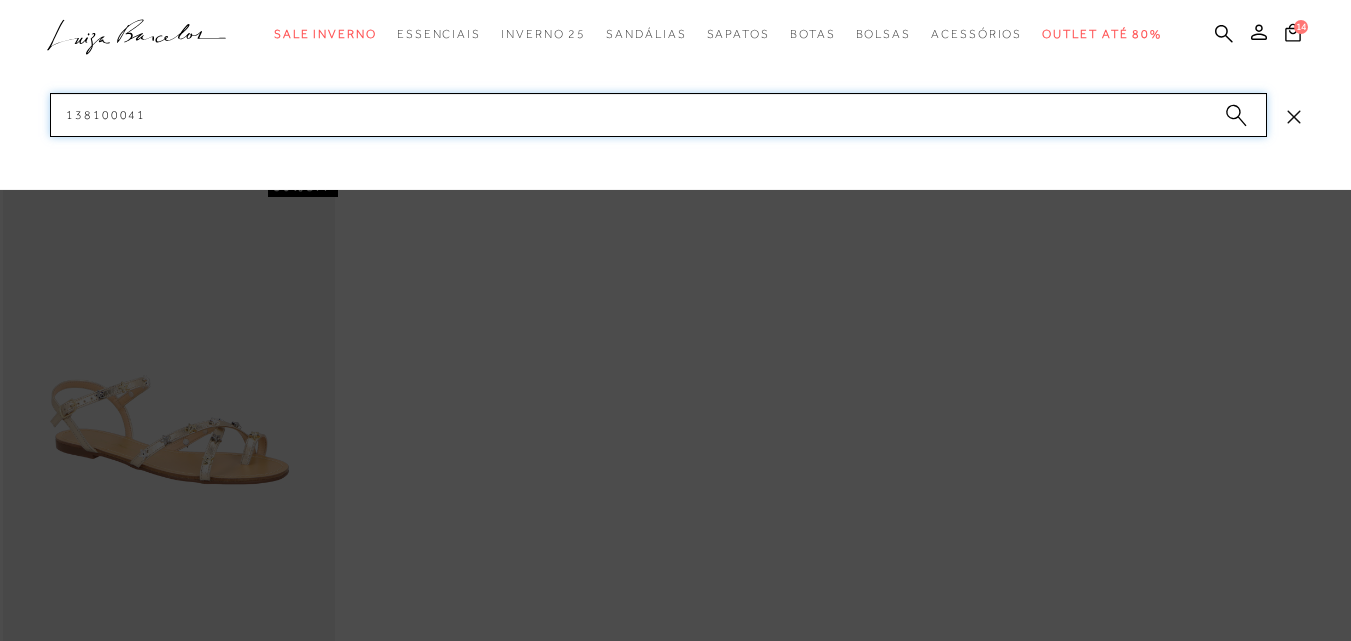paste on "200012" 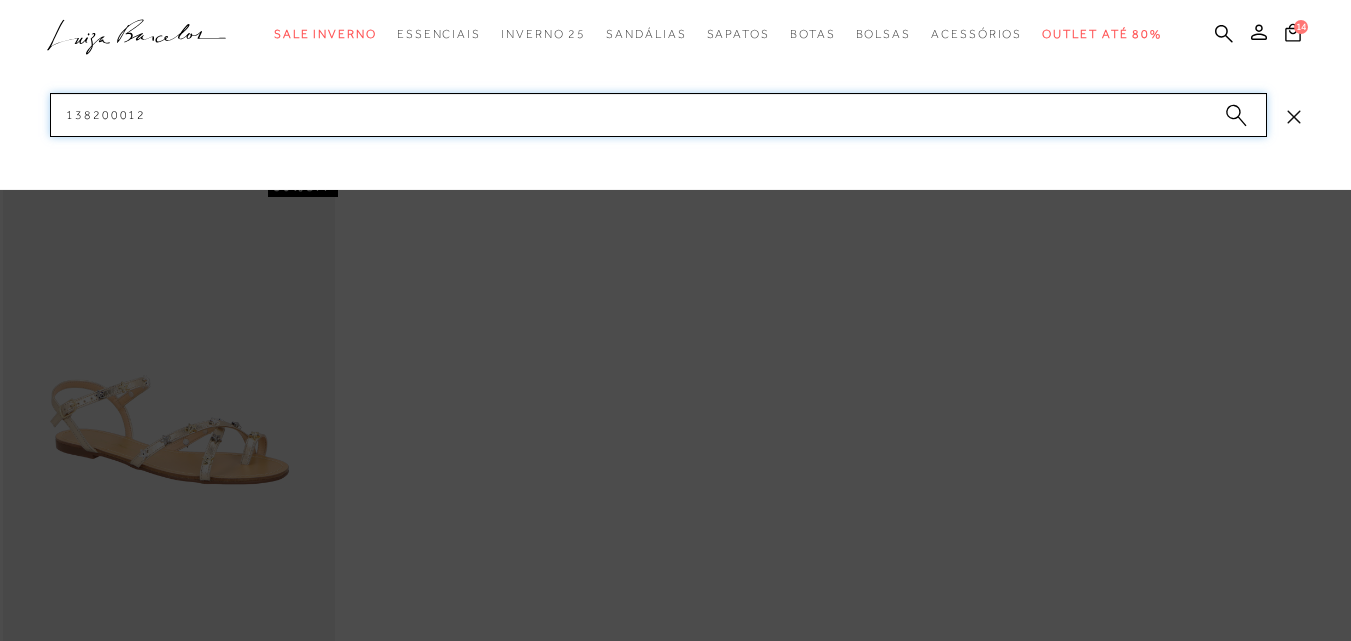 drag, startPoint x: 174, startPoint y: 109, endPoint x: 27, endPoint y: 115, distance: 147.12239 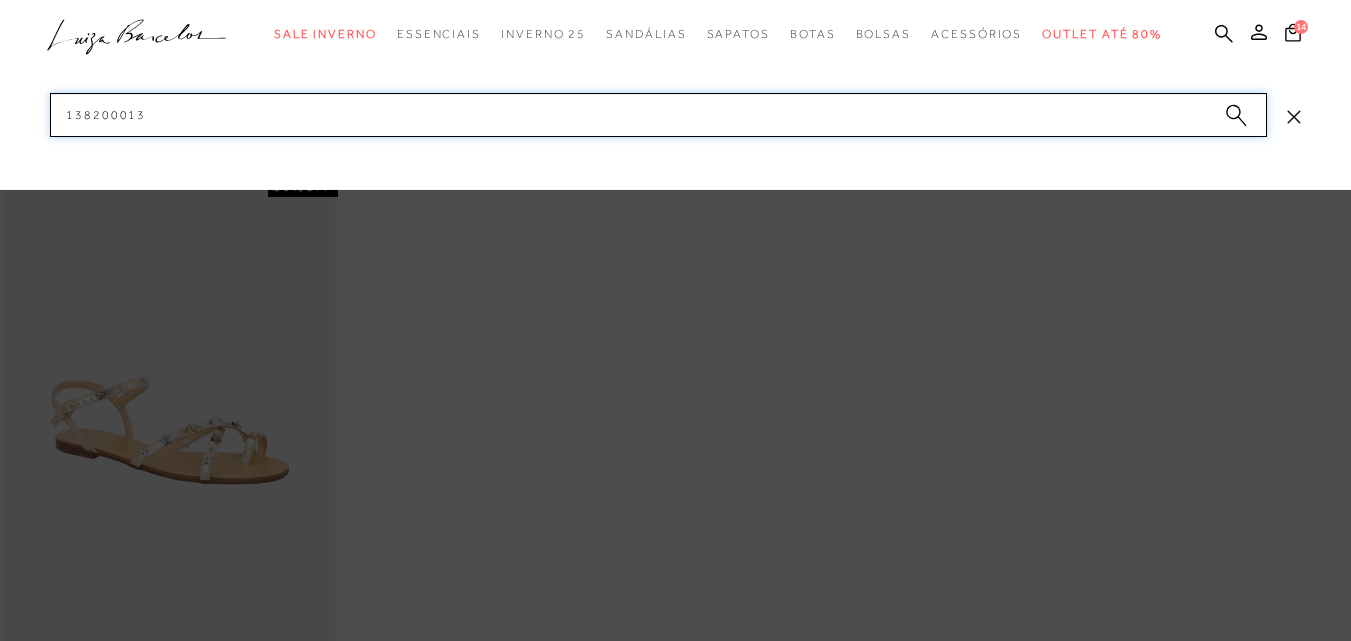 drag, startPoint x: 166, startPoint y: 113, endPoint x: 0, endPoint y: 103, distance: 166.30093 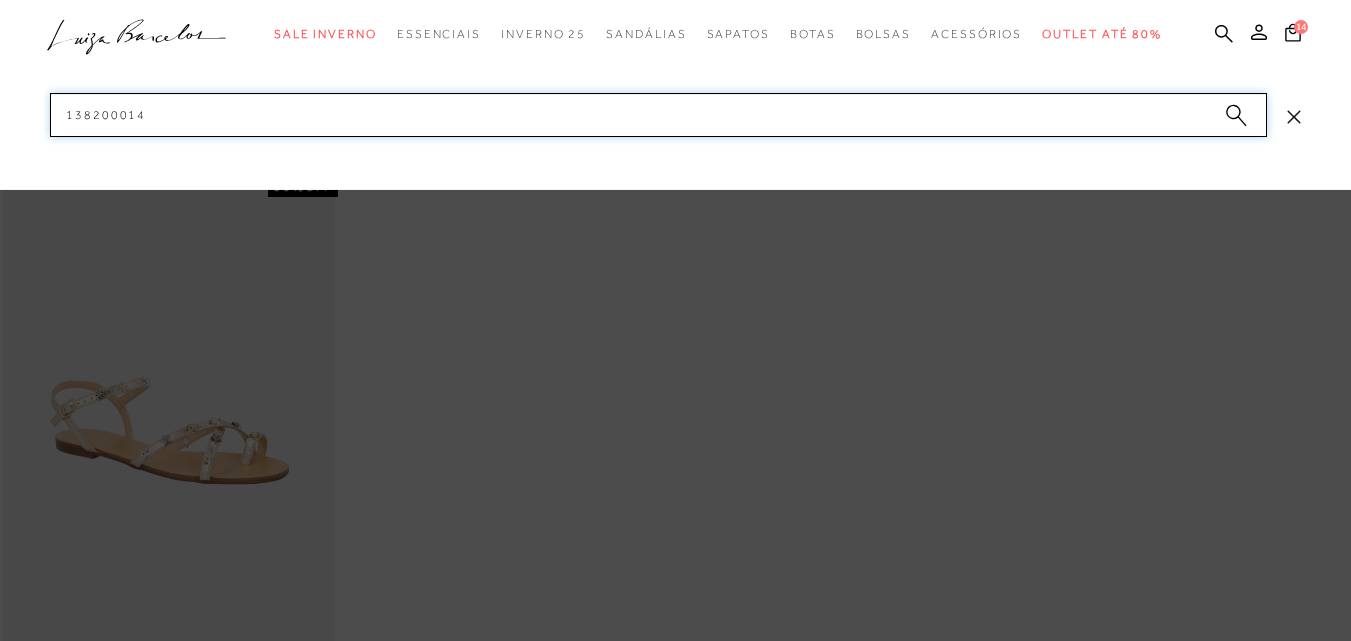 paste on "000102" 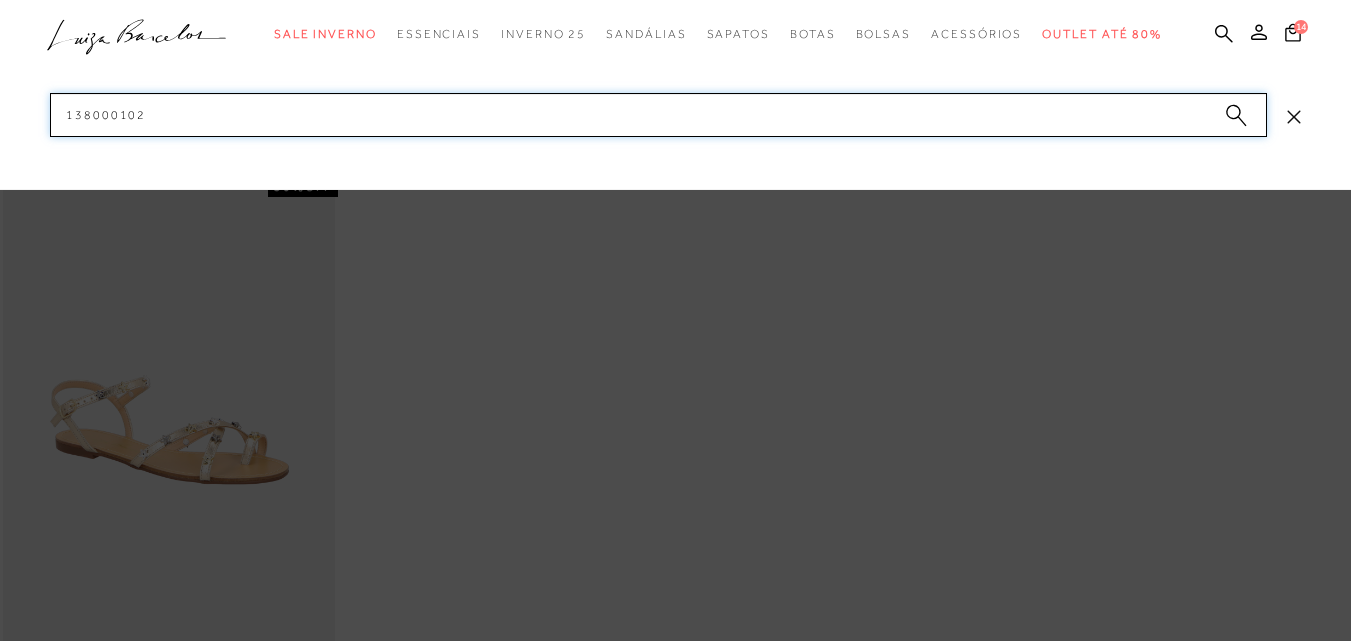 drag, startPoint x: 69, startPoint y: 116, endPoint x: 13, endPoint y: 112, distance: 56.142673 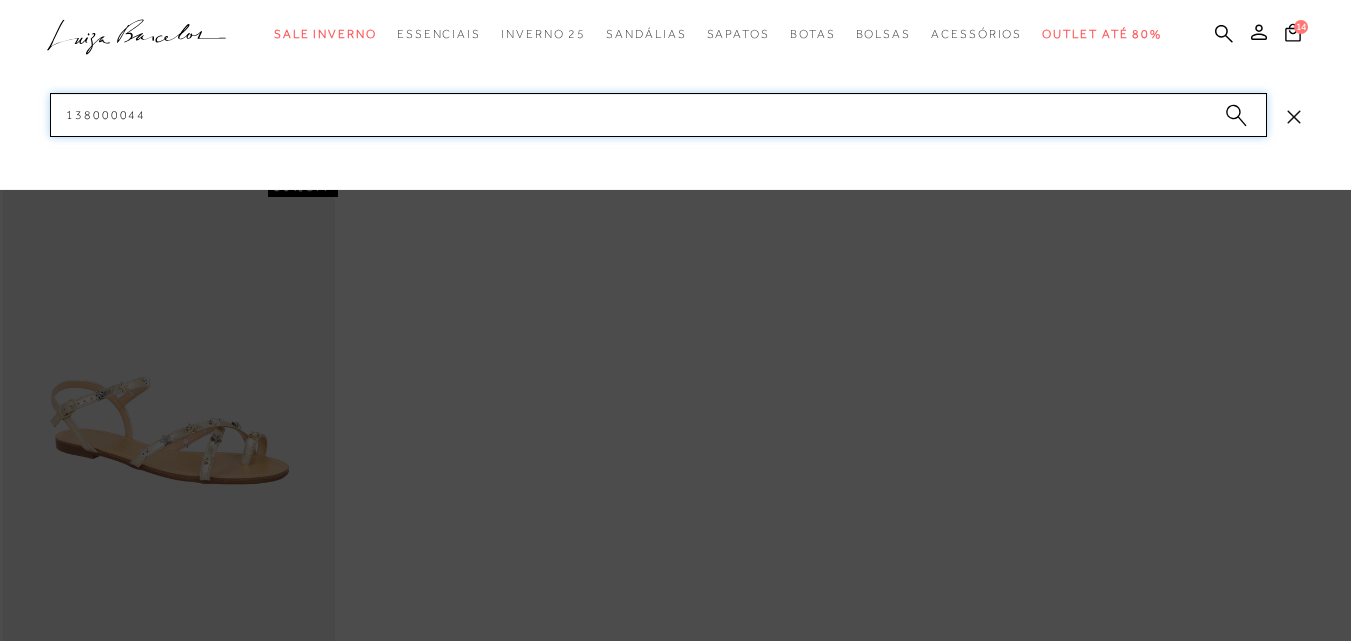 drag, startPoint x: 100, startPoint y: 104, endPoint x: 25, endPoint y: 103, distance: 75.00667 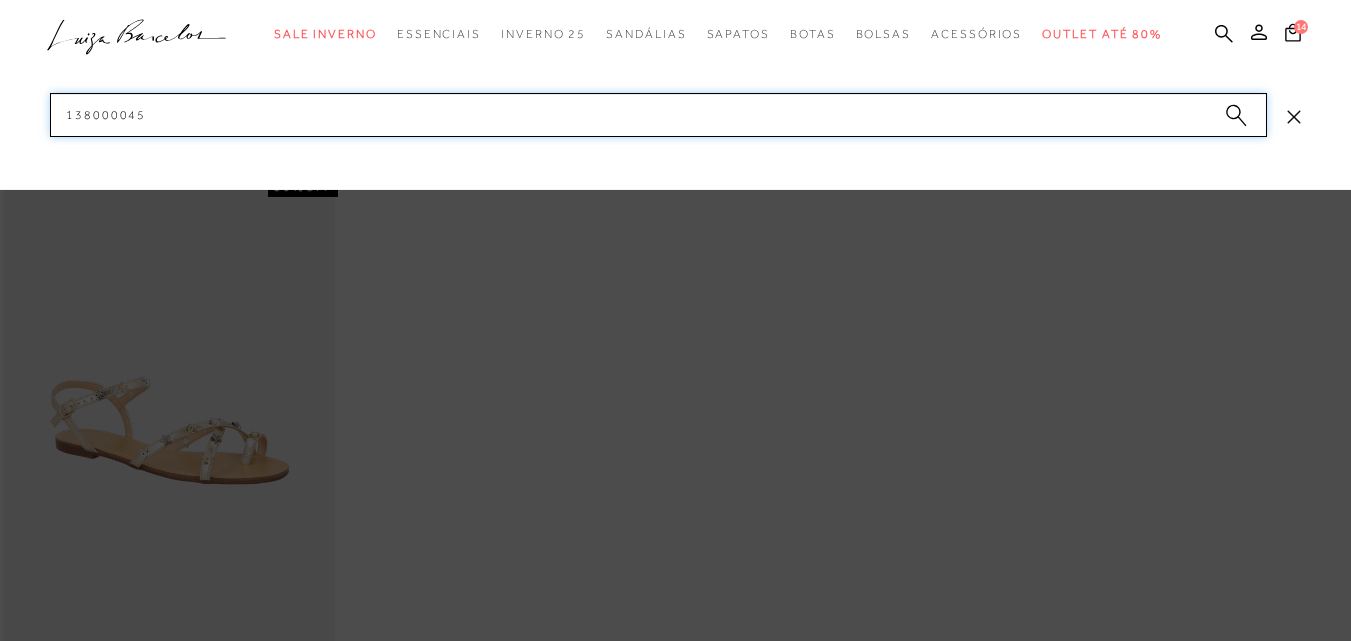 paste on "63" 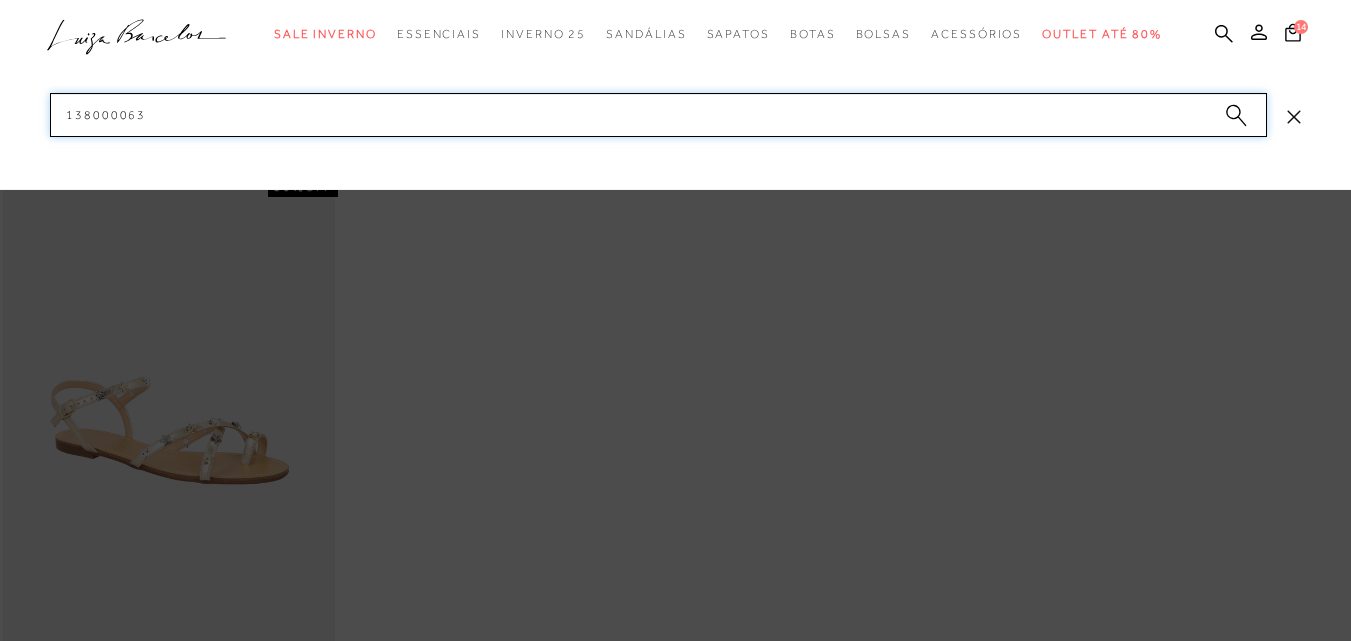 drag, startPoint x: 156, startPoint y: 112, endPoint x: 31, endPoint y: 114, distance: 125.016 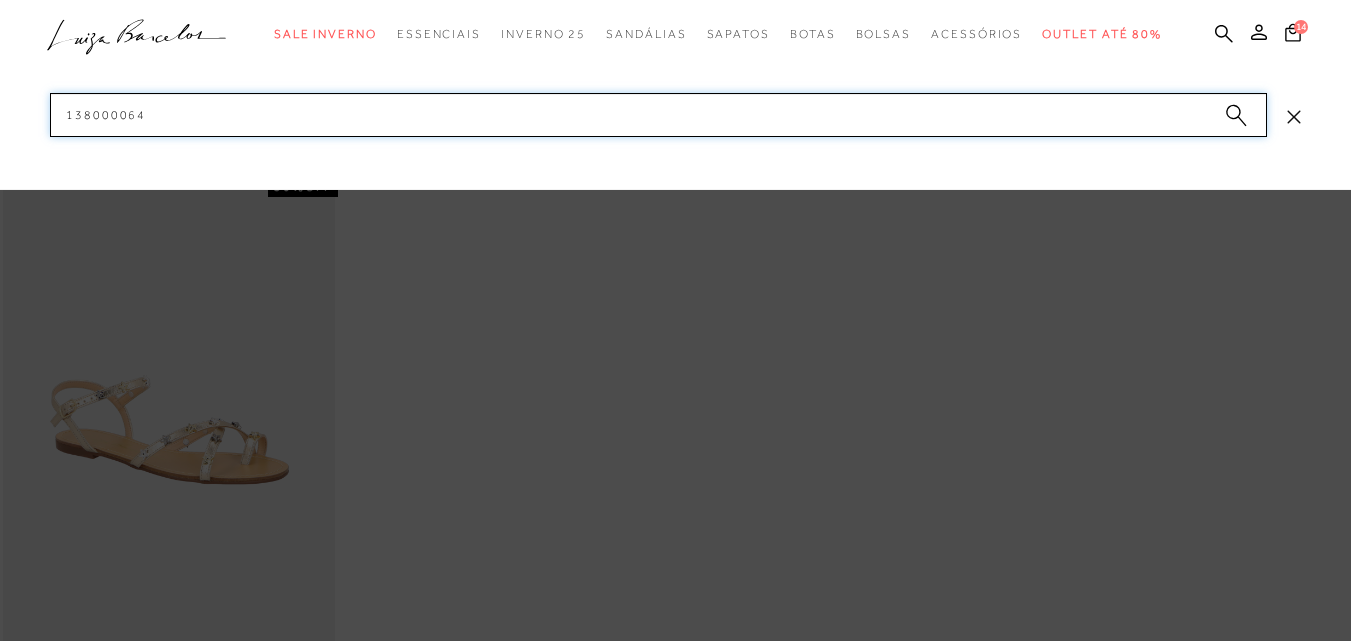 drag, startPoint x: 204, startPoint y: 120, endPoint x: 52, endPoint y: 120, distance: 152 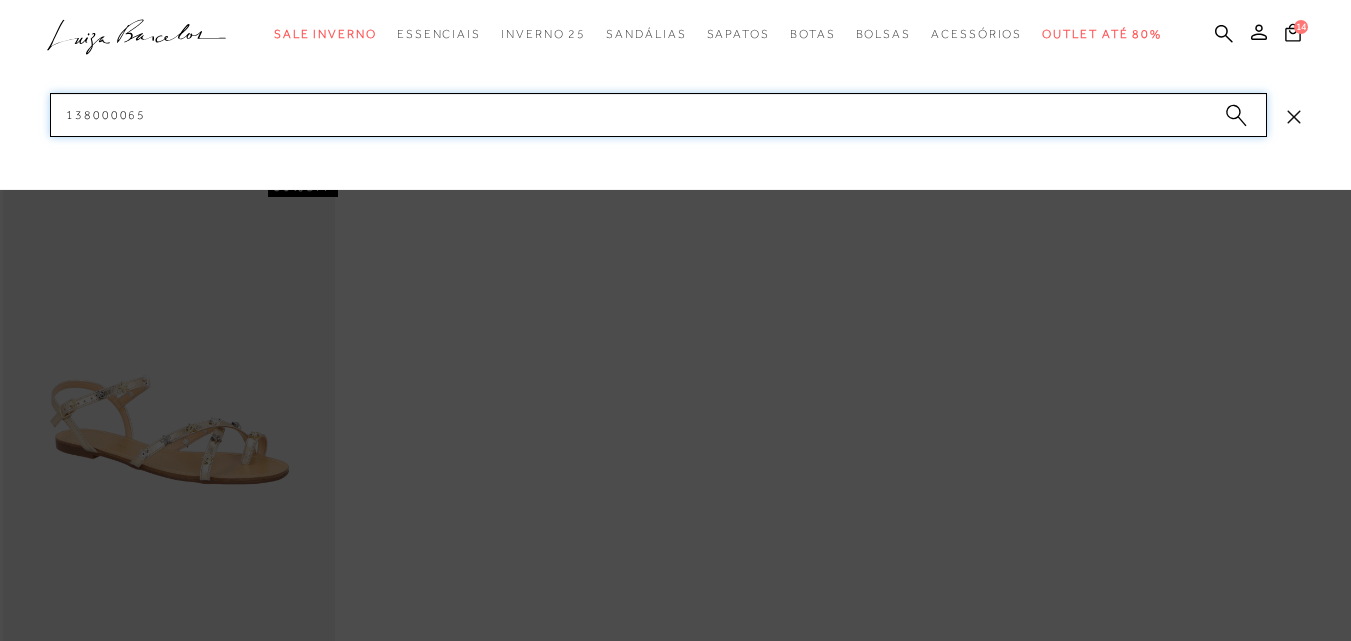 paste on "6" 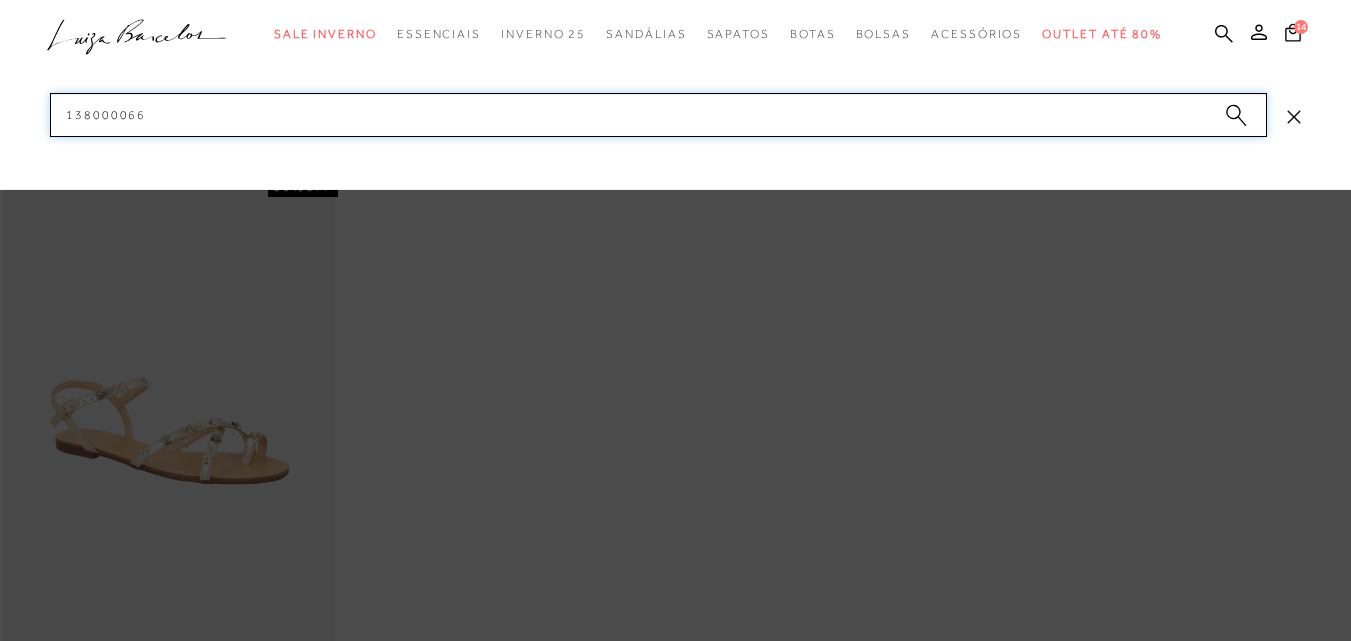 drag, startPoint x: 61, startPoint y: 107, endPoint x: 40, endPoint y: 107, distance: 21 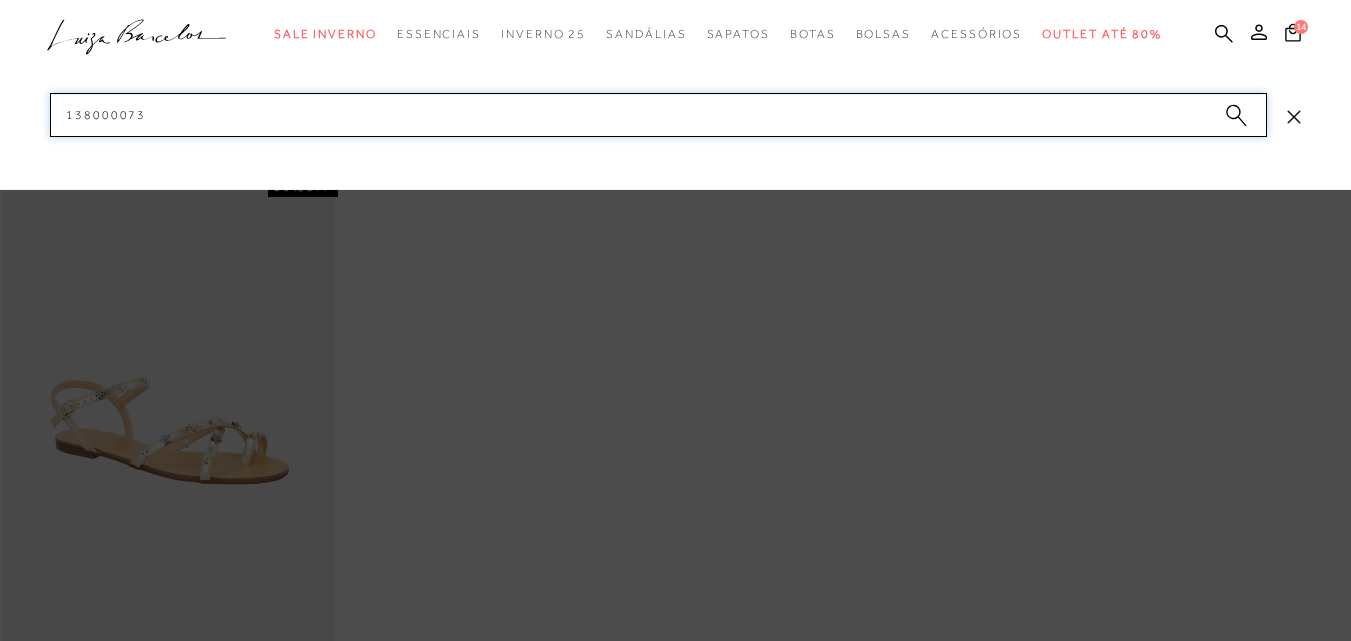 drag, startPoint x: 81, startPoint y: 105, endPoint x: 40, endPoint y: 106, distance: 41.01219 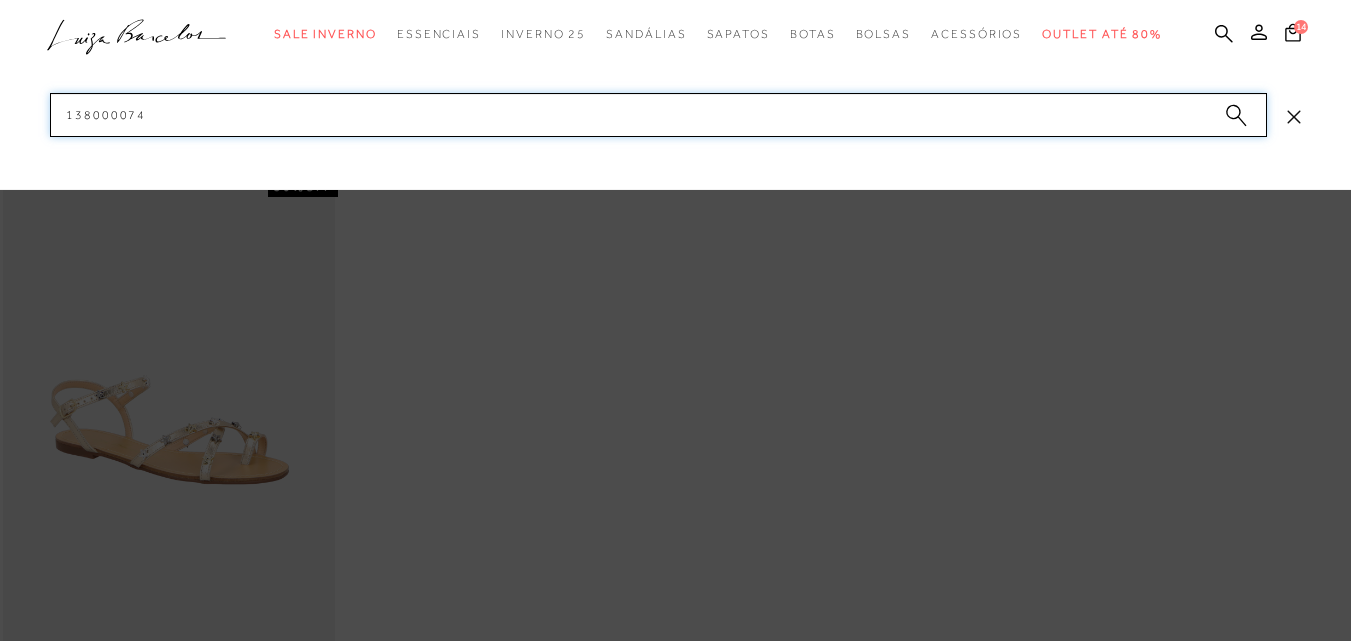 drag, startPoint x: 157, startPoint y: 107, endPoint x: 0, endPoint y: 107, distance: 157 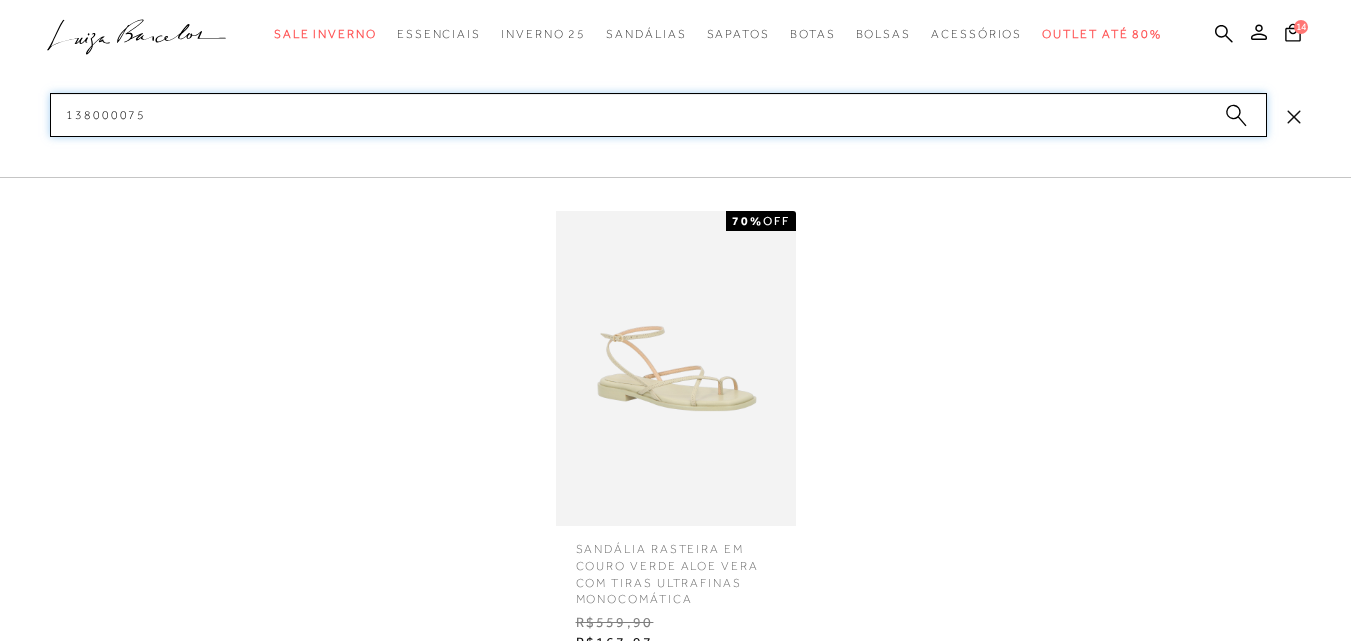 scroll, scrollTop: 100, scrollLeft: 0, axis: vertical 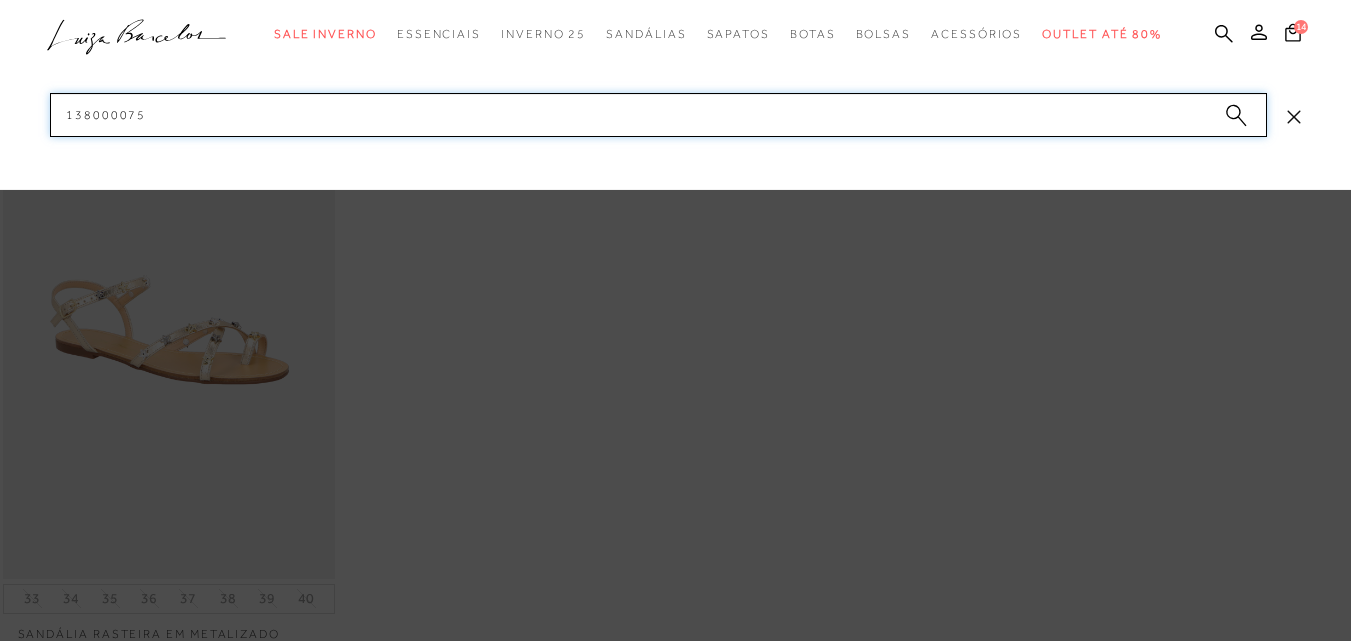 paste on "4" 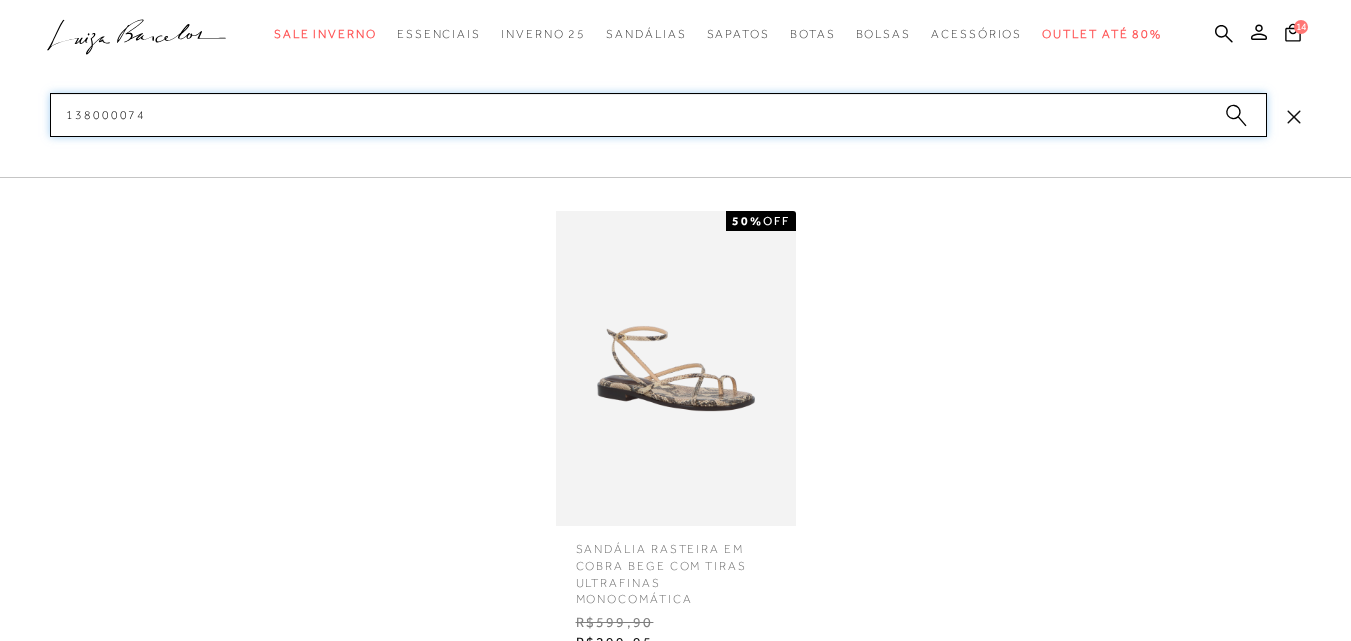 type on "138000074" 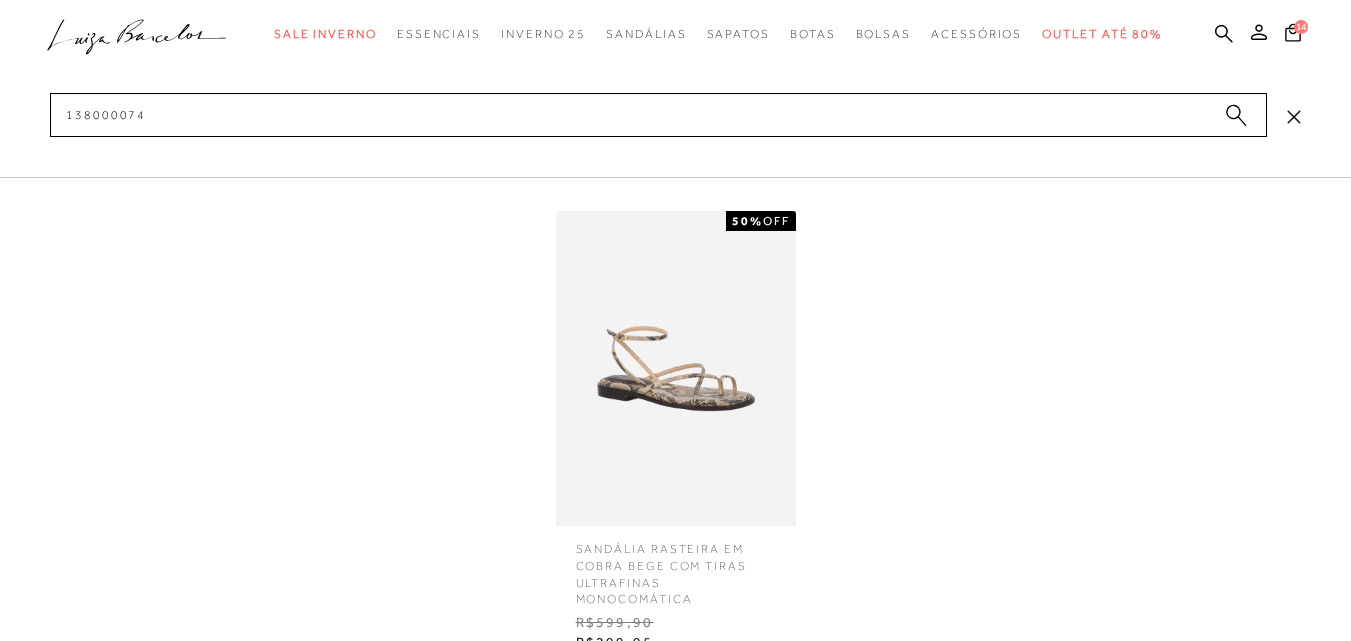 click at bounding box center (676, 368) 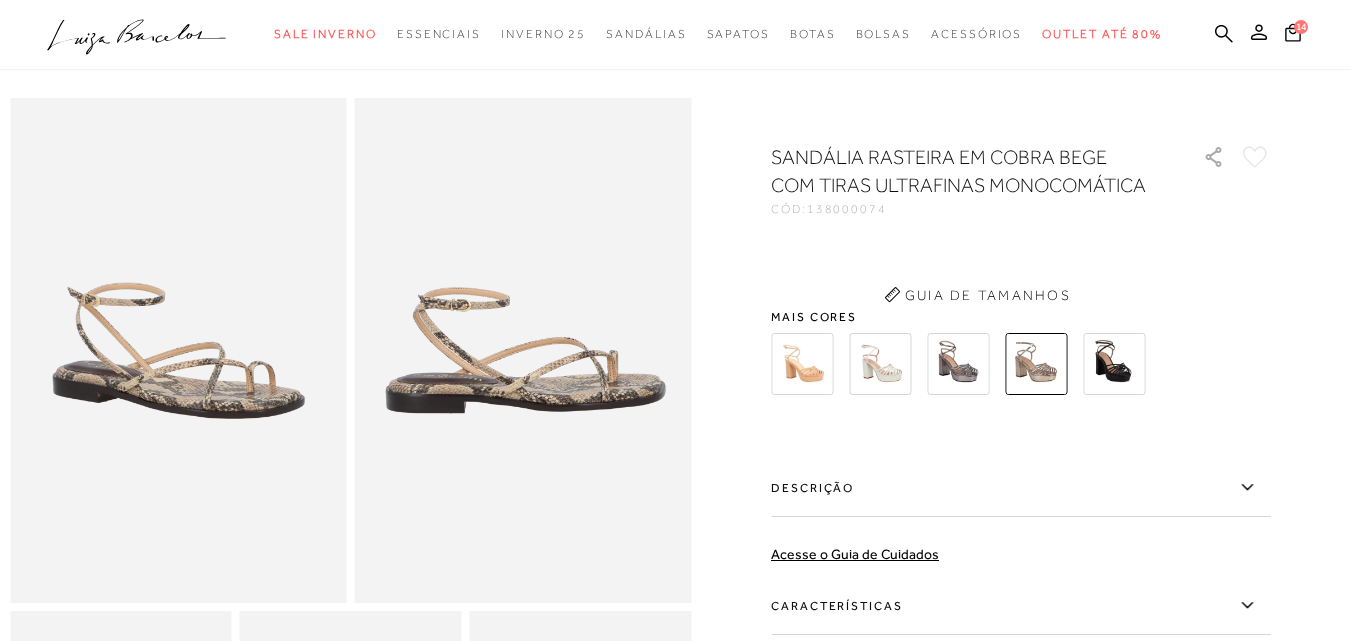 scroll, scrollTop: 0, scrollLeft: 0, axis: both 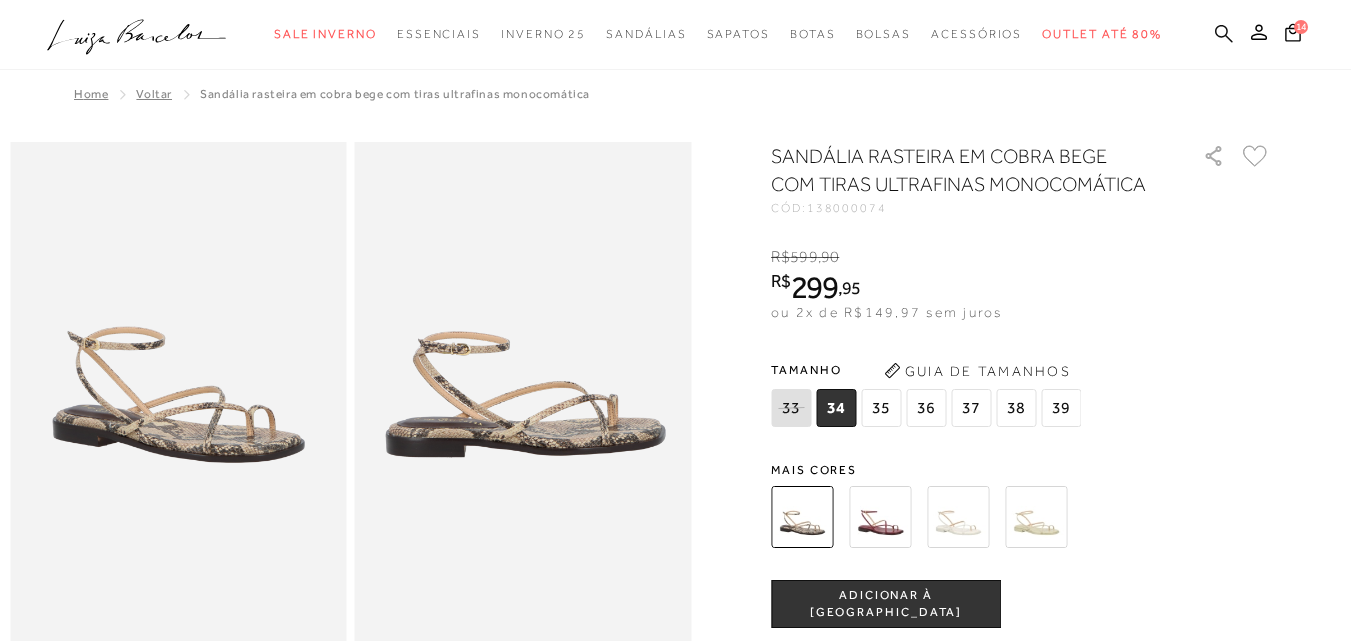 click 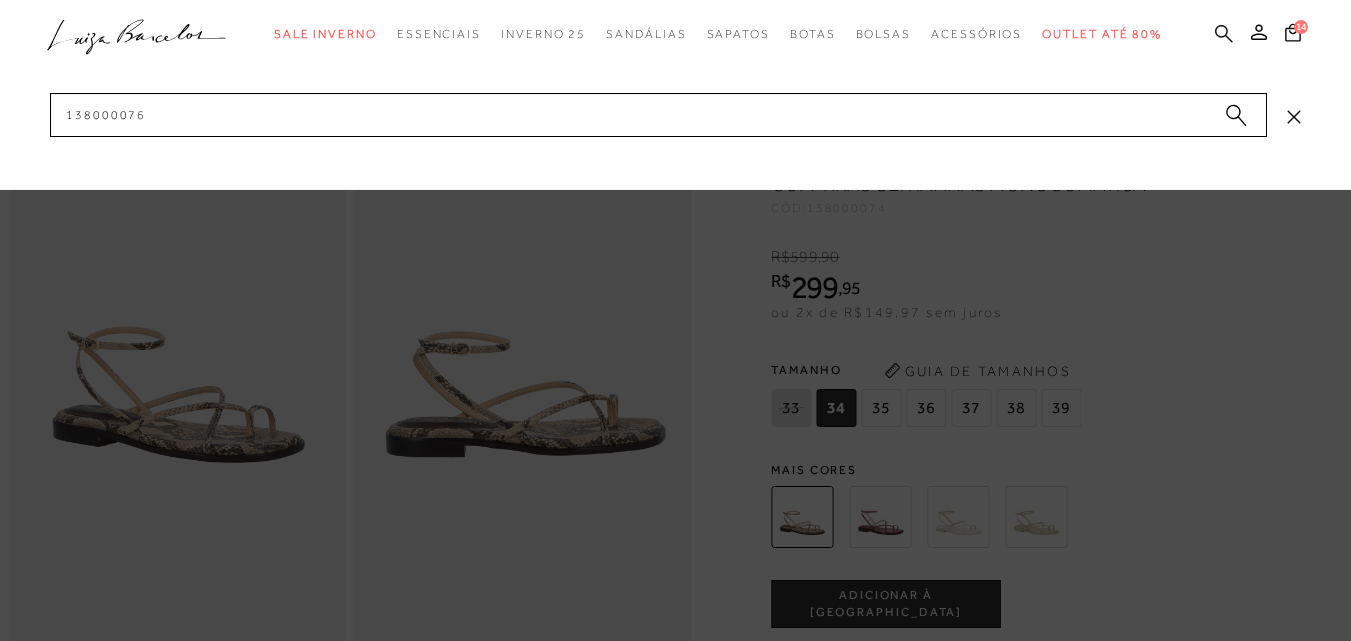 scroll, scrollTop: 0, scrollLeft: 0, axis: both 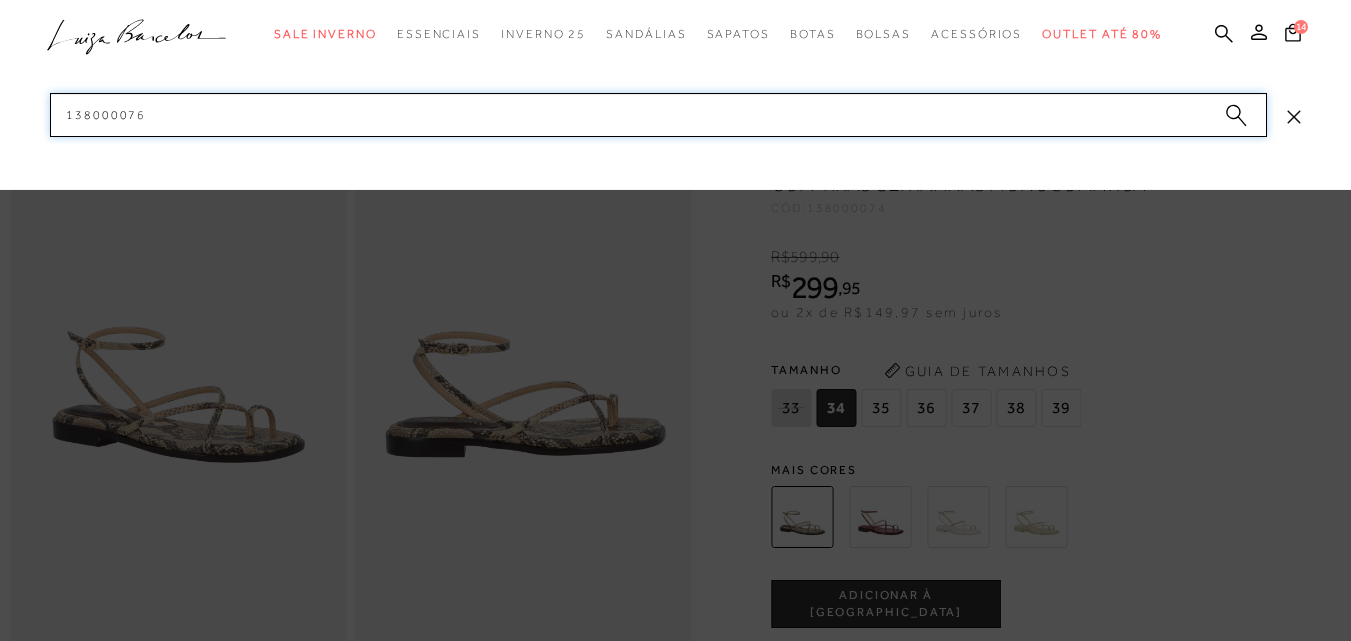 drag, startPoint x: 152, startPoint y: 111, endPoint x: 12, endPoint y: 116, distance: 140.08926 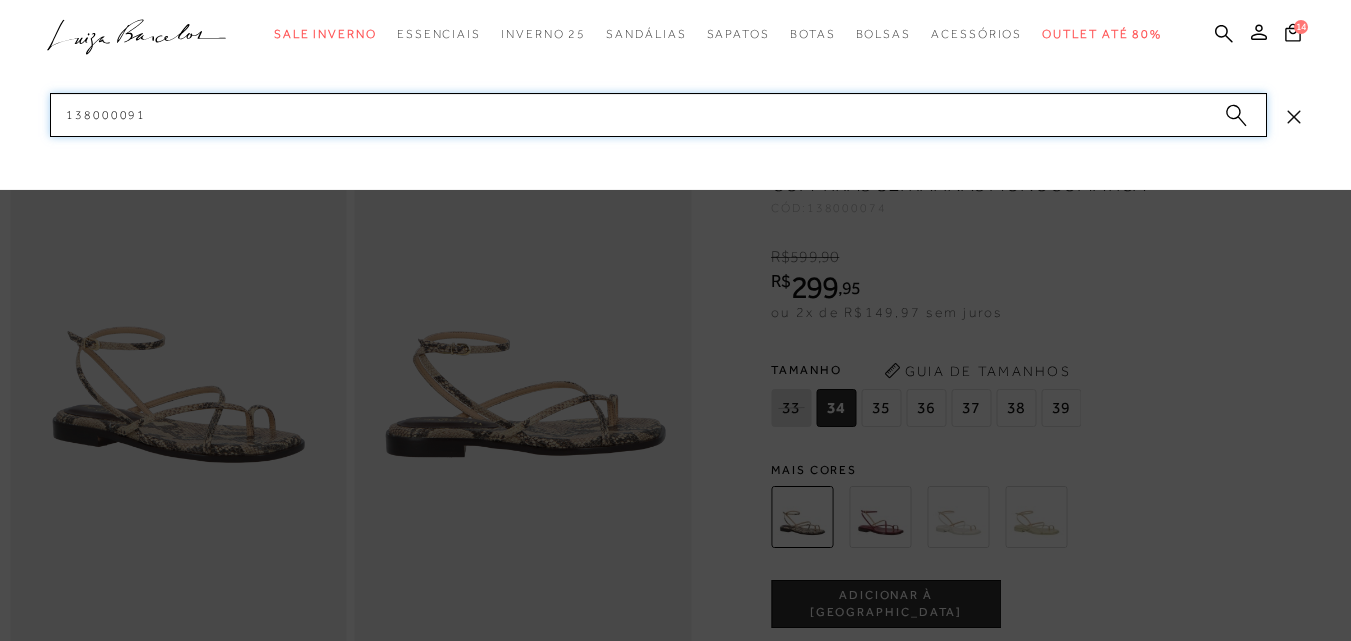 paste on "2" 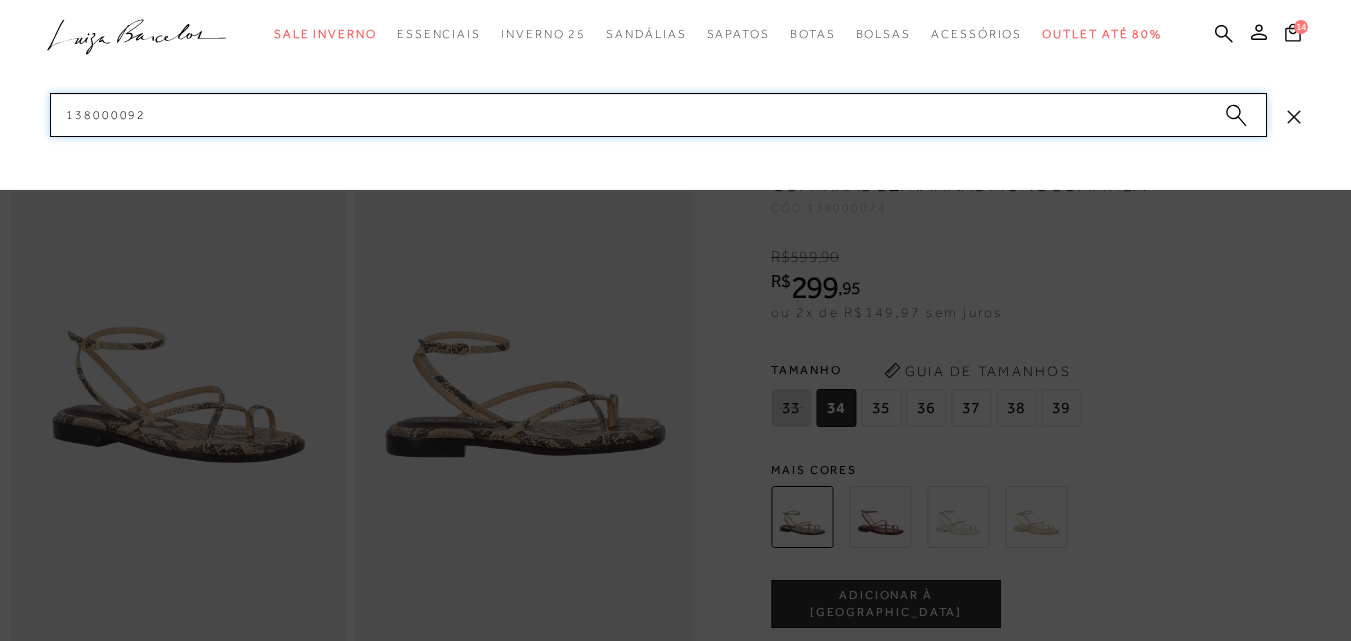 drag, startPoint x: 183, startPoint y: 128, endPoint x: 39, endPoint y: 124, distance: 144.05554 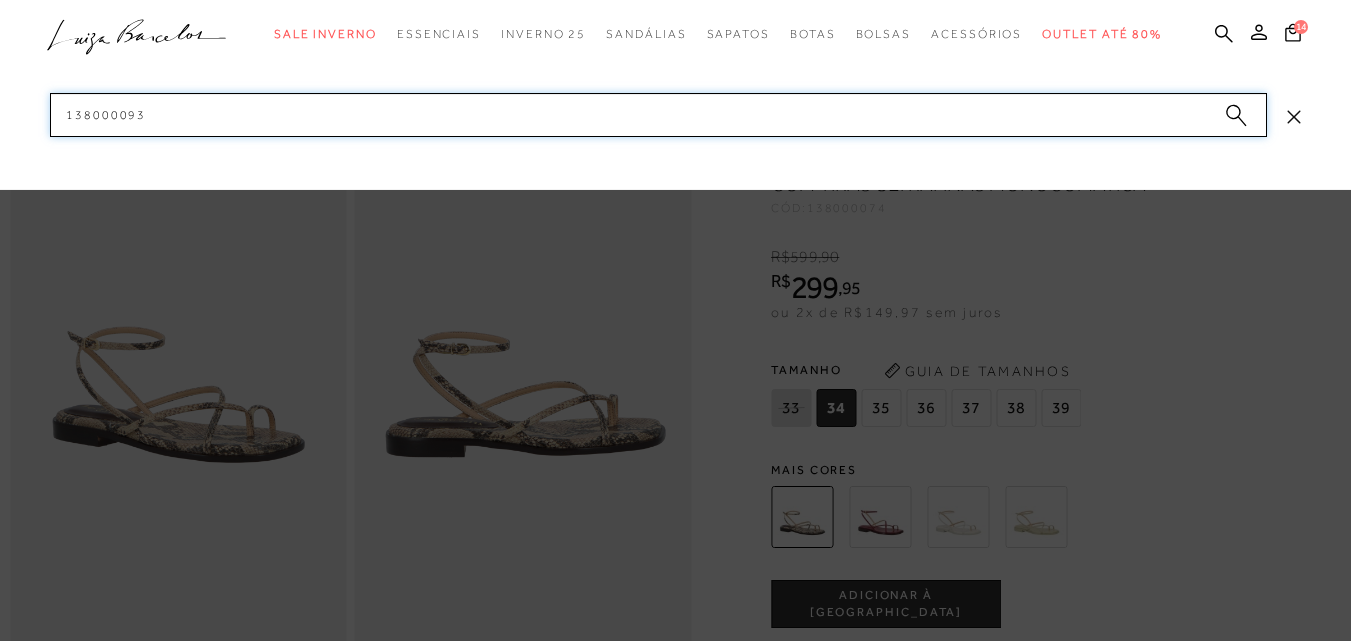 drag, startPoint x: 132, startPoint y: 113, endPoint x: 30, endPoint y: 131, distance: 103.57606 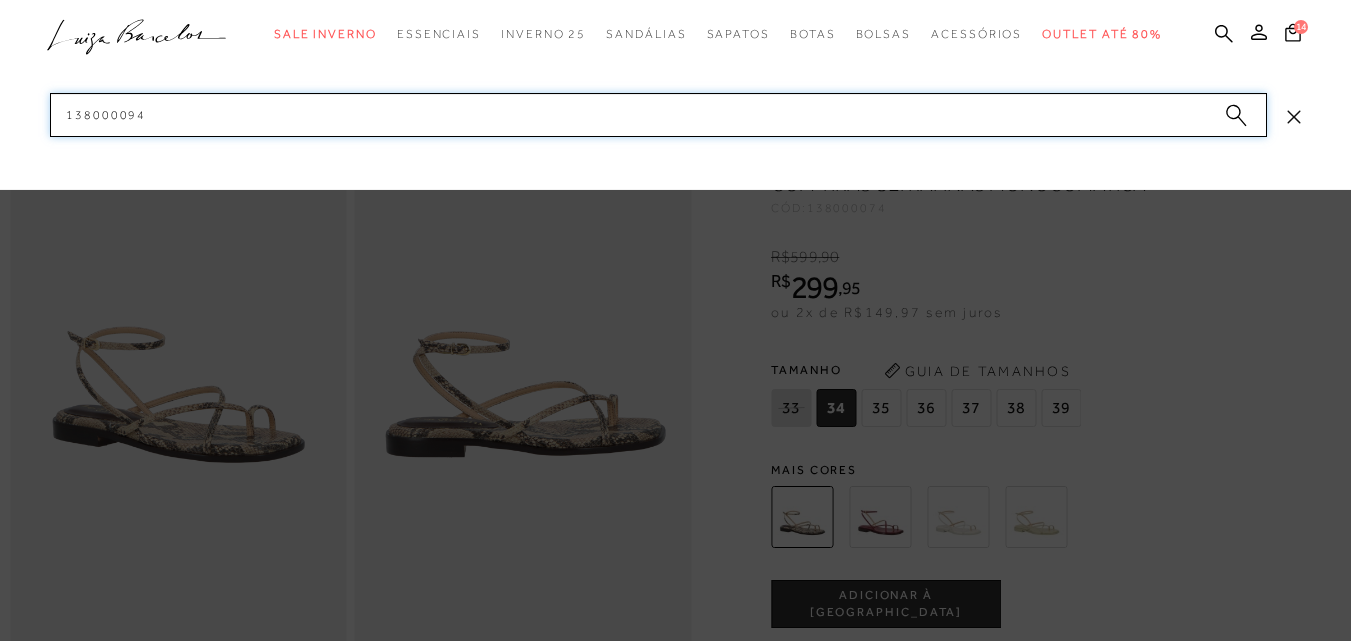 click on "categoryHeader
.a{fill-rule:evenodd;}
Sale Inverno
Modelo Sapatos Mules" at bounding box center (675, 0) 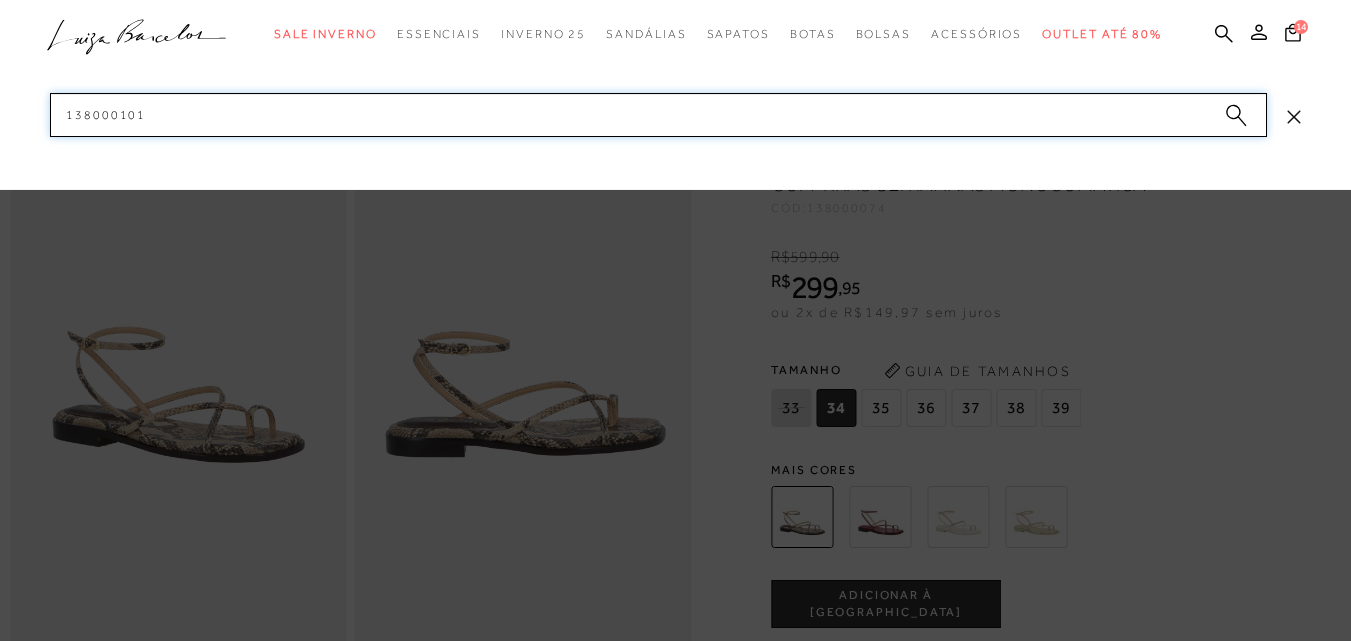 drag, startPoint x: 161, startPoint y: 111, endPoint x: 14, endPoint y: 117, distance: 147.12239 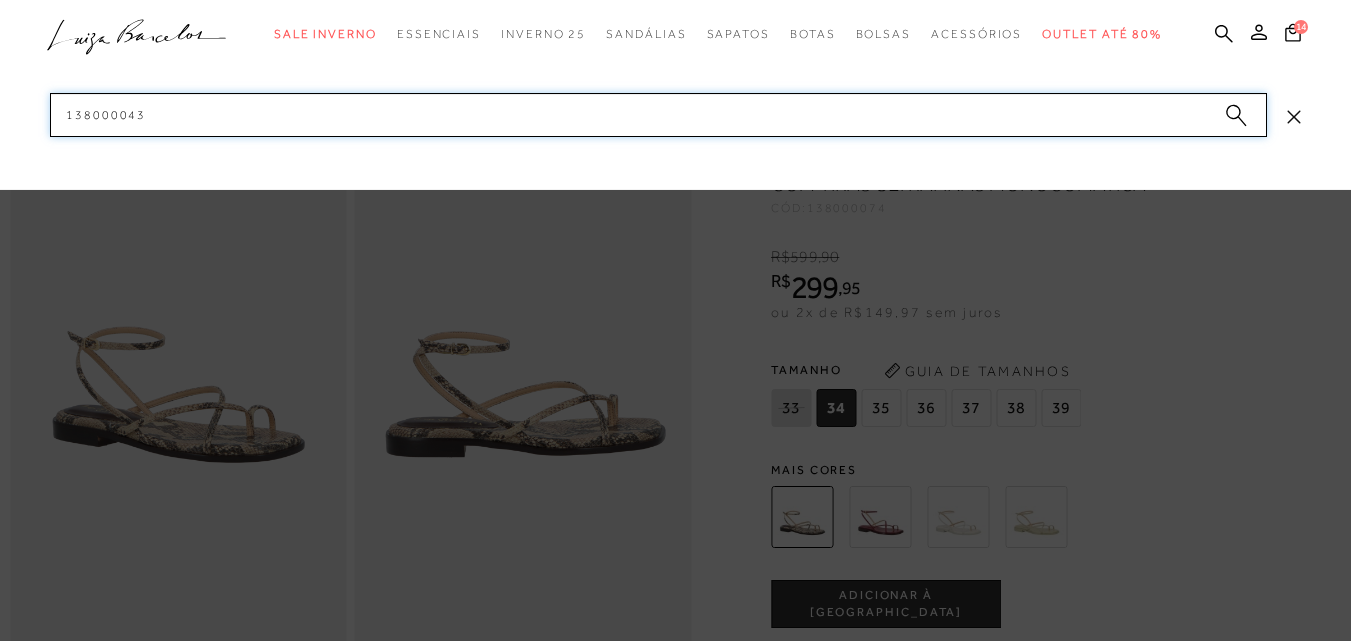 drag, startPoint x: 154, startPoint y: 111, endPoint x: 0, endPoint y: 117, distance: 154.11684 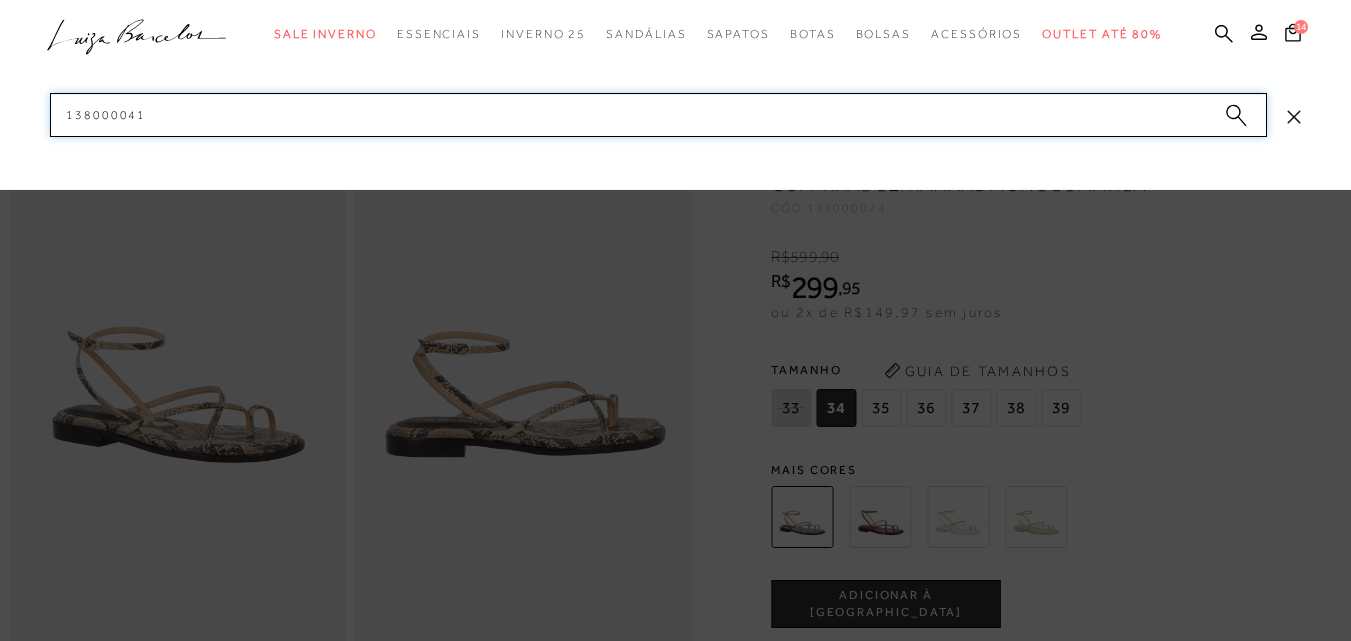 drag, startPoint x: 177, startPoint y: 117, endPoint x: 51, endPoint y: 216, distance: 160.24045 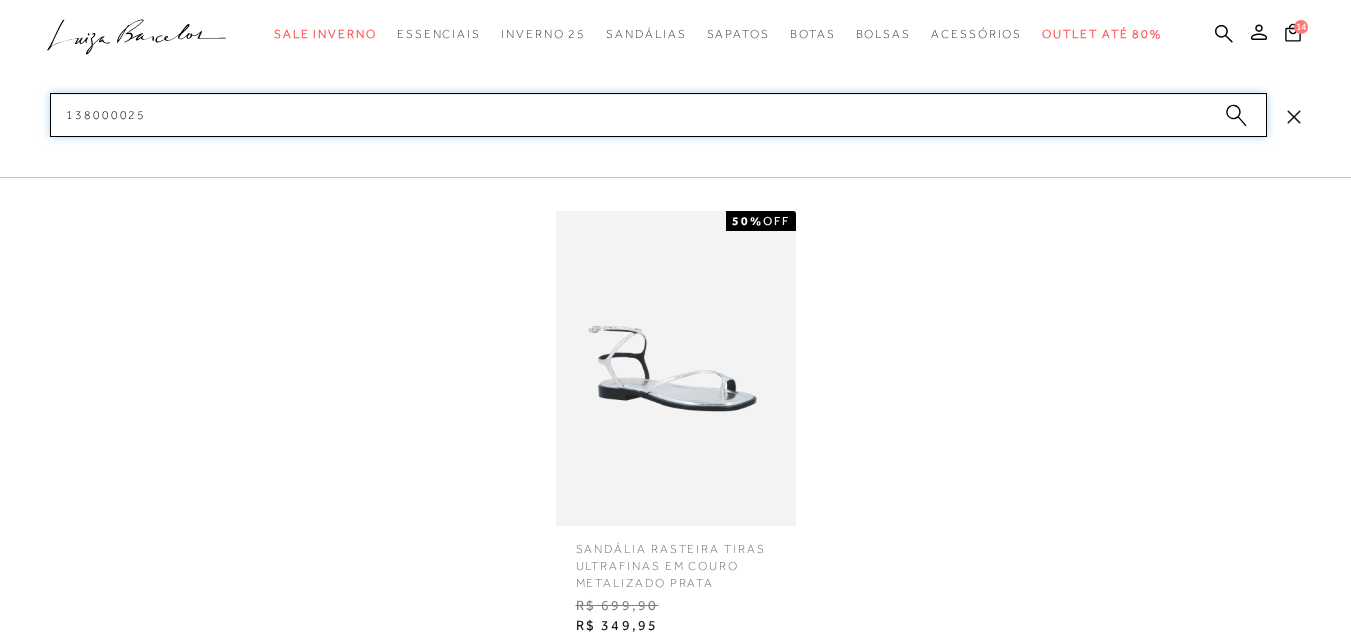 type on "138000025" 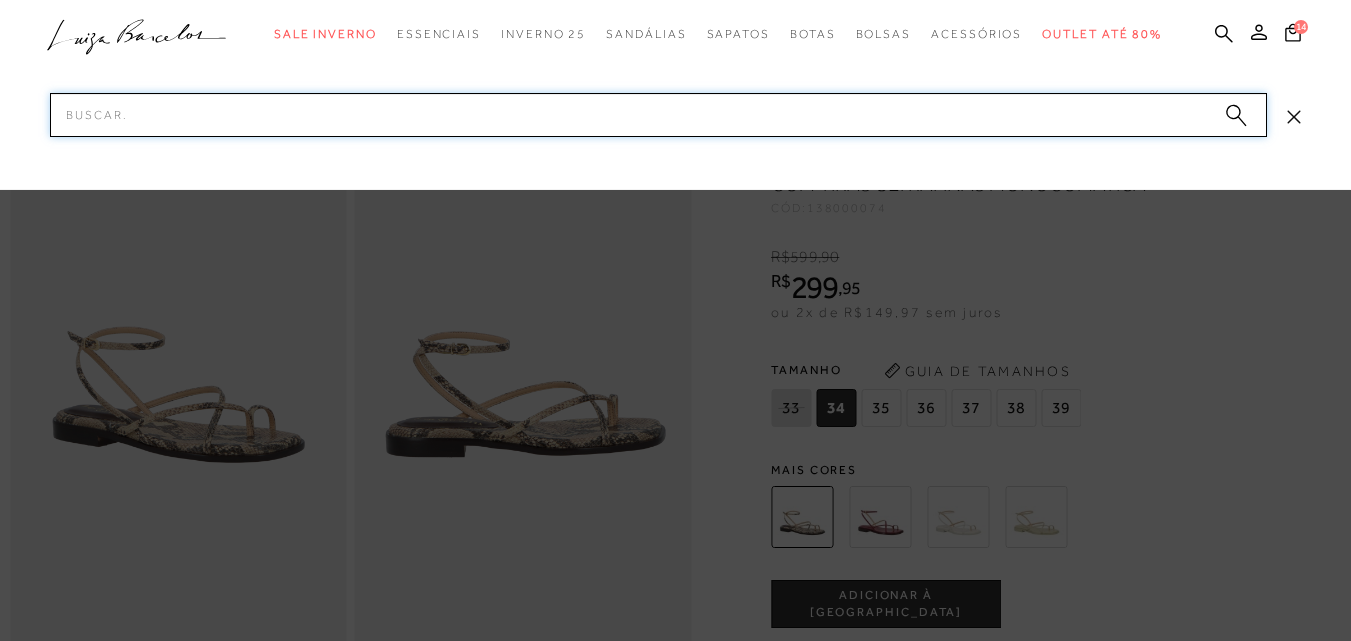 click on "Pesquisar" at bounding box center [658, 115] 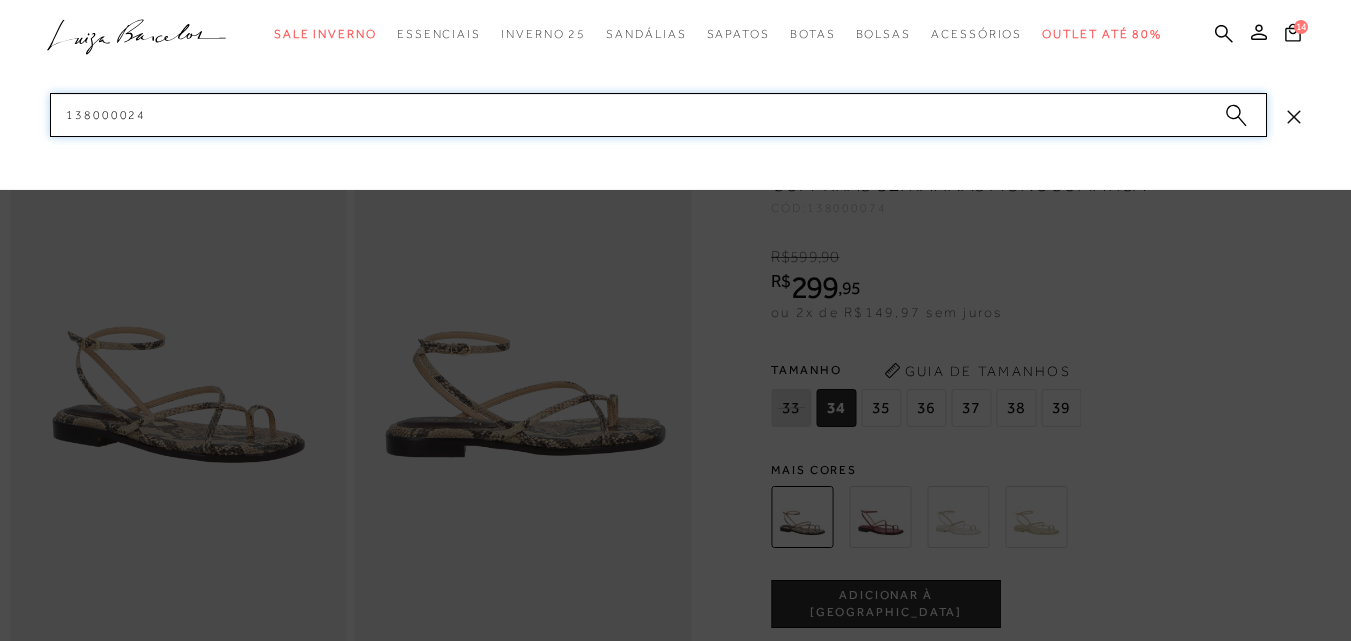 drag, startPoint x: 141, startPoint y: 114, endPoint x: 22, endPoint y: 100, distance: 119.8207 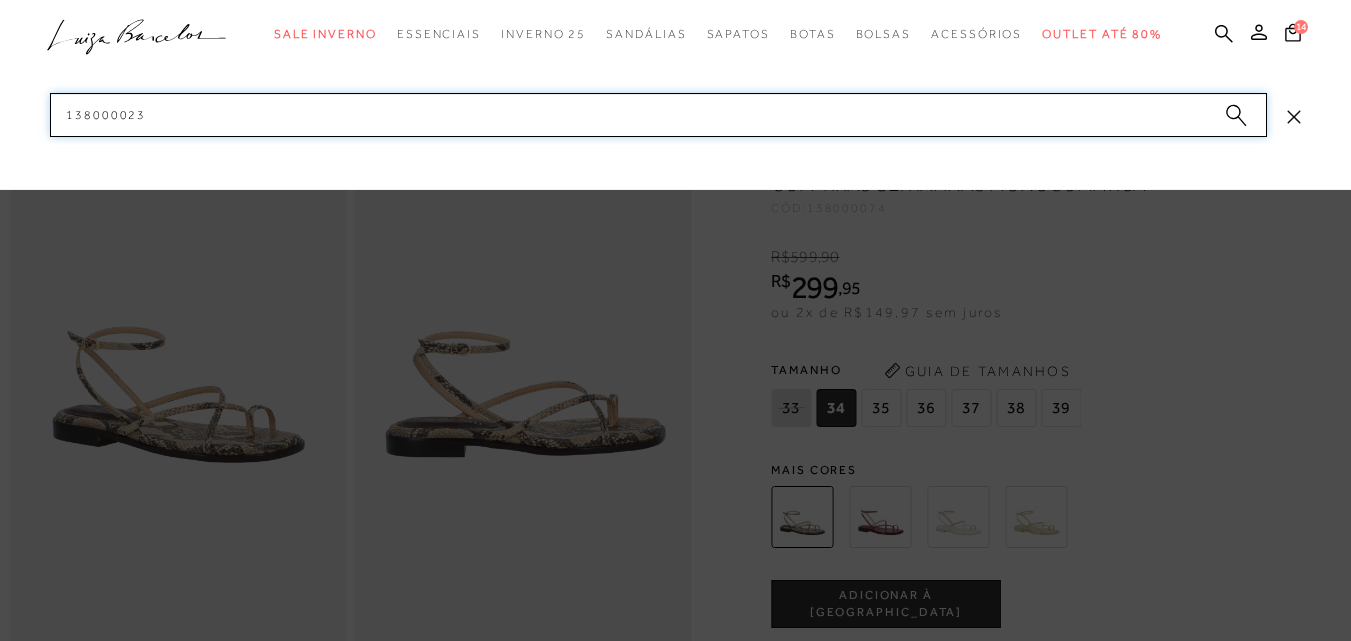 paste on "1" 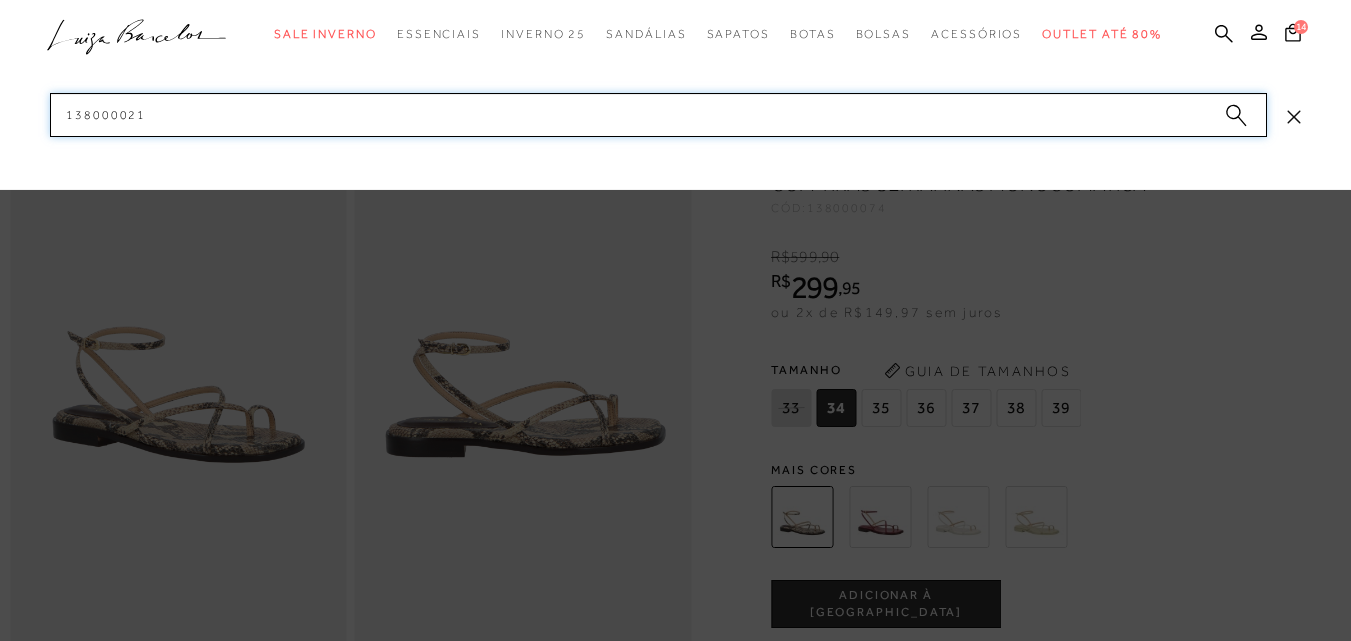 paste on "790014" 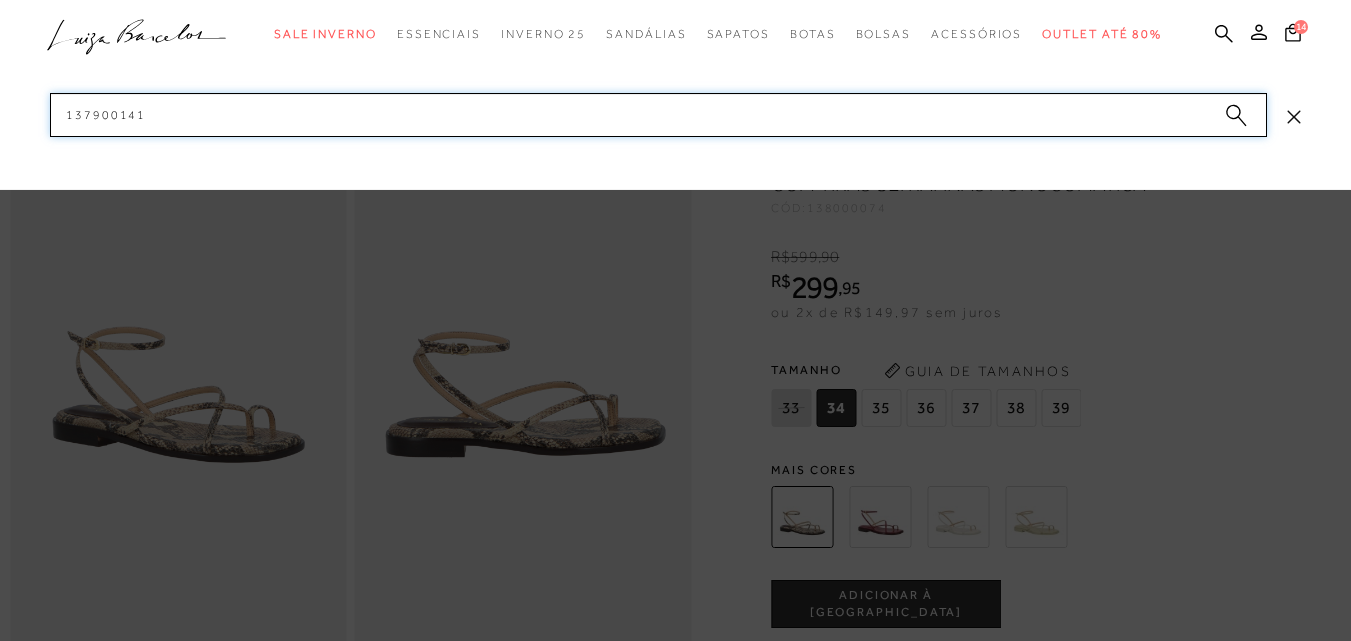 drag, startPoint x: 184, startPoint y: 98, endPoint x: 51, endPoint y: 128, distance: 136.34148 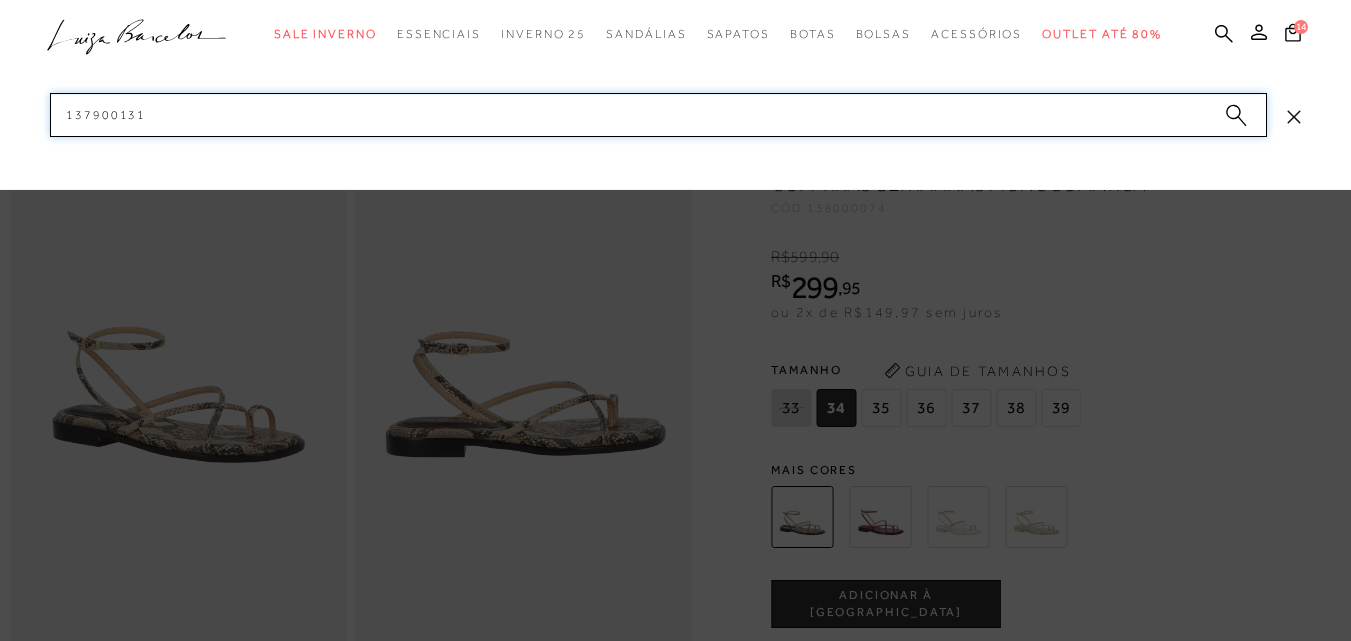 drag, startPoint x: 157, startPoint y: 114, endPoint x: 23, endPoint y: 116, distance: 134.01492 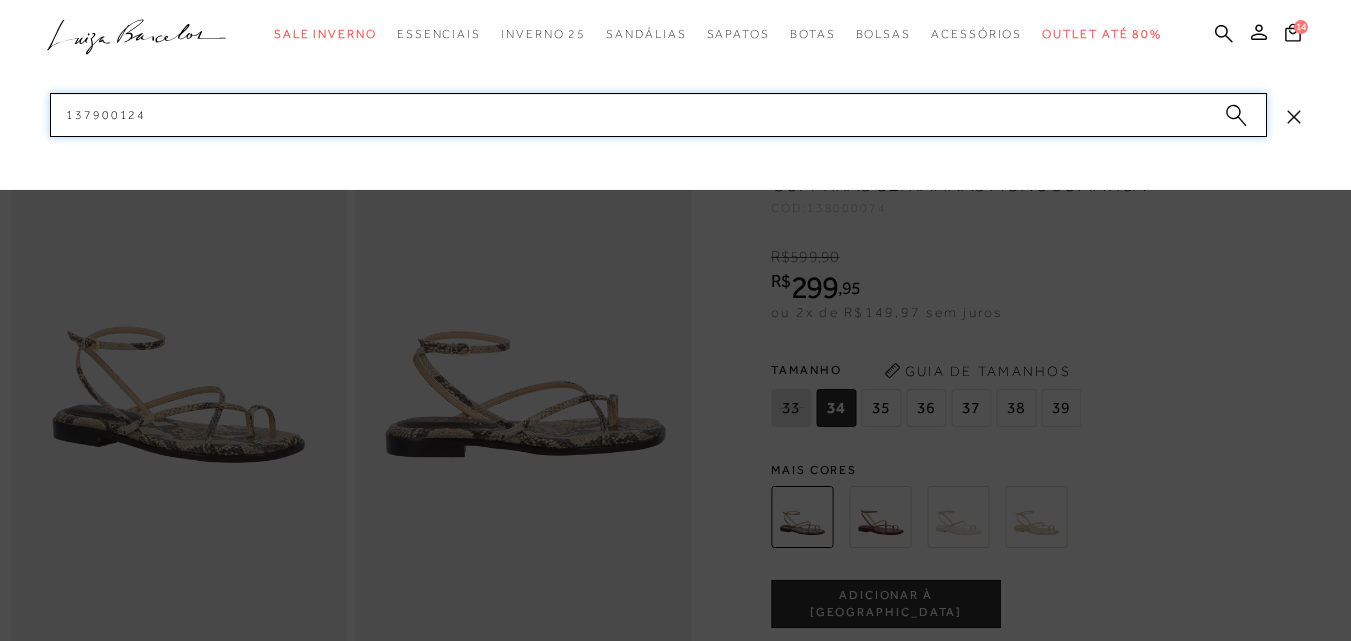 drag, startPoint x: 145, startPoint y: 118, endPoint x: 11, endPoint y: 118, distance: 134 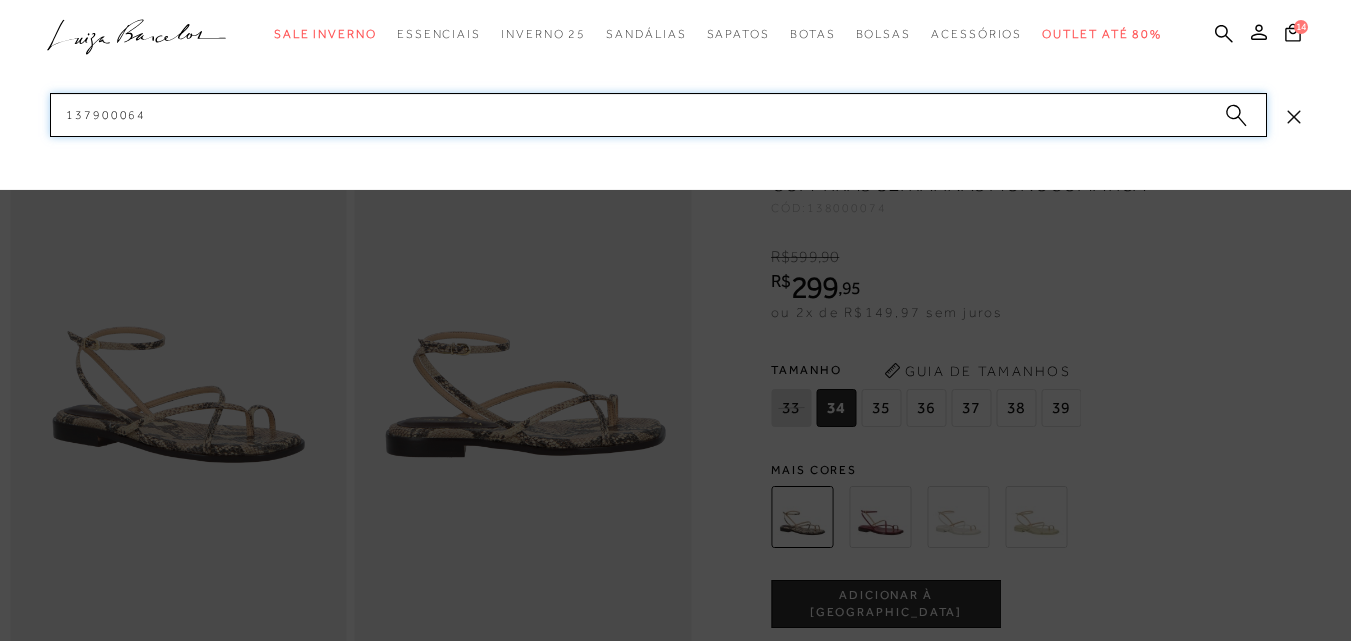 paste on "3" 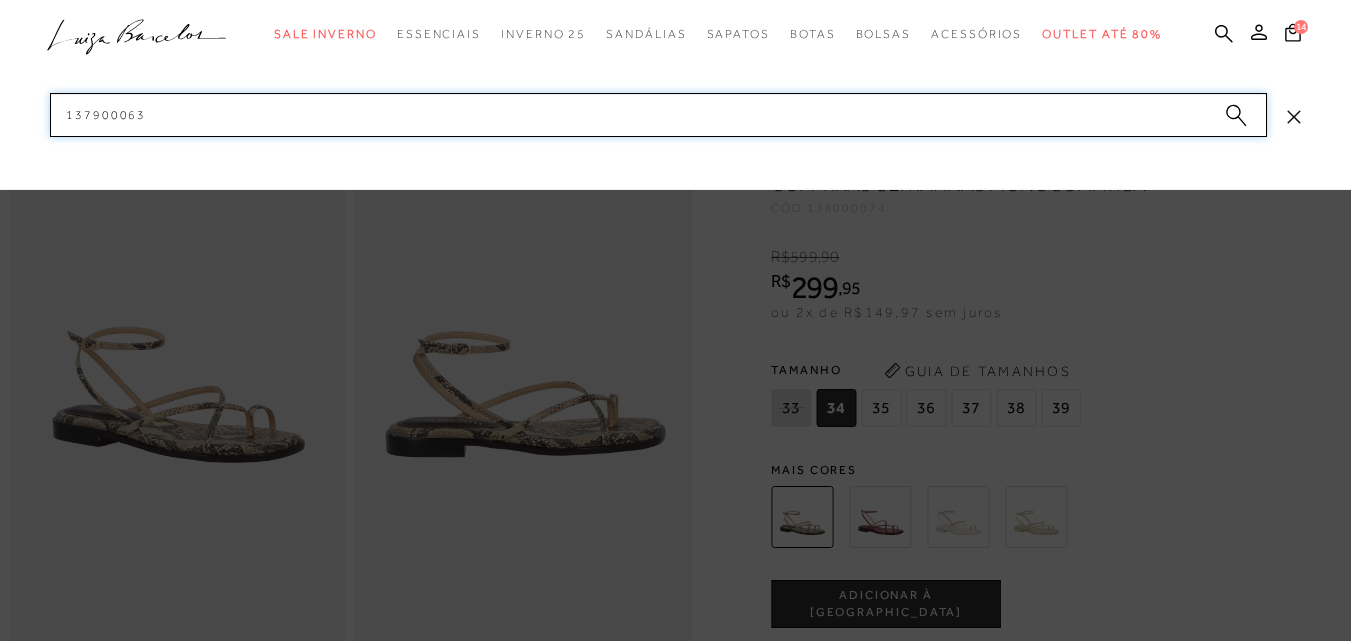 drag, startPoint x: 177, startPoint y: 113, endPoint x: 42, endPoint y: 121, distance: 135.23683 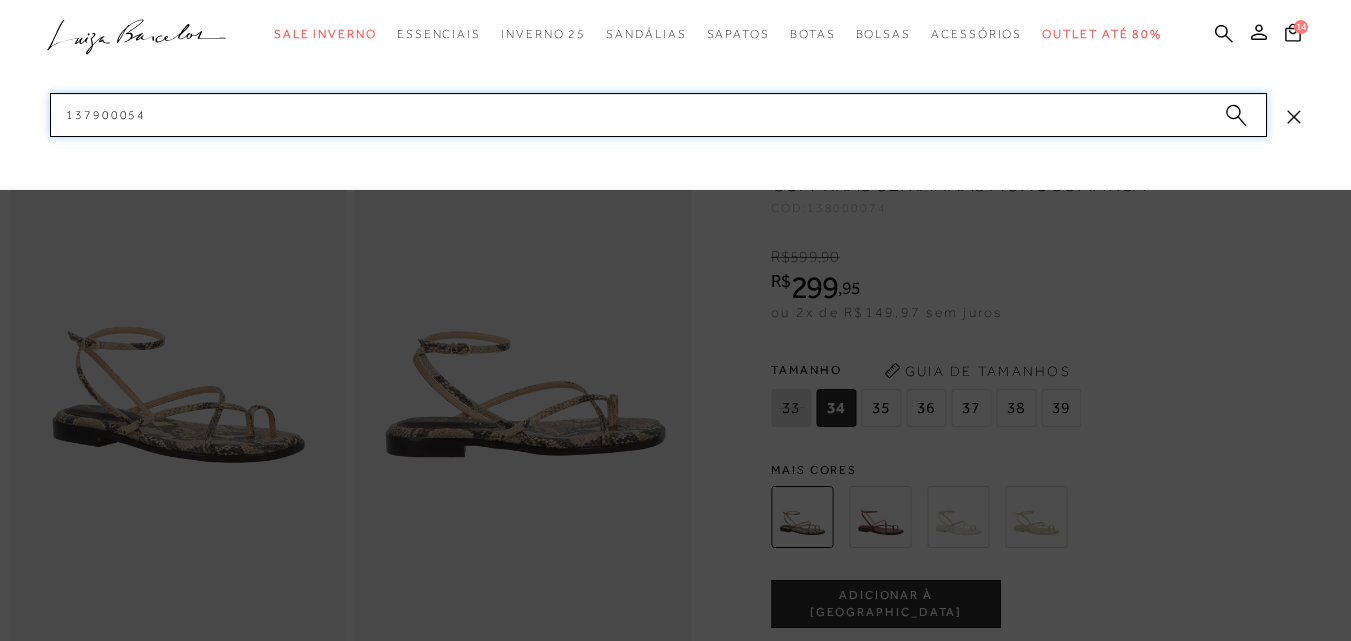 paste on "3" 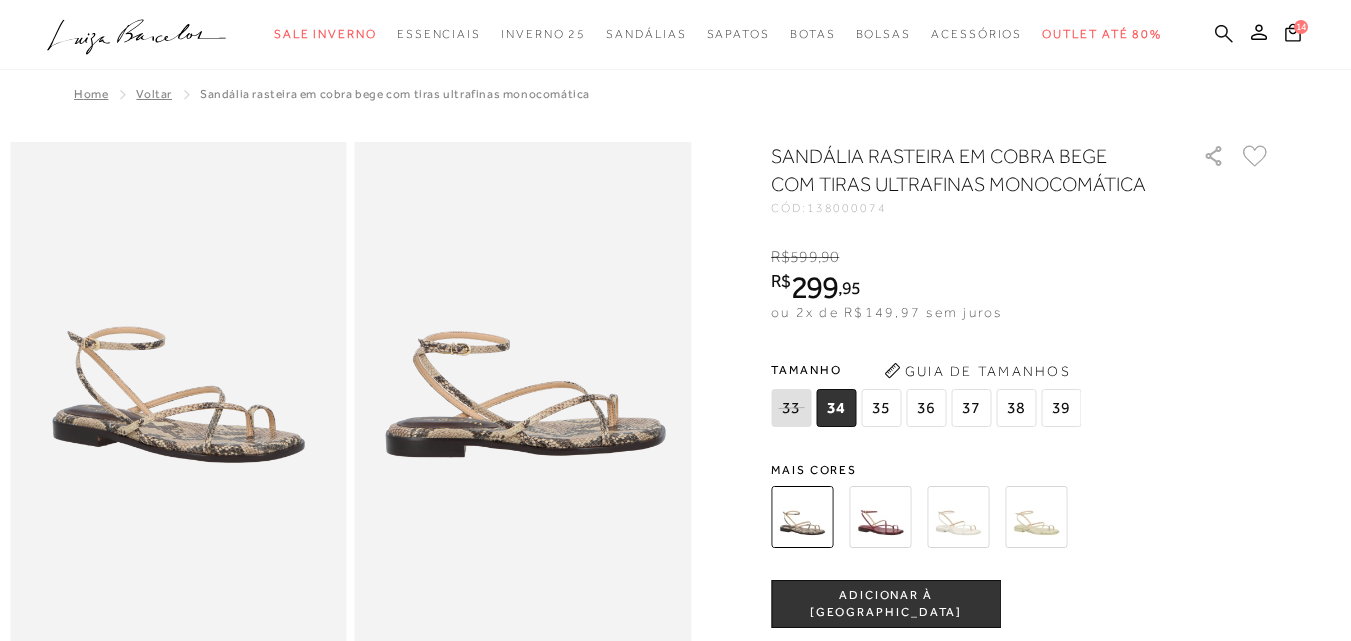 click 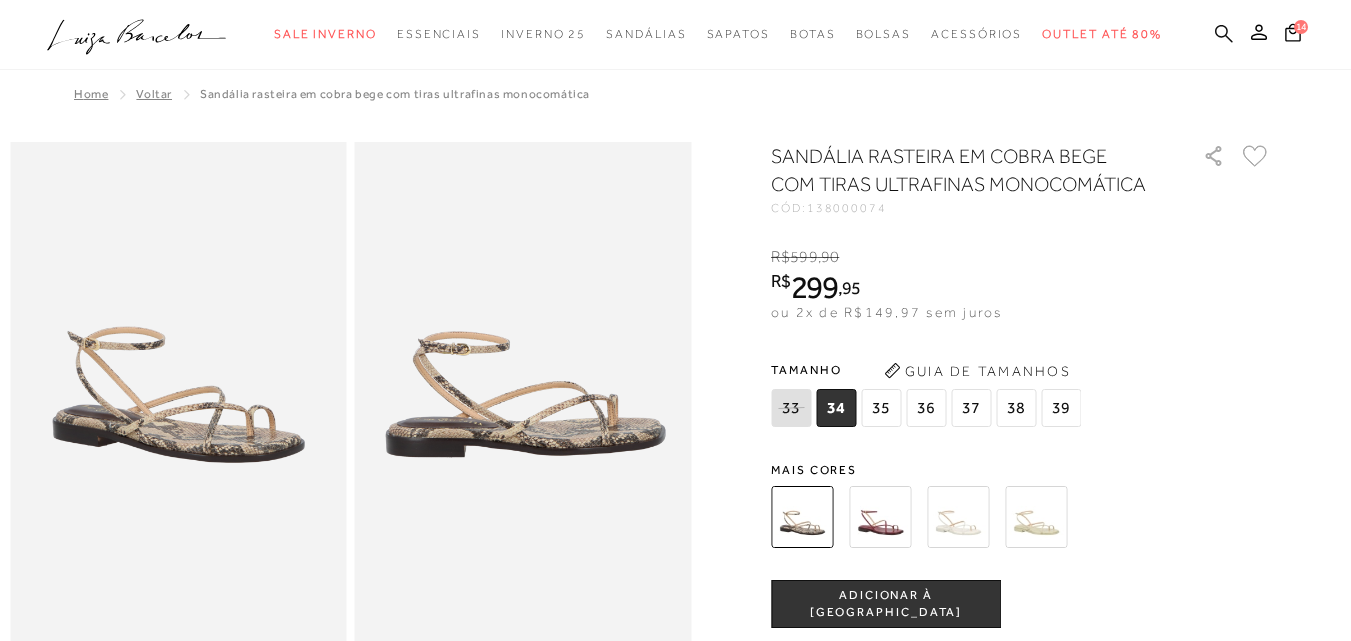 click 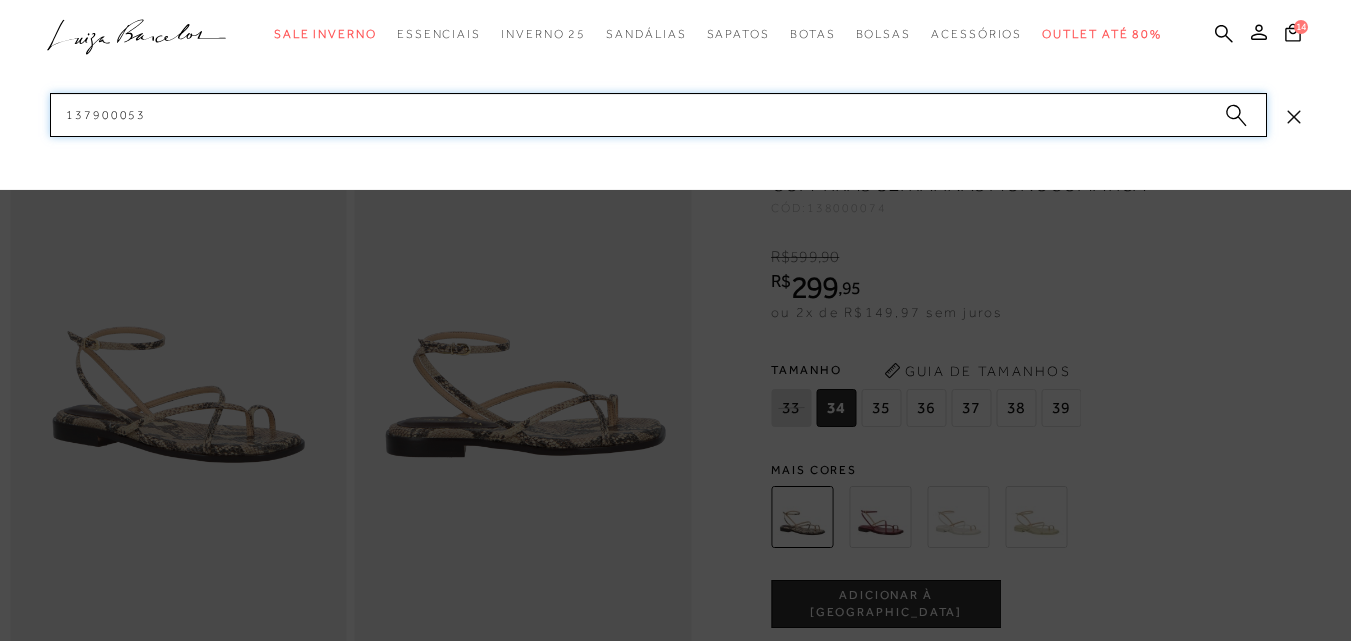 drag, startPoint x: 869, startPoint y: 122, endPoint x: 0, endPoint y: 88, distance: 869.66486 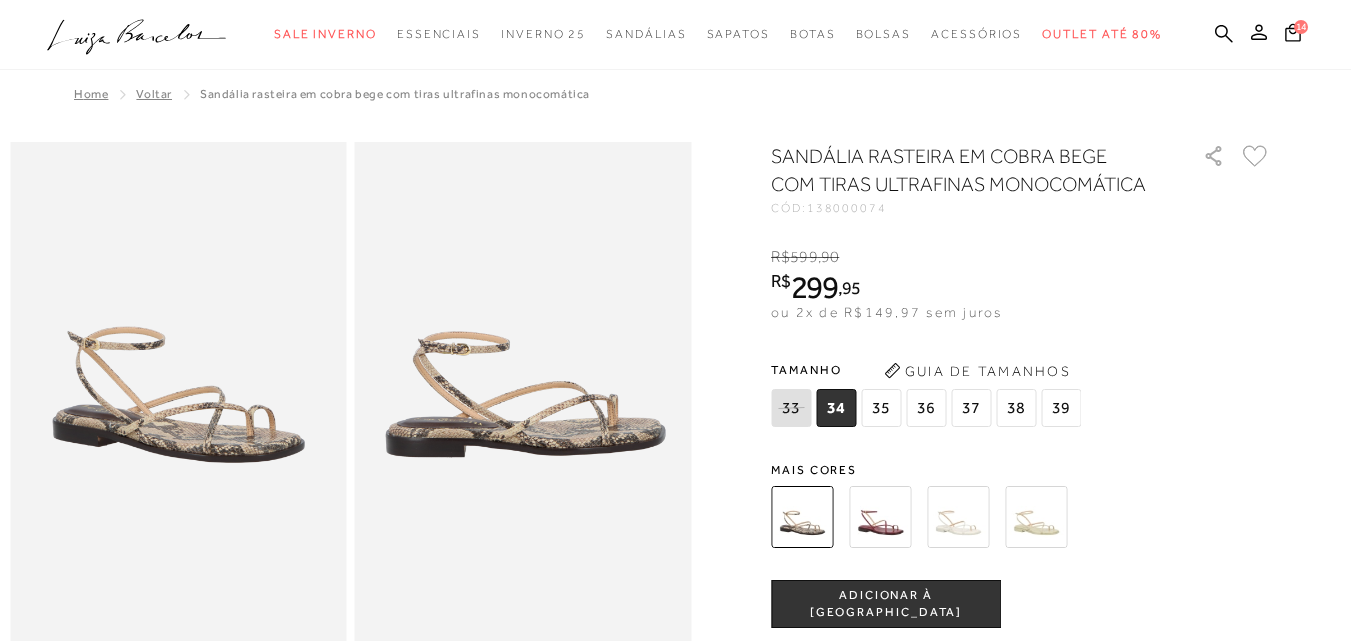 click 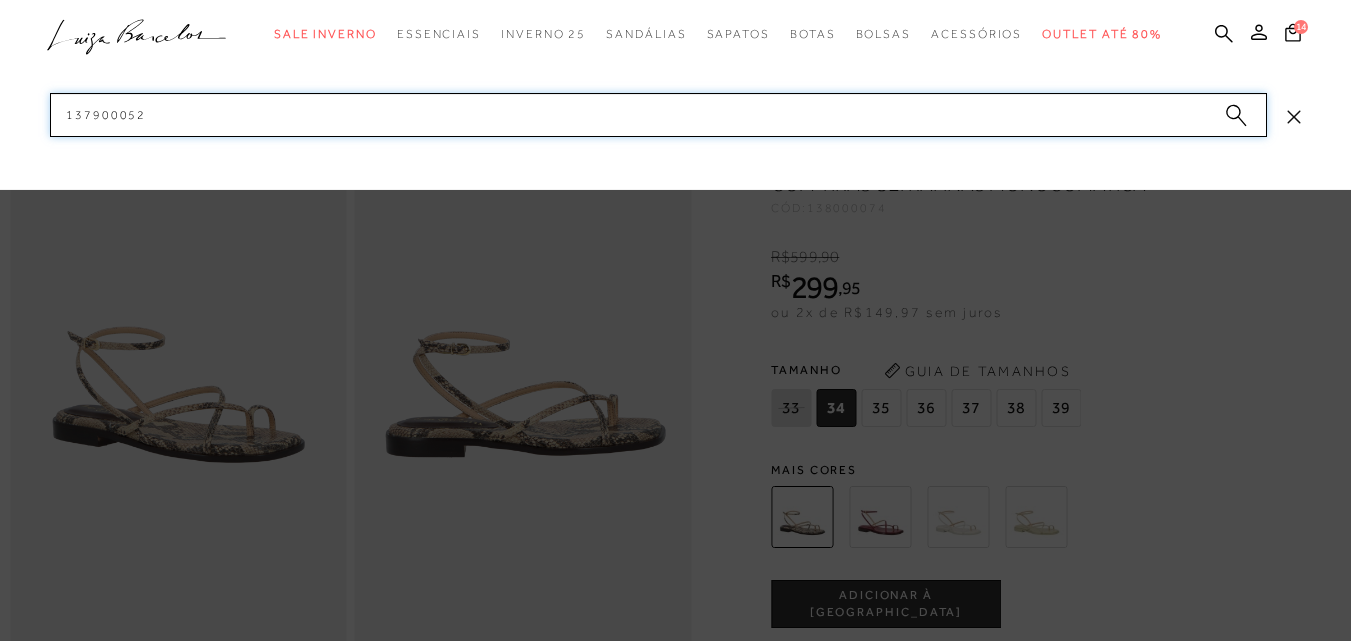 paste on "1" 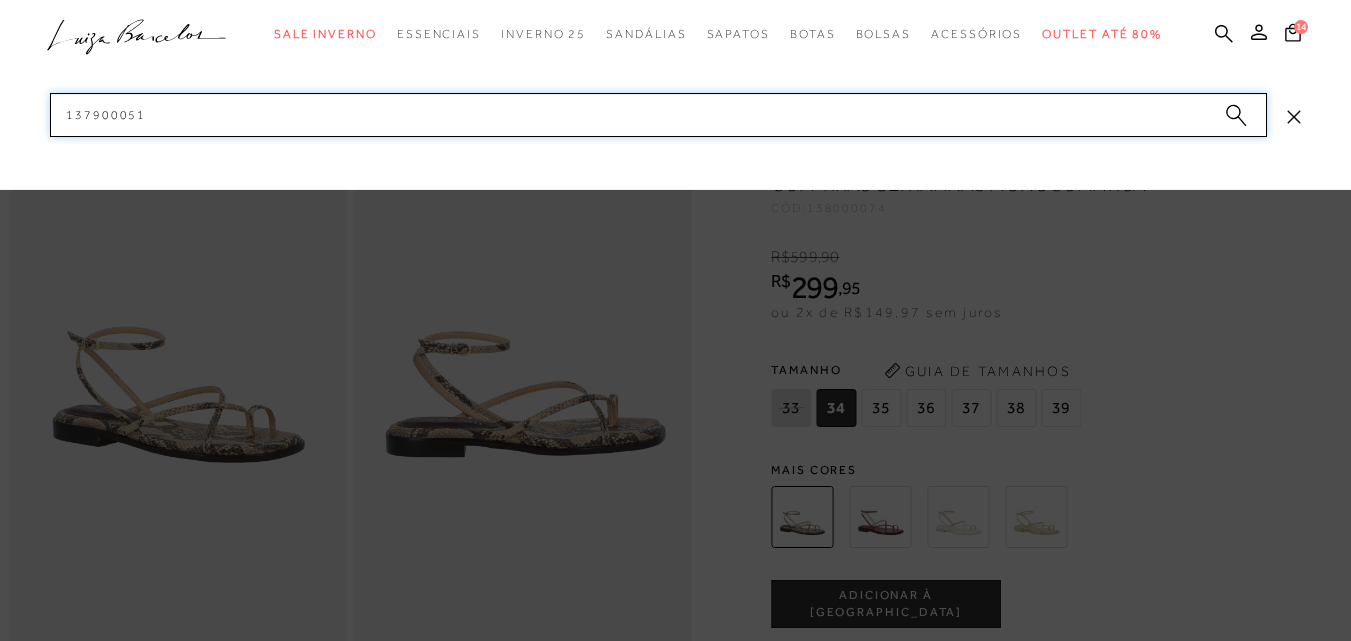 paste on "43" 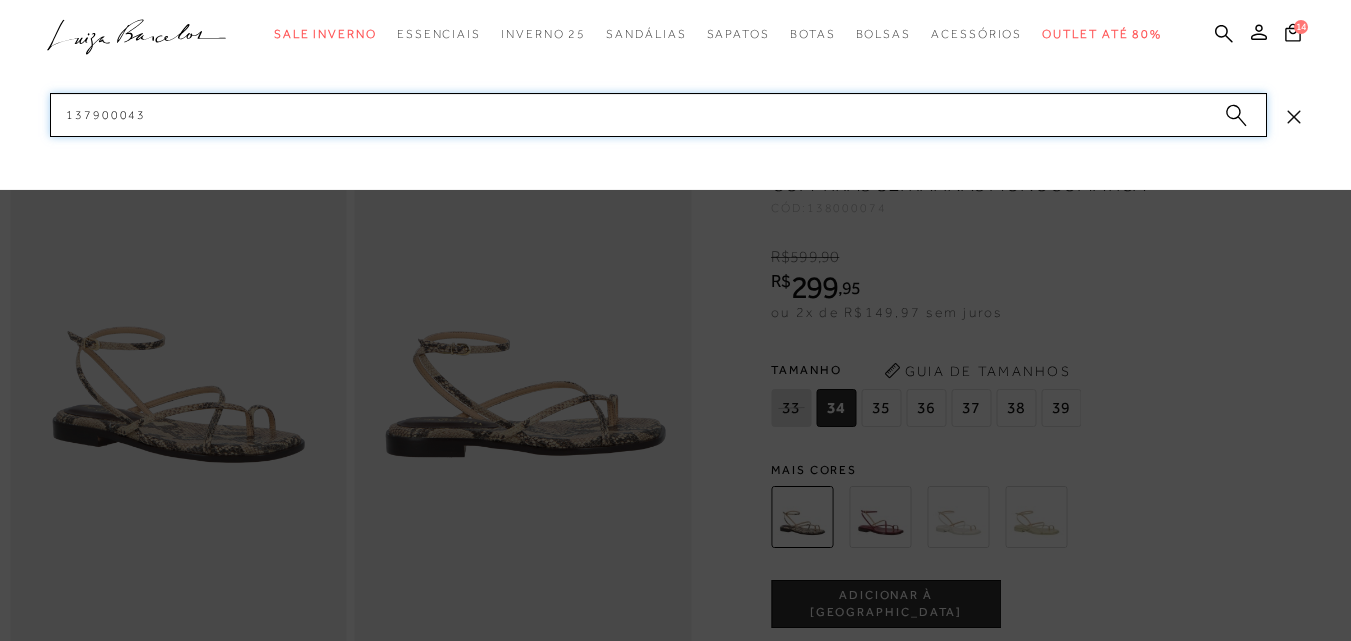 paste on "3" 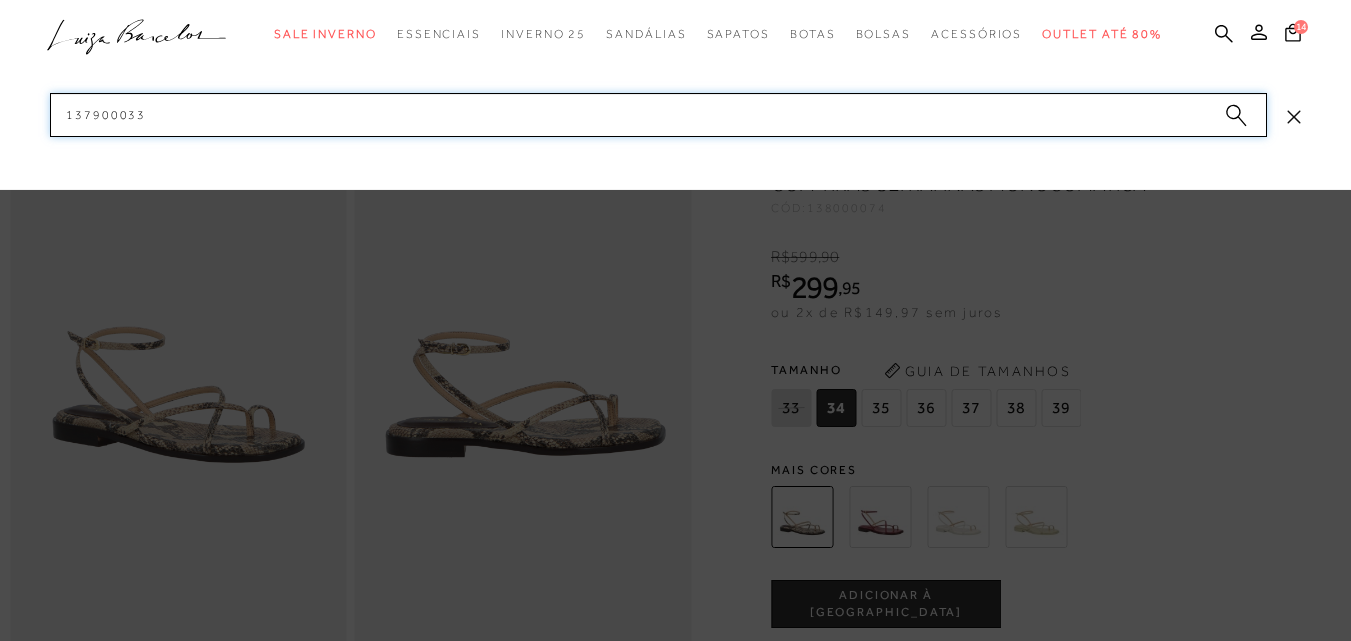 drag, startPoint x: 41, startPoint y: 118, endPoint x: 87, endPoint y: 250, distance: 139.78555 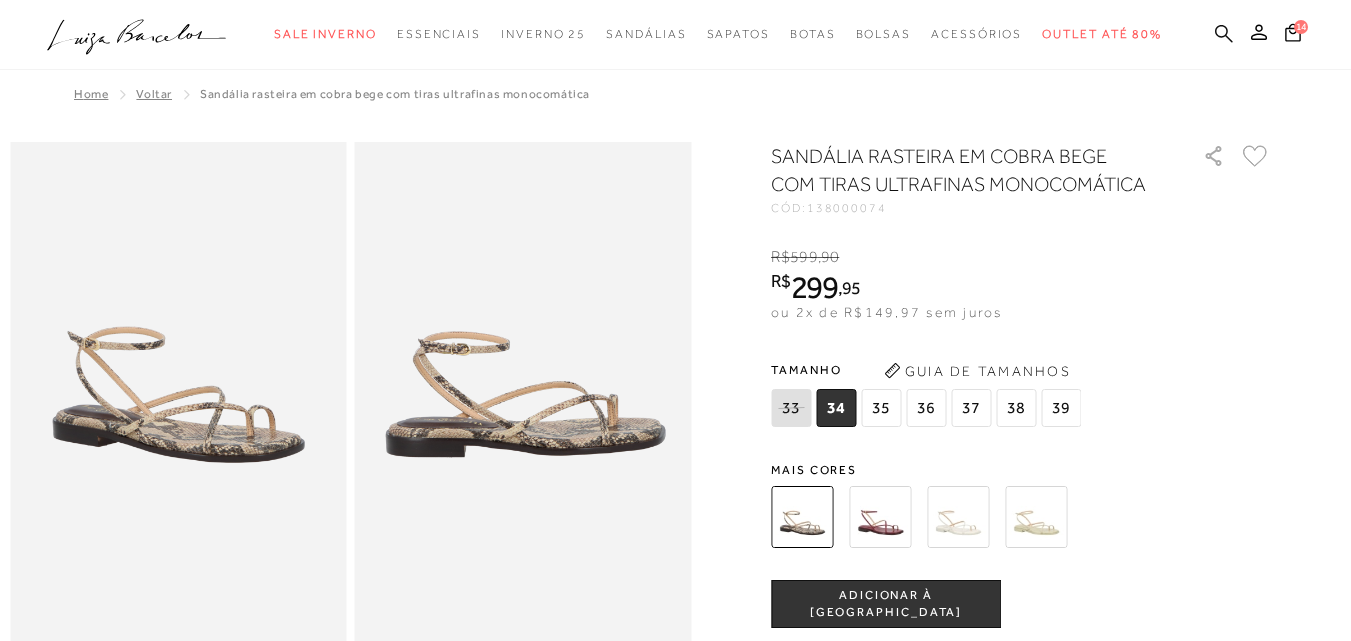 click 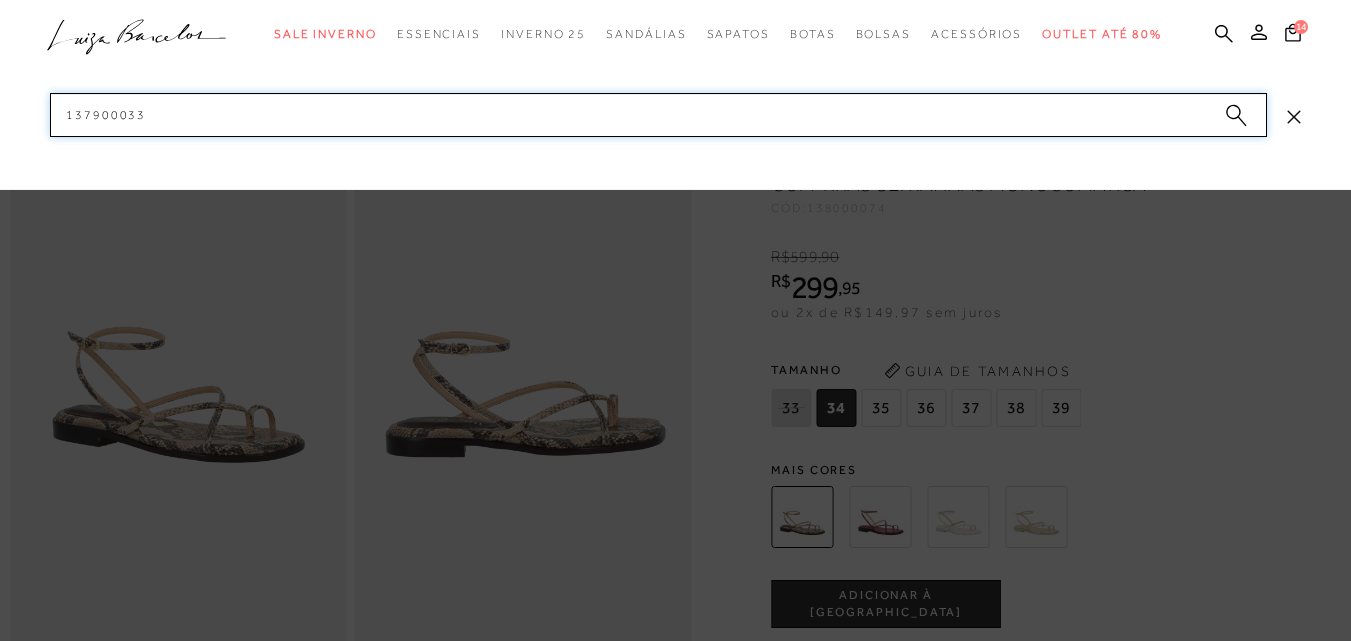 paste on "24" 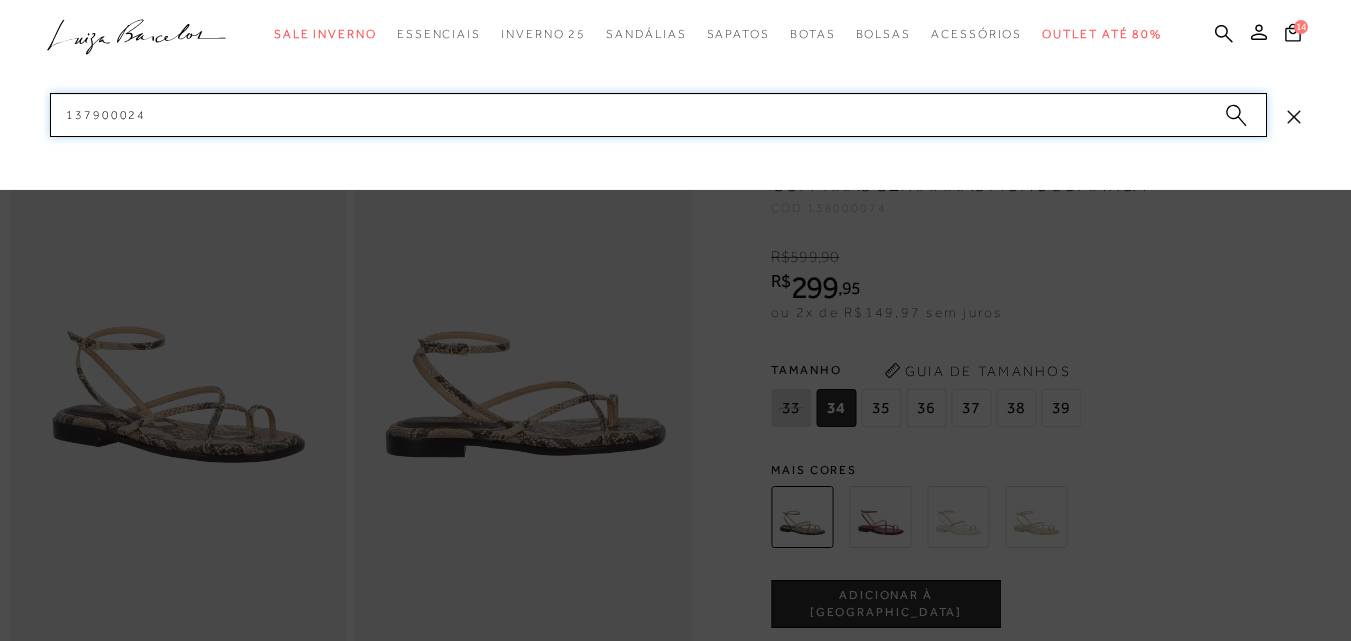 paste on "3" 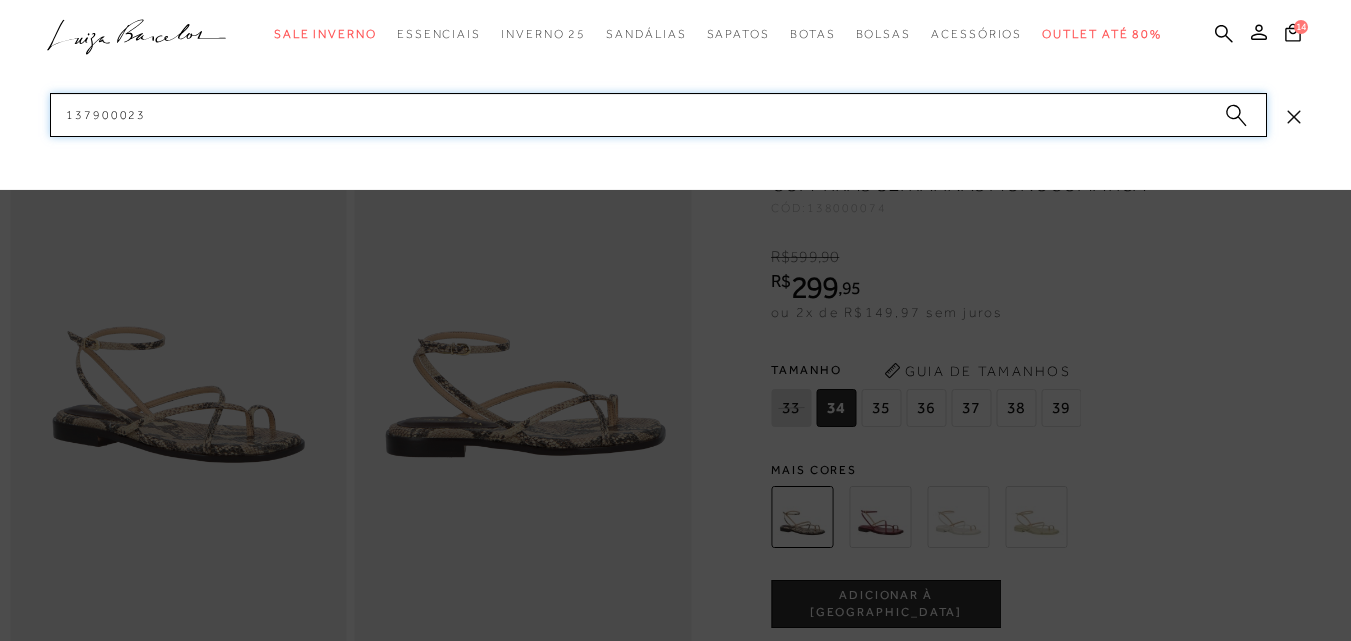 drag, startPoint x: 172, startPoint y: 104, endPoint x: 0, endPoint y: 105, distance: 172.00291 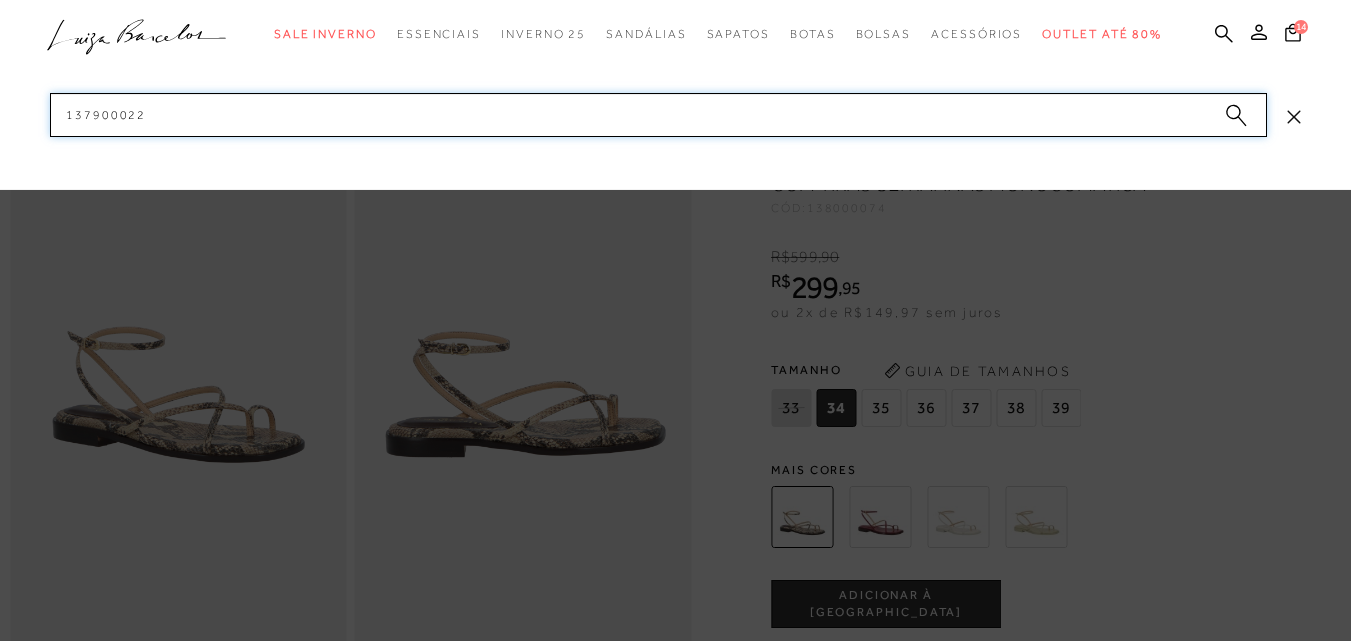 drag, startPoint x: 165, startPoint y: 119, endPoint x: 0, endPoint y: 109, distance: 165.30275 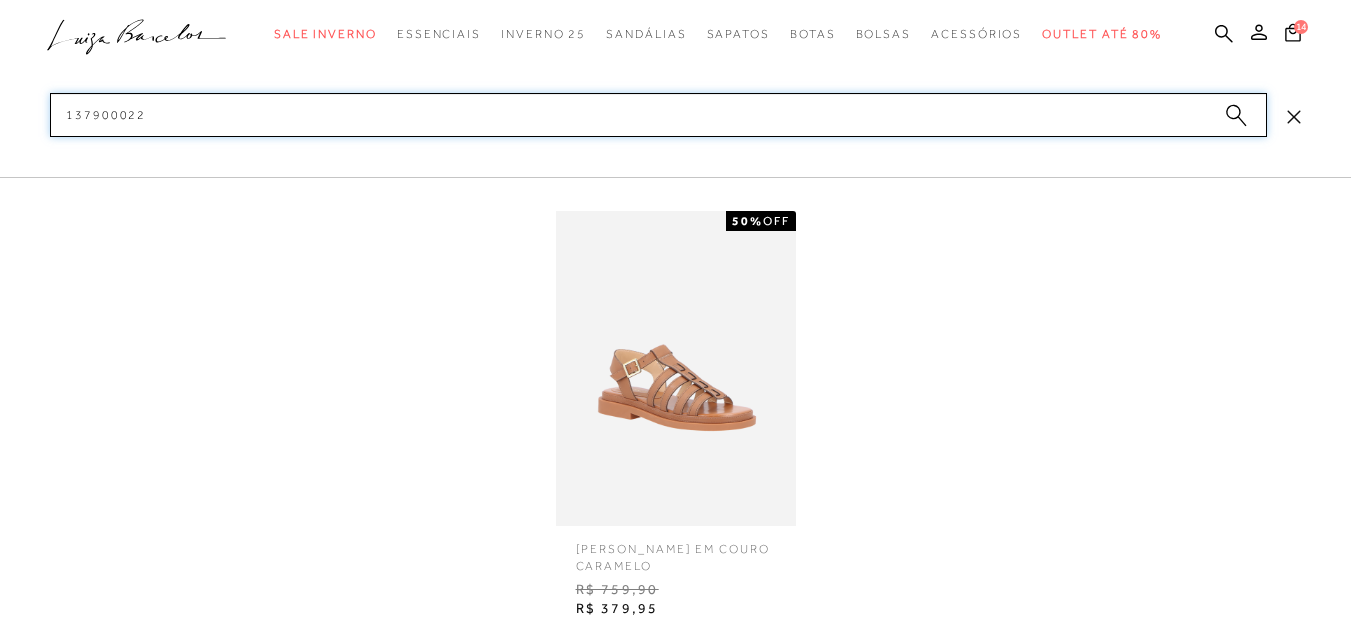 paste 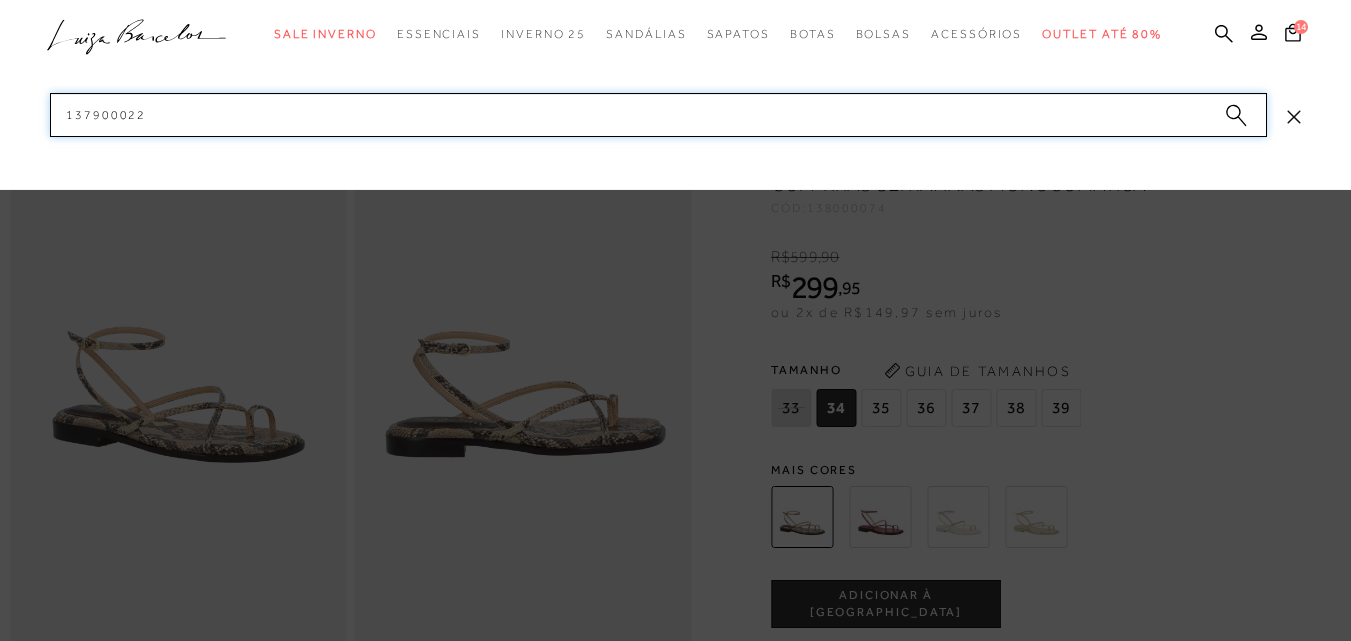 paste on "500203" 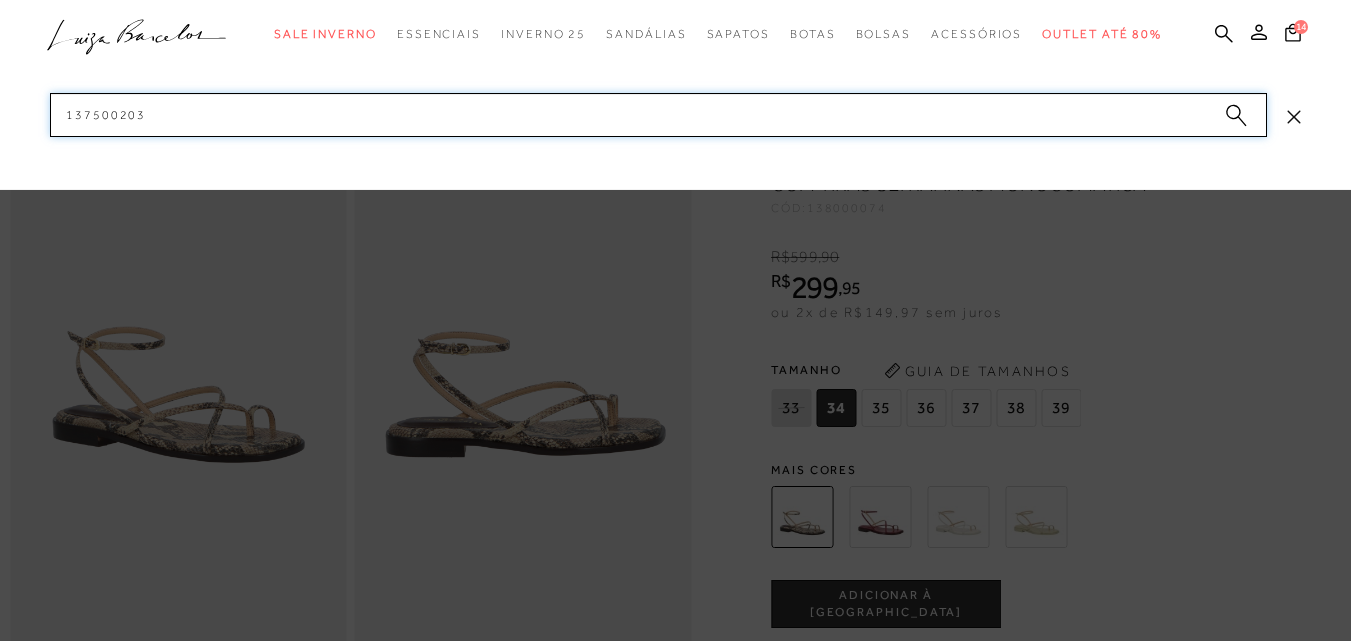 drag, startPoint x: 172, startPoint y: 114, endPoint x: 20, endPoint y: 110, distance: 152.05263 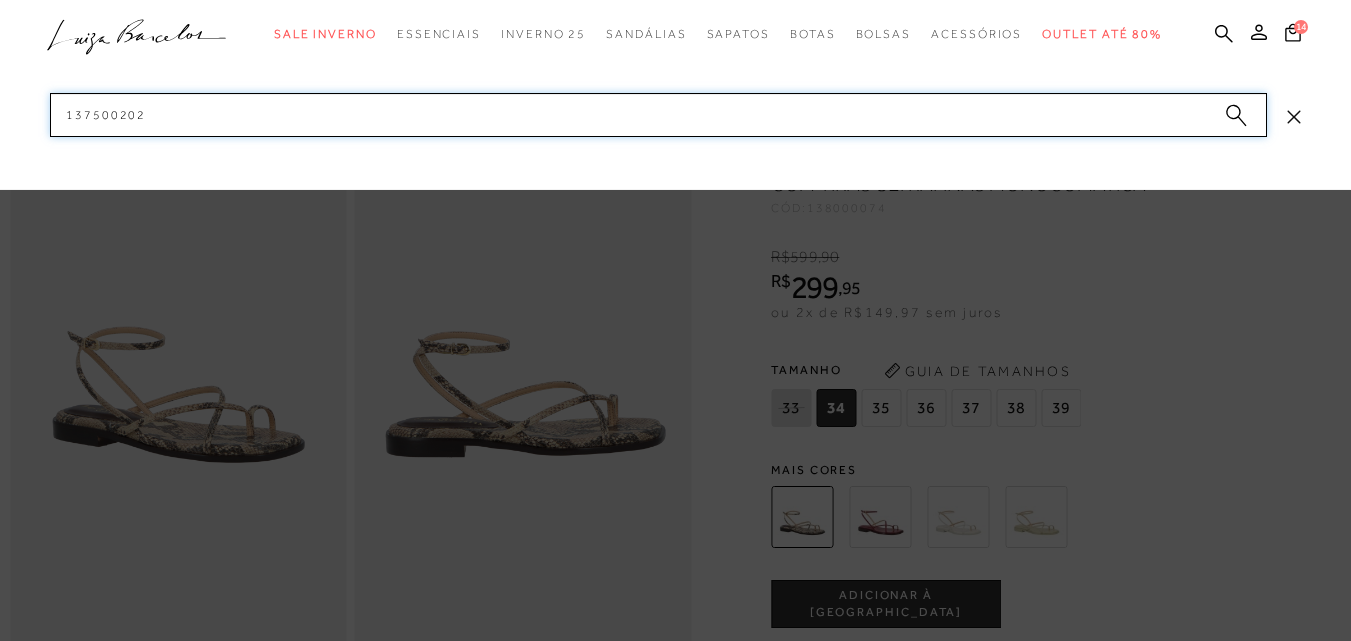 click on "categoryHeader
.a{fill-rule:evenodd;}
Sale Inverno
Modelo Sapatos Mules" at bounding box center (675, 0) 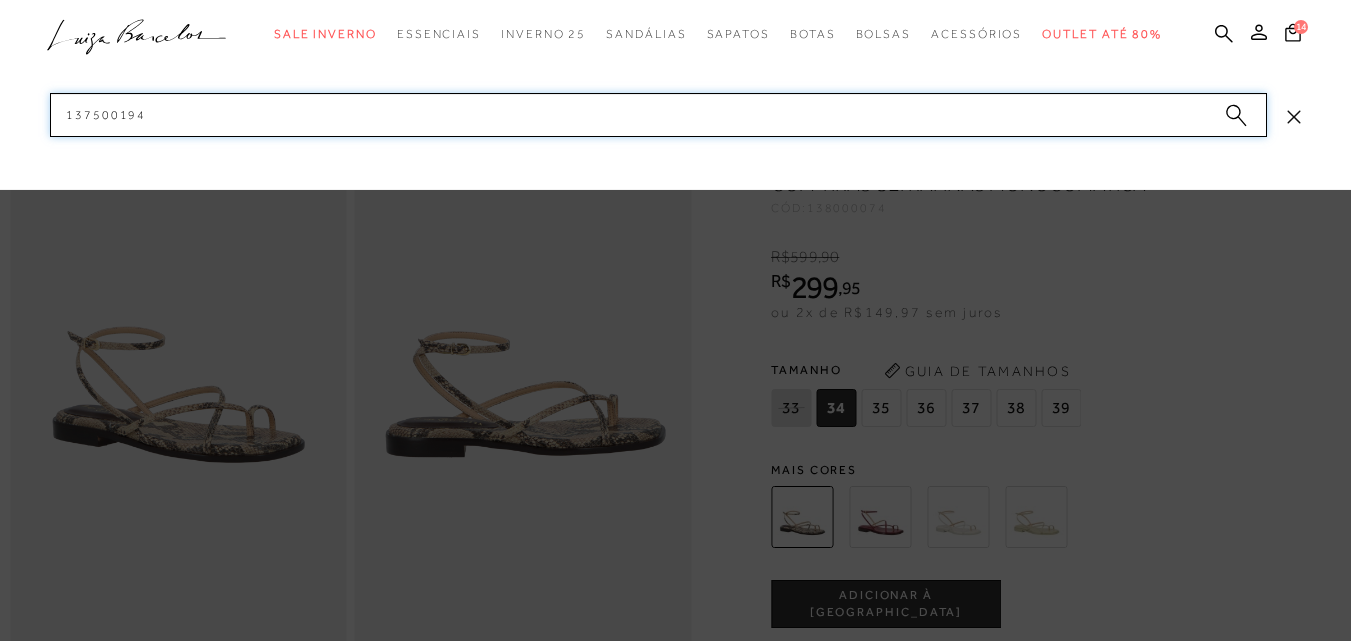 drag, startPoint x: 163, startPoint y: 113, endPoint x: 0, endPoint y: 104, distance: 163.24828 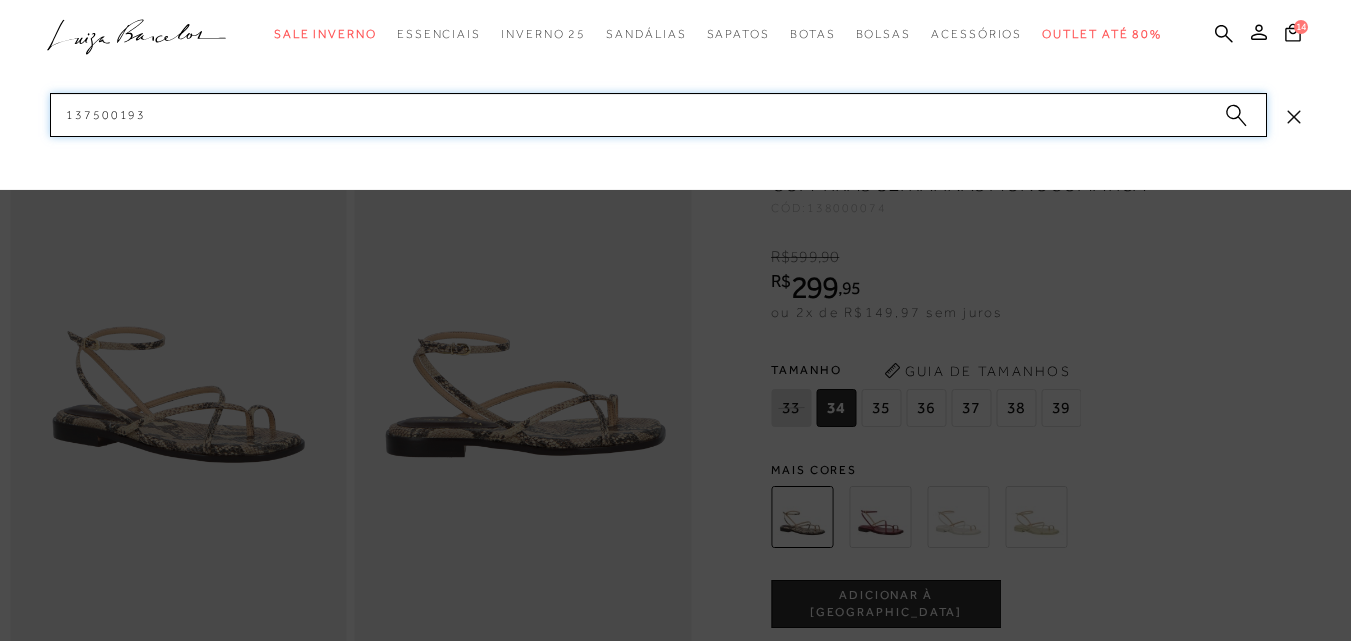paste on "2" 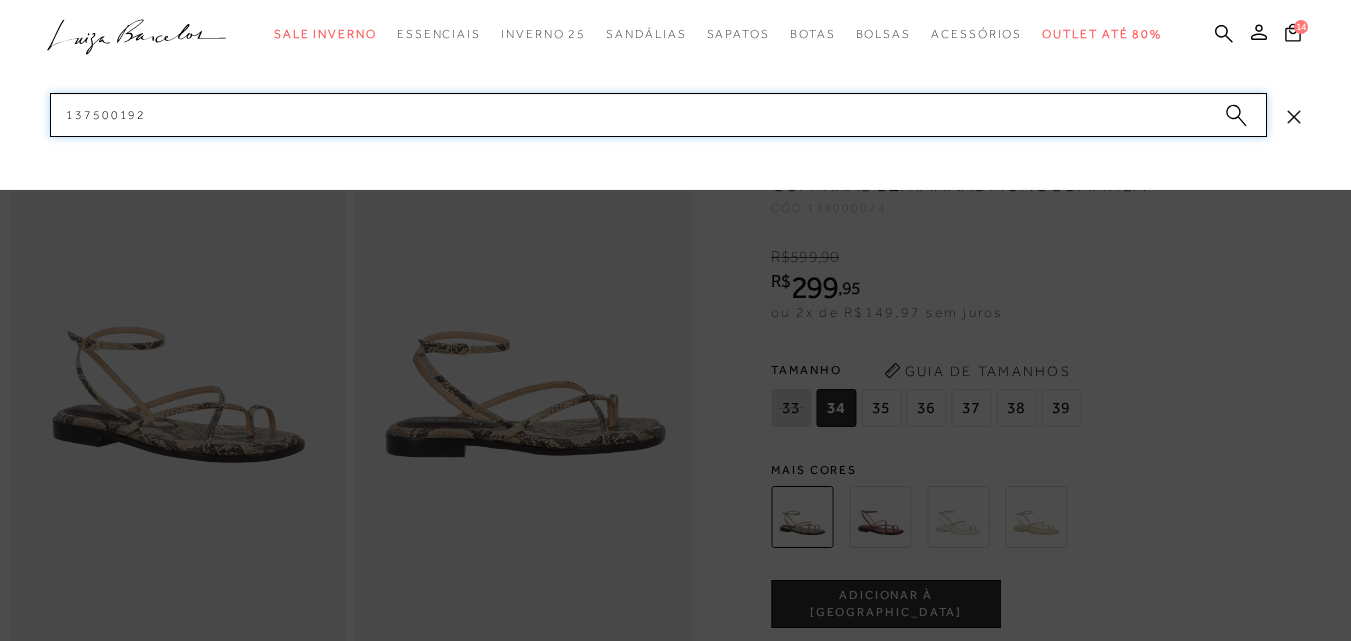 drag, startPoint x: 154, startPoint y: 117, endPoint x: 2, endPoint y: 97, distance: 153.31015 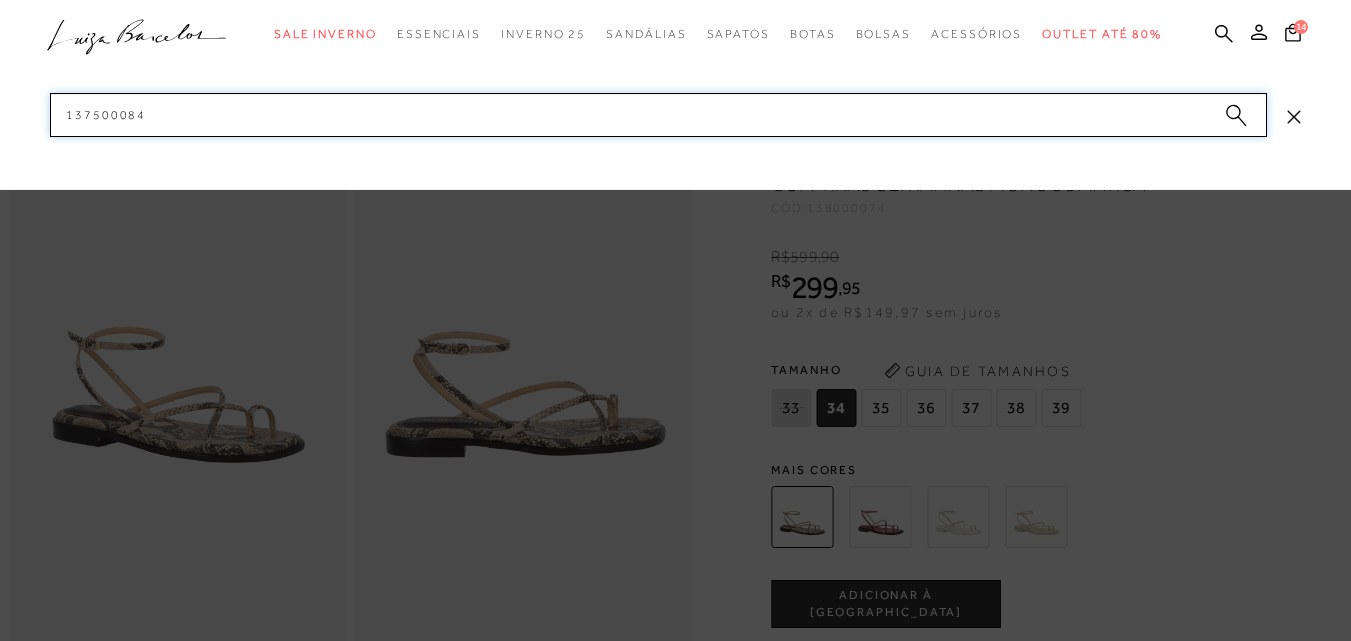 paste on "3" 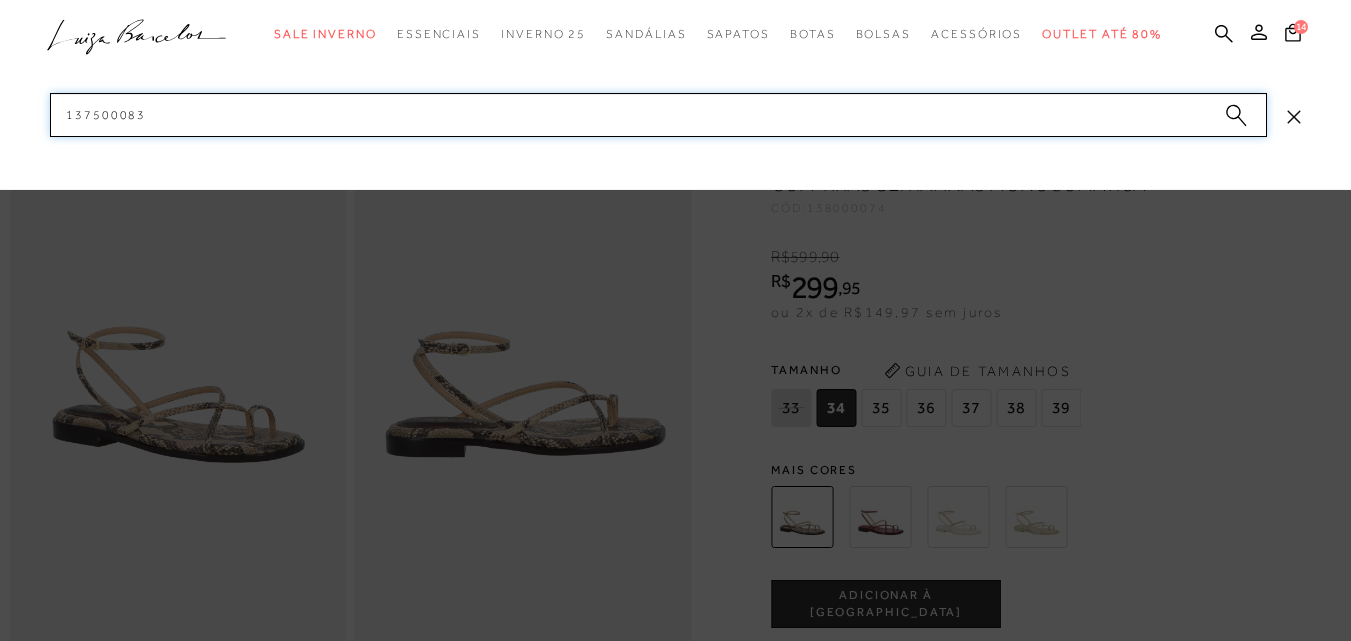 drag, startPoint x: 159, startPoint y: 120, endPoint x: 17, endPoint y: 105, distance: 142.79005 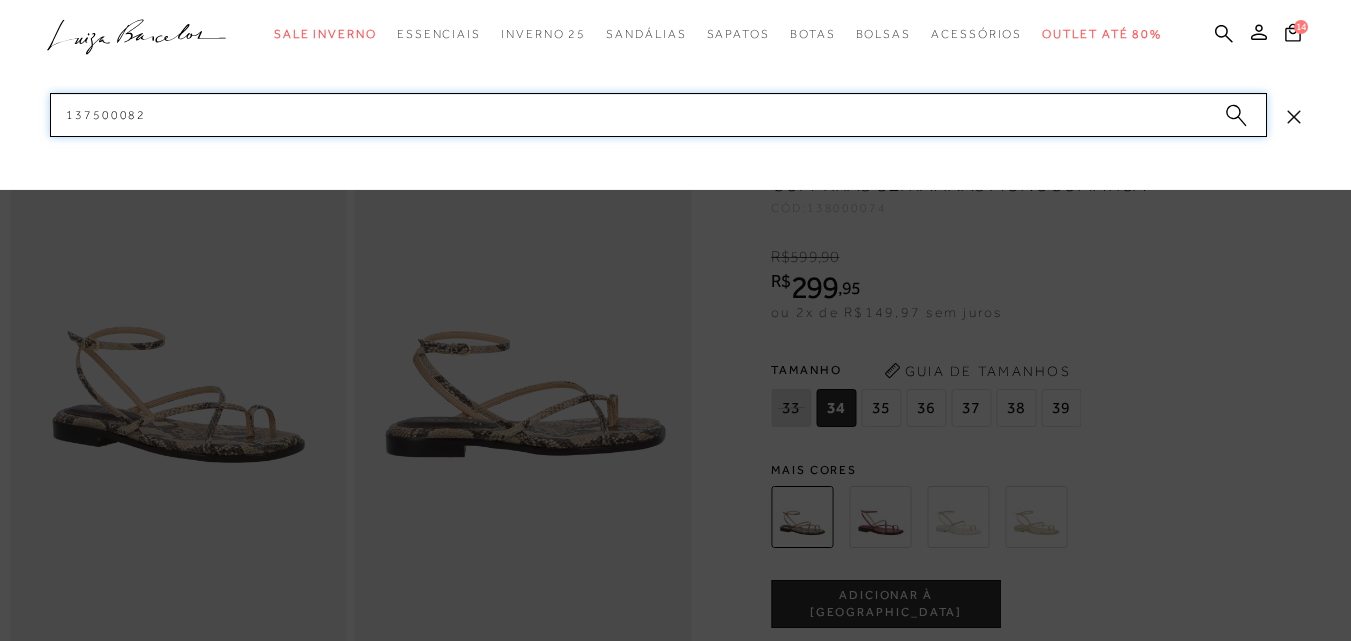 drag, startPoint x: 21, startPoint y: 111, endPoint x: 6, endPoint y: 112, distance: 15.033297 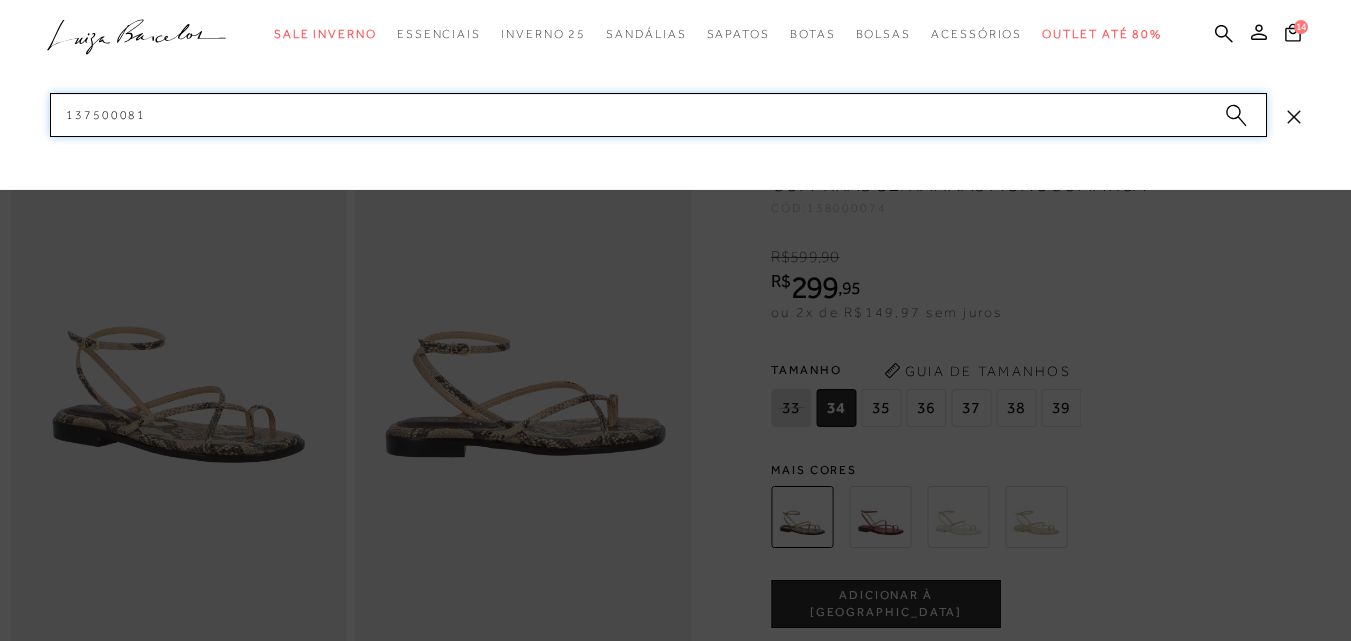 drag, startPoint x: 82, startPoint y: 108, endPoint x: 42, endPoint y: 108, distance: 40 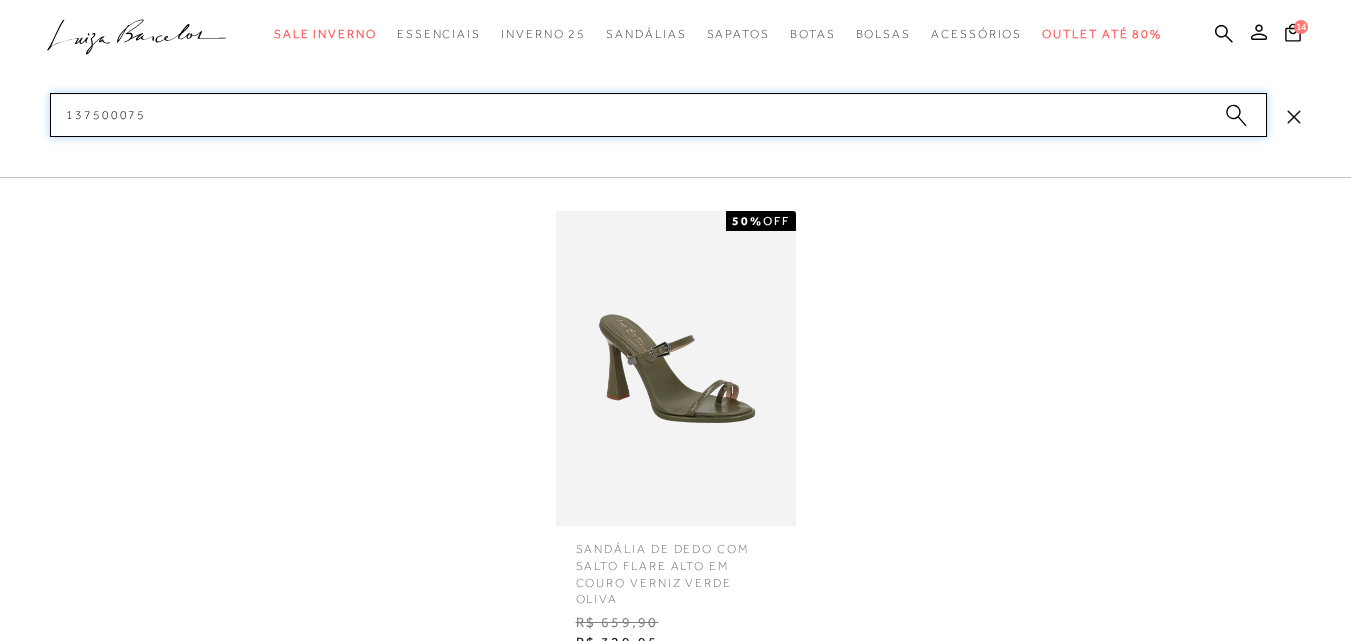 type on "137500075" 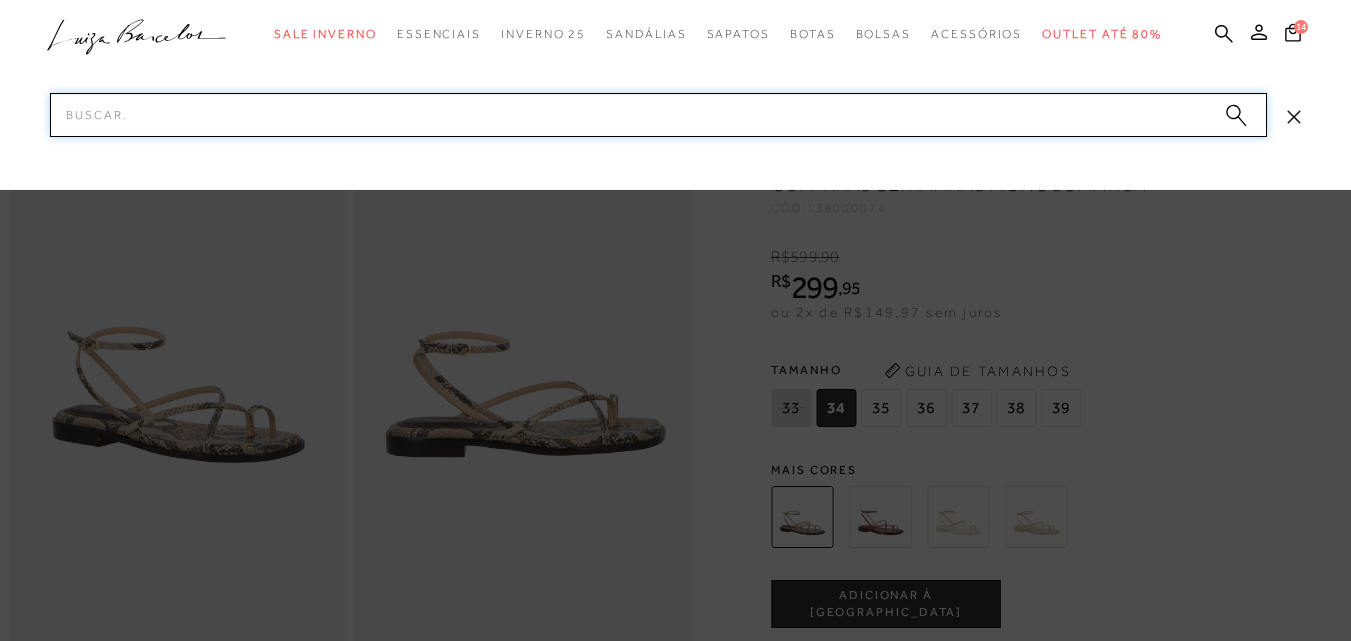 drag, startPoint x: 153, startPoint y: 107, endPoint x: 79, endPoint y: 106, distance: 74.00676 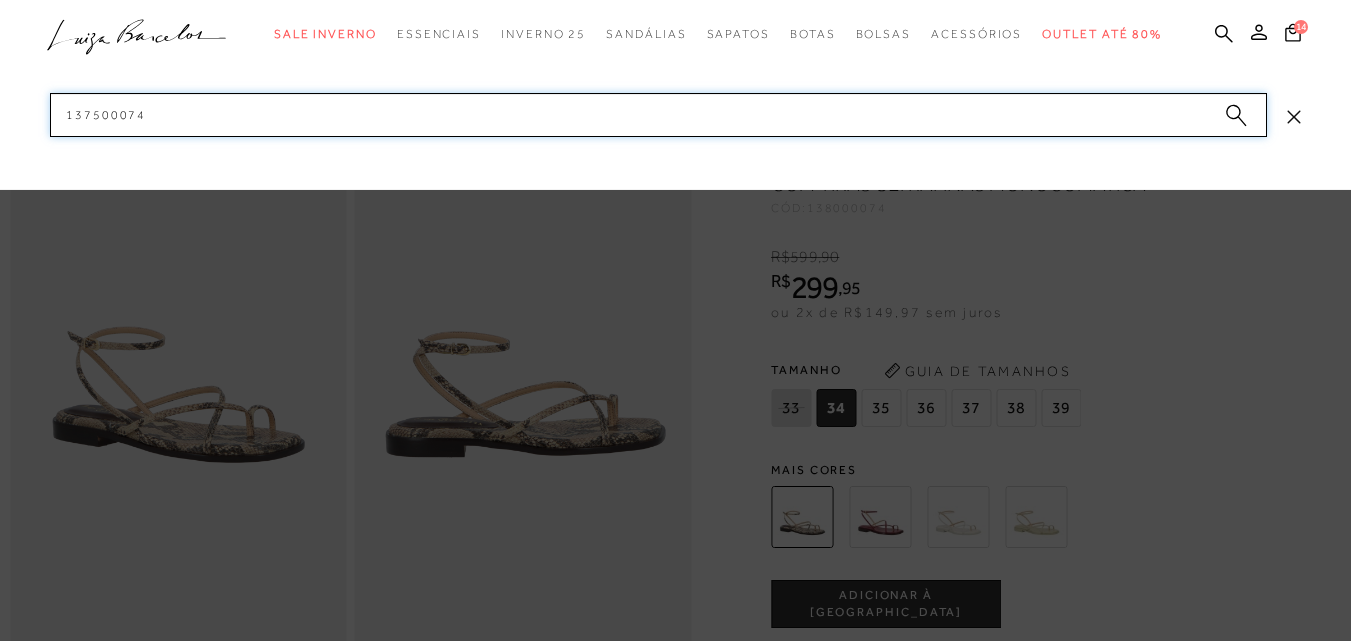 paste on "3" 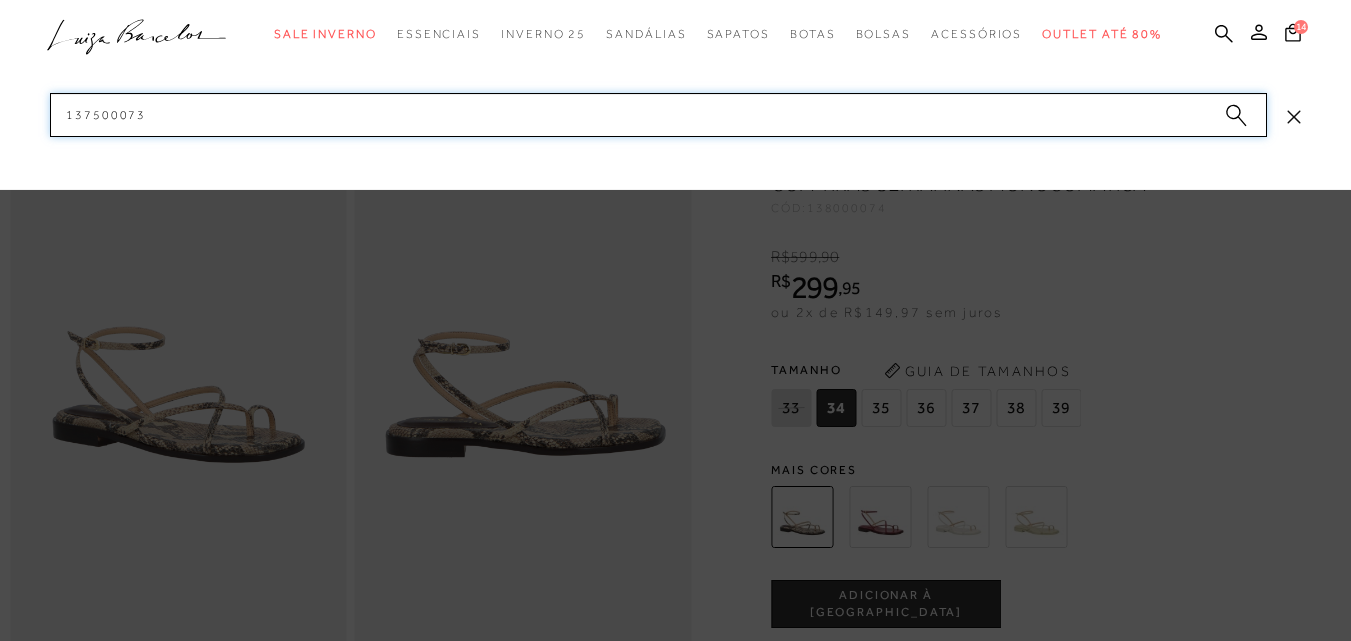 paste on "2" 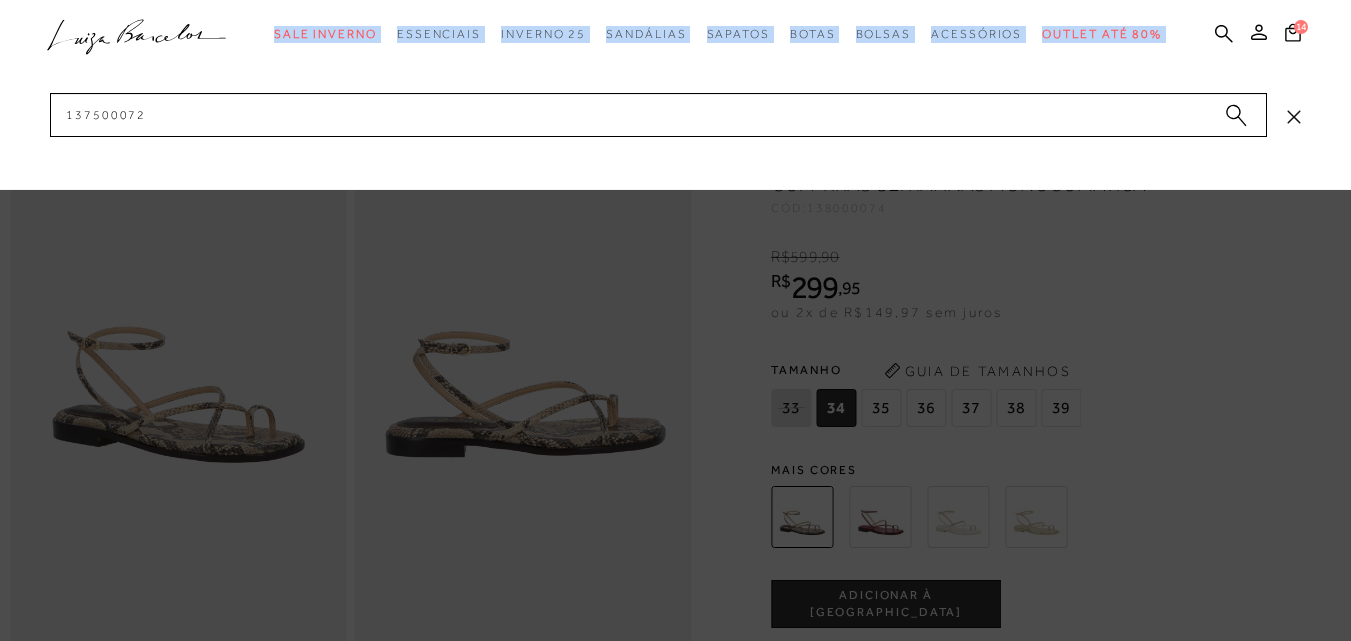 drag, startPoint x: 67, startPoint y: 97, endPoint x: 53, endPoint y: 95, distance: 14.142136 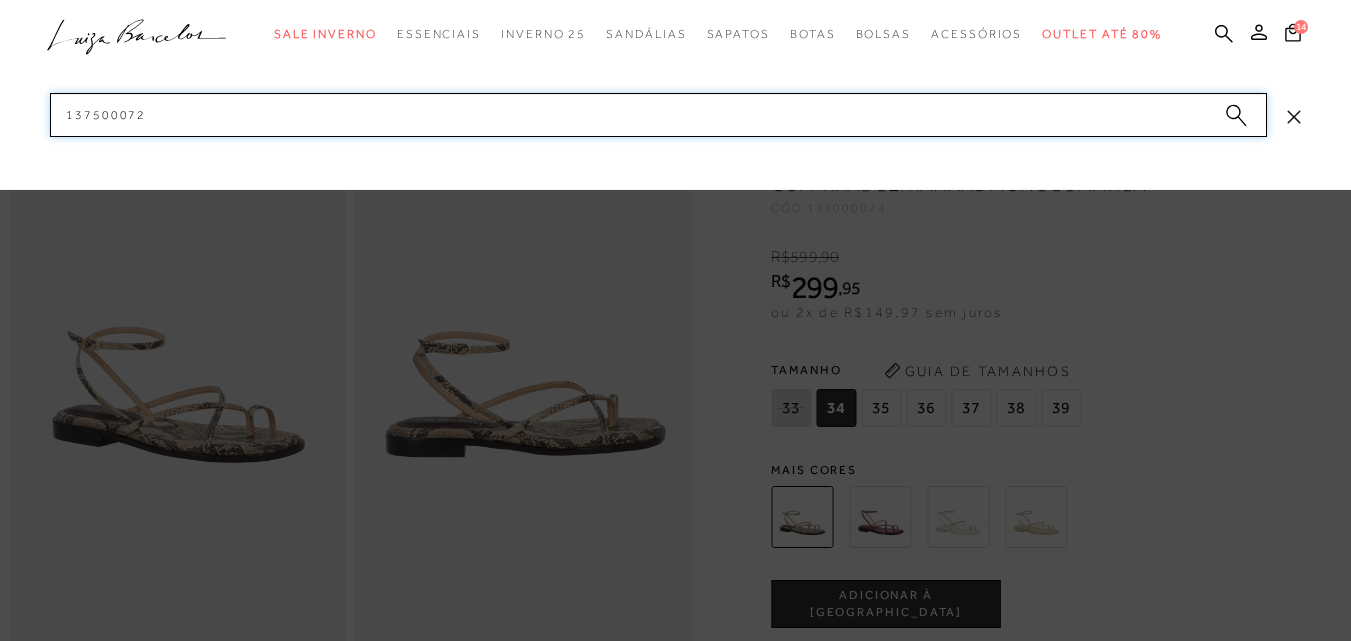 drag, startPoint x: 161, startPoint y: 111, endPoint x: 20, endPoint y: 109, distance: 141.01419 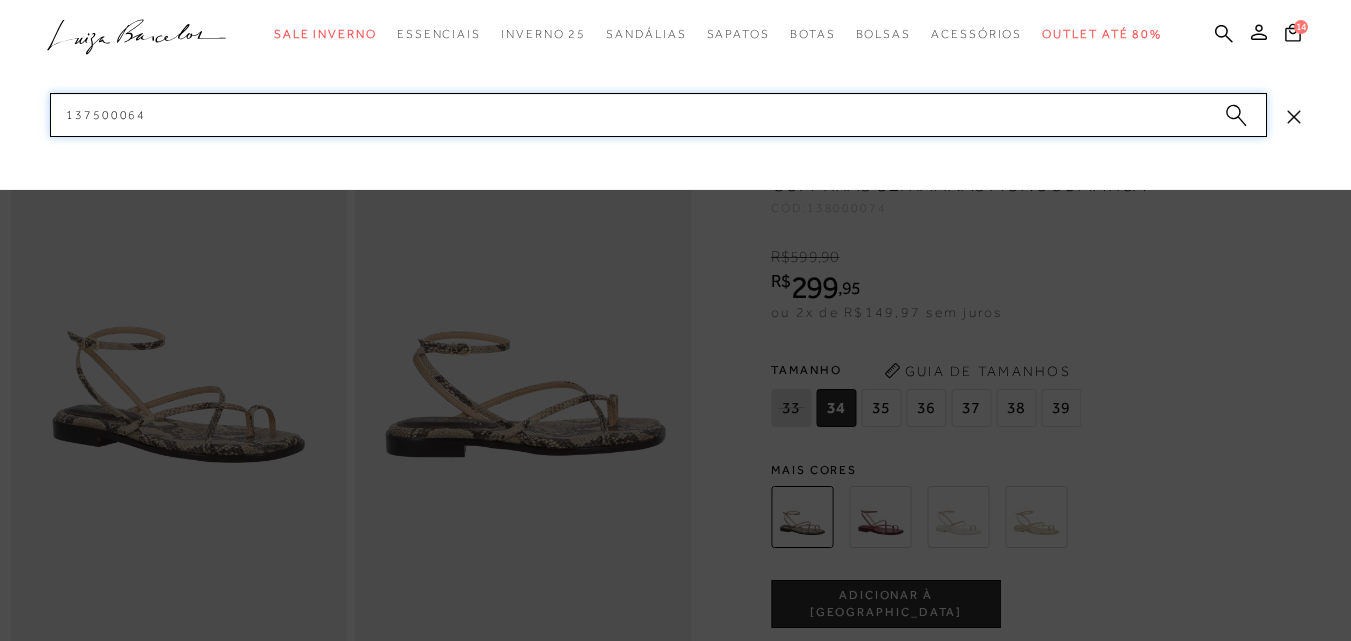 paste on "3" 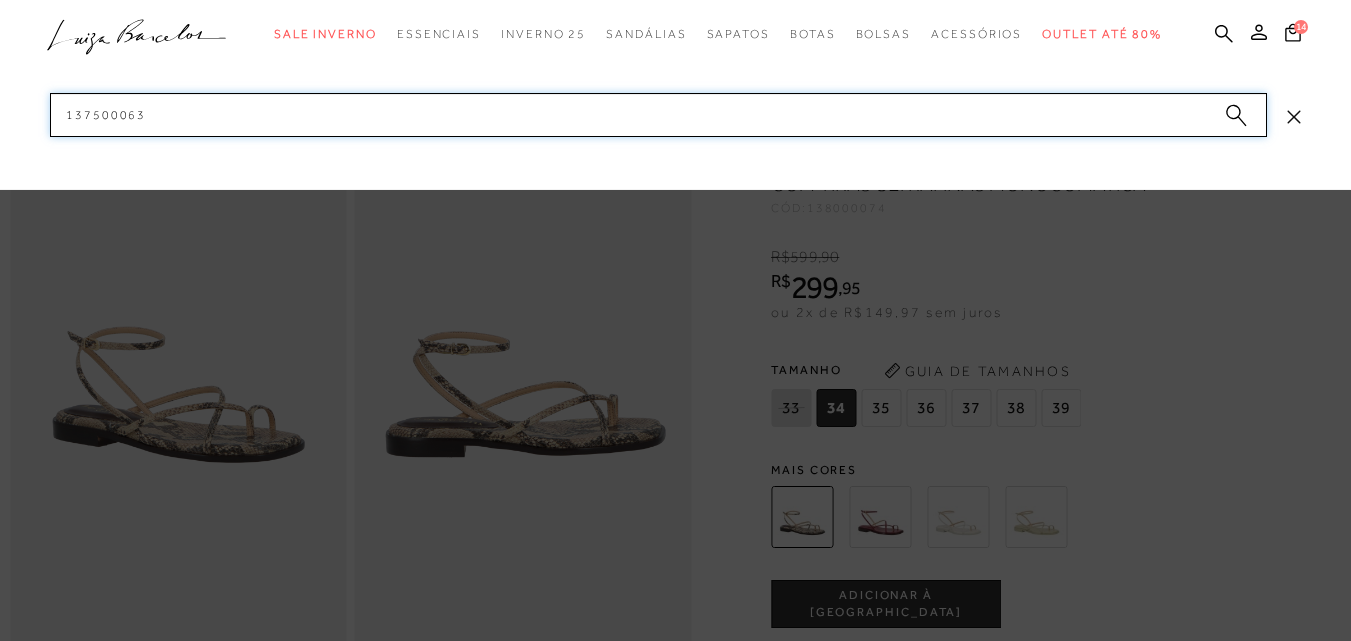 drag, startPoint x: 169, startPoint y: 117, endPoint x: 53, endPoint y: 111, distance: 116.15507 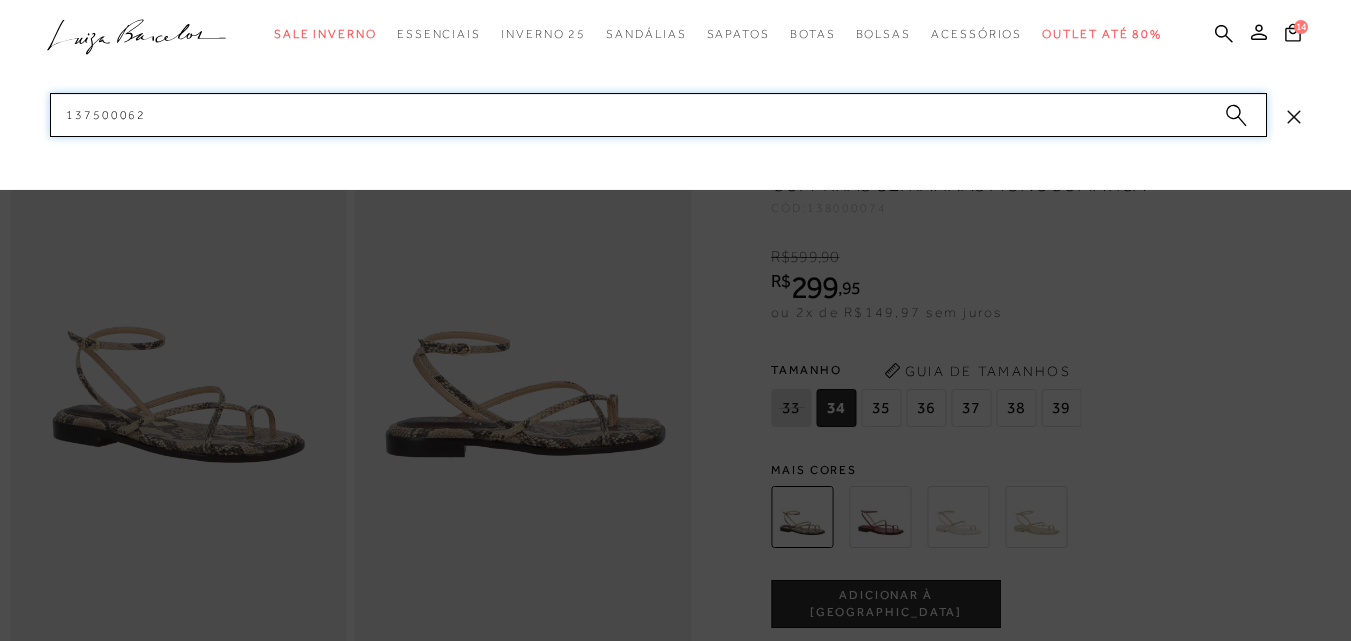 drag, startPoint x: 153, startPoint y: 116, endPoint x: 18, endPoint y: 104, distance: 135.53229 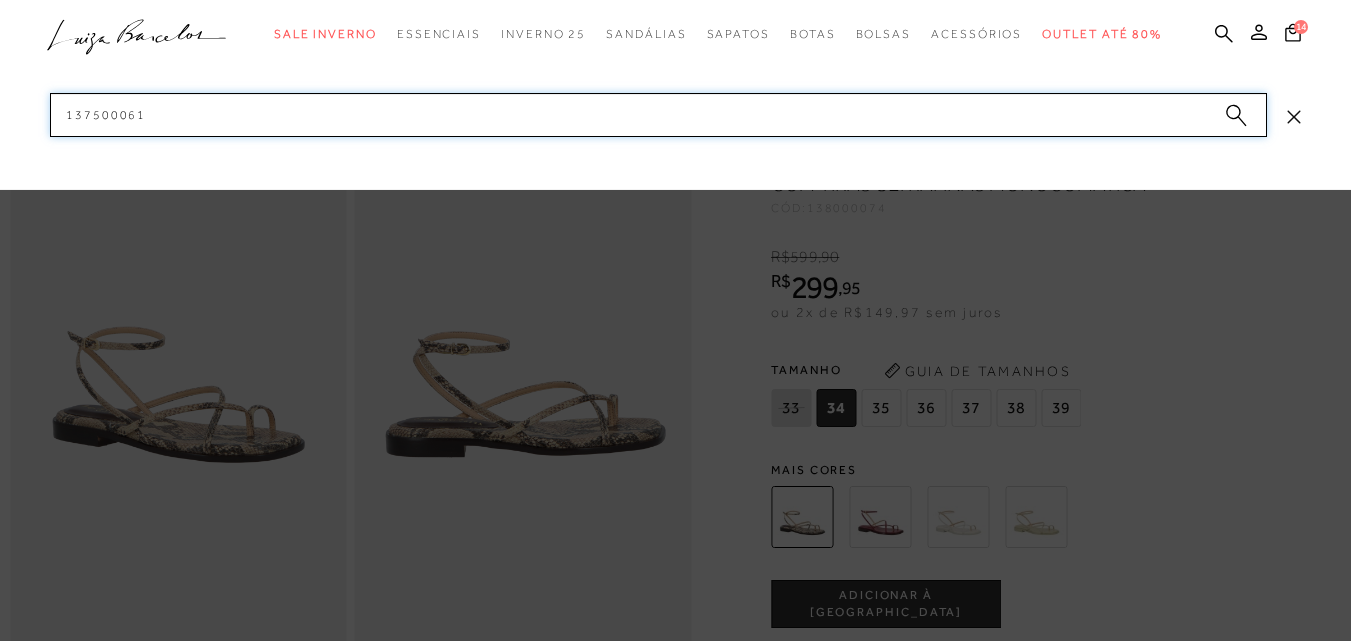 drag, startPoint x: 161, startPoint y: 111, endPoint x: 51, endPoint y: 108, distance: 110.0409 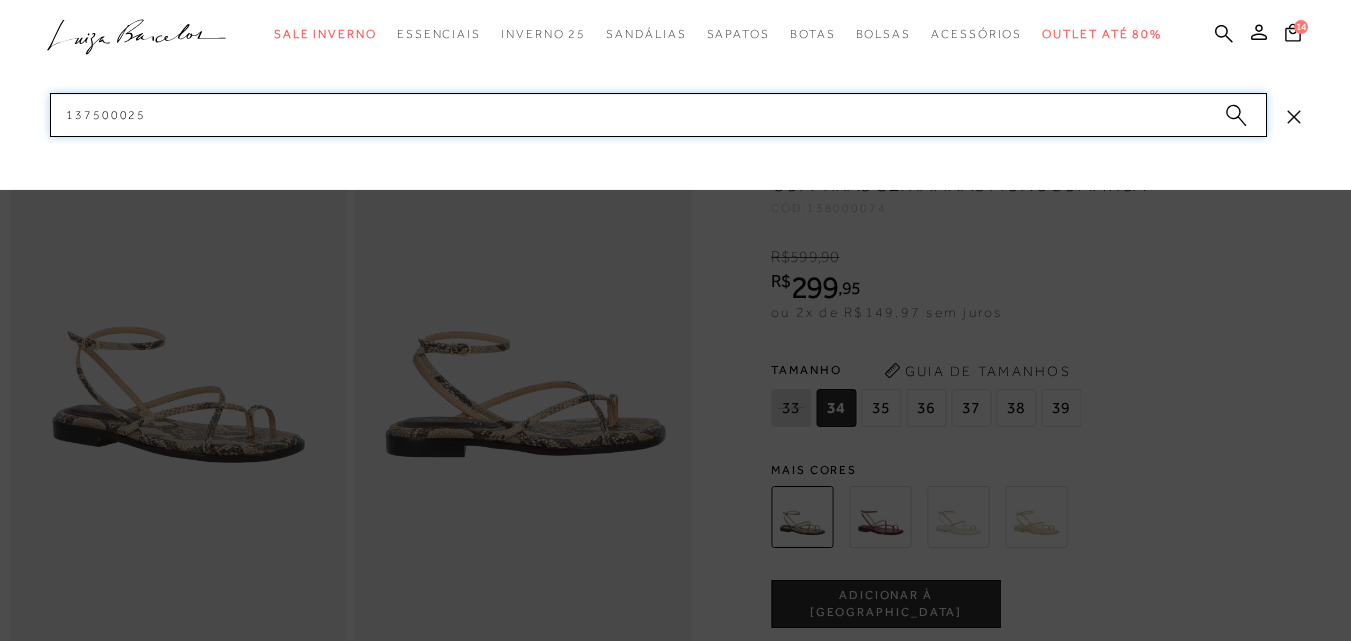 paste on "4" 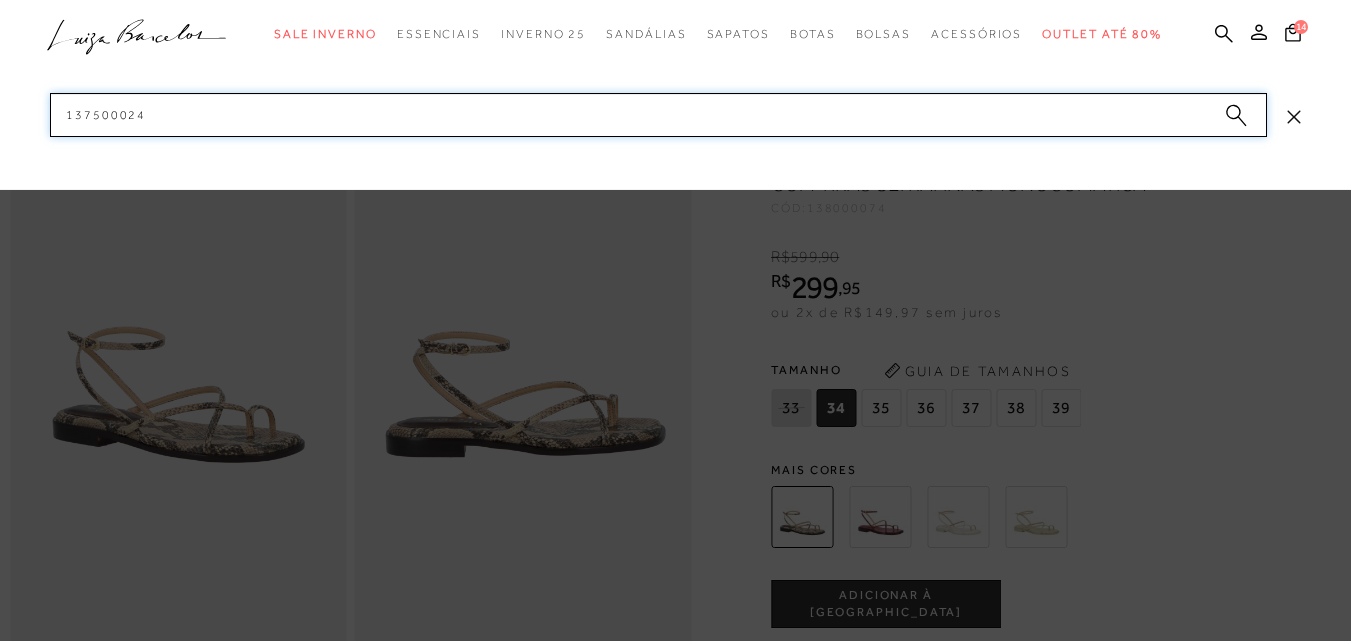 drag, startPoint x: 71, startPoint y: 114, endPoint x: 40, endPoint y: 130, distance: 34.88553 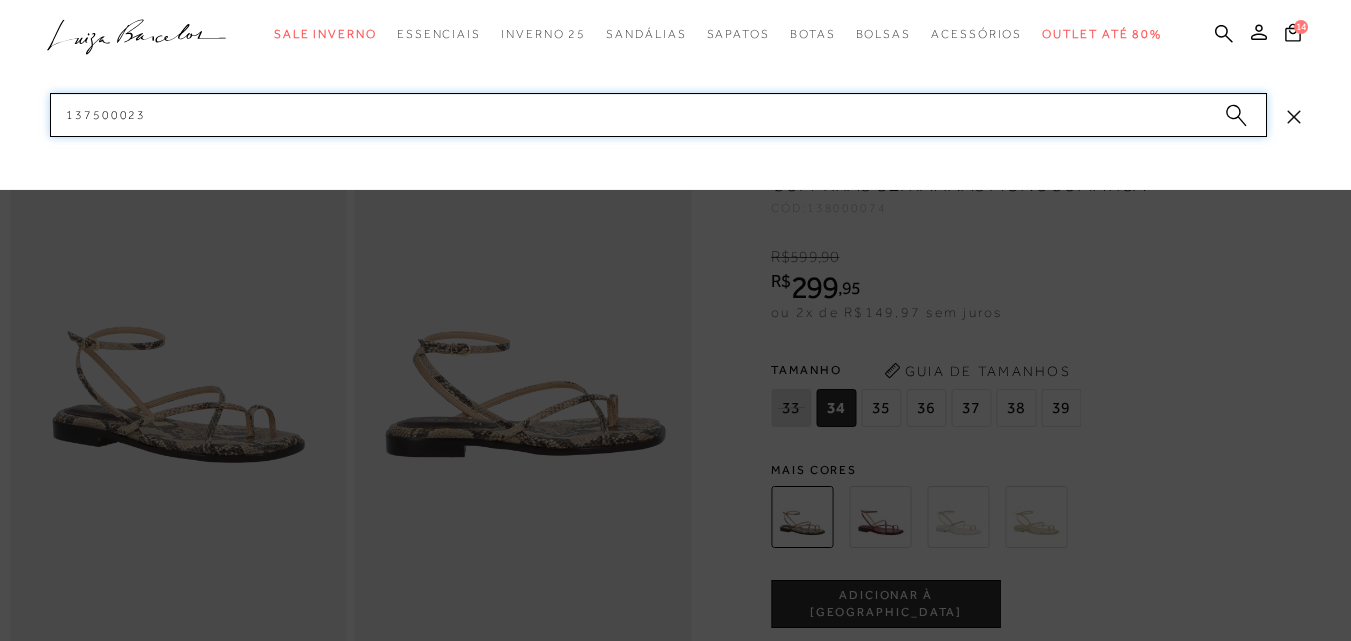 paste on "2" 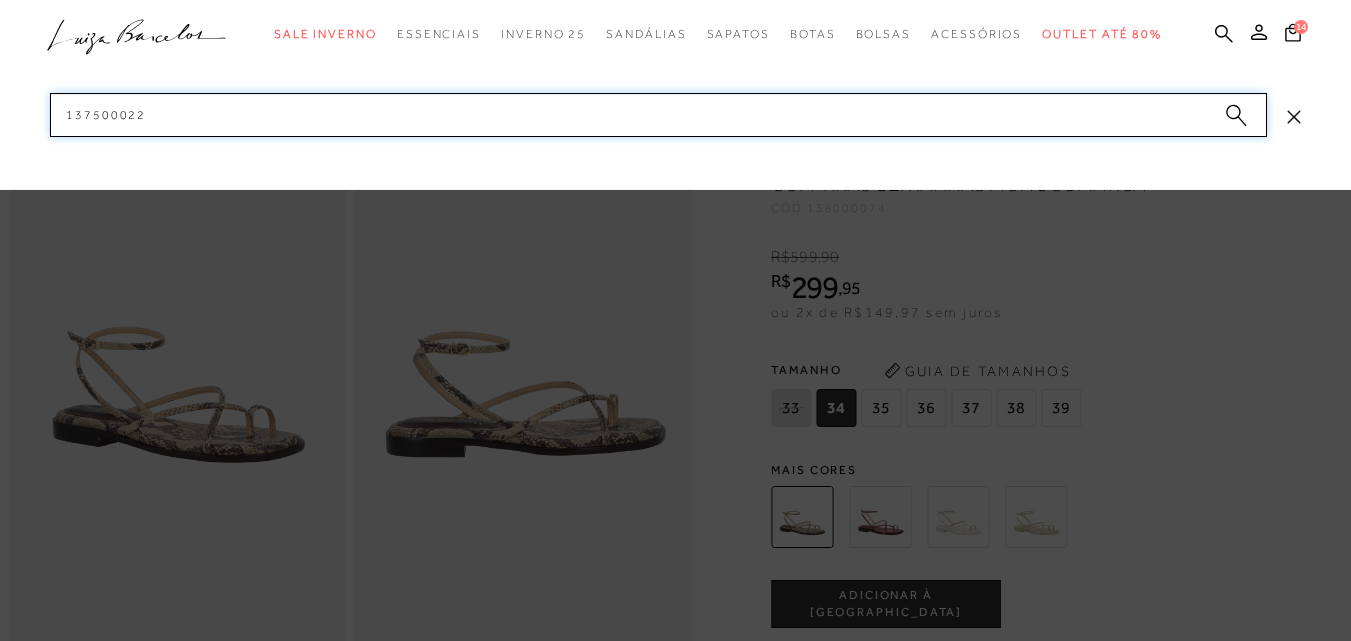 click on "categoryHeader
.a{fill-rule:evenodd;}
Sale Inverno
Modelo Sapatos Mules" at bounding box center (675, 0) 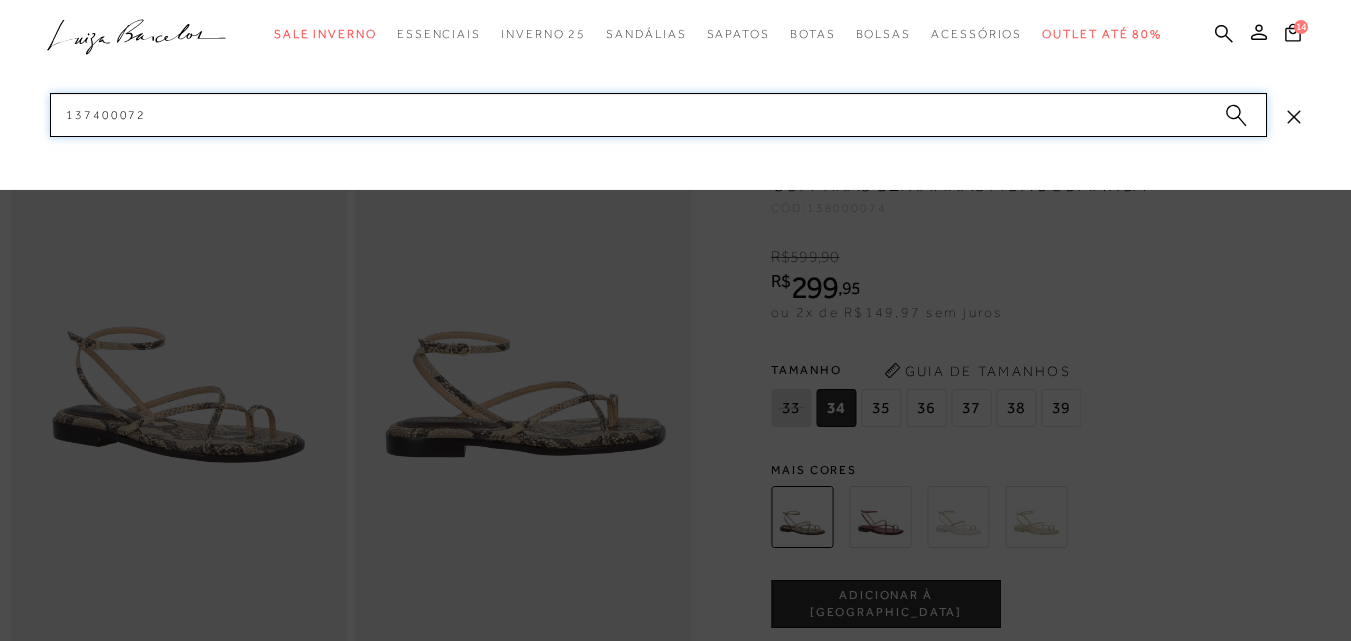 paste on "1" 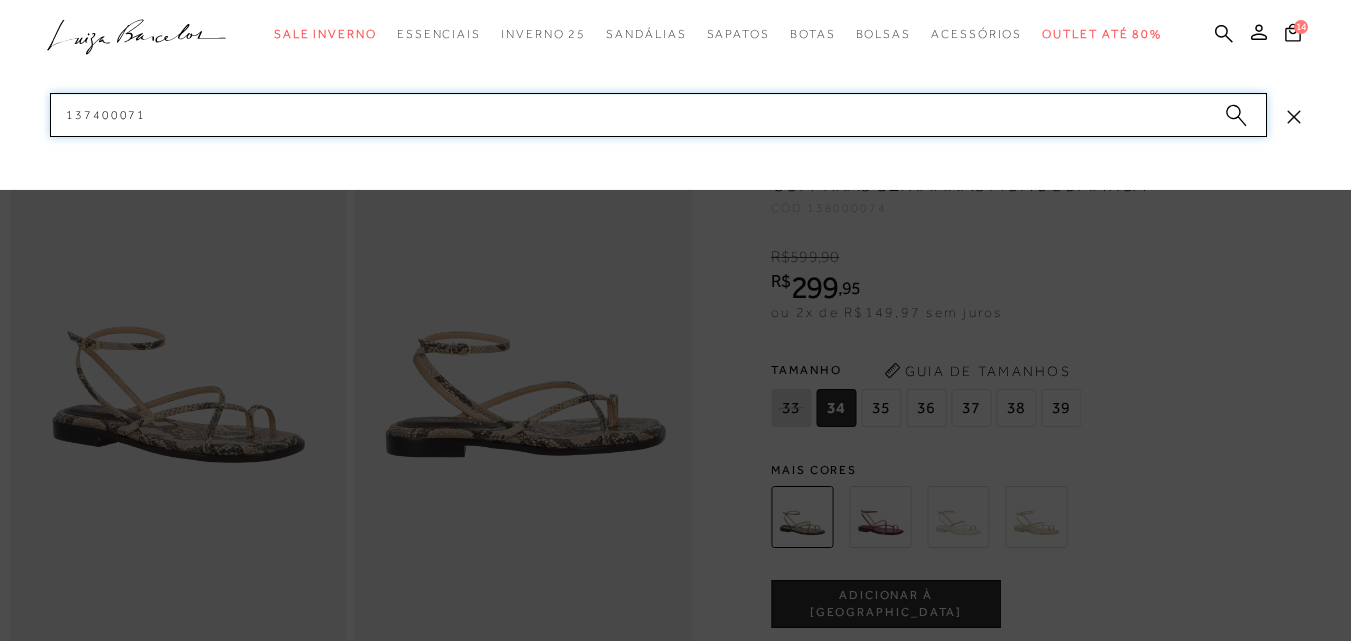 paste on "34" 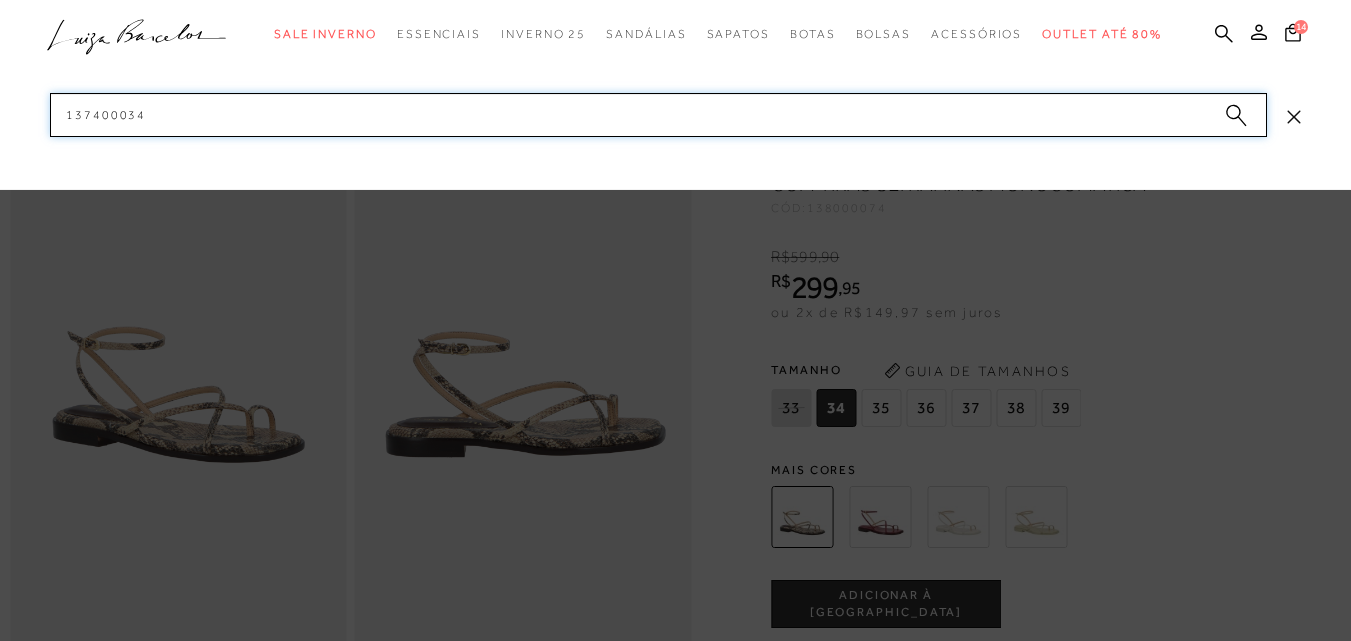 drag, startPoint x: 162, startPoint y: 111, endPoint x: 20, endPoint y: 113, distance: 142.01408 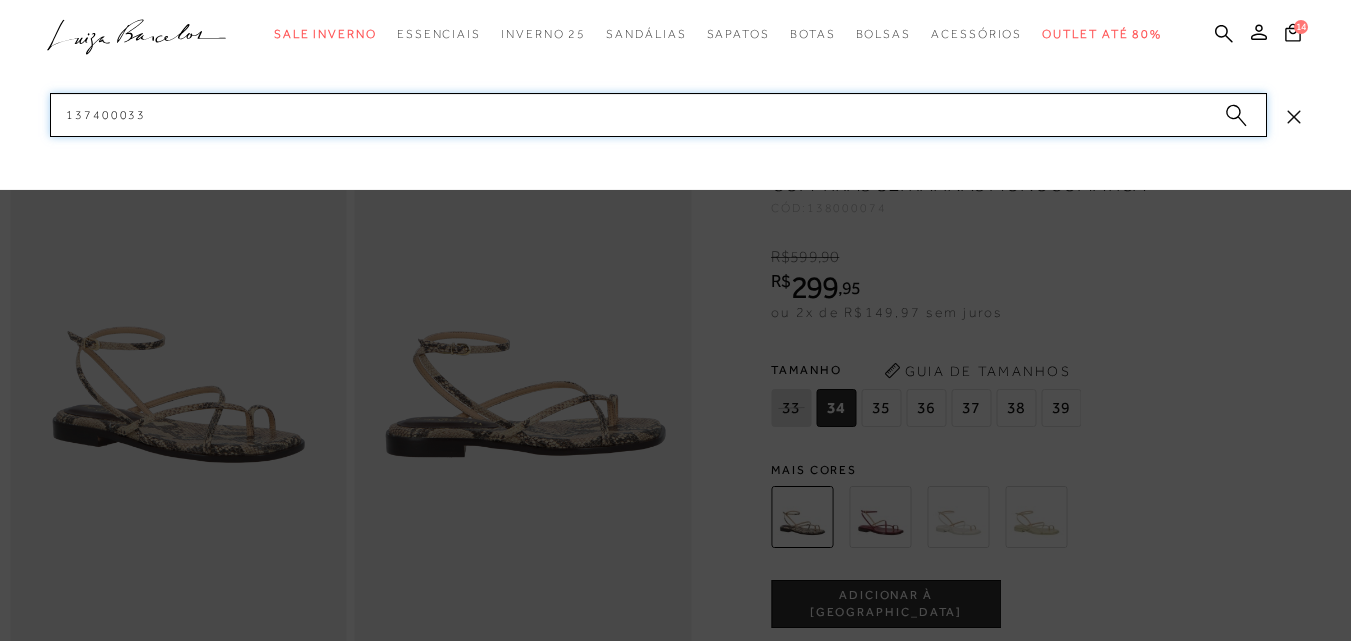 drag, startPoint x: 173, startPoint y: 118, endPoint x: 40, endPoint y: 134, distance: 133.95895 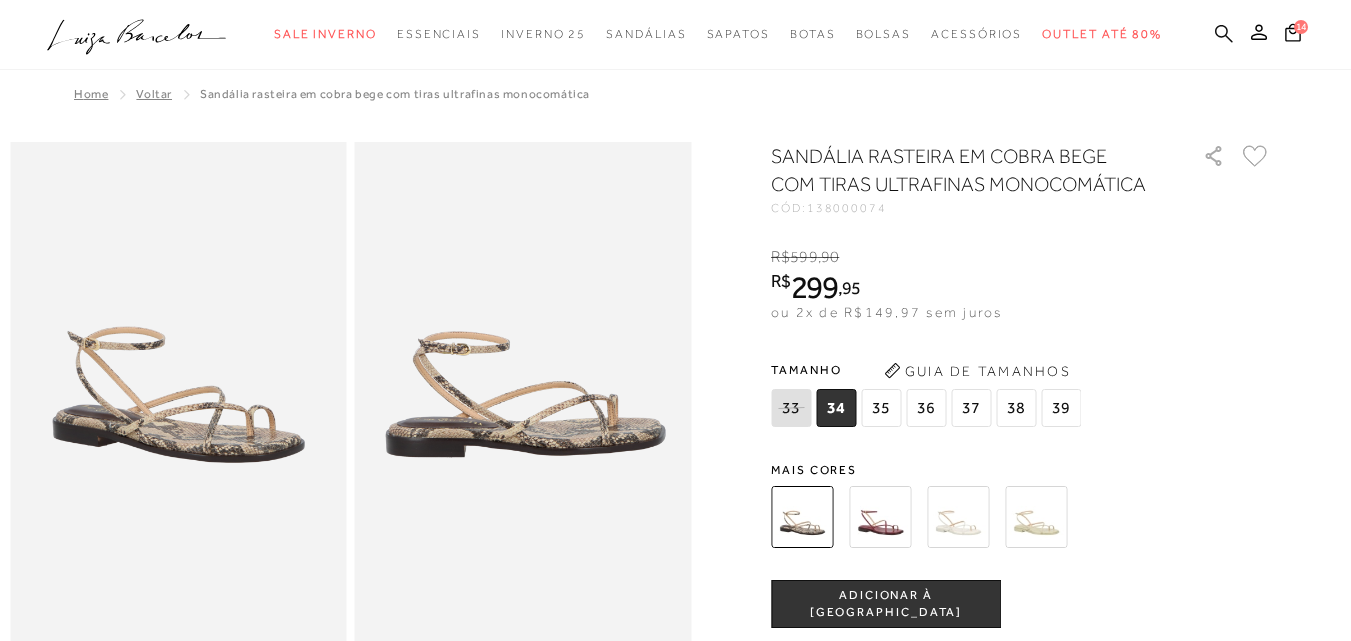 click 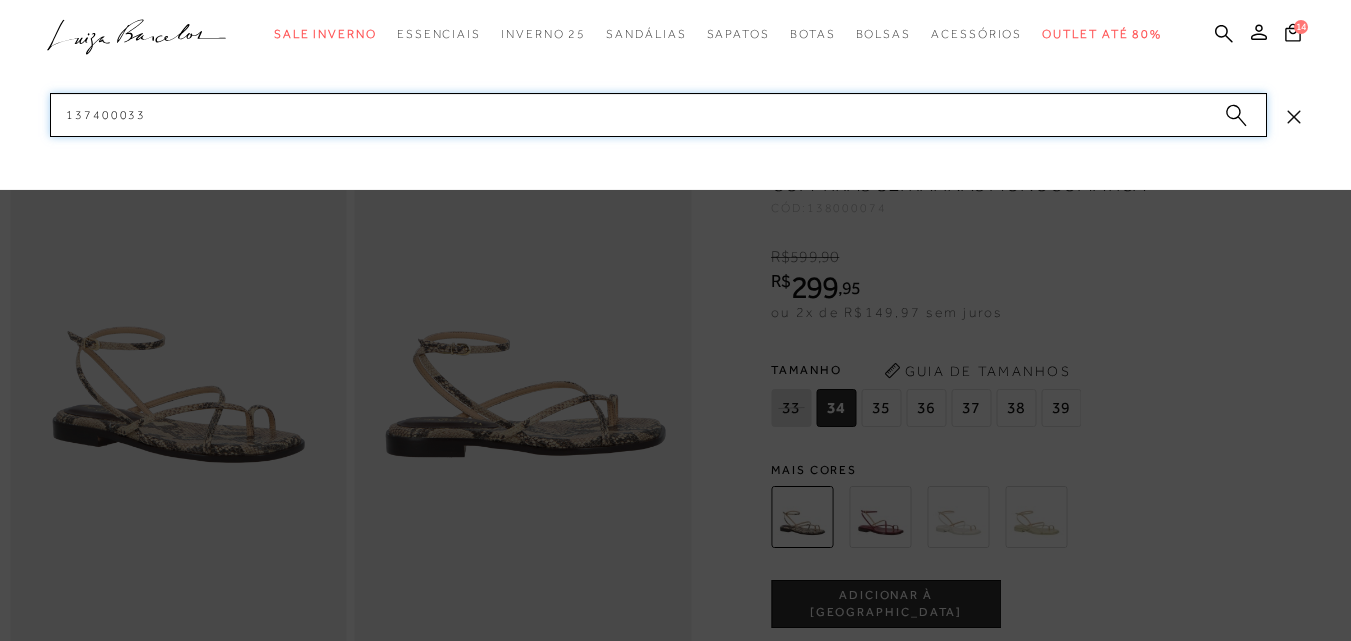 paste on "2" 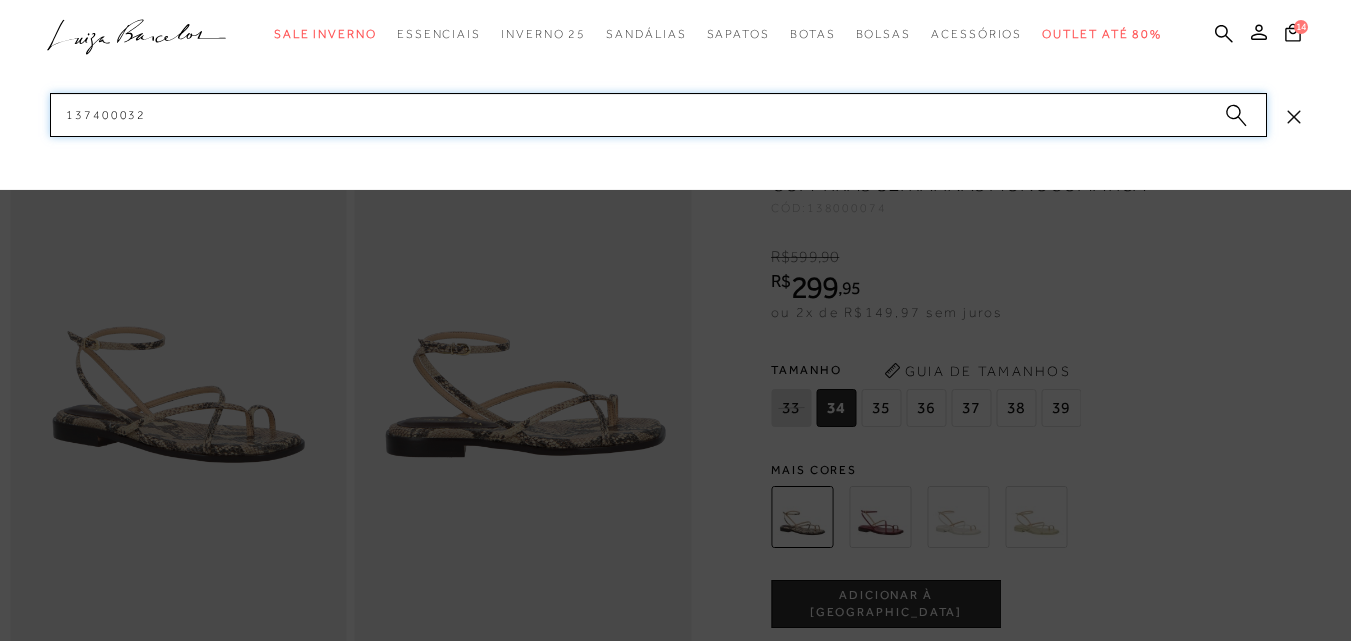 drag, startPoint x: 89, startPoint y: 114, endPoint x: 25, endPoint y: 105, distance: 64.629715 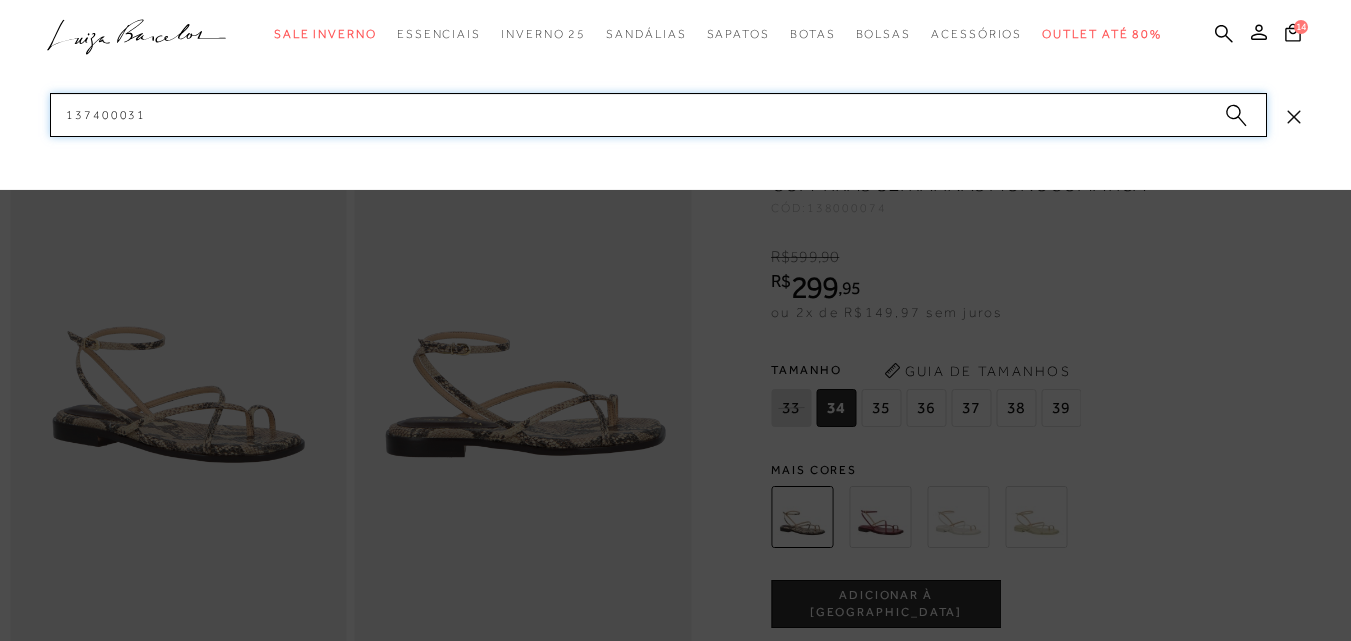 paste on "30010" 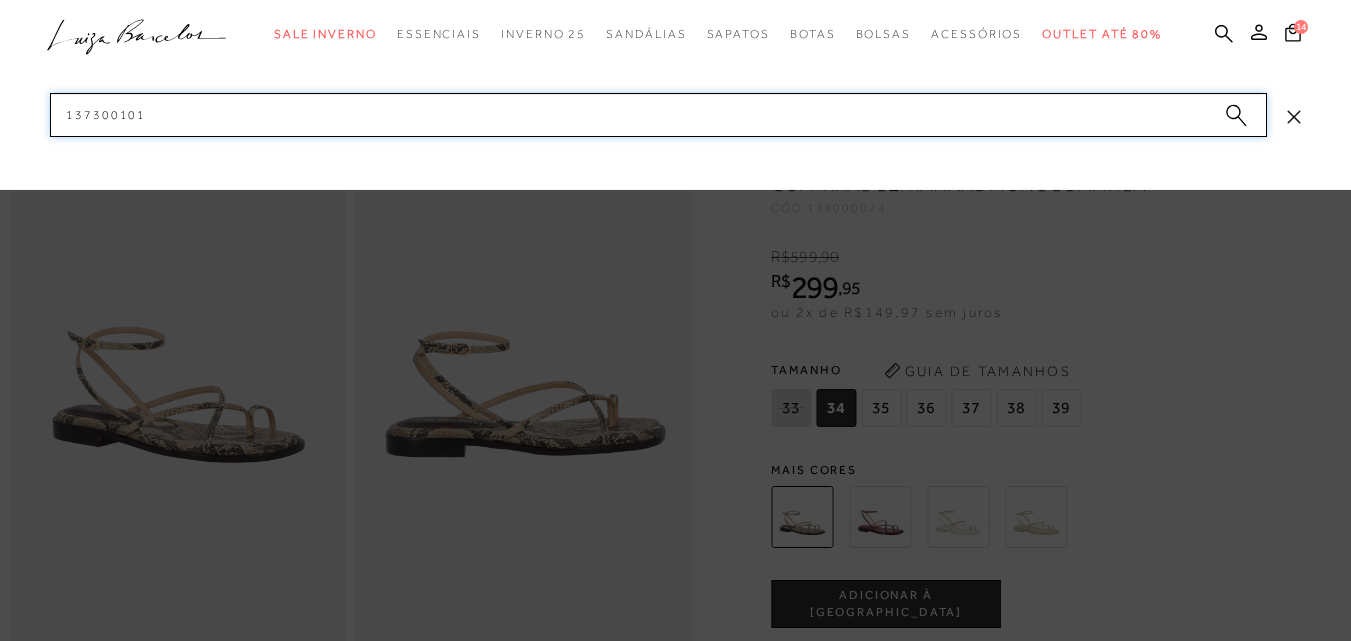 paste on "06" 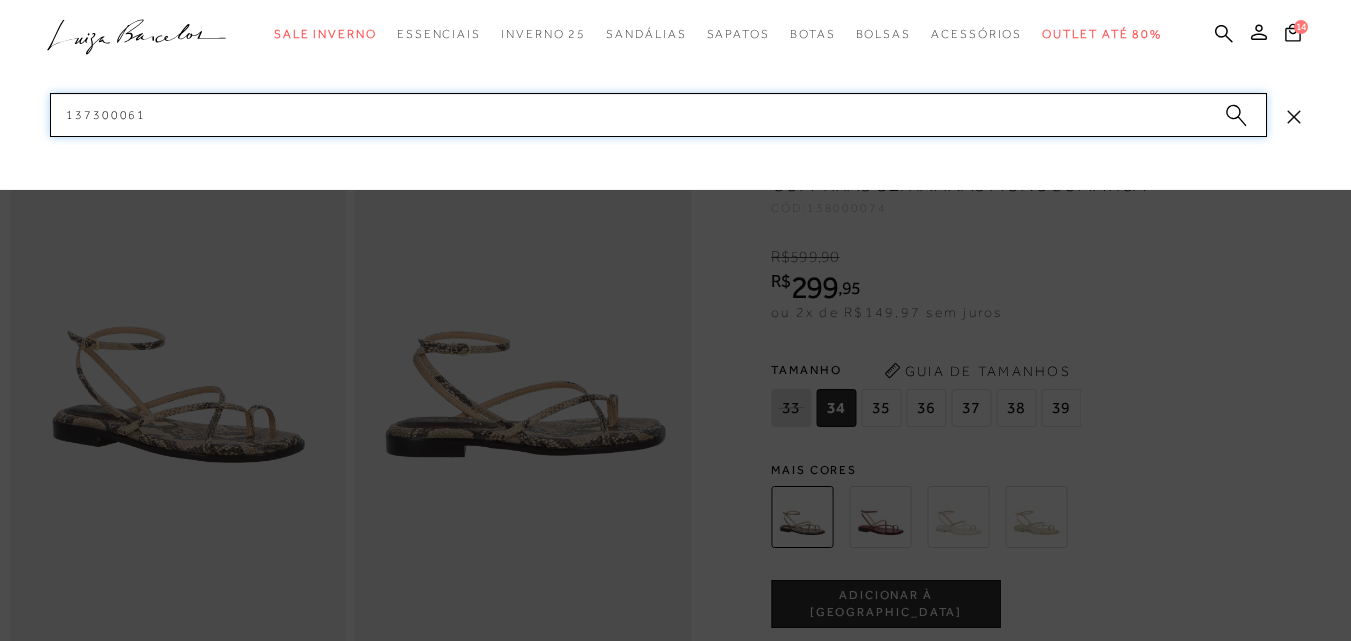 drag, startPoint x: 151, startPoint y: 116, endPoint x: 23, endPoint y: 112, distance: 128.06248 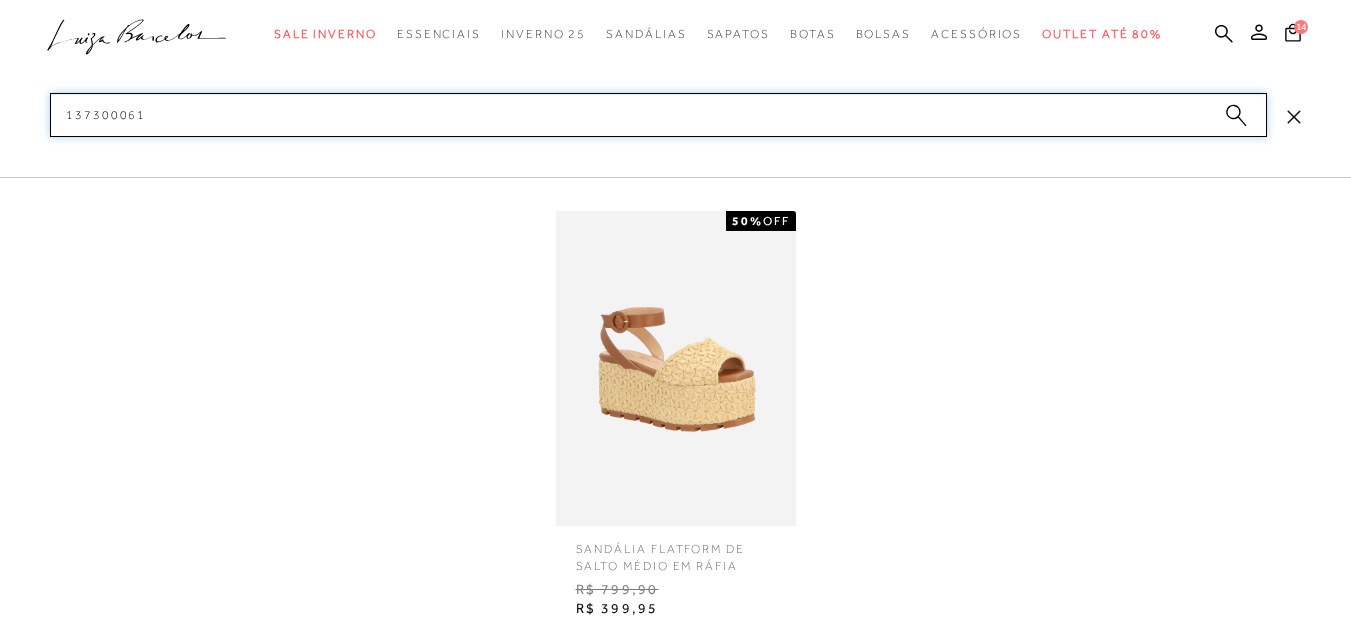 type on "137300061" 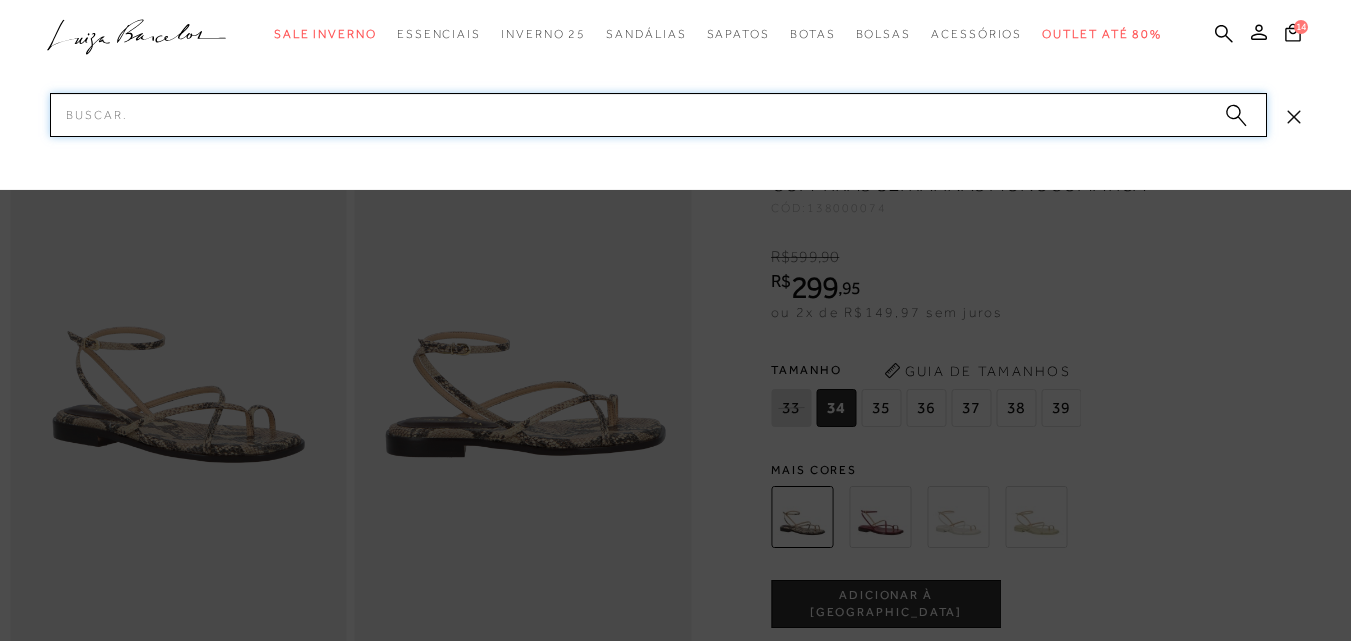 click on "Pesquisar" at bounding box center [658, 115] 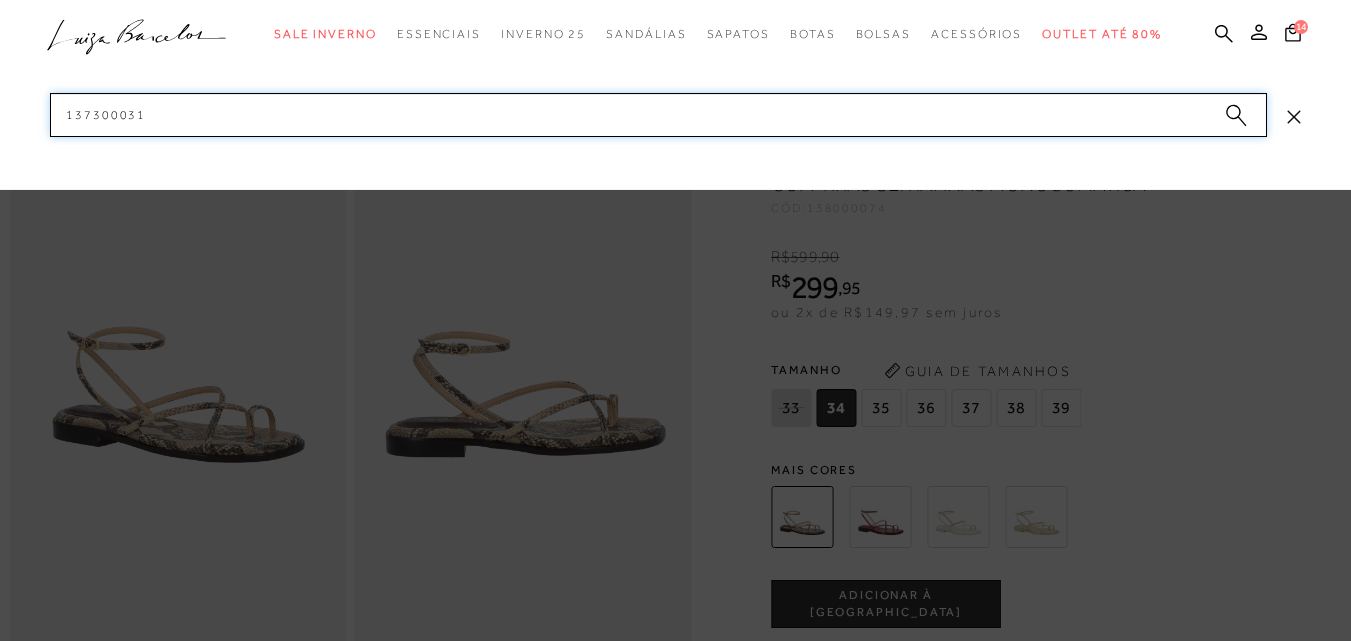drag, startPoint x: 51, startPoint y: 122, endPoint x: 24, endPoint y: 120, distance: 27.073973 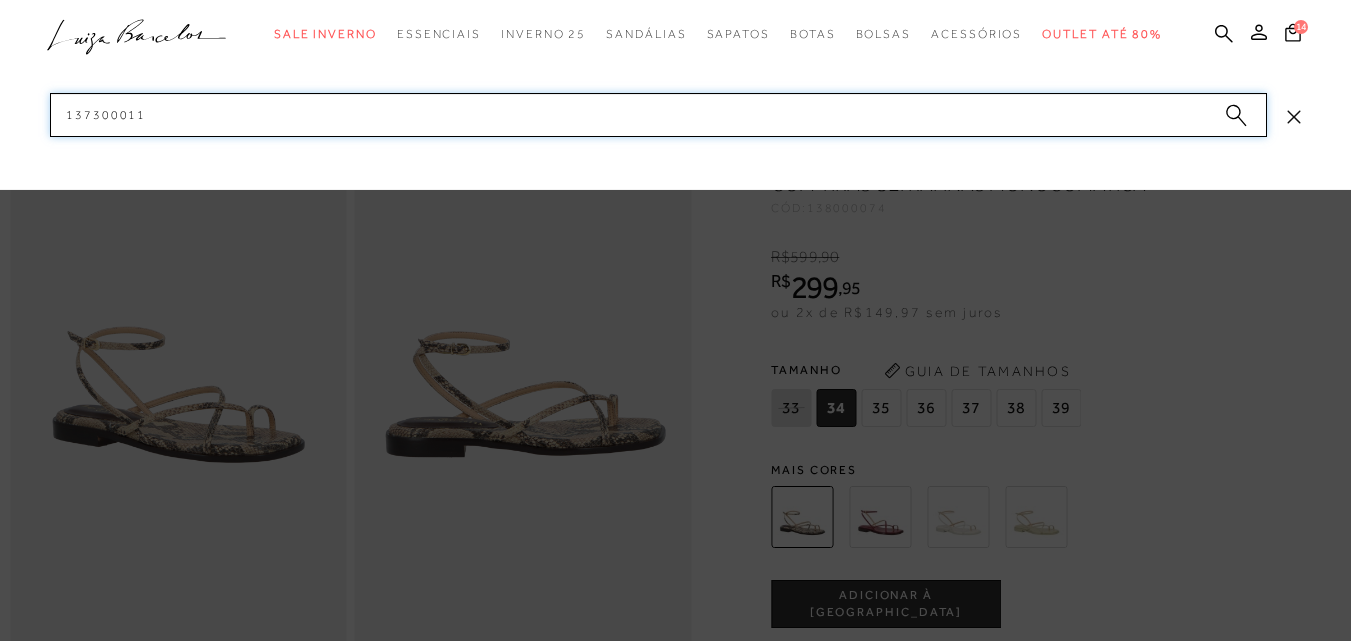 click on "categoryHeader
.a{fill-rule:evenodd;}
Sale Inverno
Modelo Sapatos Mules" at bounding box center (675, 0) 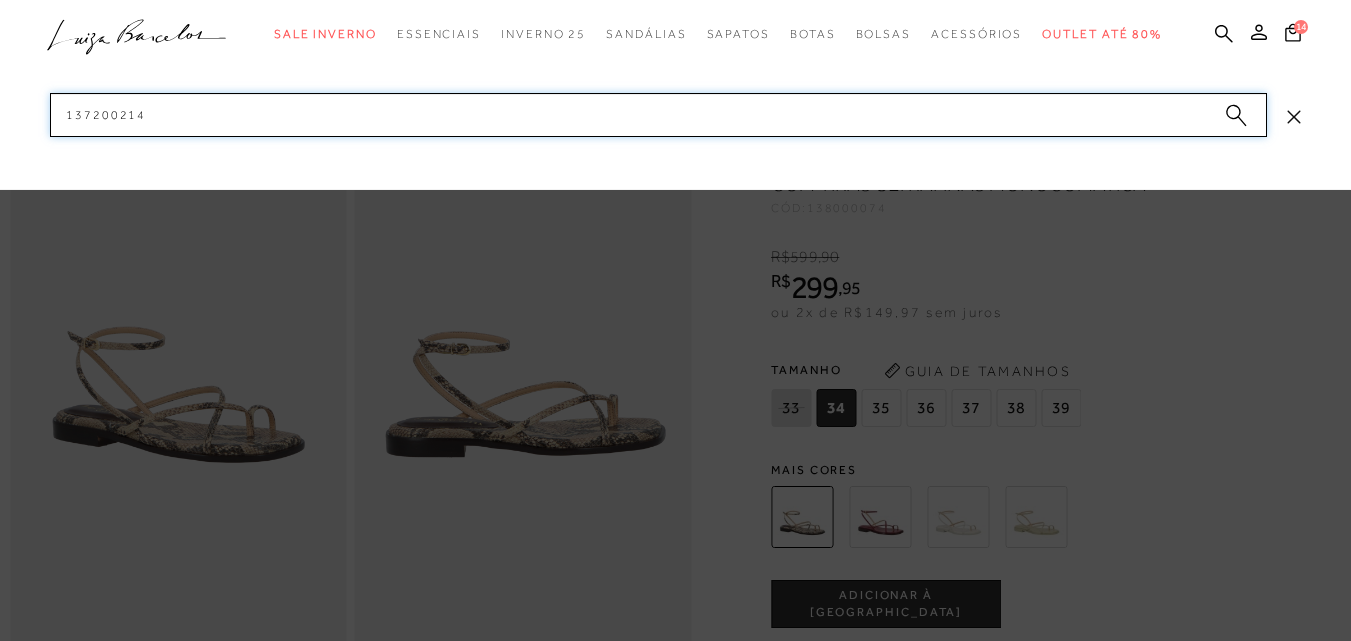 drag, startPoint x: 160, startPoint y: 114, endPoint x: 12, endPoint y: 114, distance: 148 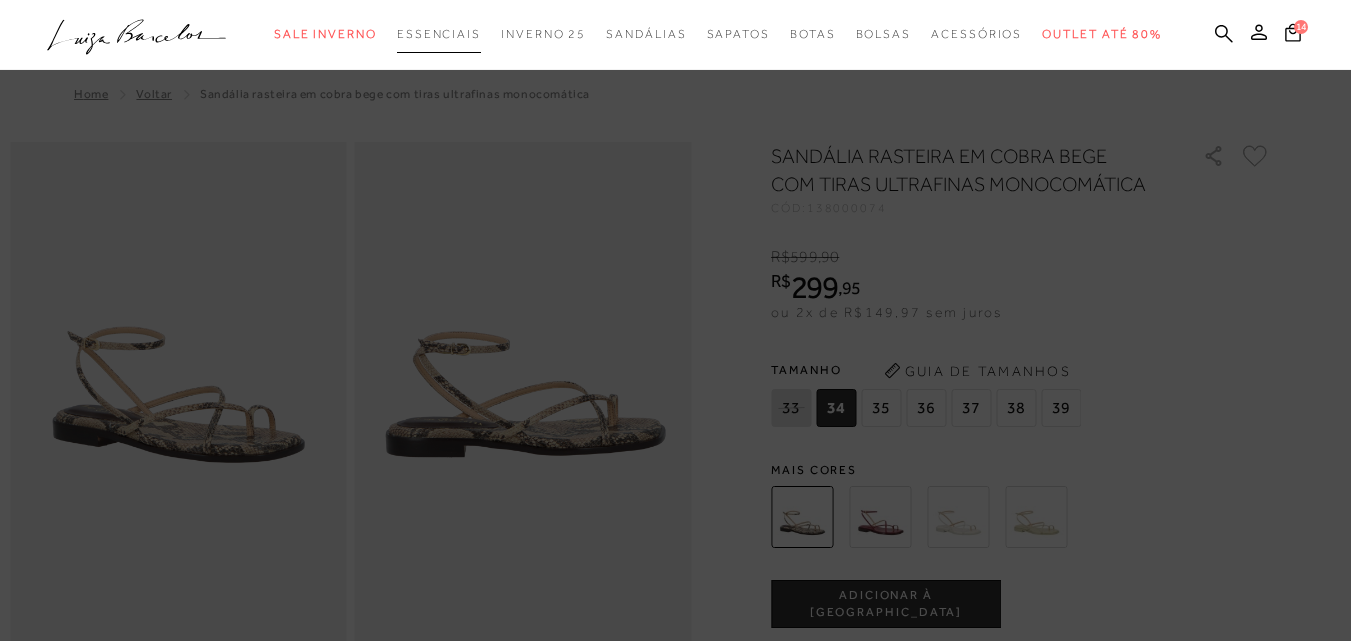 type on "137200214" 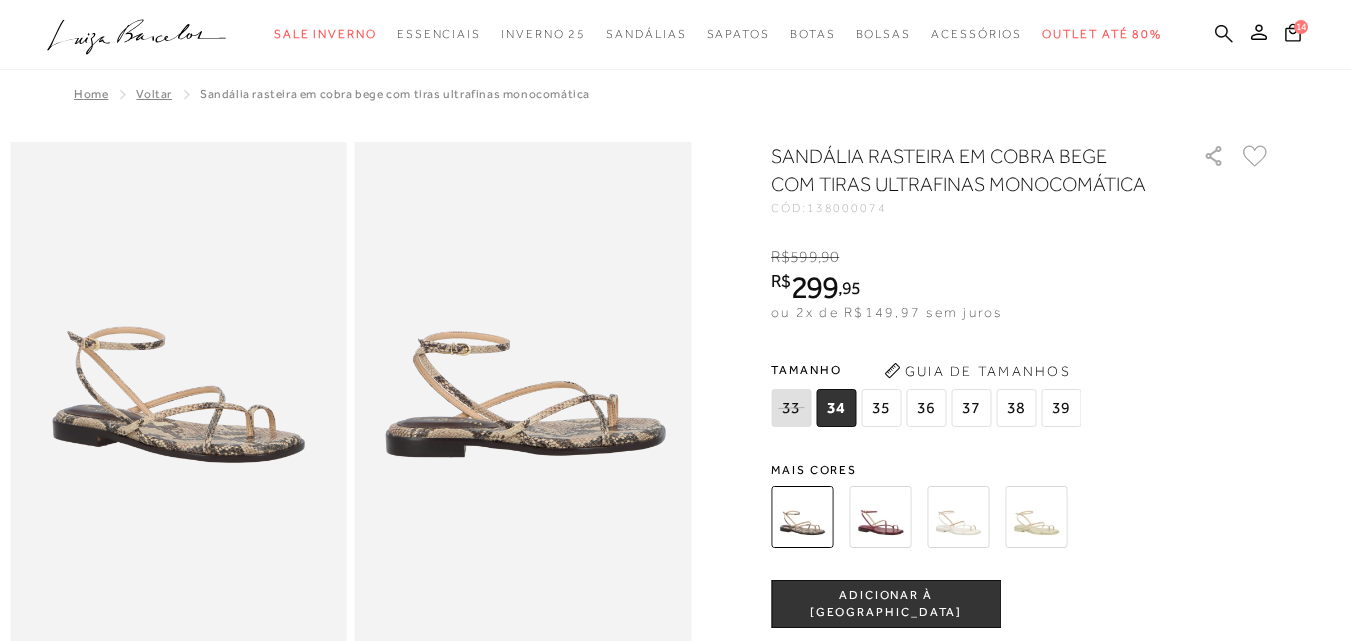 click 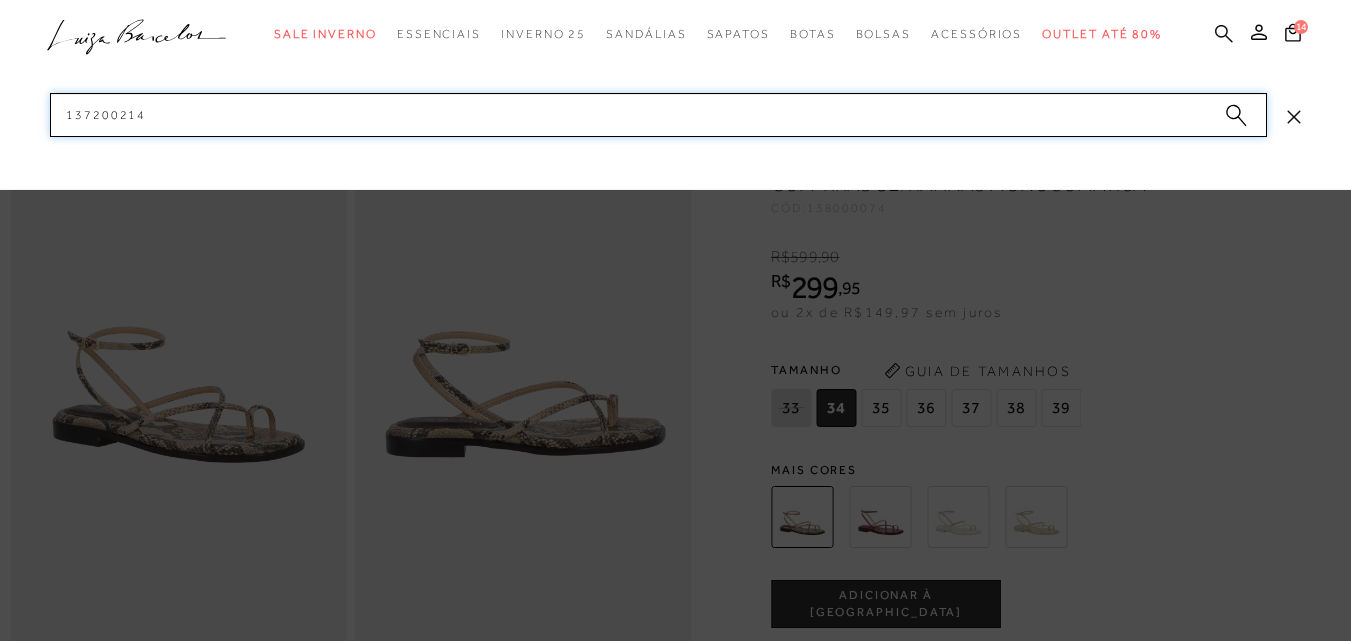 type 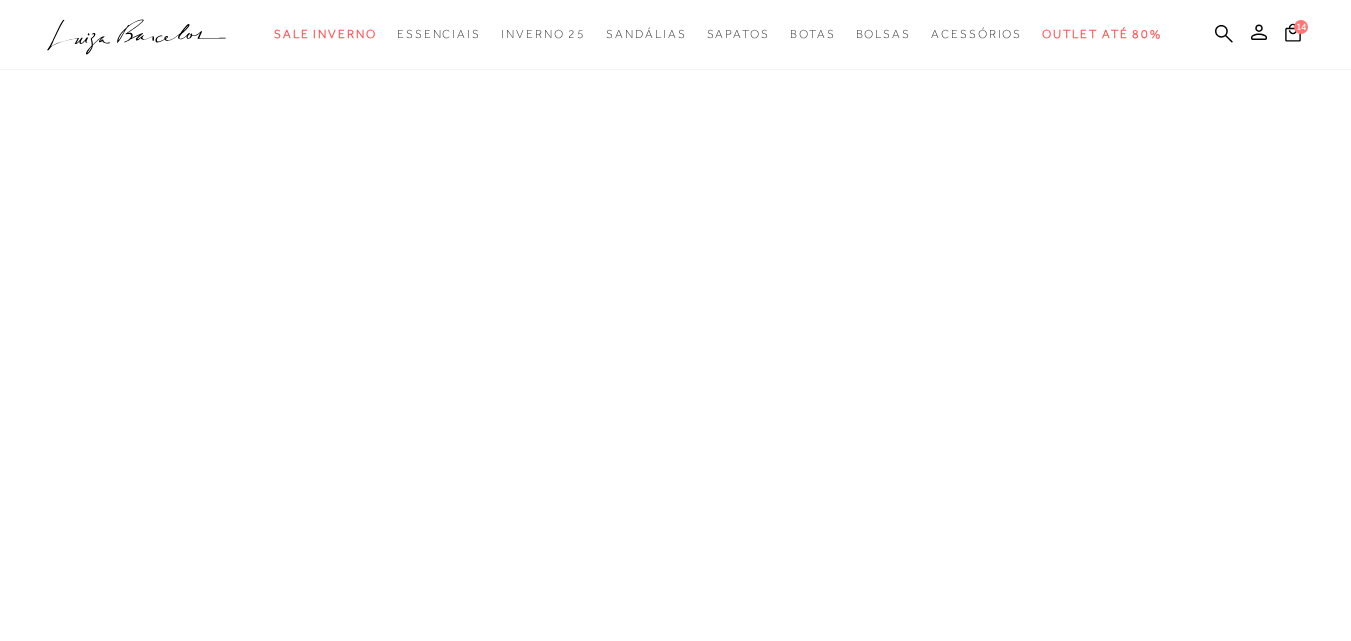 scroll, scrollTop: 0, scrollLeft: 0, axis: both 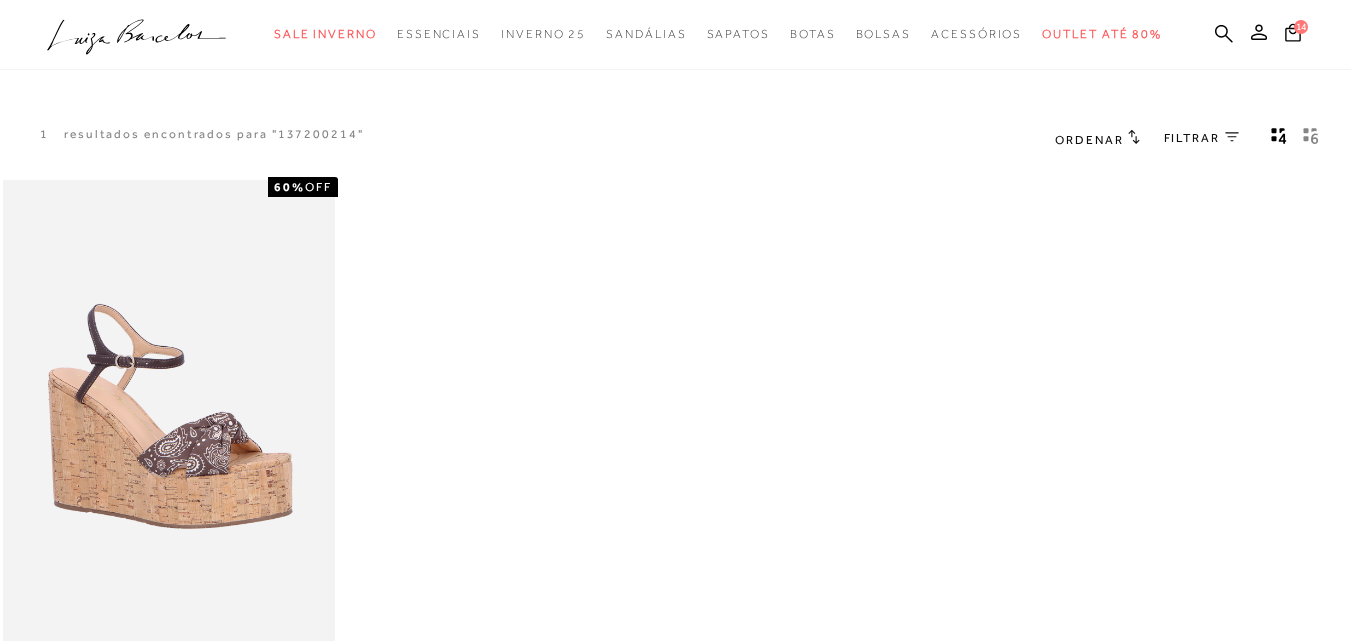 type 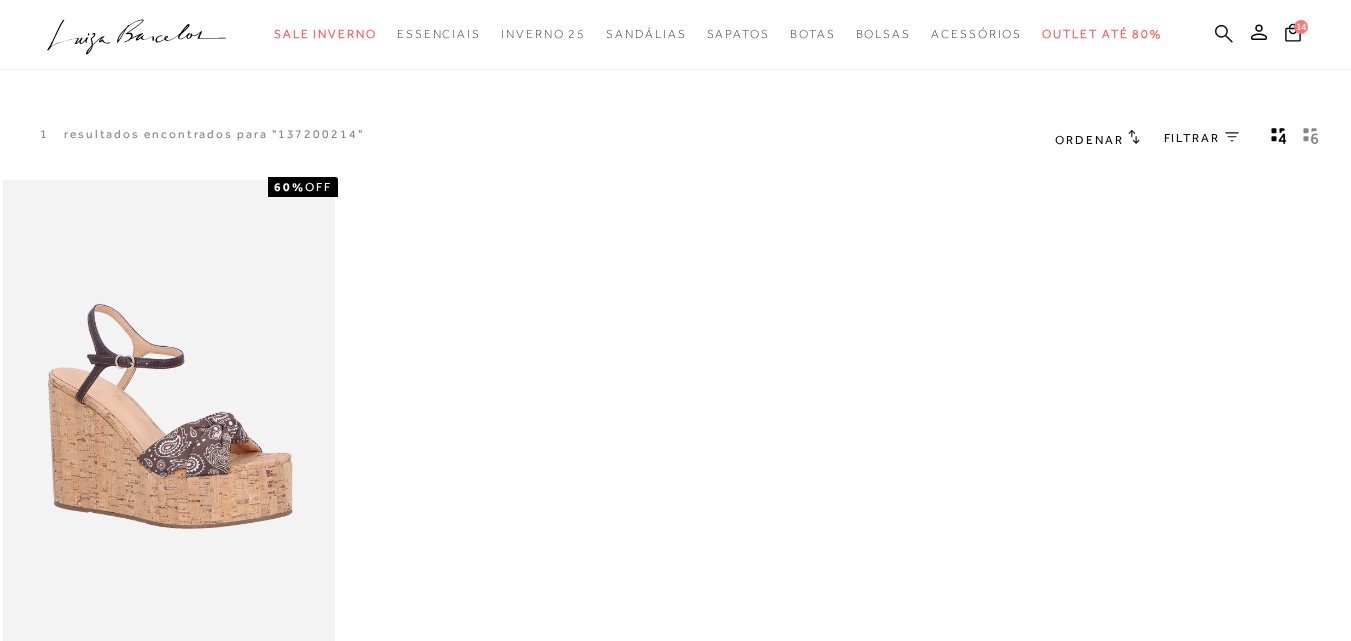 click 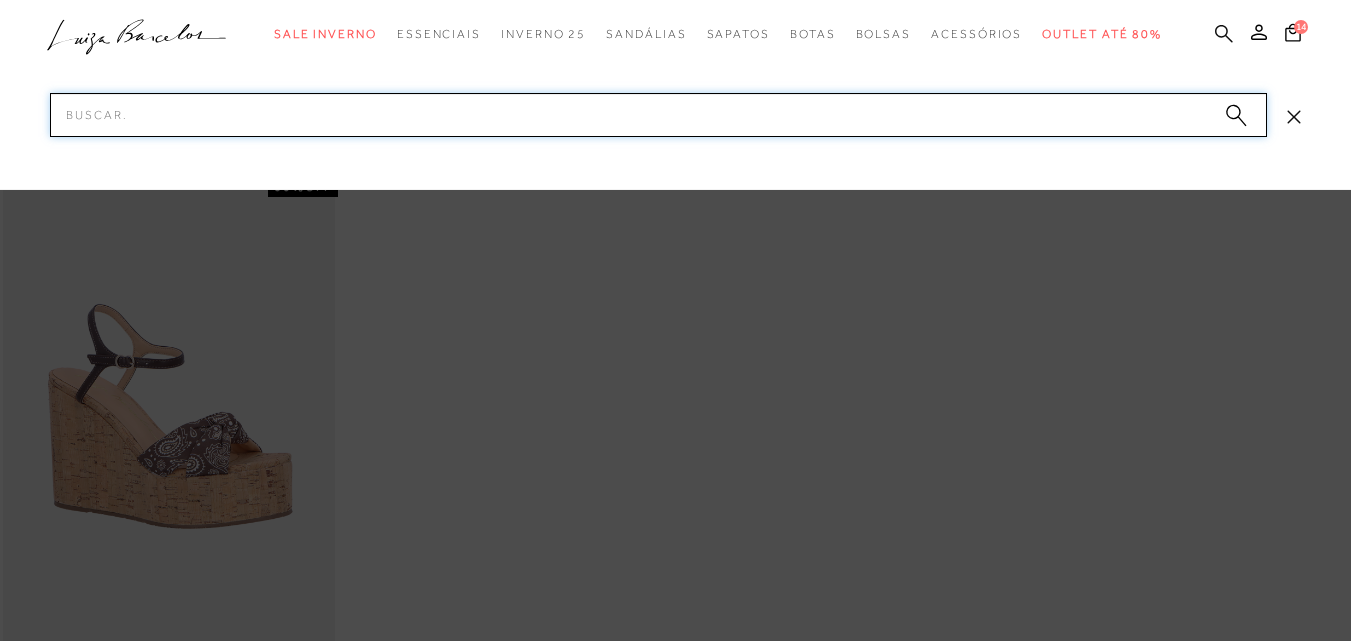paste on "137100042" 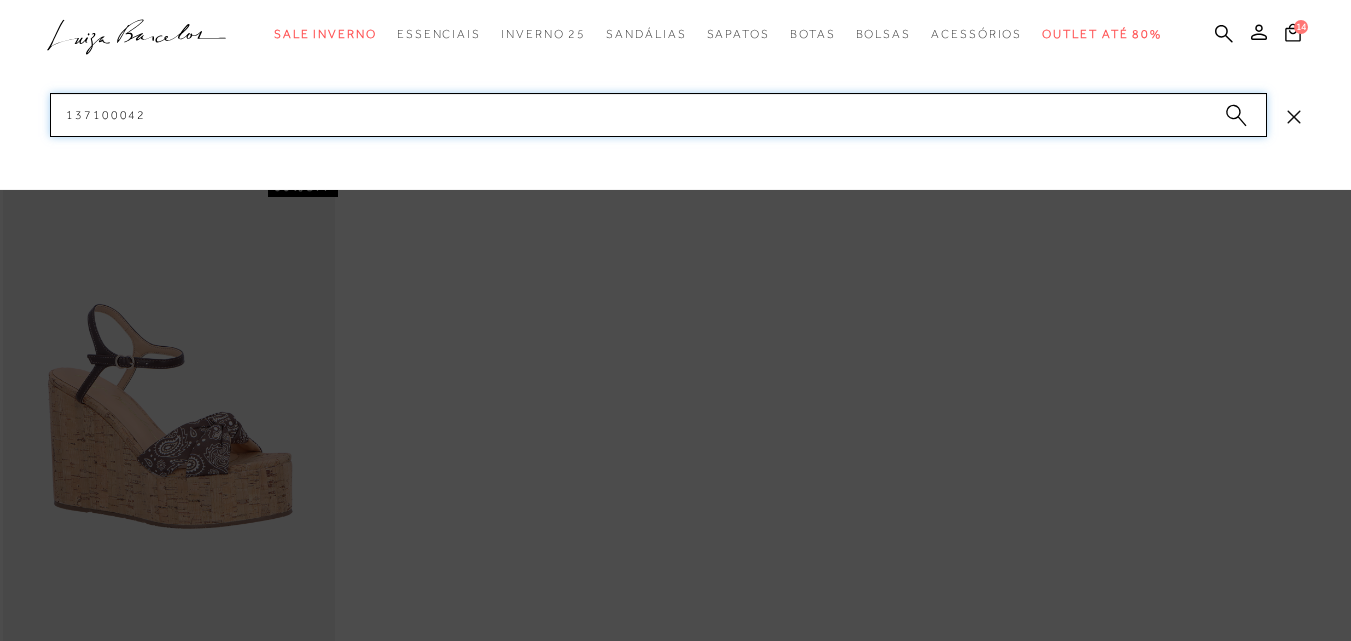paste on "3" 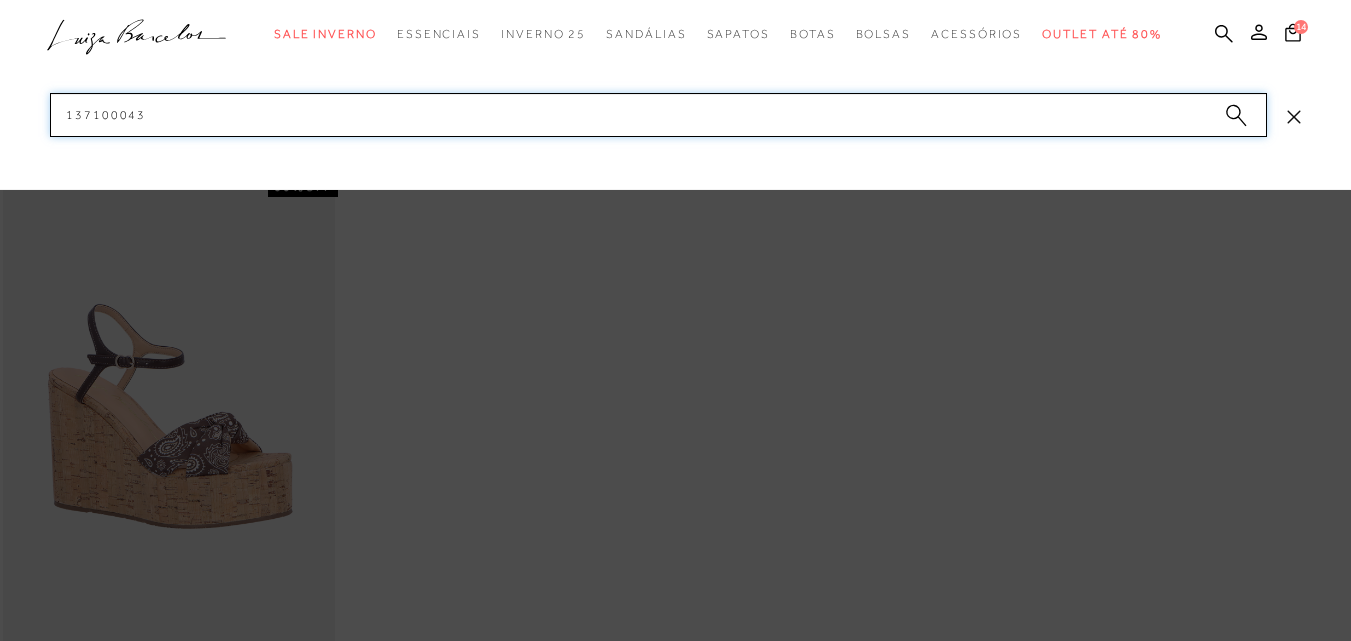 drag, startPoint x: 76, startPoint y: 112, endPoint x: 0, endPoint y: 112, distance: 76 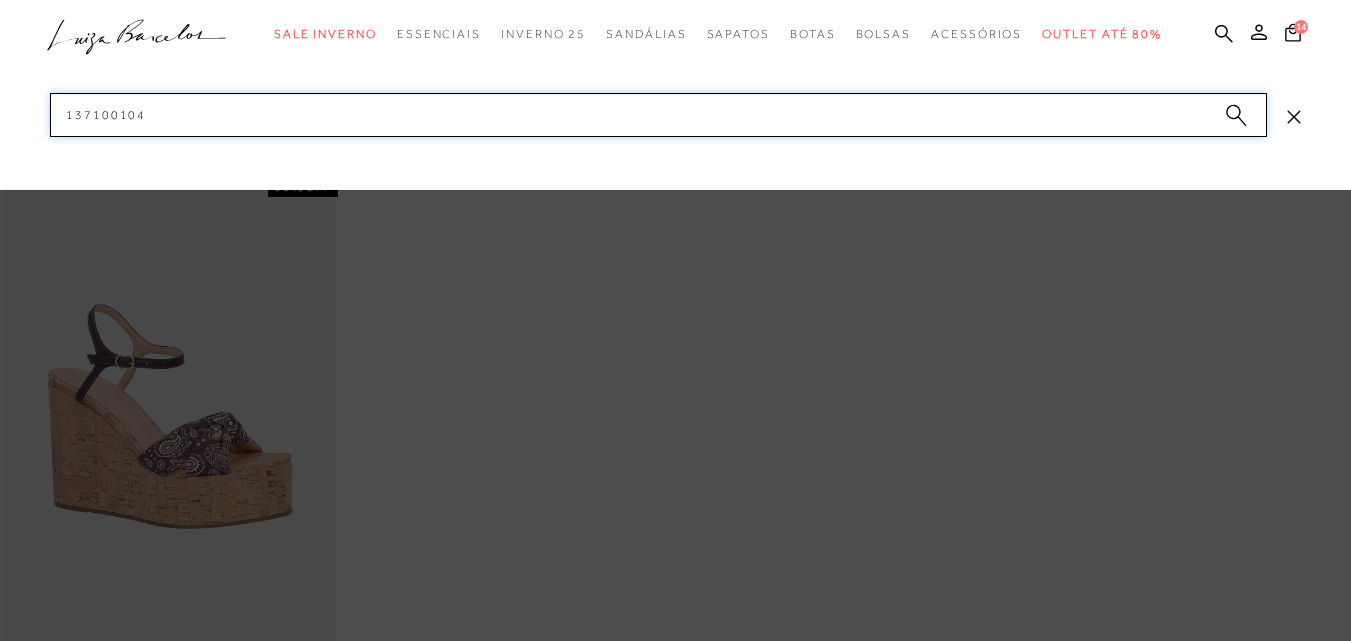 paste on "200011" 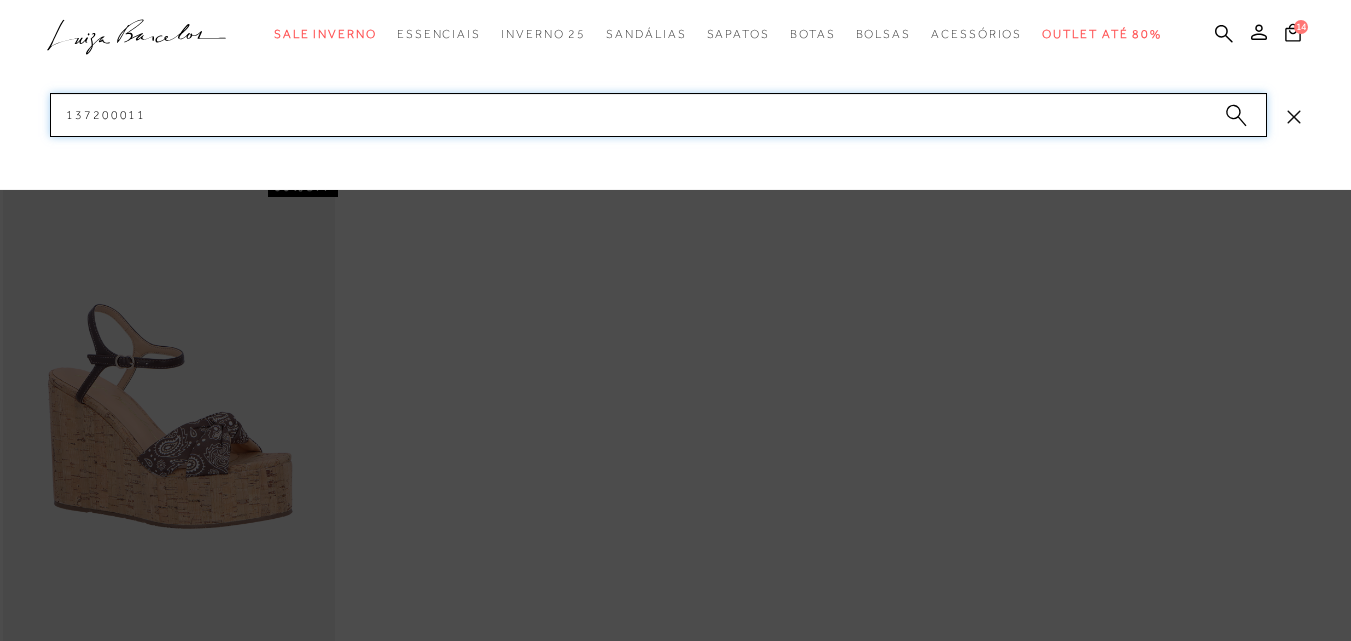 drag, startPoint x: 152, startPoint y: 110, endPoint x: 4, endPoint y: 110, distance: 148 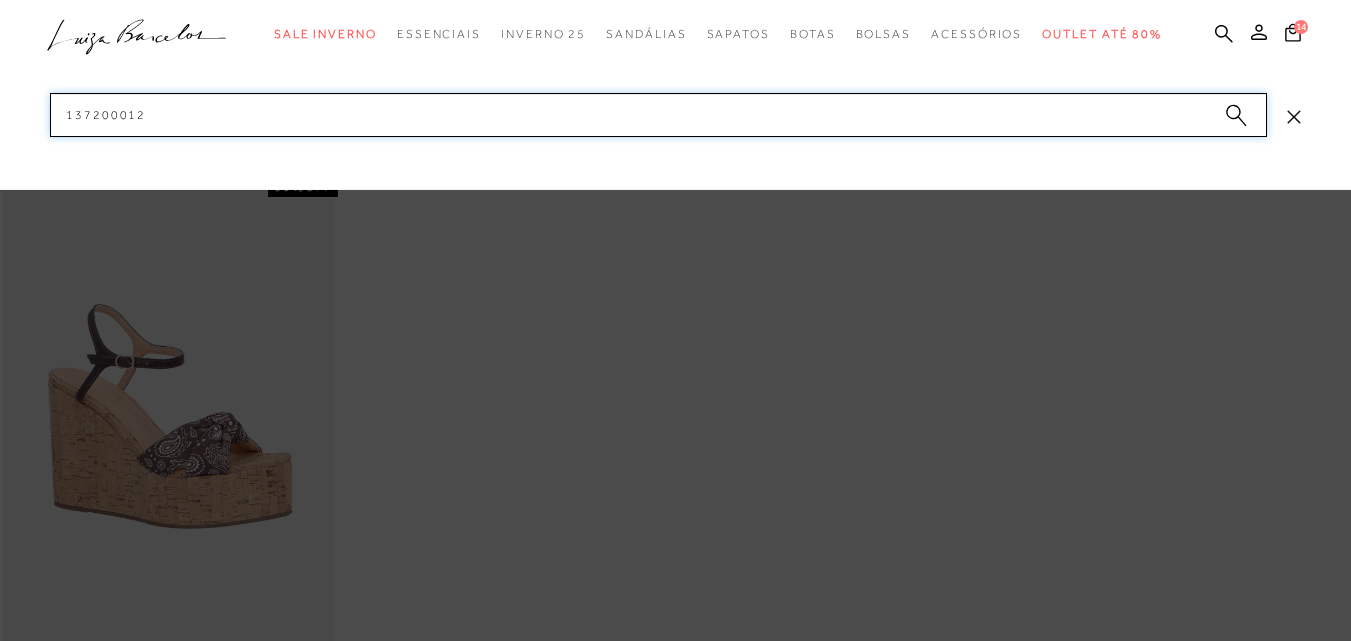 paste on "3" 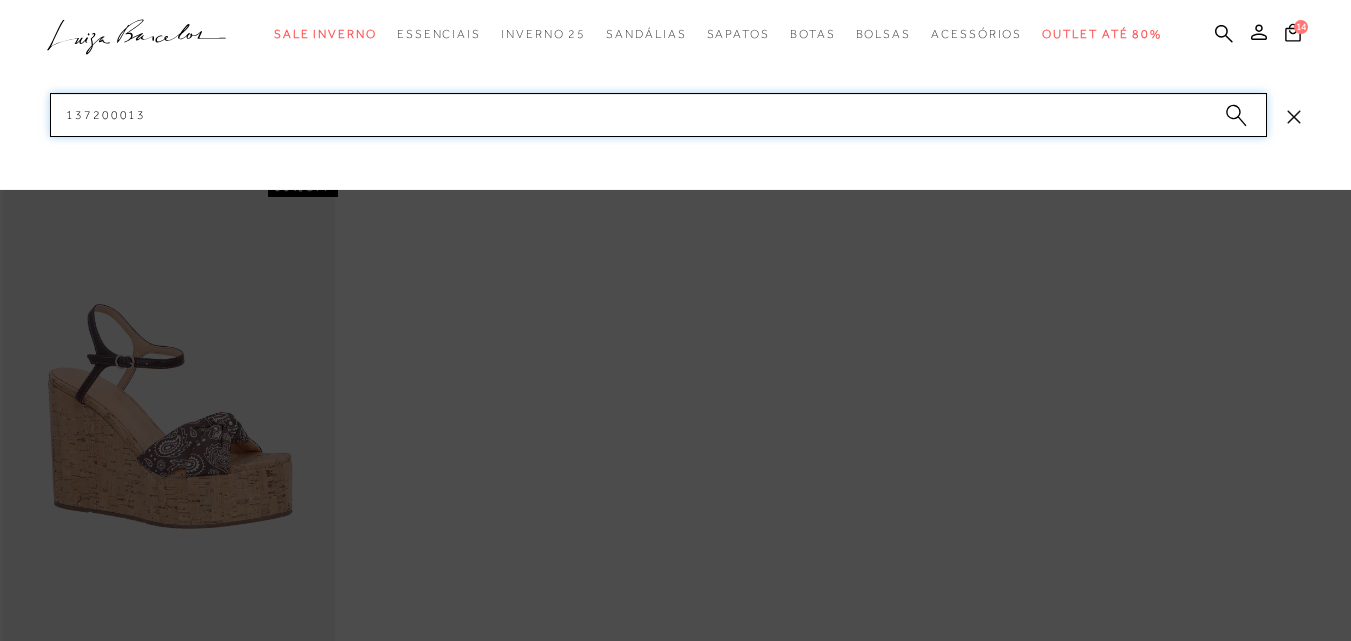 drag, startPoint x: 172, startPoint y: 109, endPoint x: 0, endPoint y: 116, distance: 172.14238 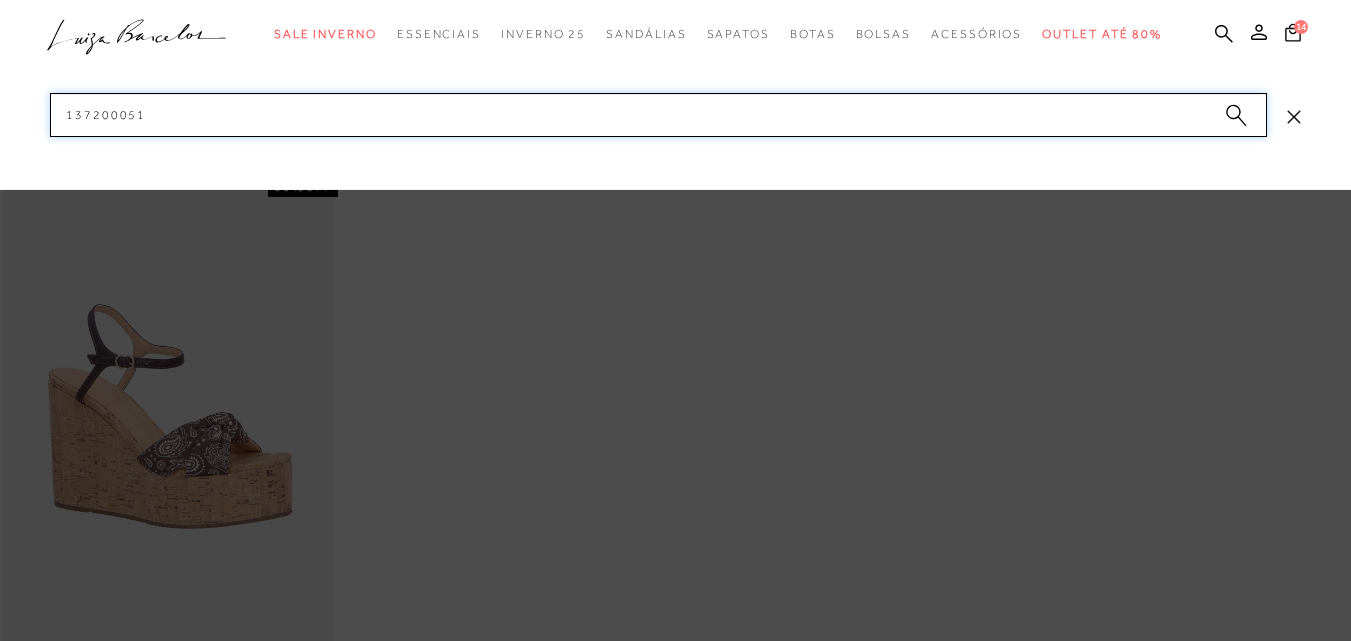 paste on "2" 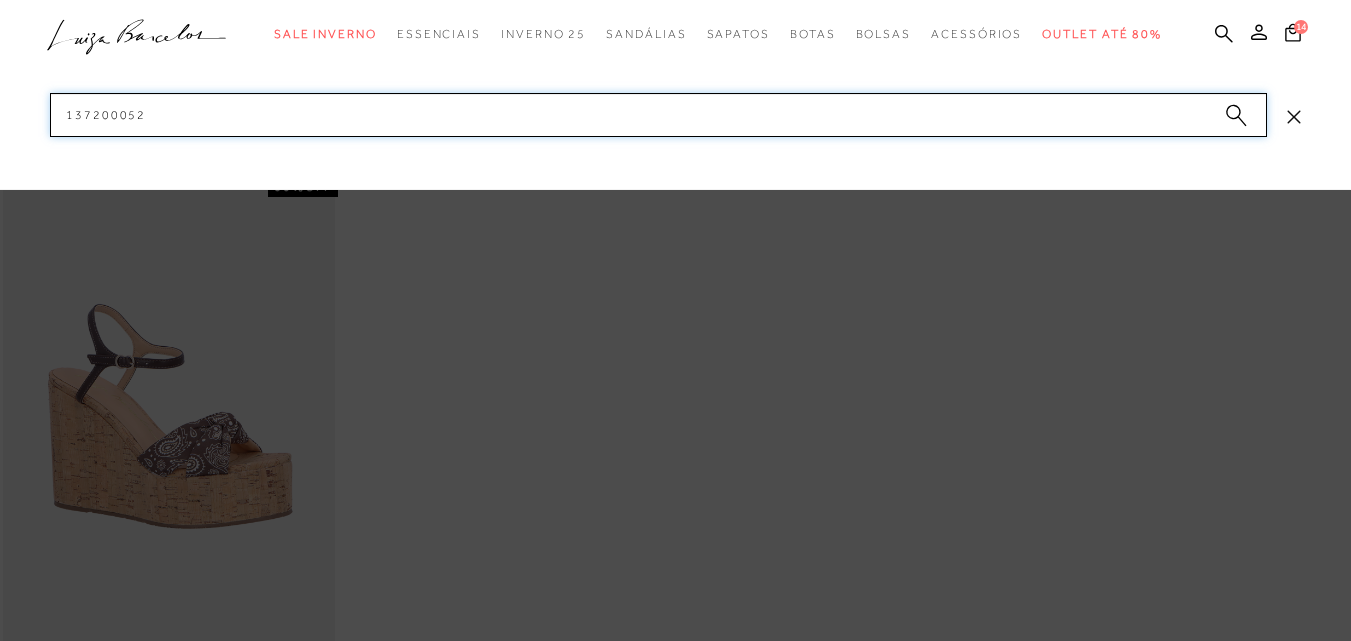 paste on "61" 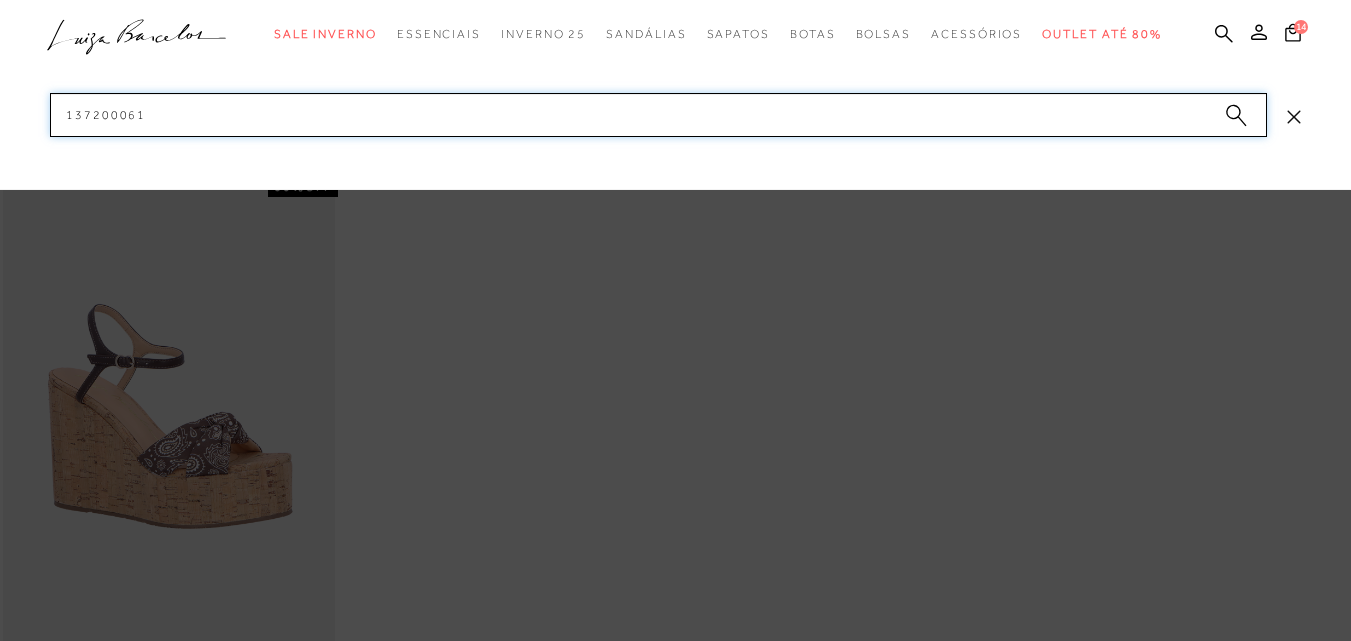 drag, startPoint x: 180, startPoint y: 110, endPoint x: 42, endPoint y: 113, distance: 138.03261 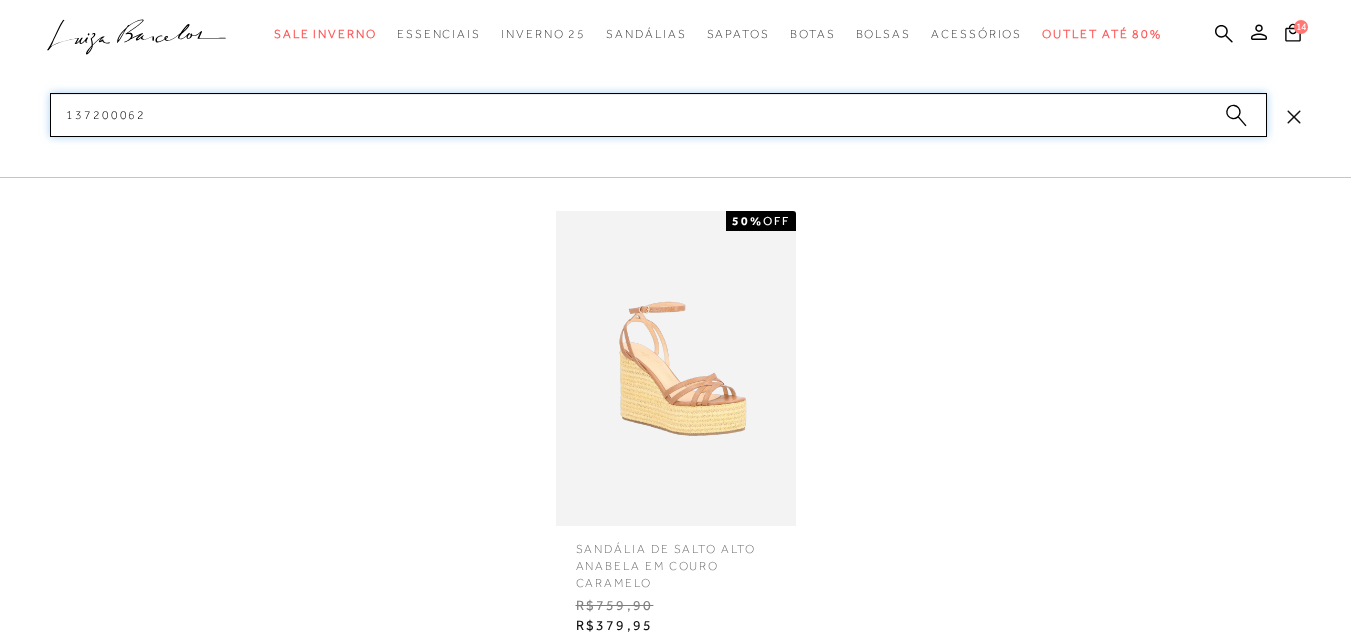 type on "137200062" 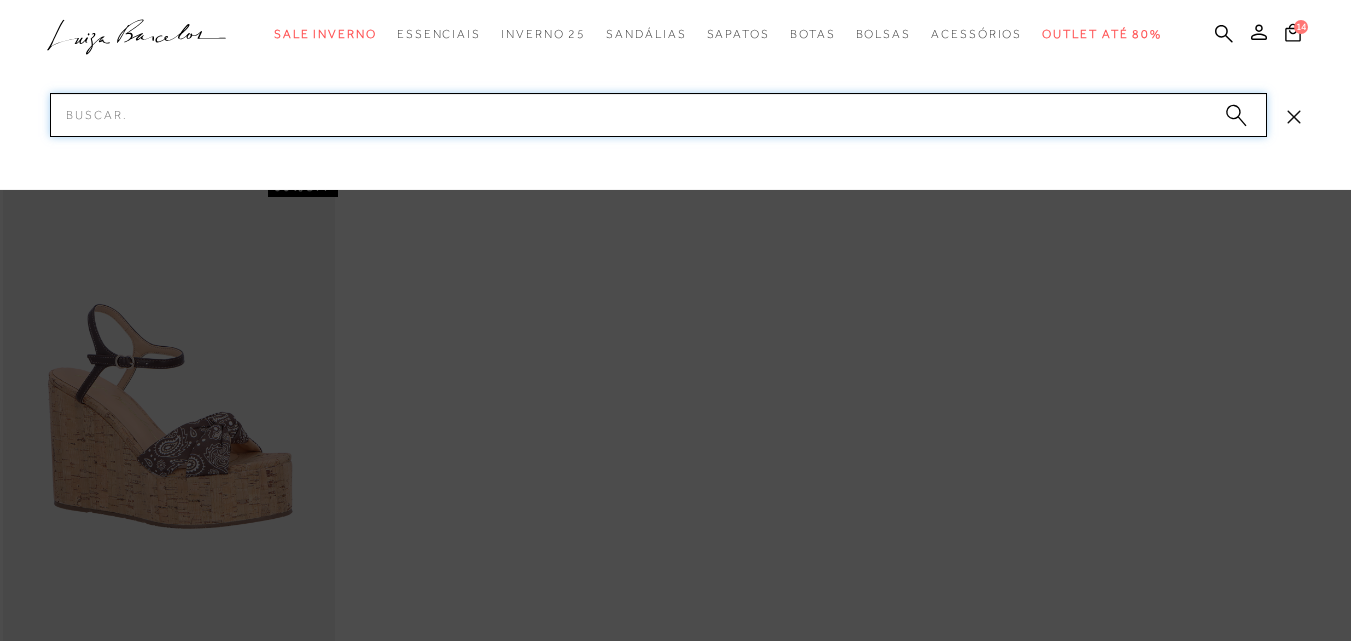 drag, startPoint x: 153, startPoint y: 118, endPoint x: 119, endPoint y: 120, distance: 34.058773 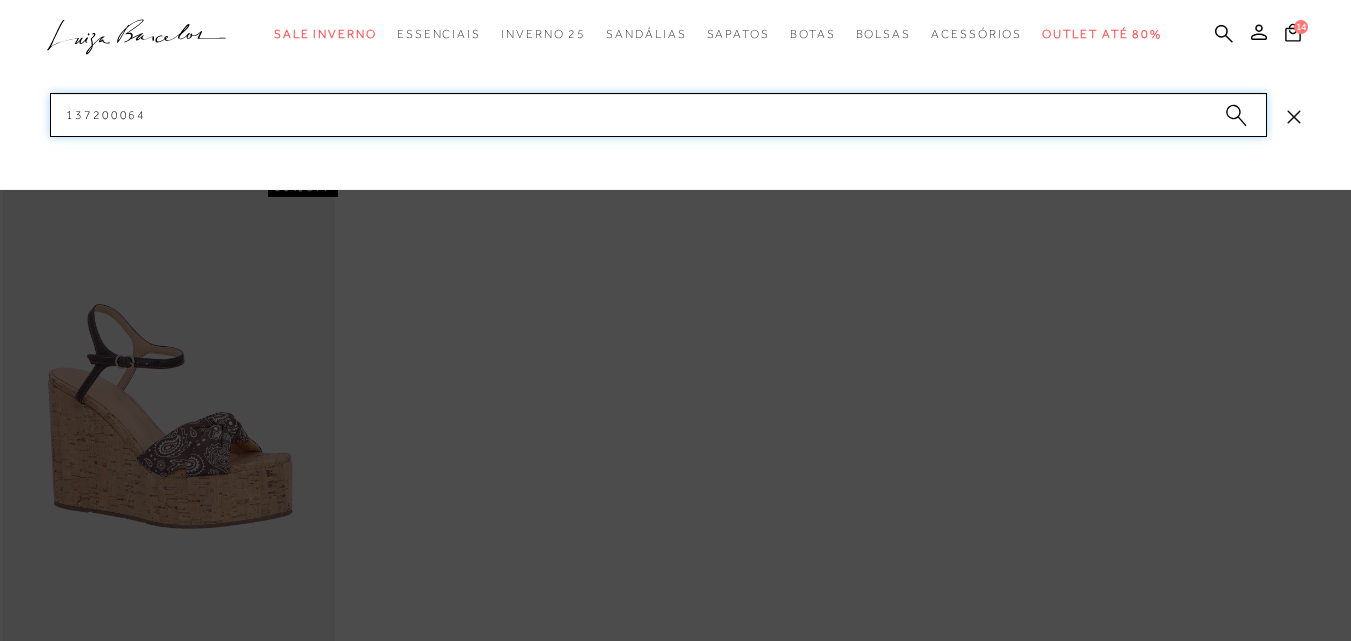 paste on "81" 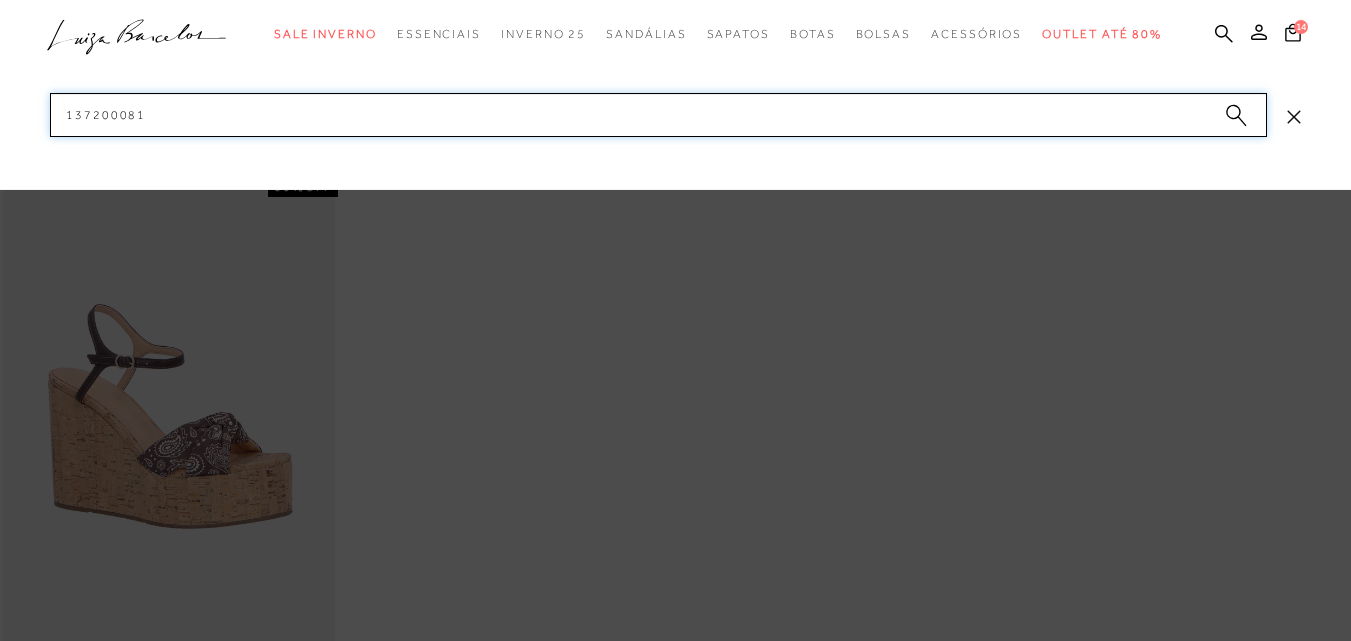 drag, startPoint x: 70, startPoint y: 107, endPoint x: 25, endPoint y: 107, distance: 45 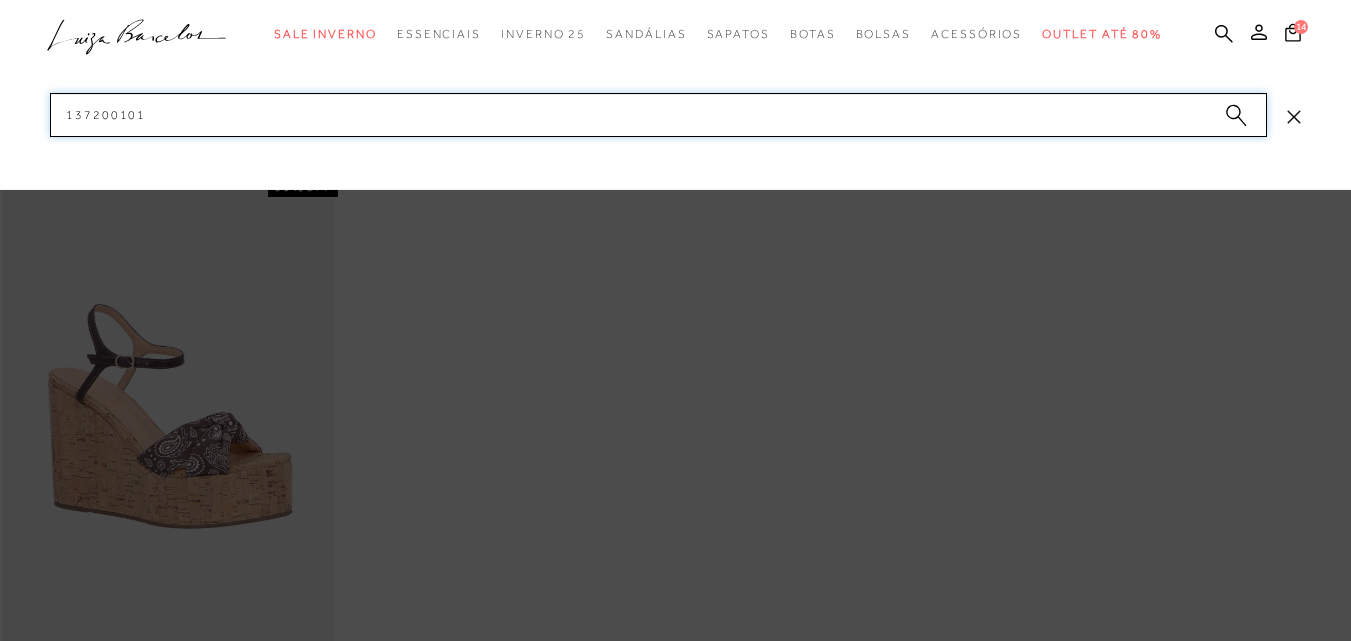 drag, startPoint x: 173, startPoint y: 116, endPoint x: 10, endPoint y: 114, distance: 163.01227 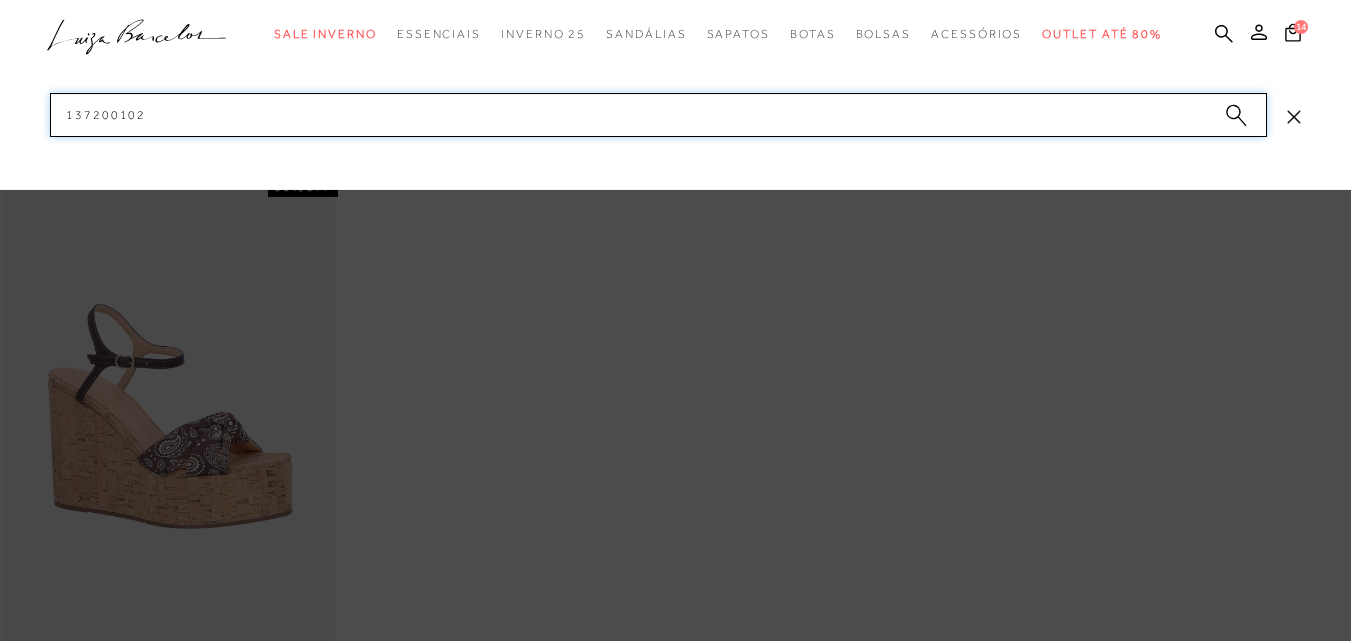 paste on "31" 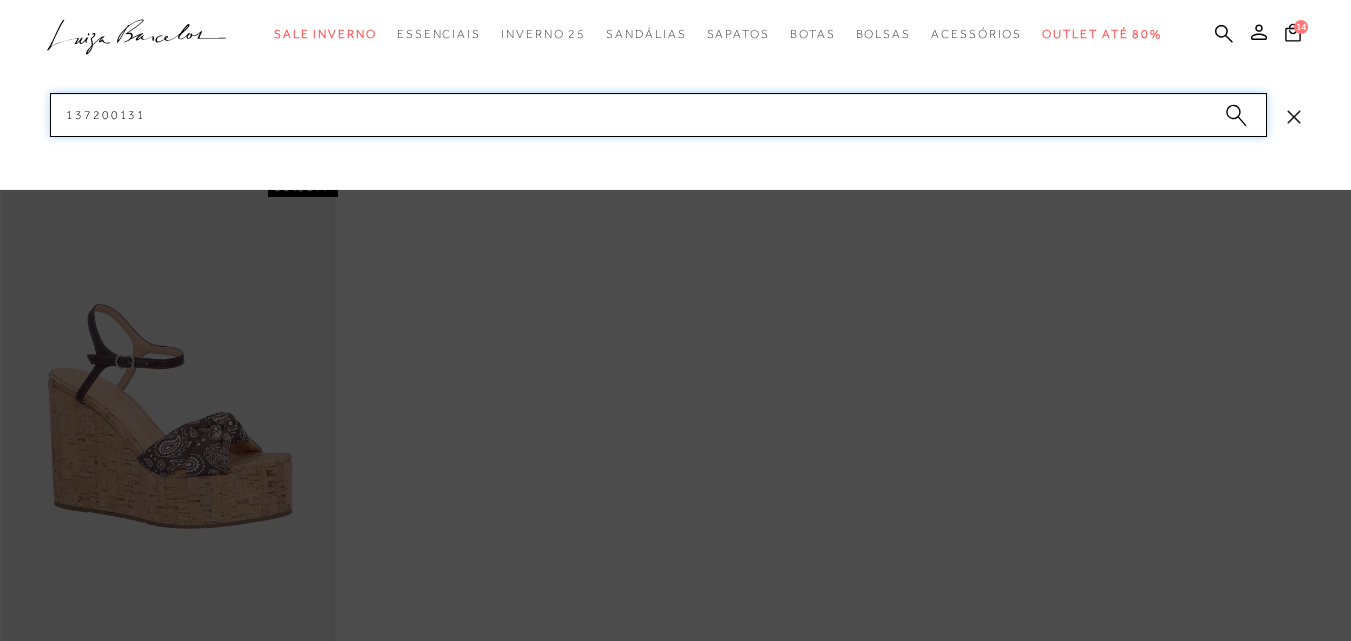 drag, startPoint x: 150, startPoint y: 108, endPoint x: 50, endPoint y: 106, distance: 100.02 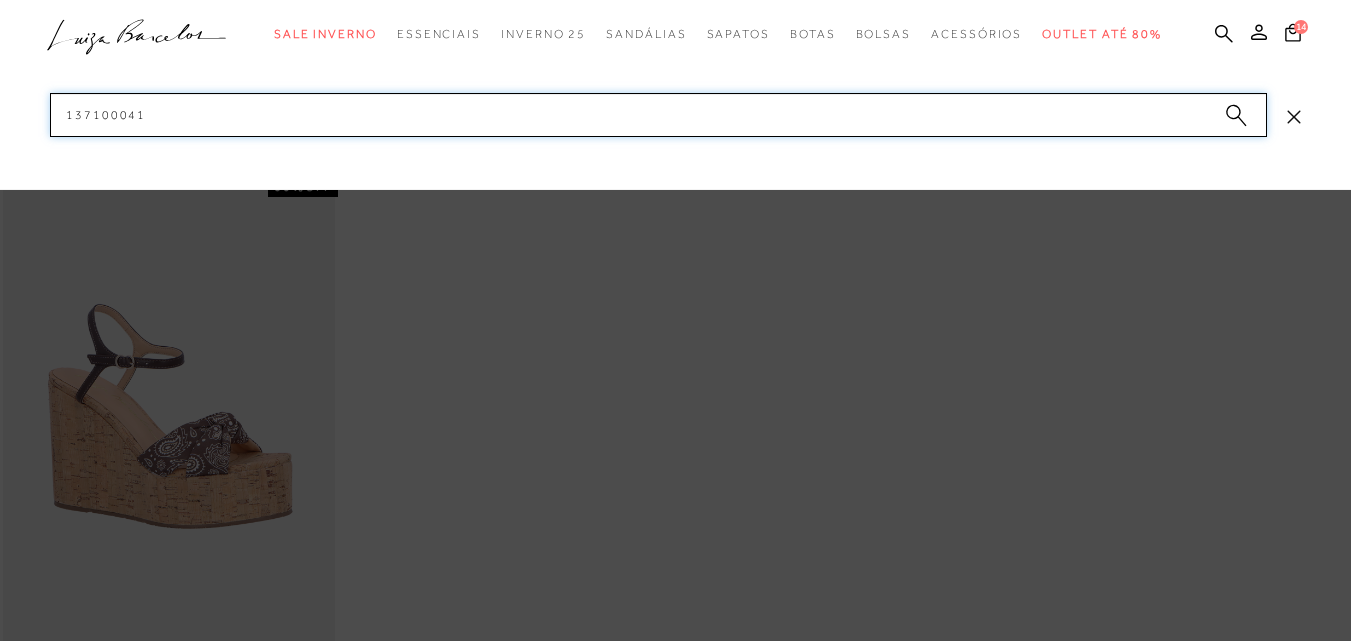 click on "categoryHeader
.a{fill-rule:evenodd;}
Sale Inverno
Modelo Sapatos" at bounding box center (675, 0) 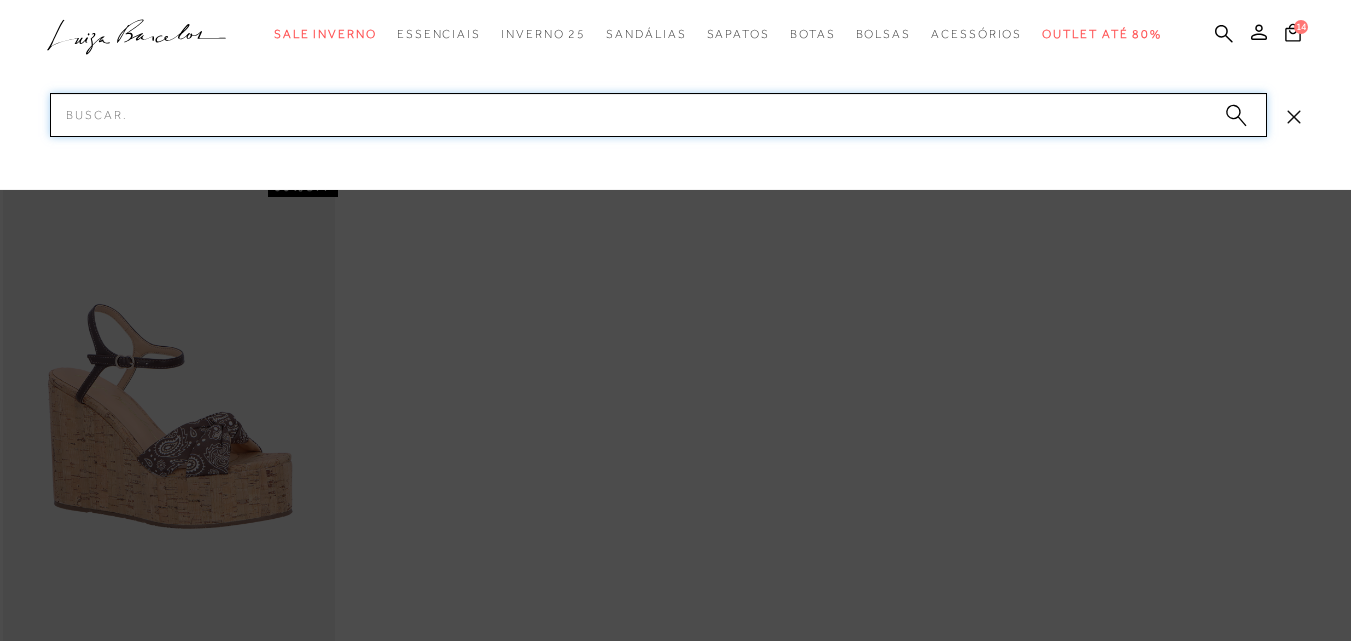 type 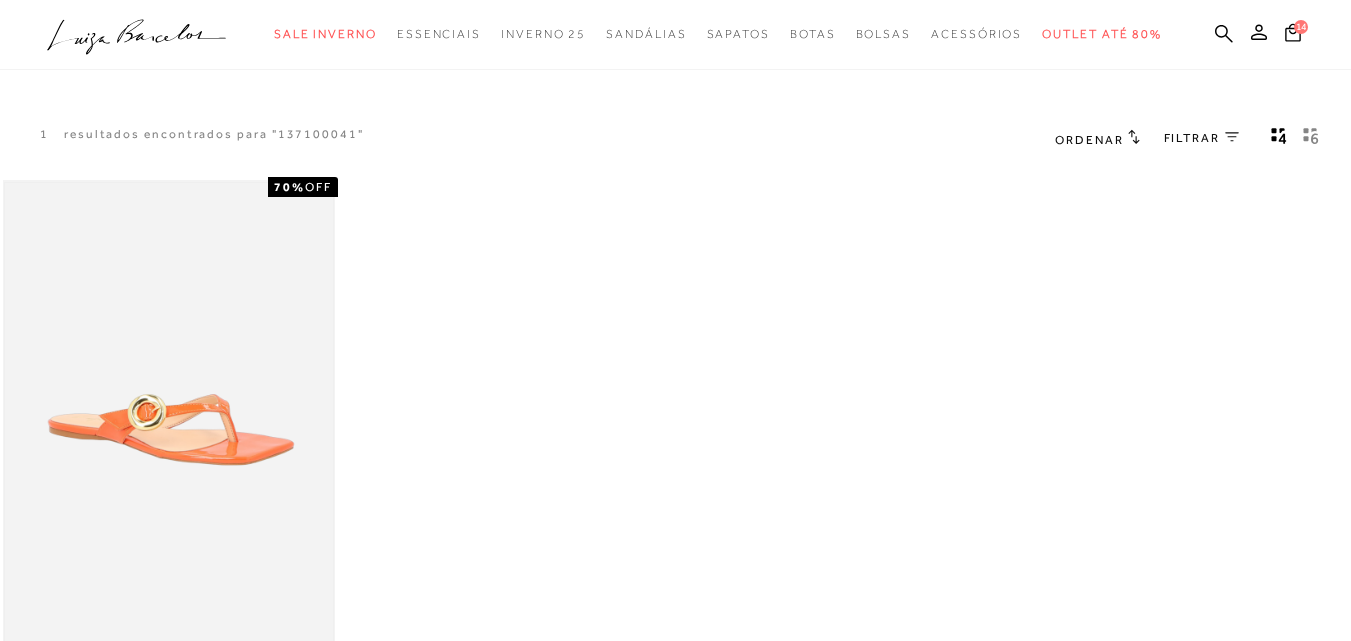 type 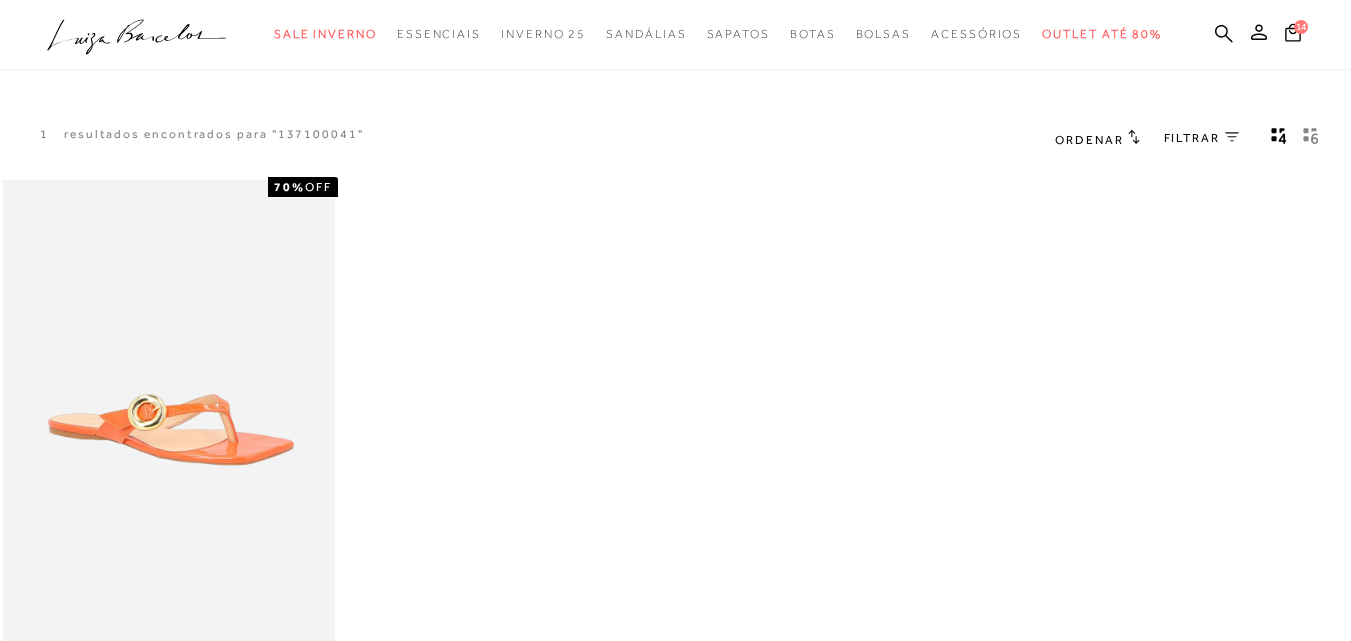 scroll, scrollTop: 0, scrollLeft: 0, axis: both 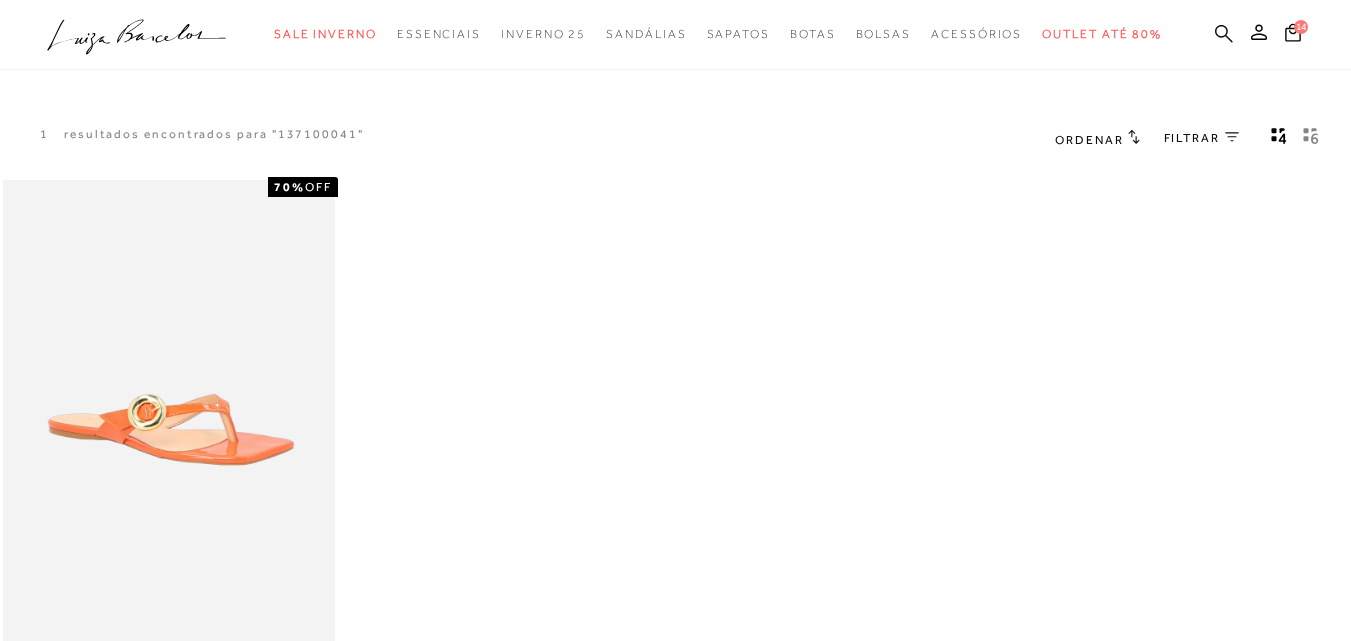 click 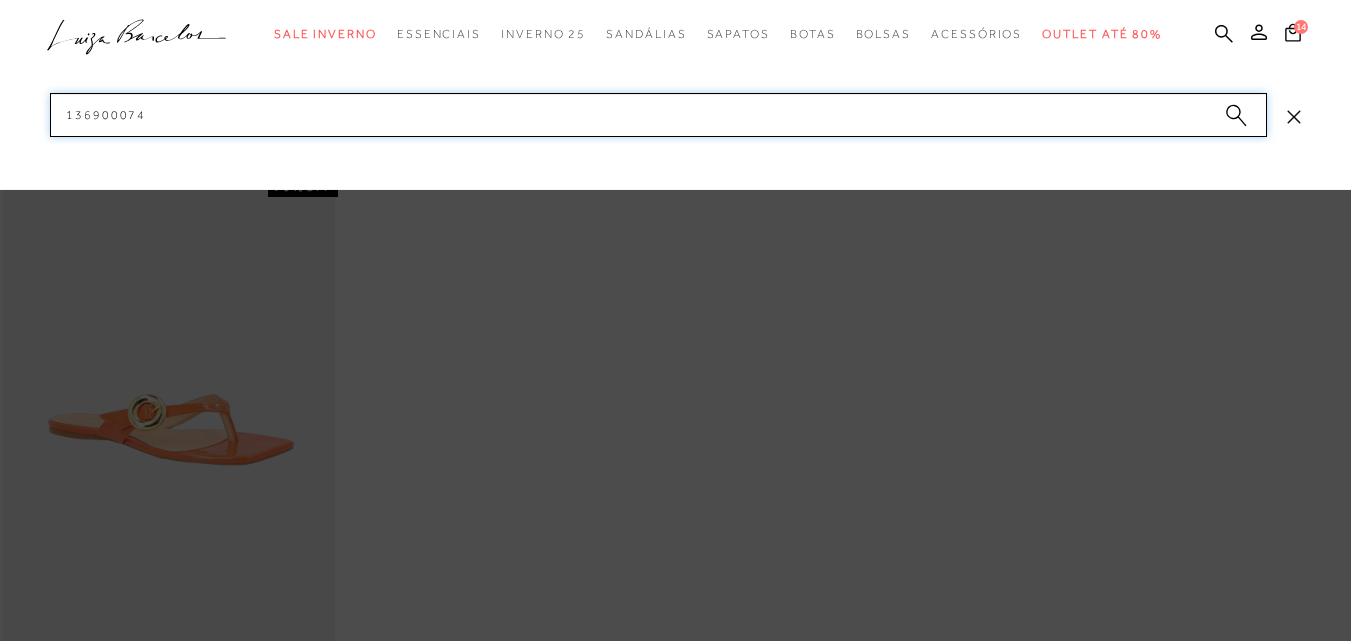paste on "81" 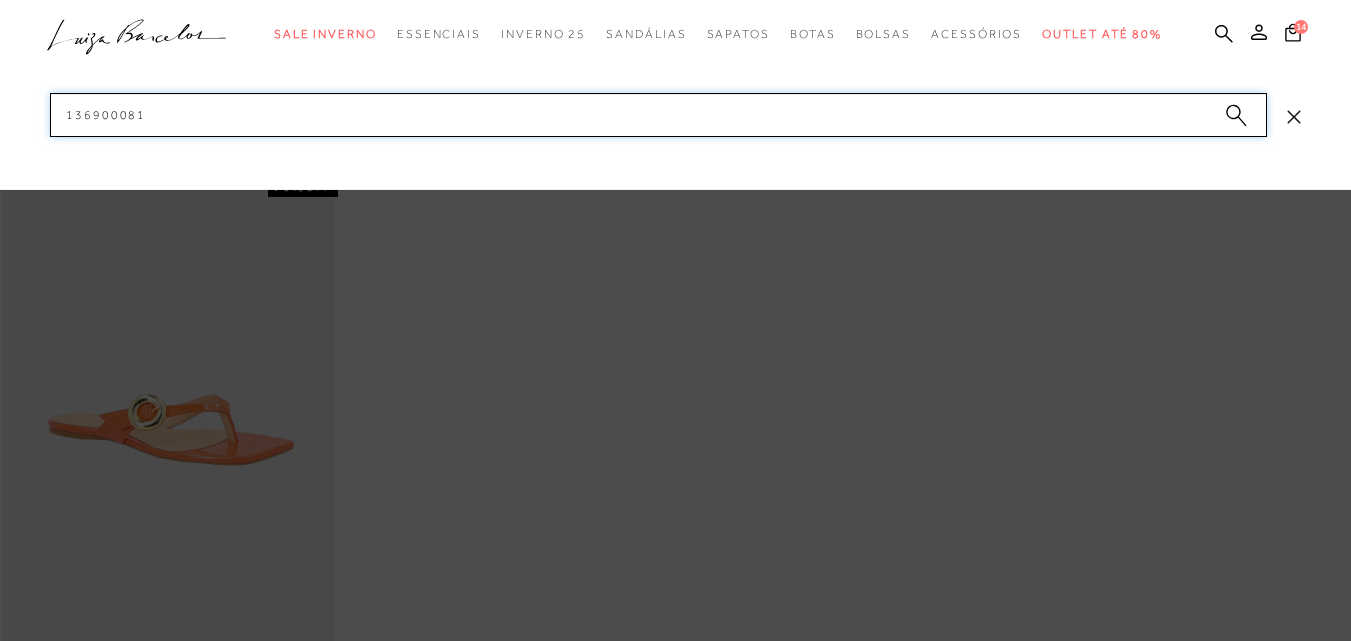 drag, startPoint x: 157, startPoint y: 114, endPoint x: 51, endPoint y: 114, distance: 106 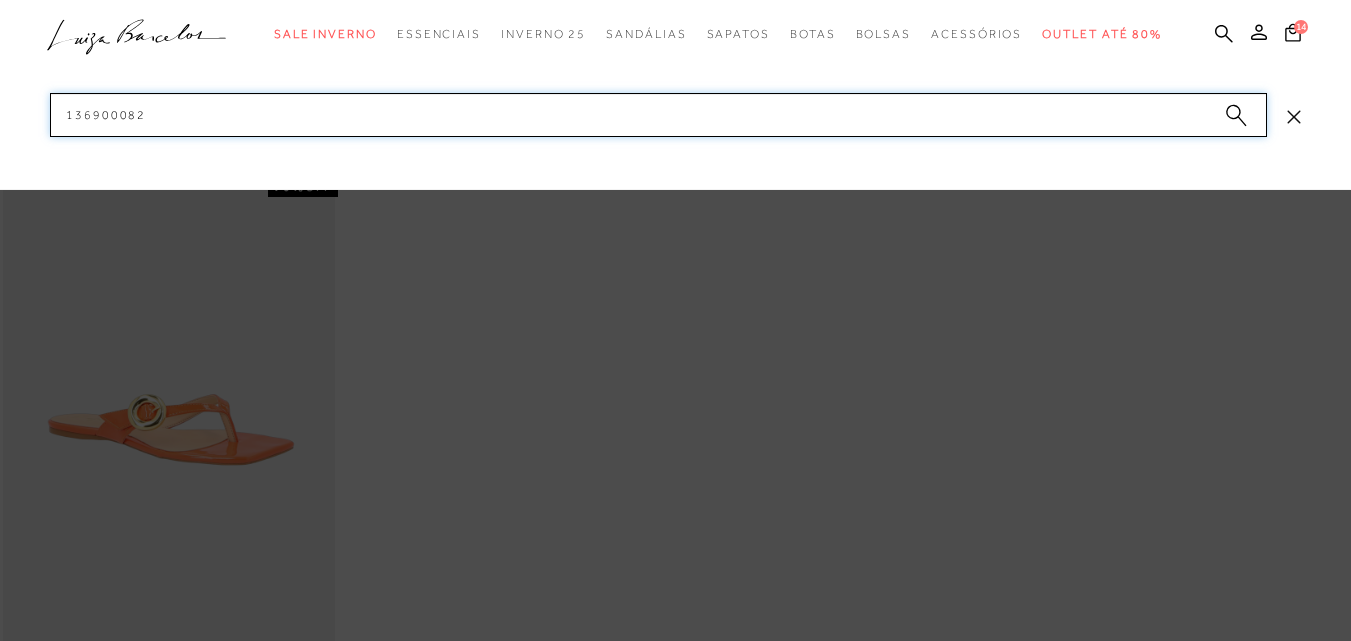 drag, startPoint x: 160, startPoint y: 121, endPoint x: 25, endPoint y: 126, distance: 135.09256 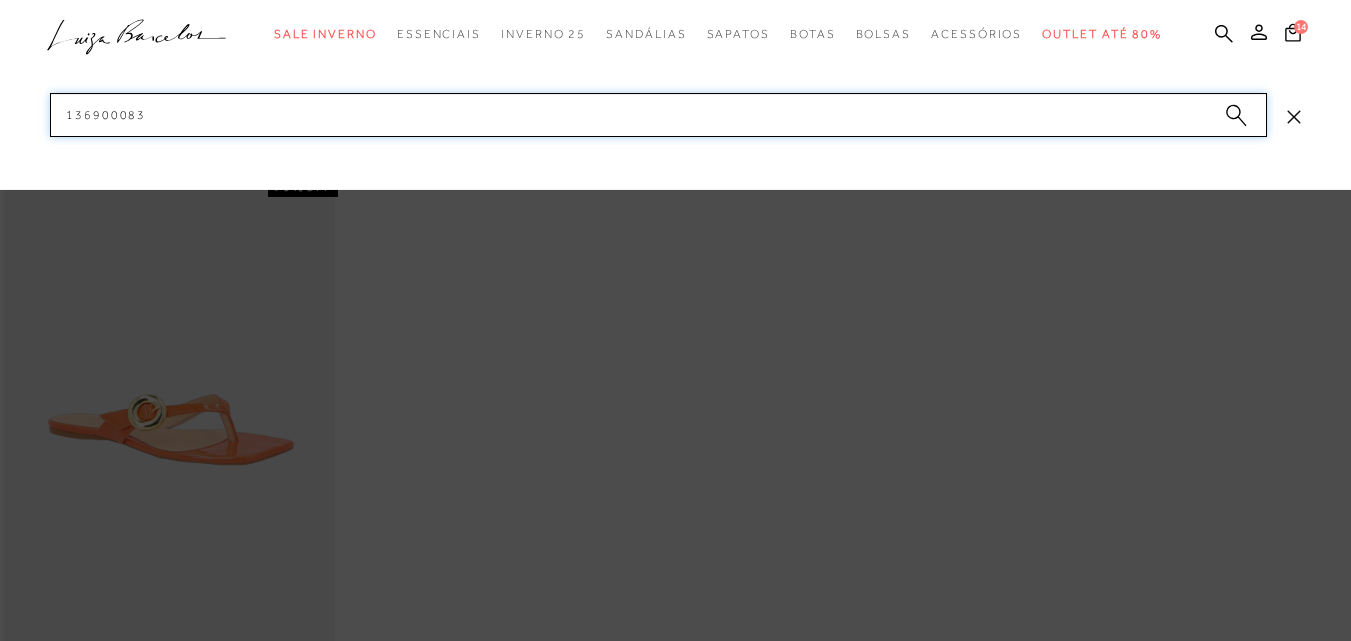 drag, startPoint x: 158, startPoint y: 108, endPoint x: 0, endPoint y: 110, distance: 158.01266 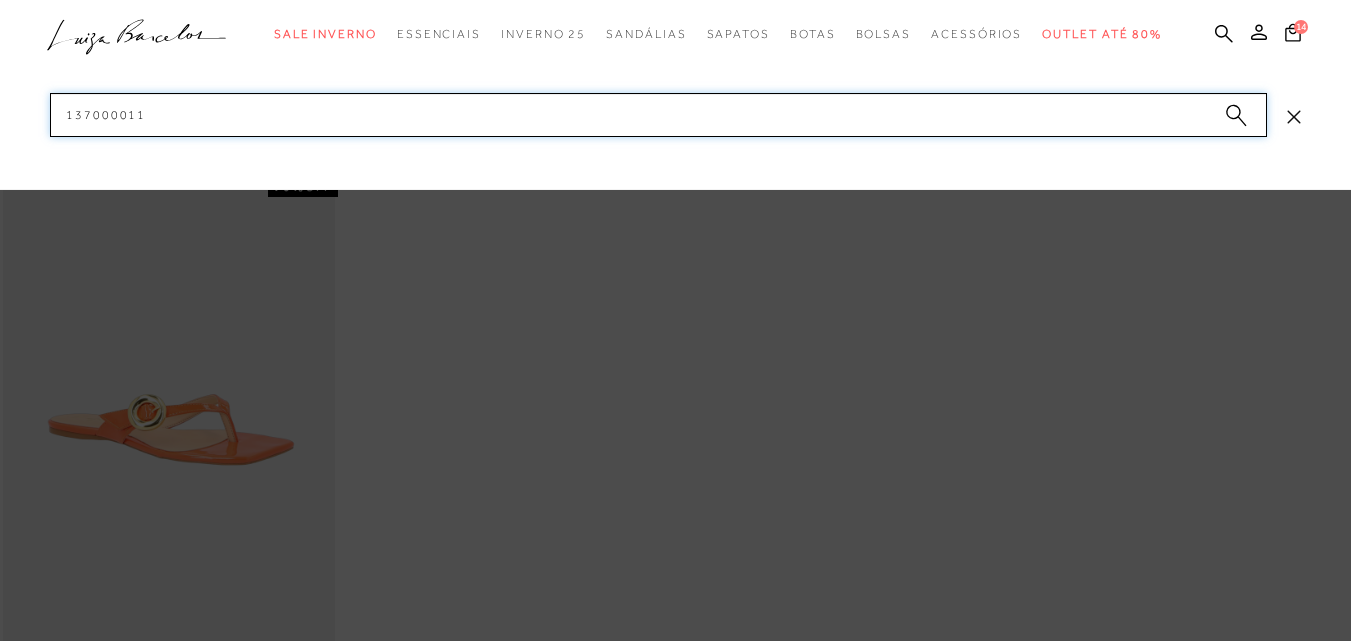 paste on "2" 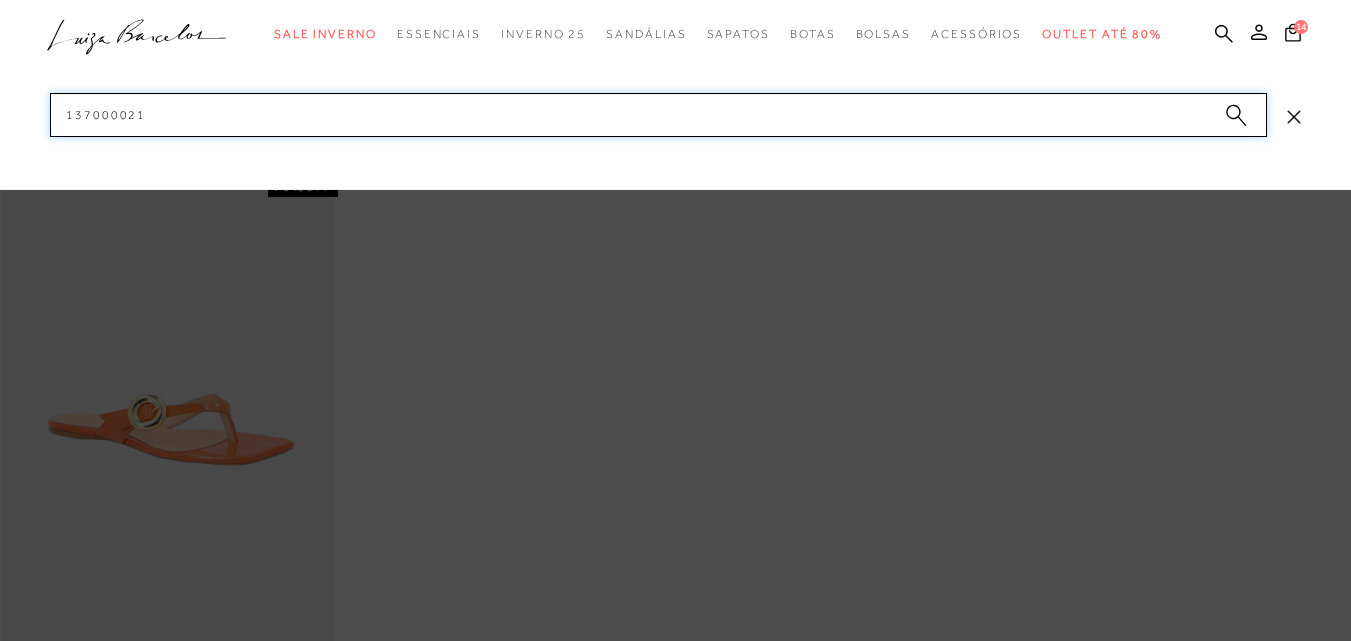 drag, startPoint x: 50, startPoint y: 135, endPoint x: 13, endPoint y: 136, distance: 37.01351 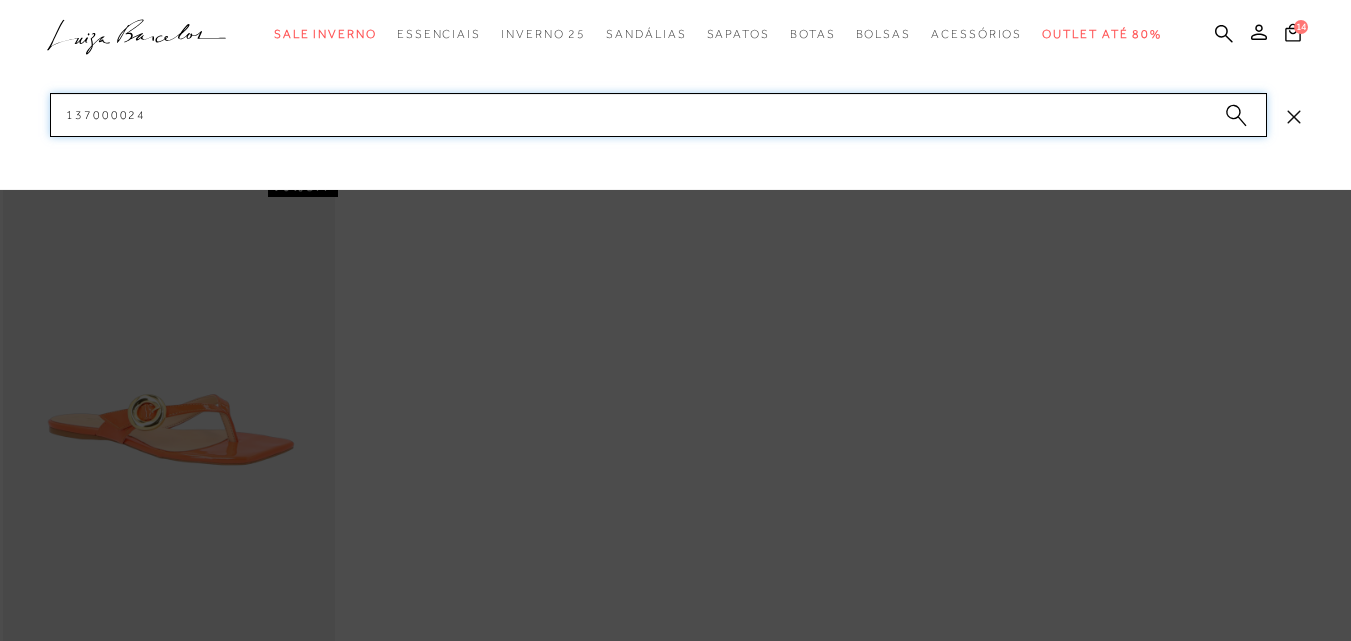 drag, startPoint x: 158, startPoint y: 107, endPoint x: 0, endPoint y: 123, distance: 158.80806 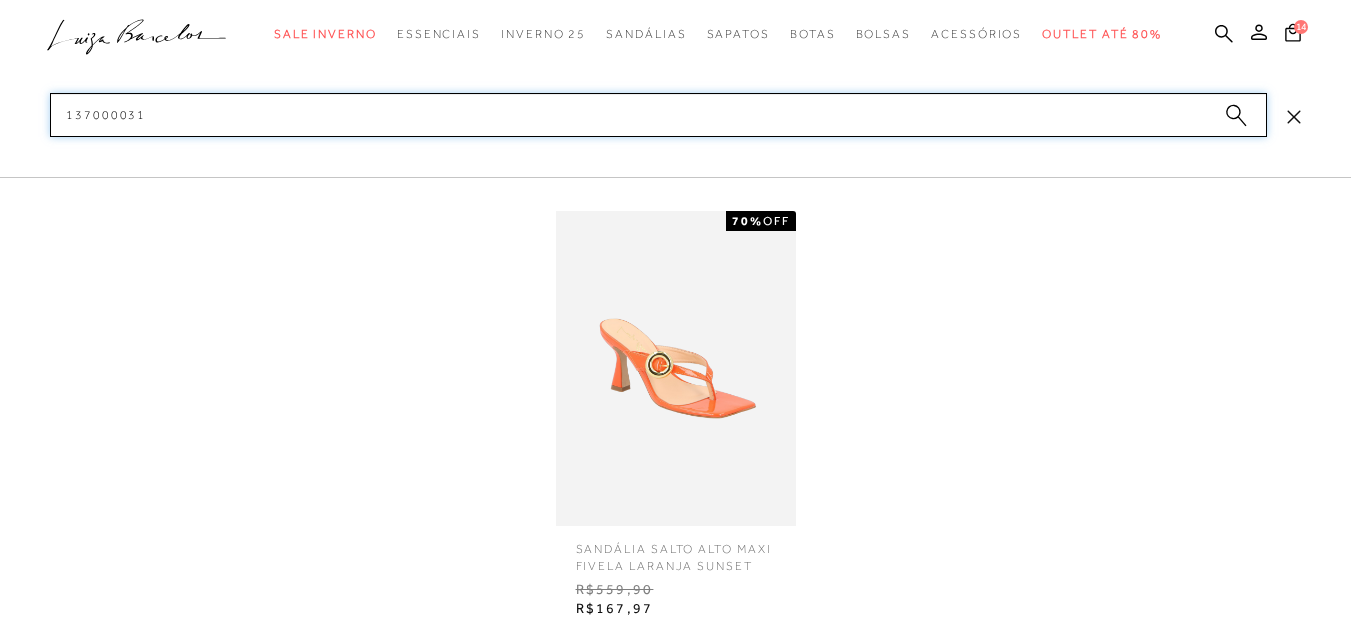 type on "137000031" 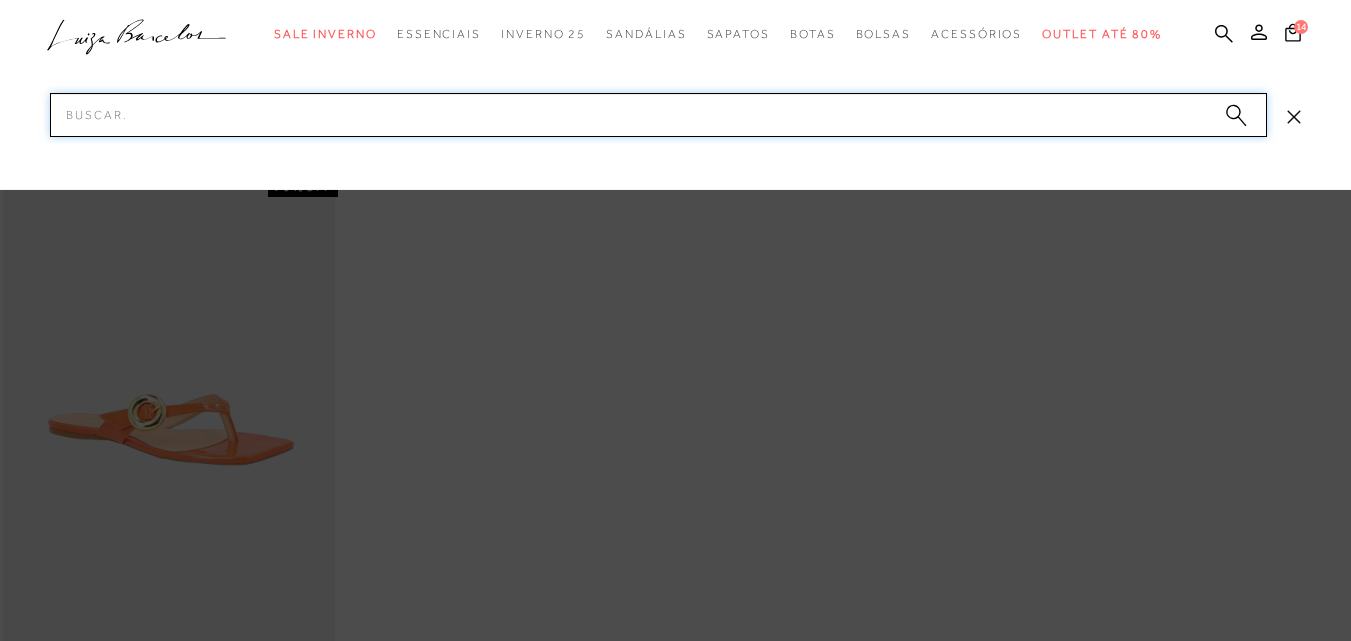 click on "Pesquisar" at bounding box center (658, 115) 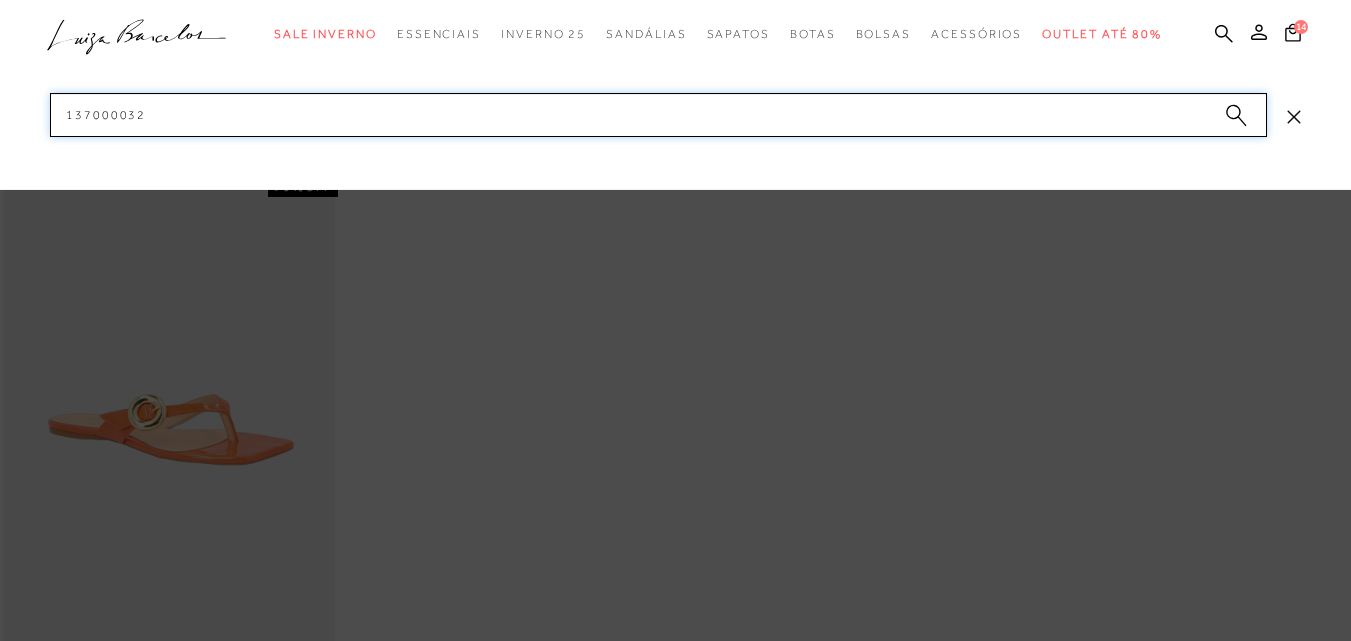 paste on "4" 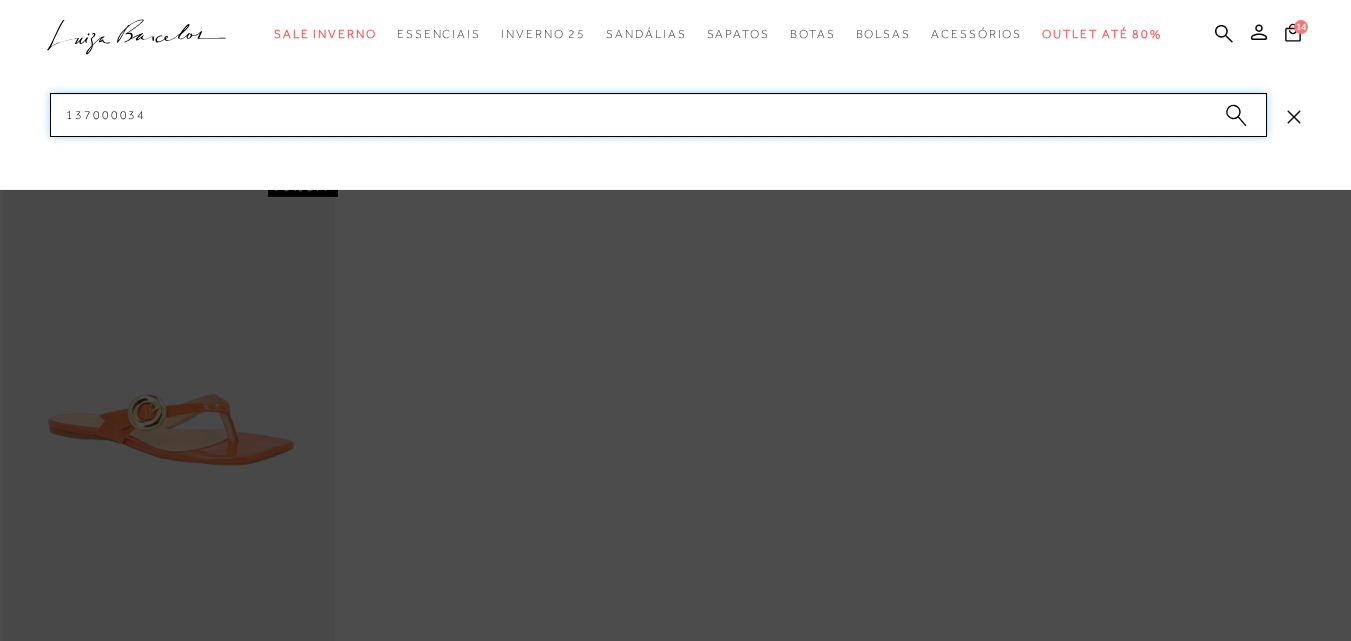 drag, startPoint x: 130, startPoint y: 94, endPoint x: 104, endPoint y: 103, distance: 27.513634 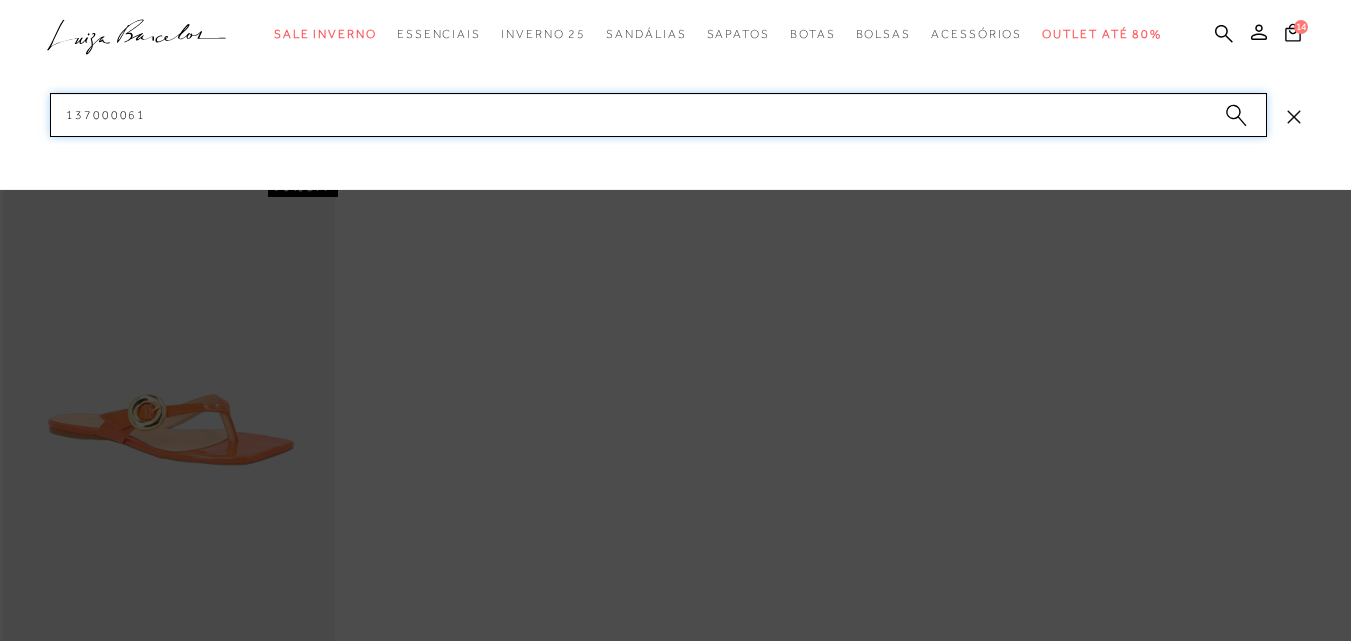 drag, startPoint x: 172, startPoint y: 115, endPoint x: 17, endPoint y: 112, distance: 155.02902 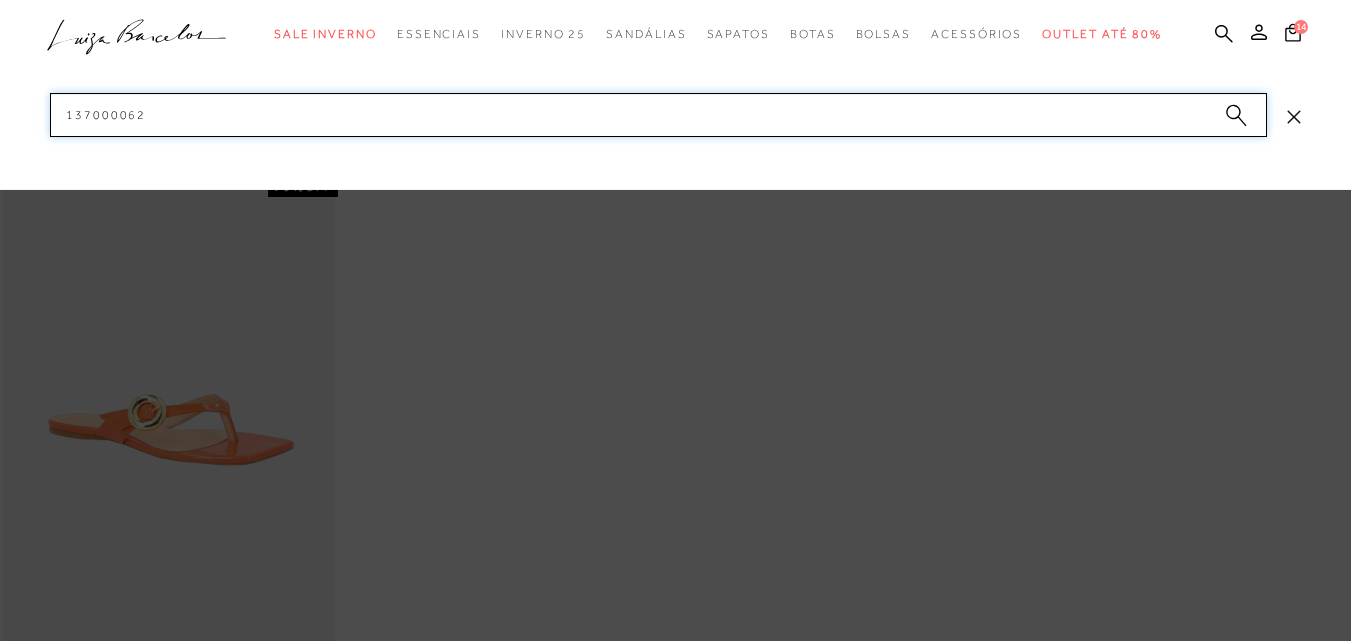 paste on "3" 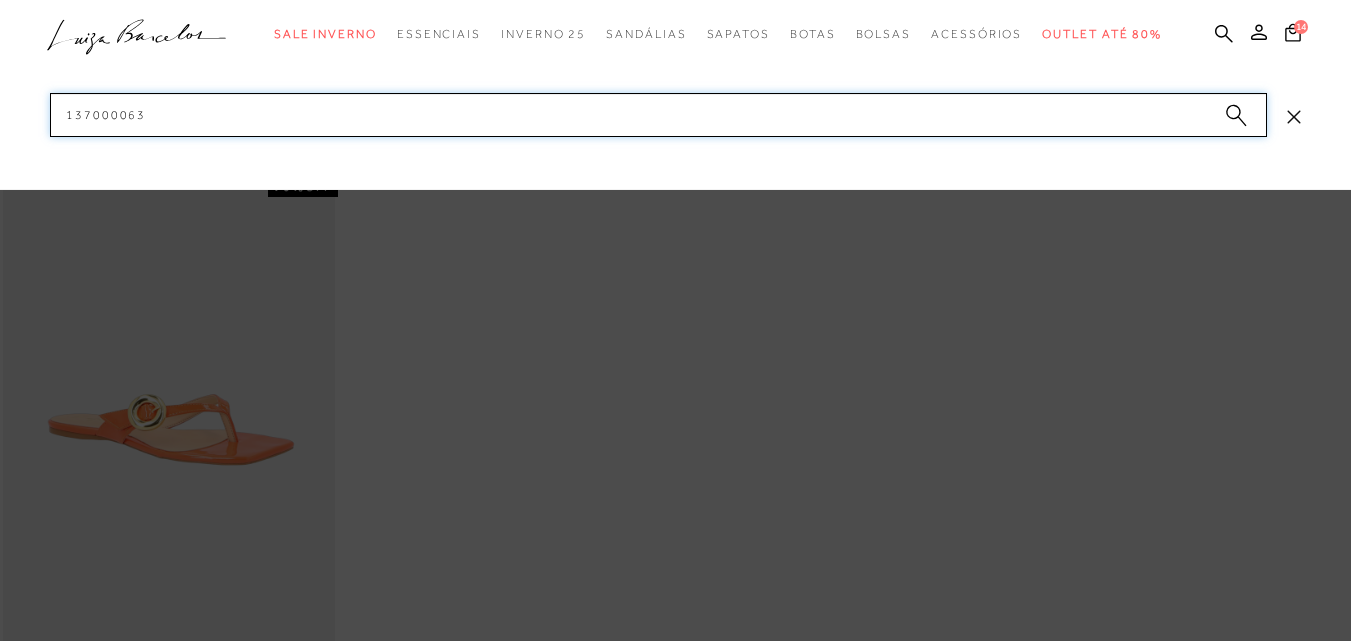 paste on "94" 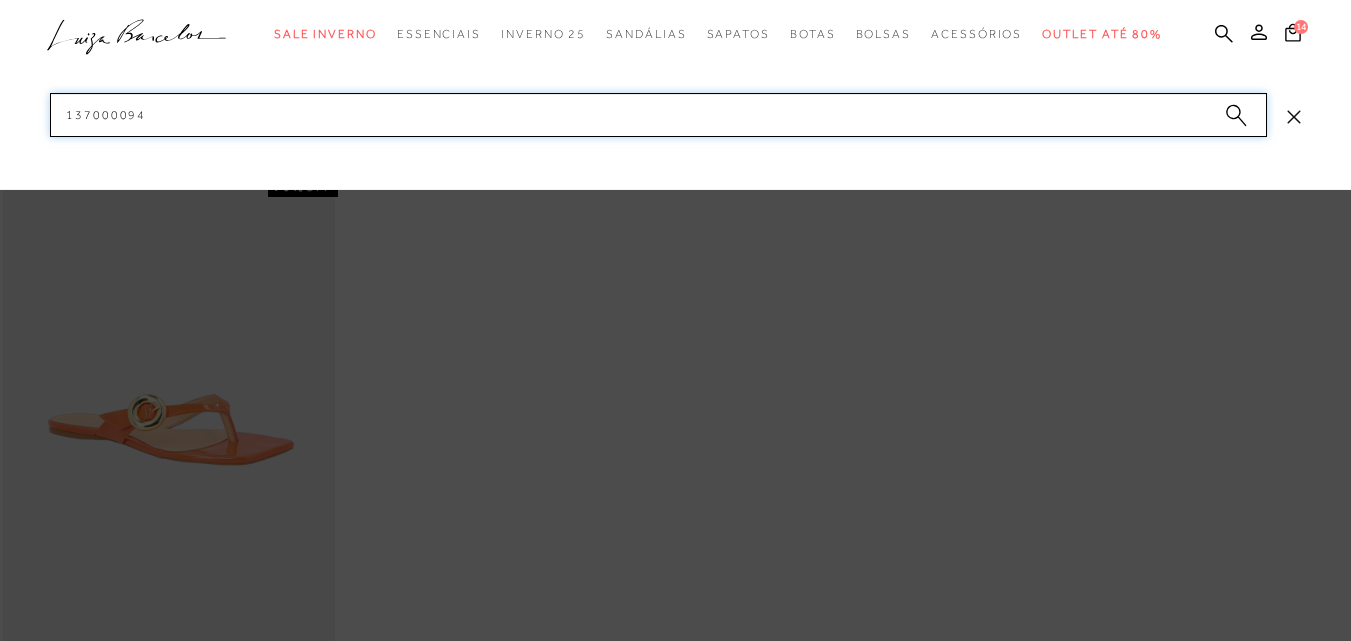 paste on "100031" 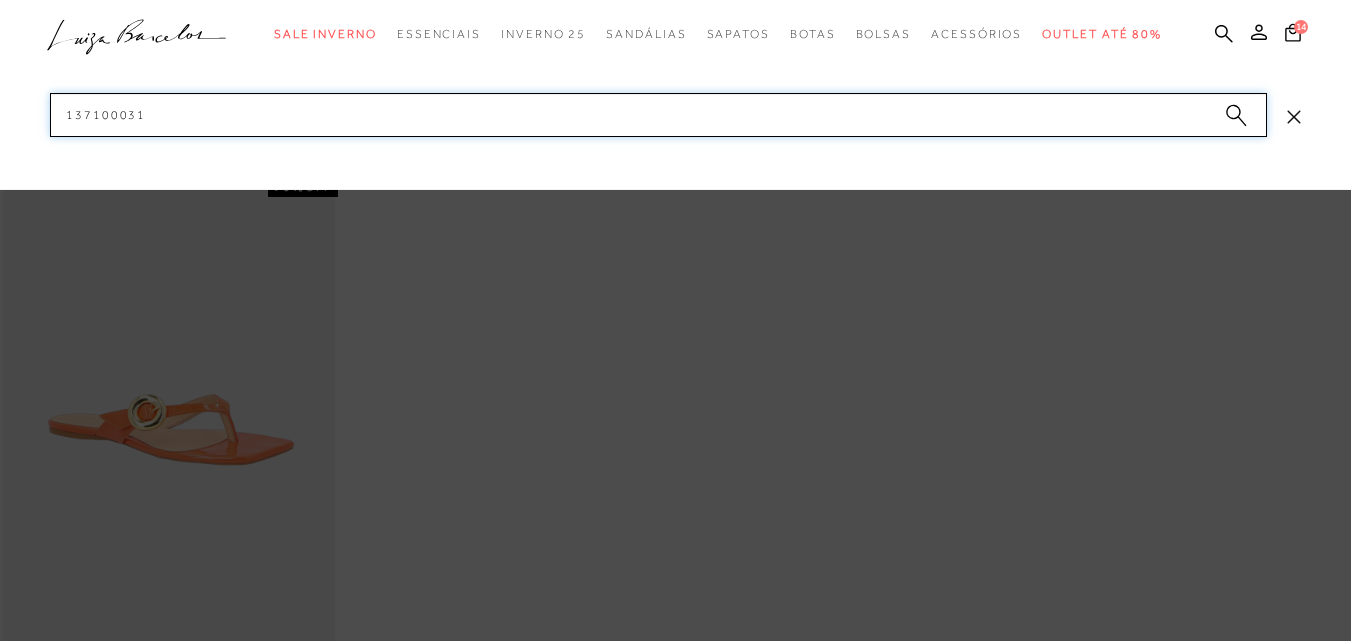 drag, startPoint x: 170, startPoint y: 110, endPoint x: 19, endPoint y: 111, distance: 151.00331 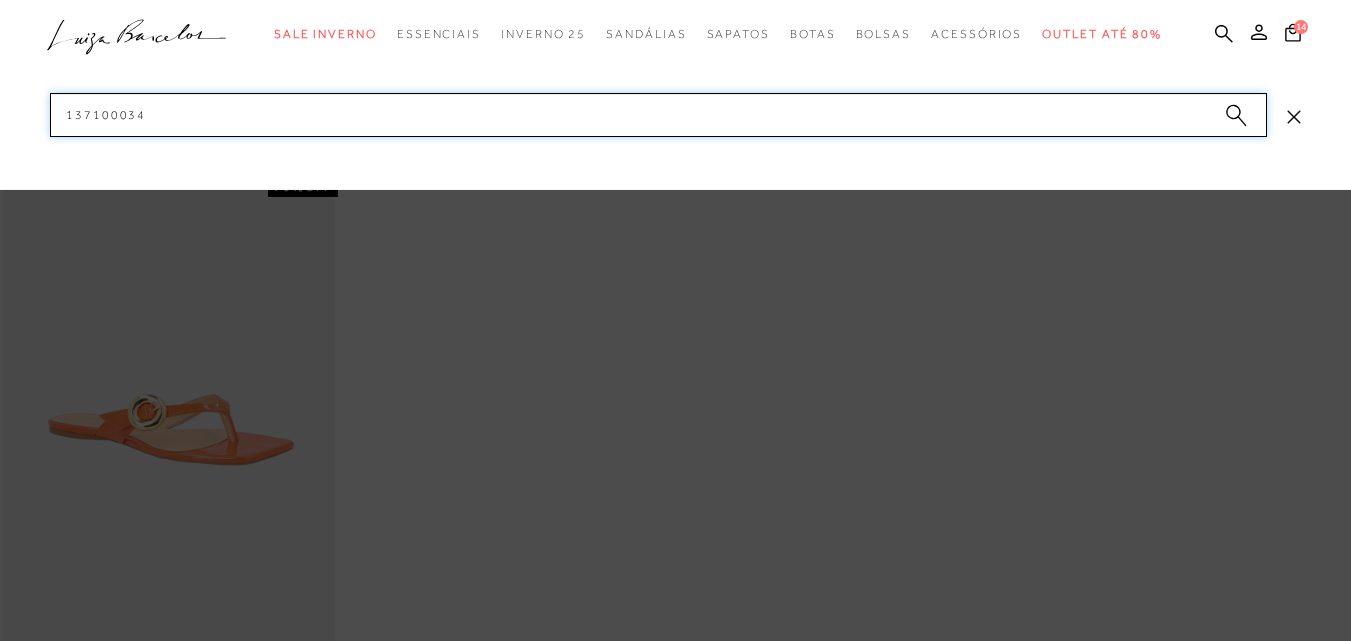 drag, startPoint x: 165, startPoint y: 103, endPoint x: 2, endPoint y: 105, distance: 163.01227 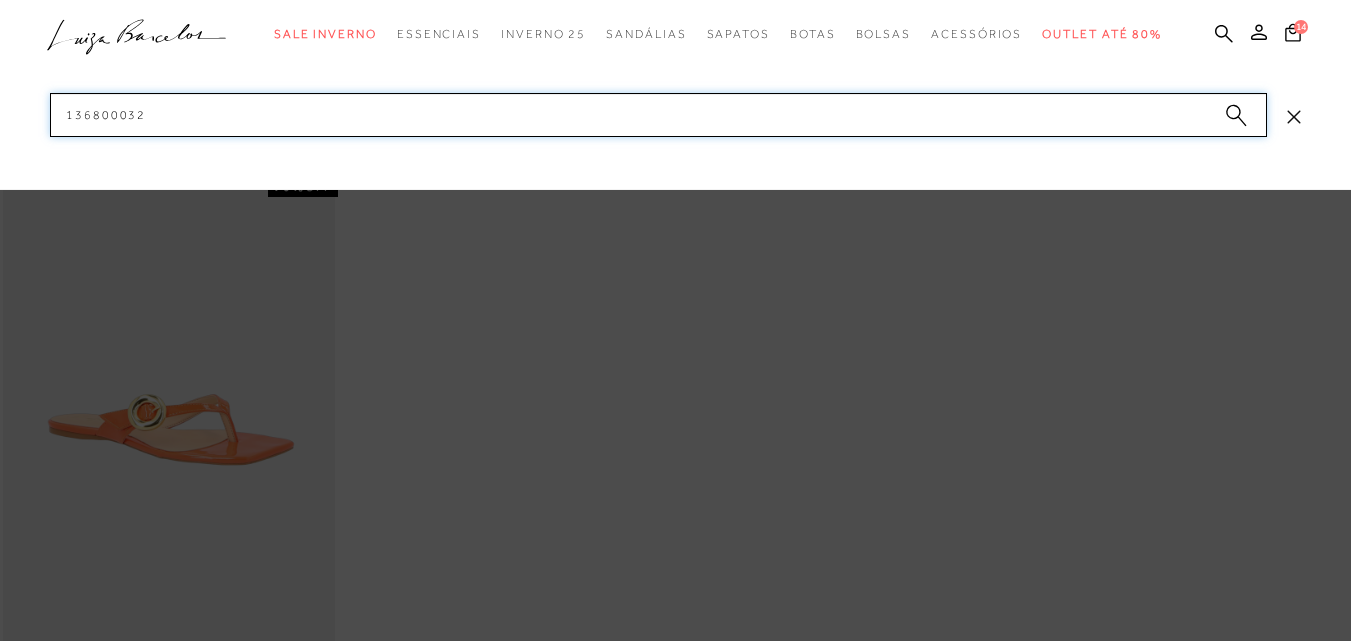 drag, startPoint x: 148, startPoint y: 116, endPoint x: 14, endPoint y: 117, distance: 134.00374 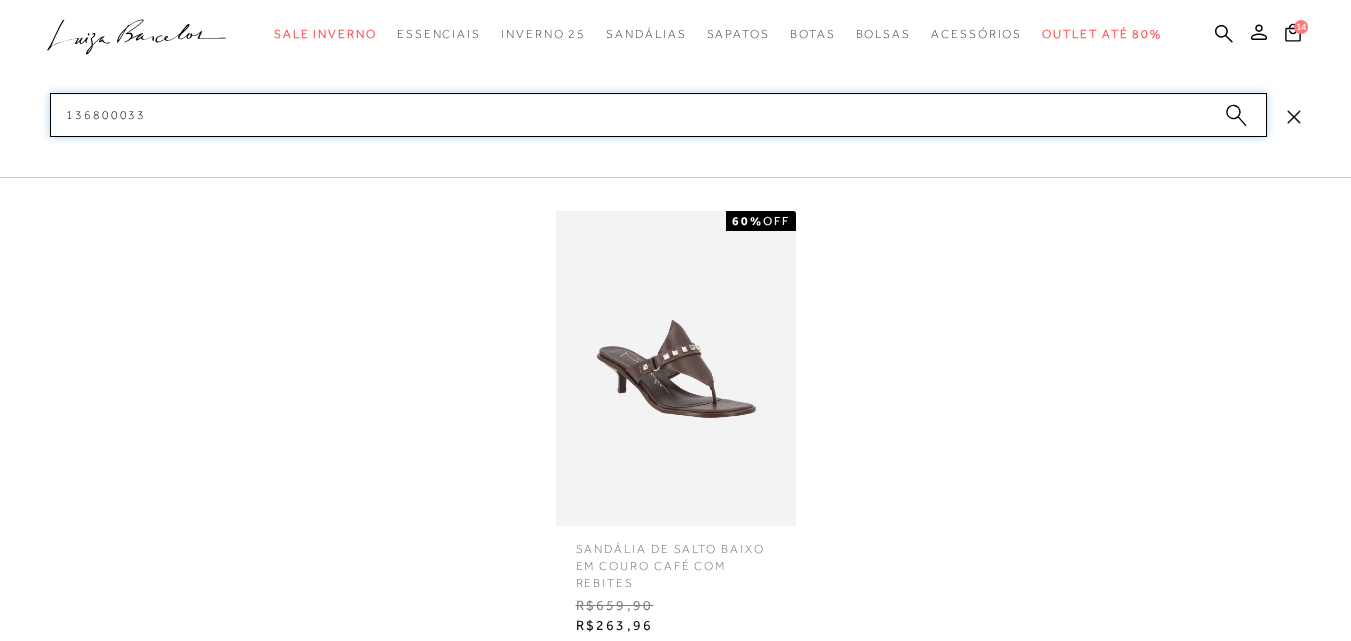 type on "136800033" 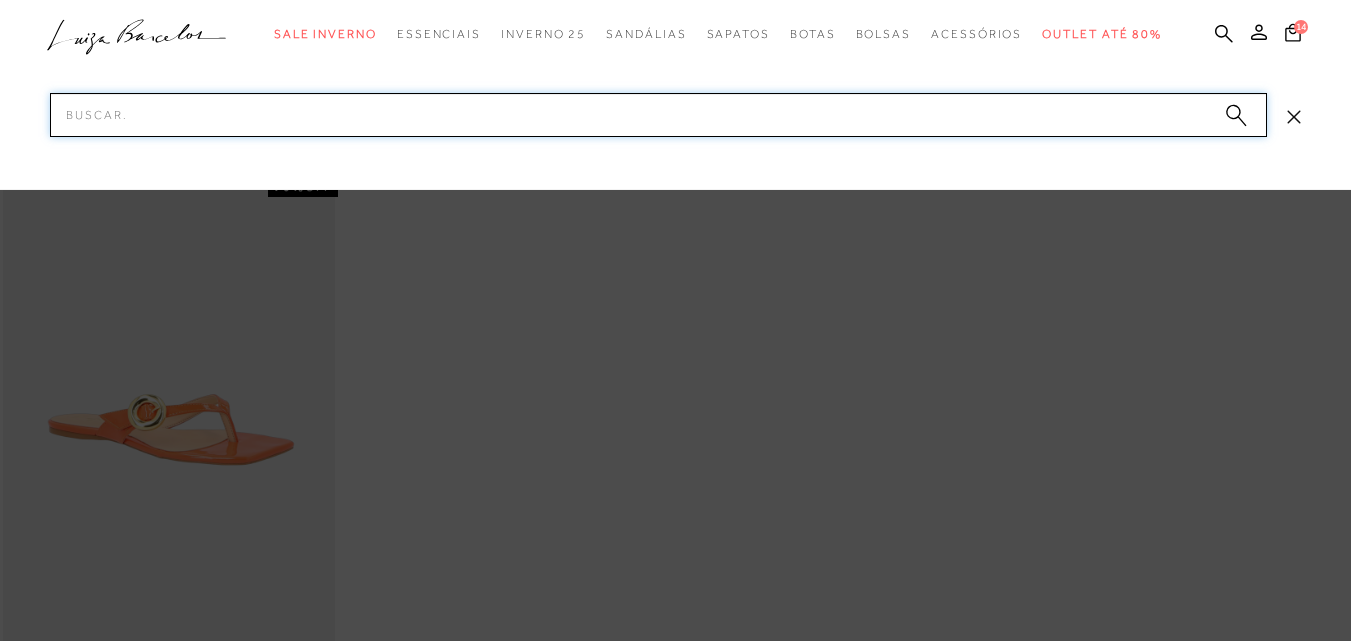 drag, startPoint x: 154, startPoint y: 115, endPoint x: 130, endPoint y: 116, distance: 24.020824 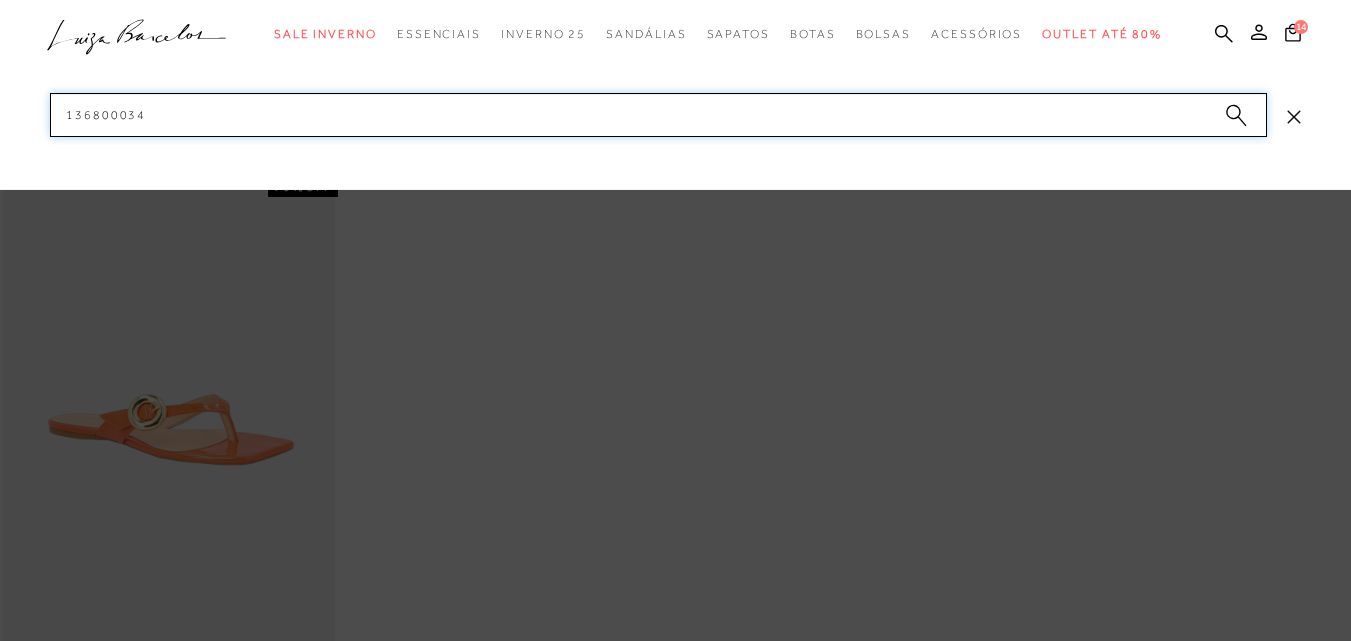 drag, startPoint x: 180, startPoint y: 123, endPoint x: 28, endPoint y: 119, distance: 152.05263 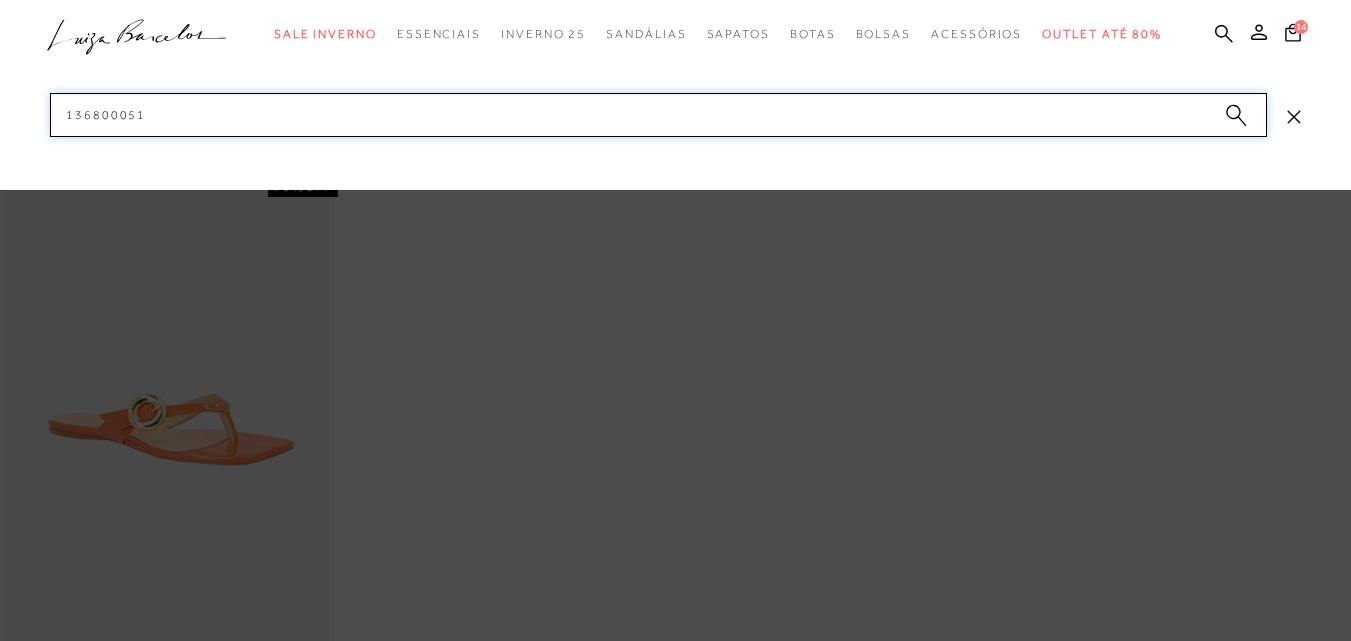 paste on "4" 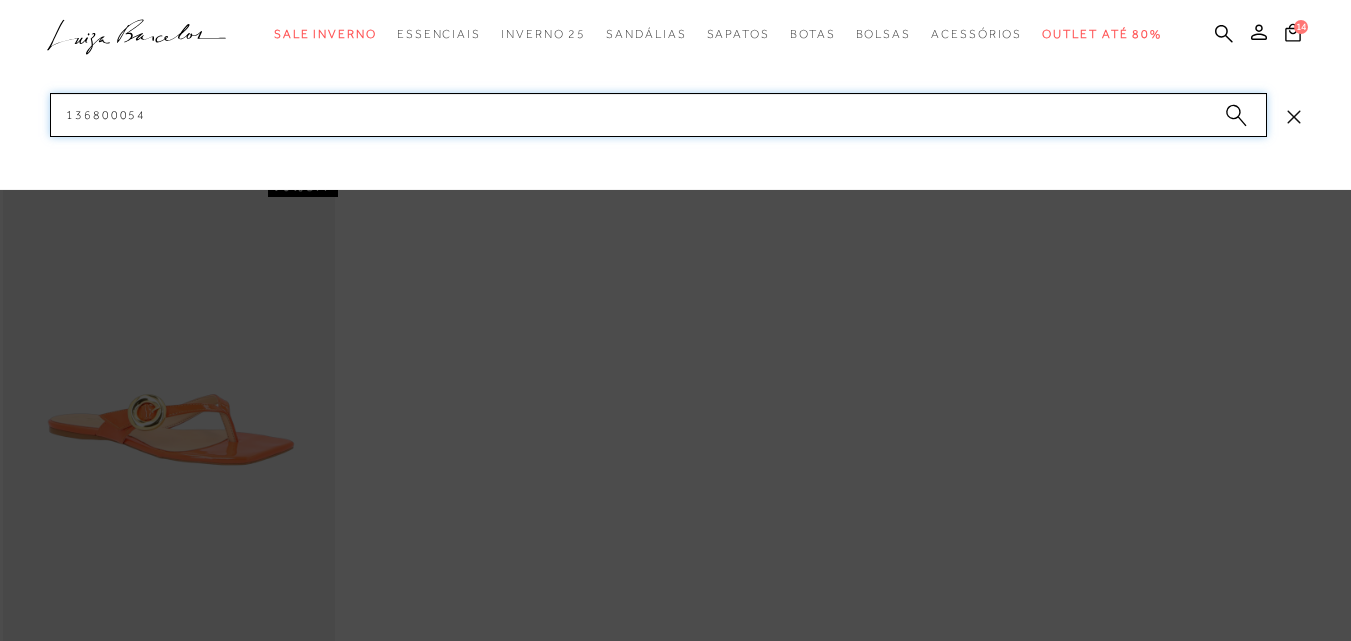 drag, startPoint x: 179, startPoint y: 100, endPoint x: 16, endPoint y: 119, distance: 164.10362 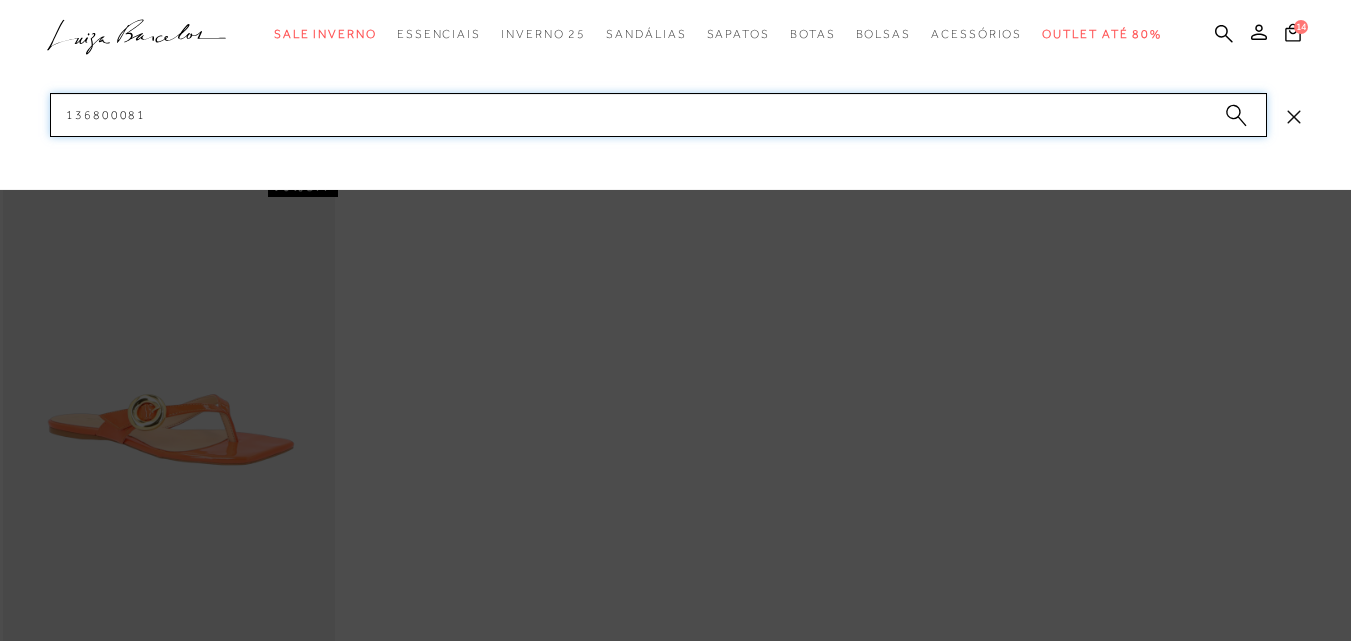 drag, startPoint x: 131, startPoint y: 109, endPoint x: 32, endPoint y: 105, distance: 99.08077 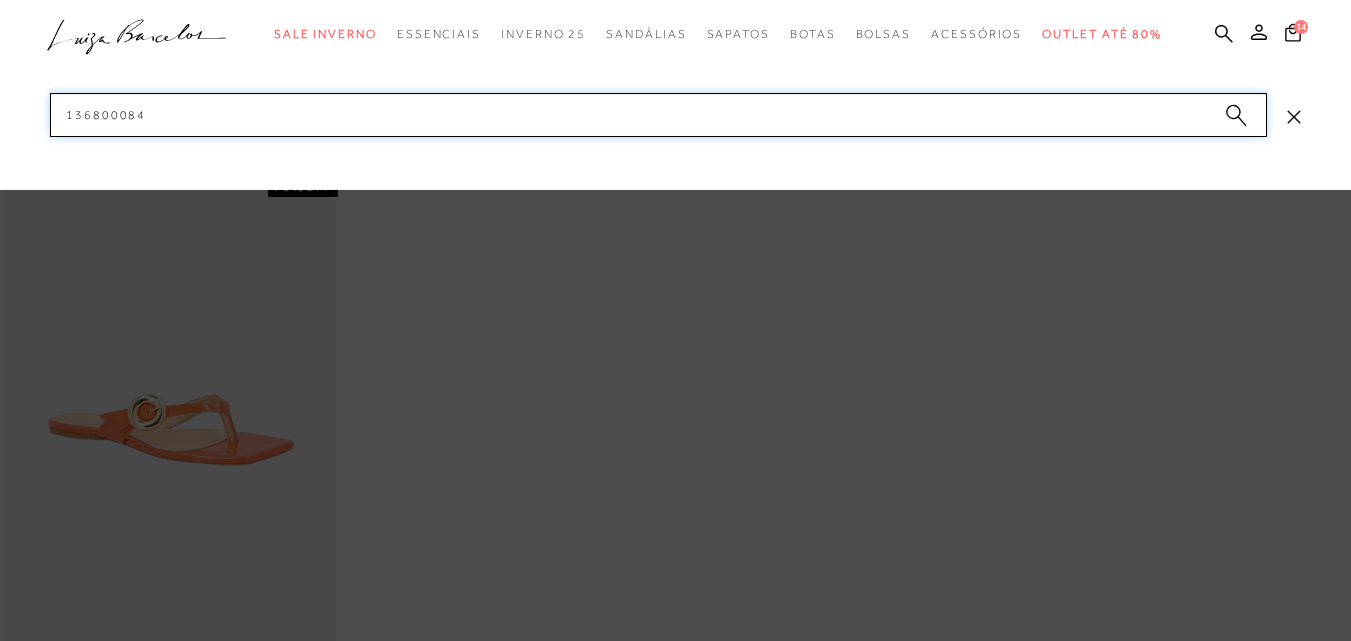 paste on "9" 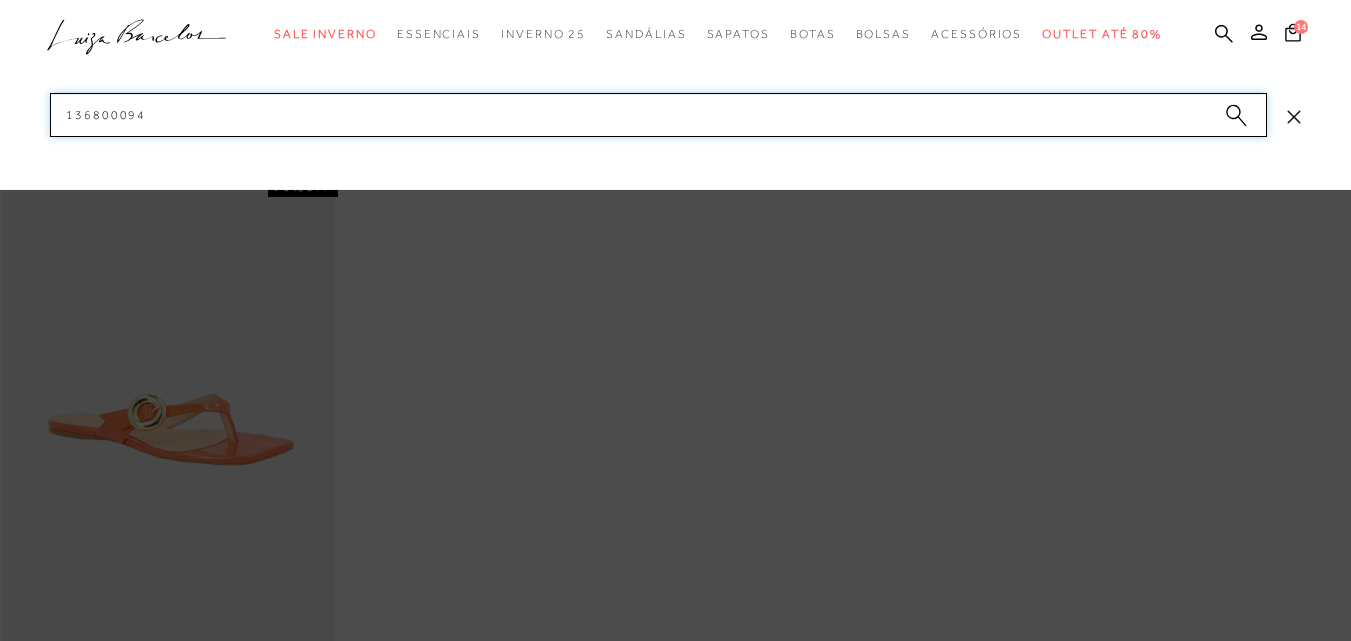 drag, startPoint x: 70, startPoint y: 118, endPoint x: 31, endPoint y: 118, distance: 39 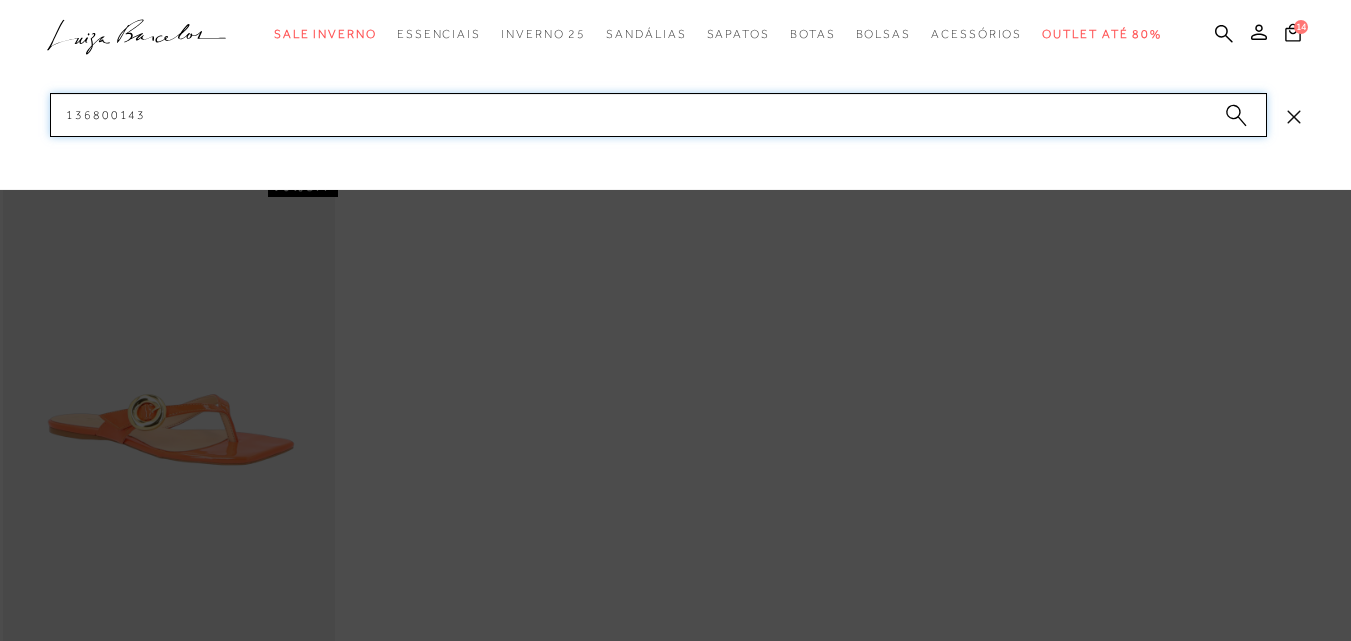 paste 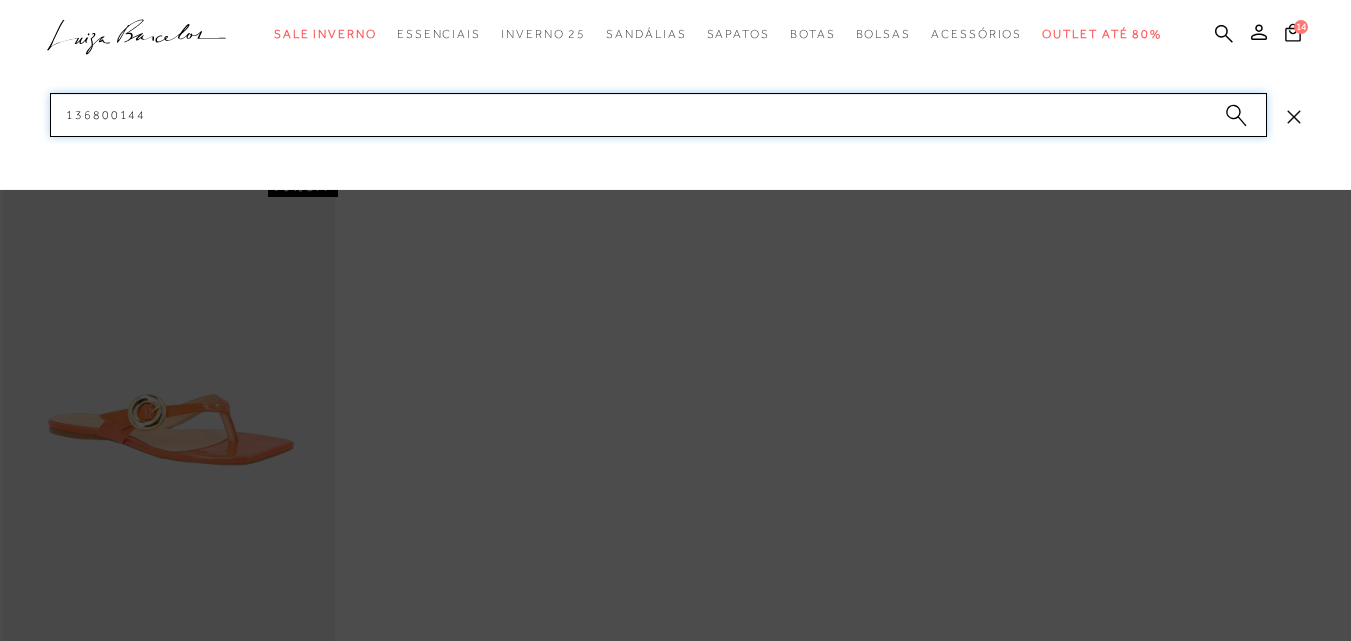 drag, startPoint x: 152, startPoint y: 116, endPoint x: 0, endPoint y: 116, distance: 152 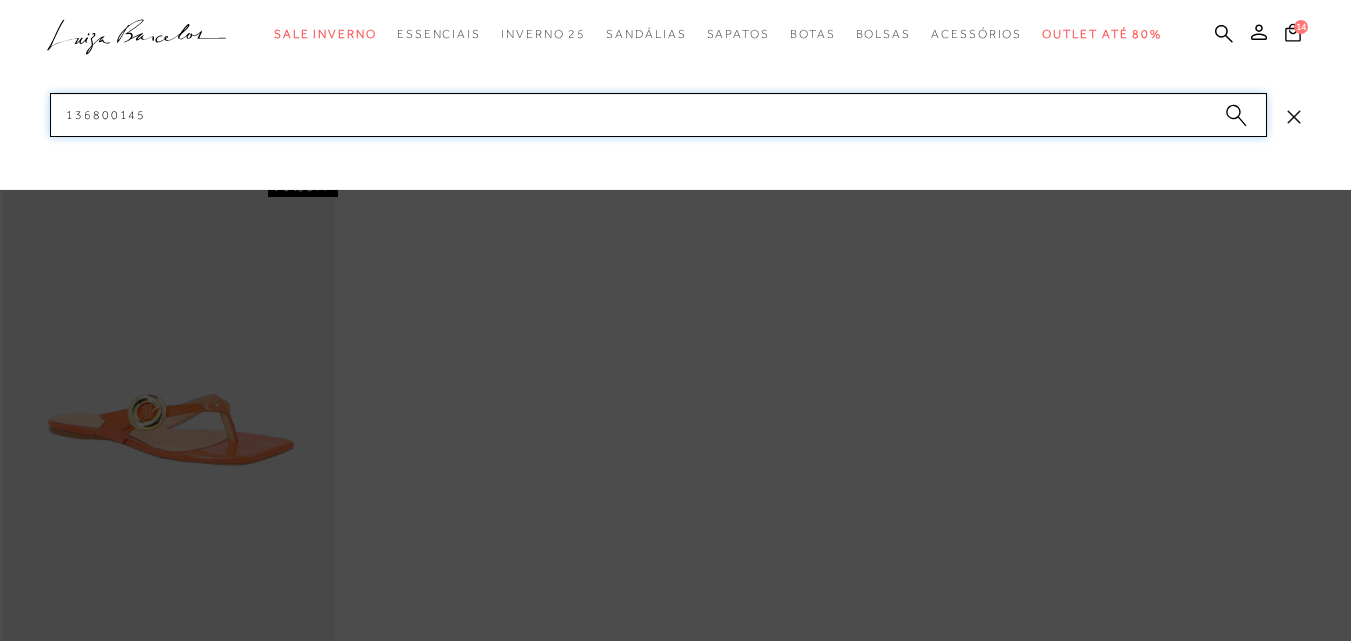 drag, startPoint x: 159, startPoint y: 118, endPoint x: 0, endPoint y: 114, distance: 159.05031 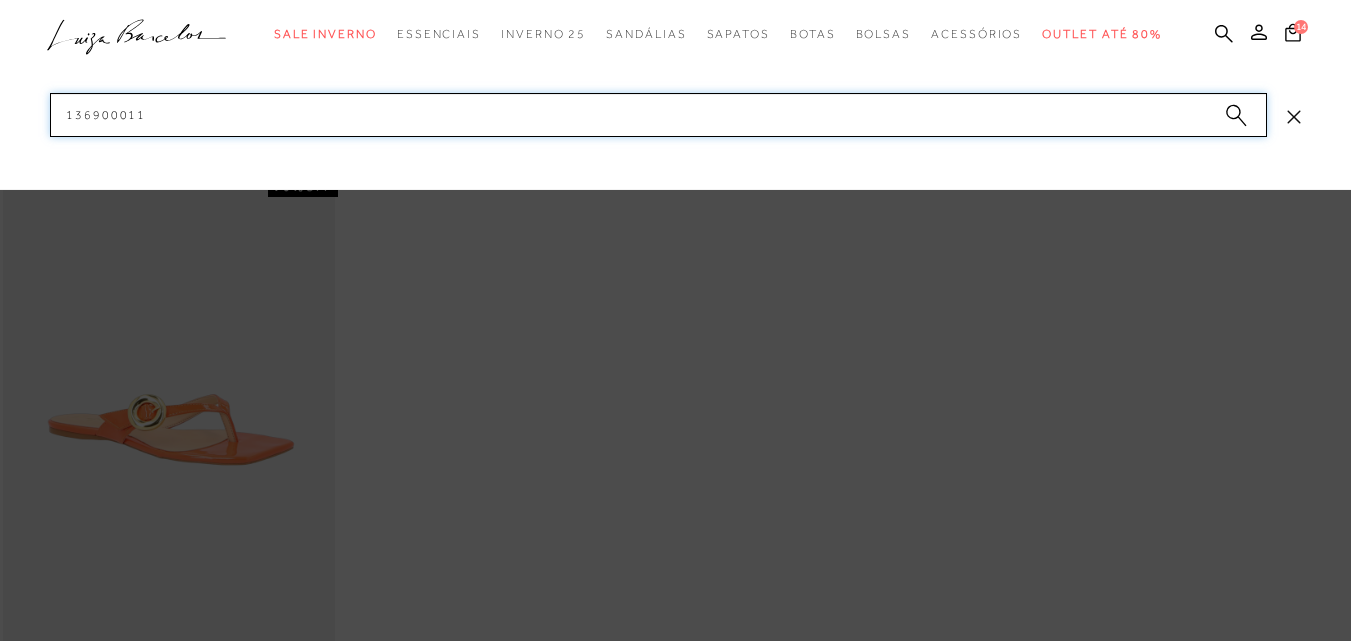 drag, startPoint x: 165, startPoint y: 104, endPoint x: 38, endPoint y: 103, distance: 127.00394 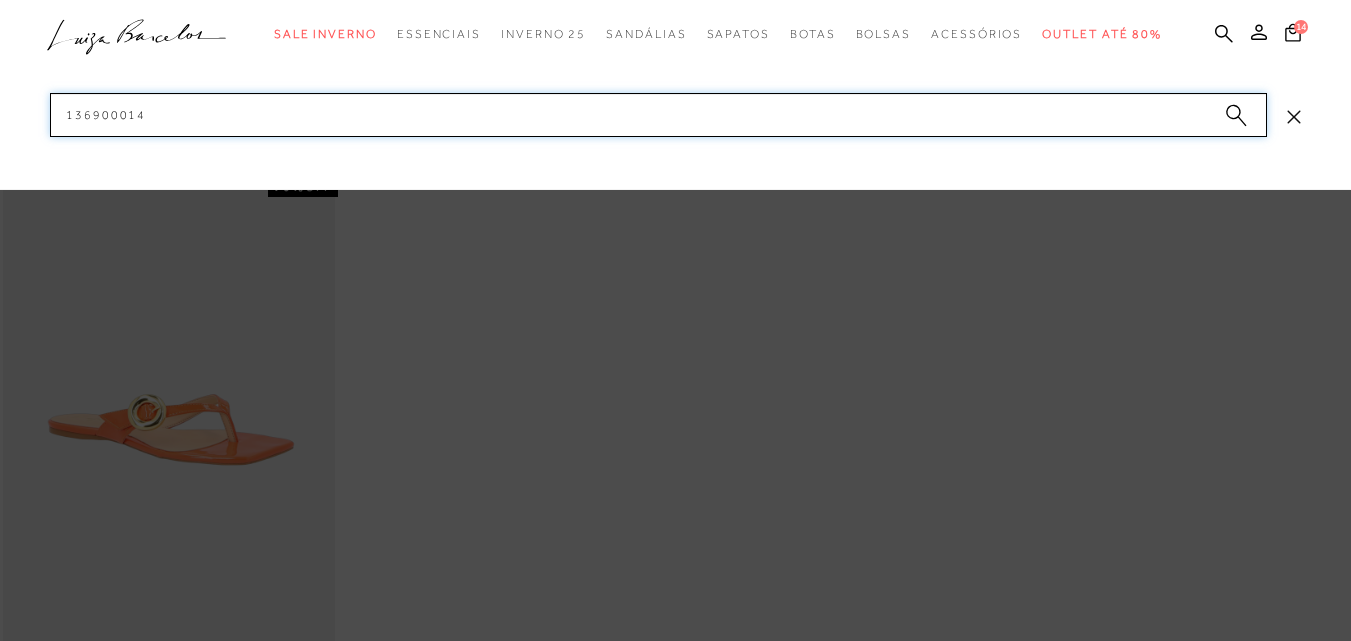 drag, startPoint x: 149, startPoint y: 111, endPoint x: 45, endPoint y: 105, distance: 104.172935 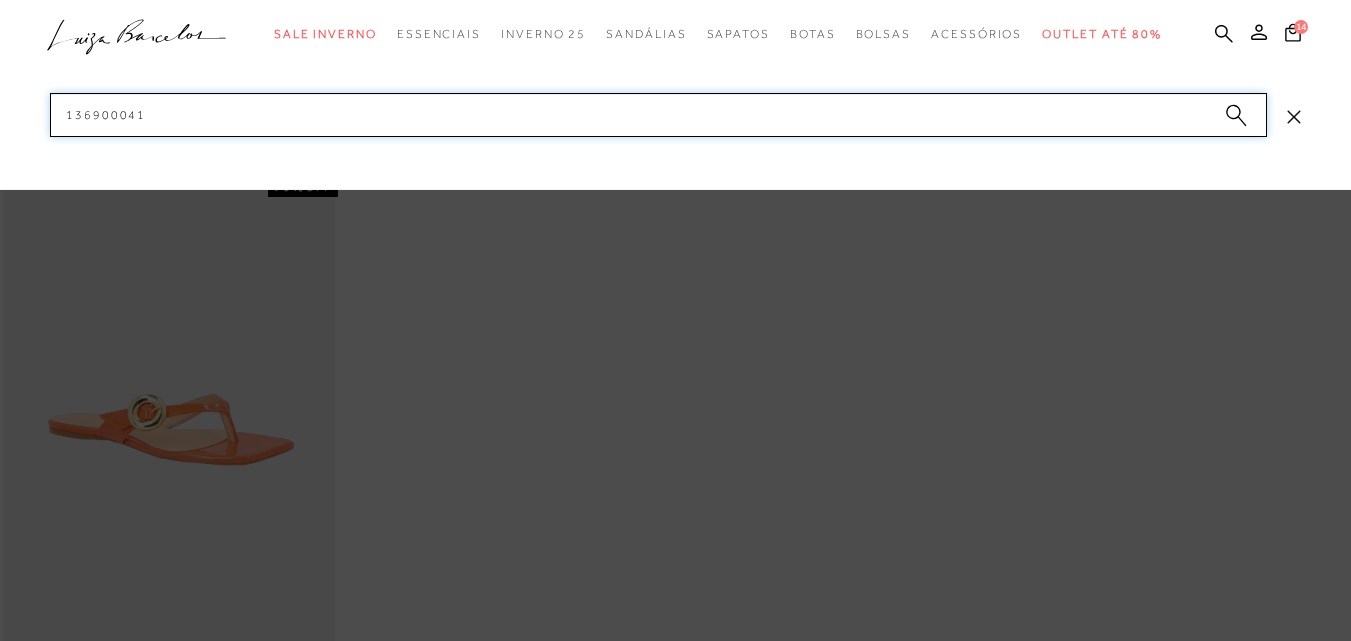 click on "categoryHeader
.a{fill-rule:evenodd;}
Sale Inverno
Modelo Sapatos" at bounding box center [675, 0] 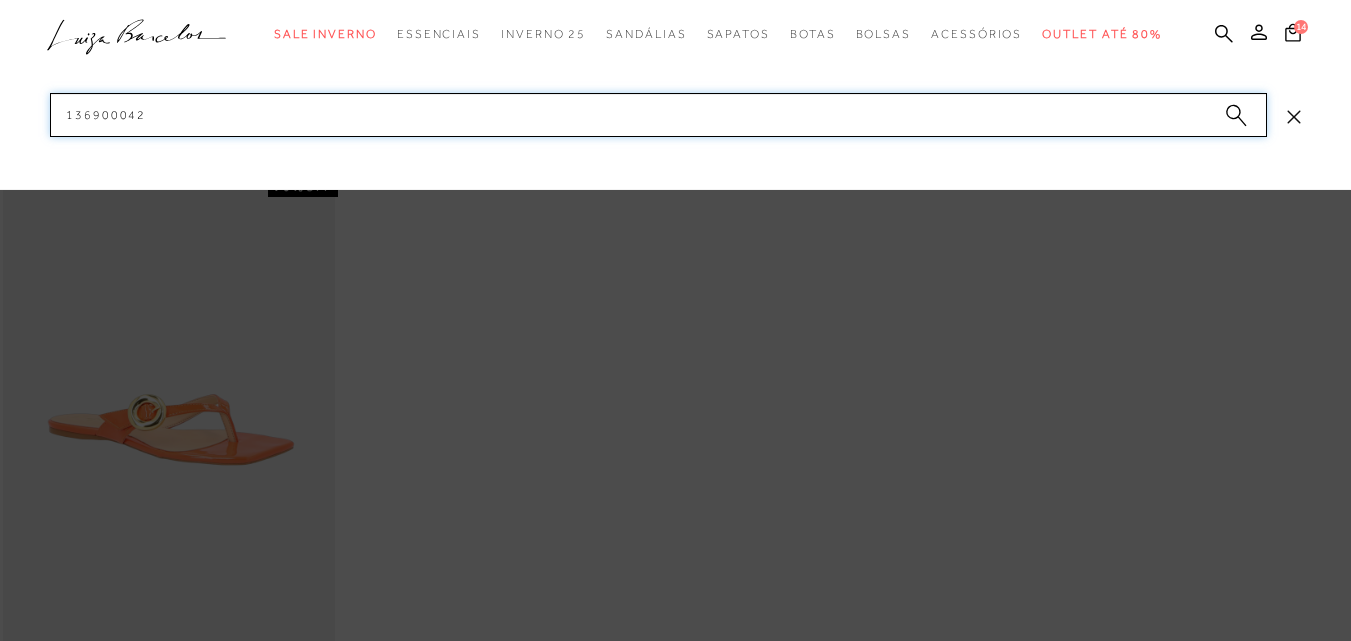 drag, startPoint x: 172, startPoint y: 113, endPoint x: 0, endPoint y: 105, distance: 172.18594 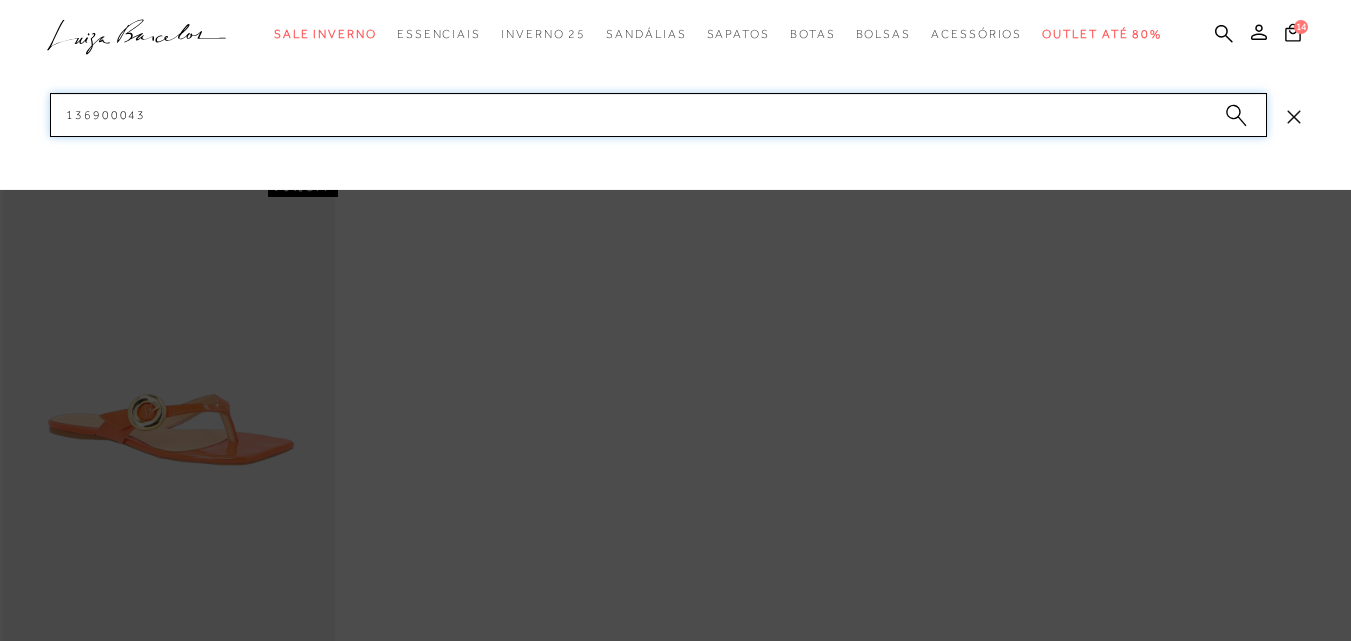 click on "categoryHeader
.a{fill-rule:evenodd;}
Sale Inverno
Modelo Sapatos" at bounding box center [675, 0] 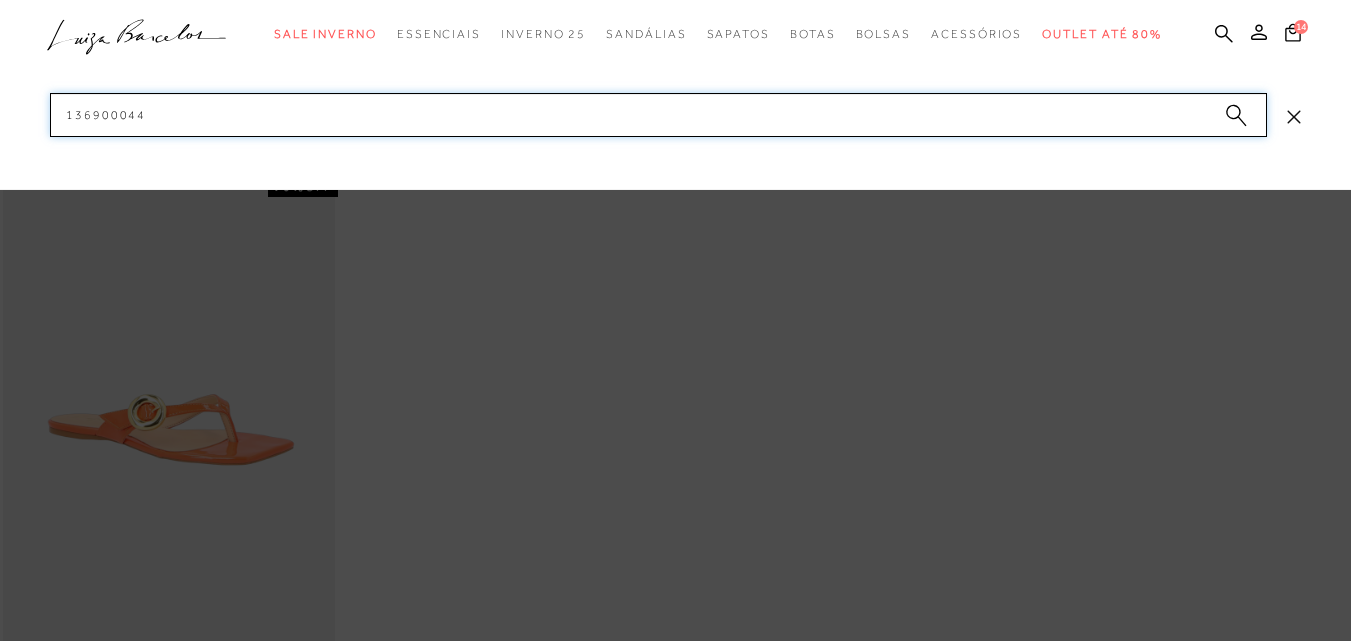 drag, startPoint x: 194, startPoint y: 116, endPoint x: 46, endPoint y: 131, distance: 148.7582 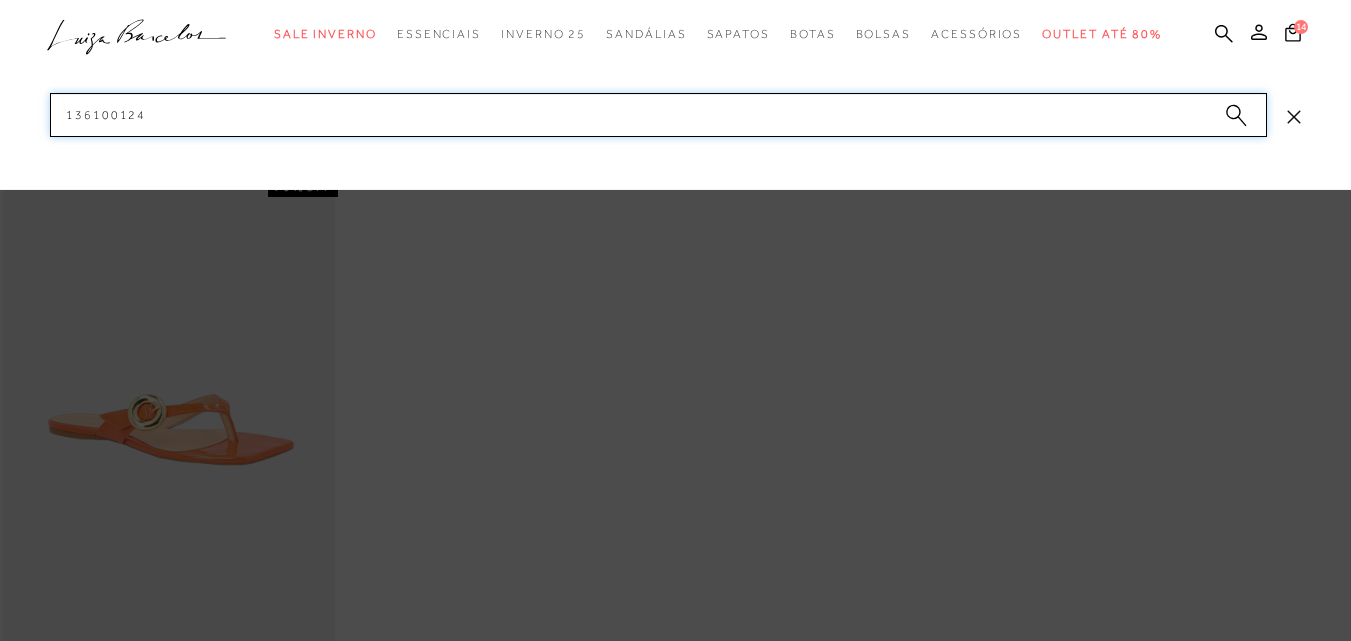 drag, startPoint x: 170, startPoint y: 111, endPoint x: 64, endPoint y: 110, distance: 106.004715 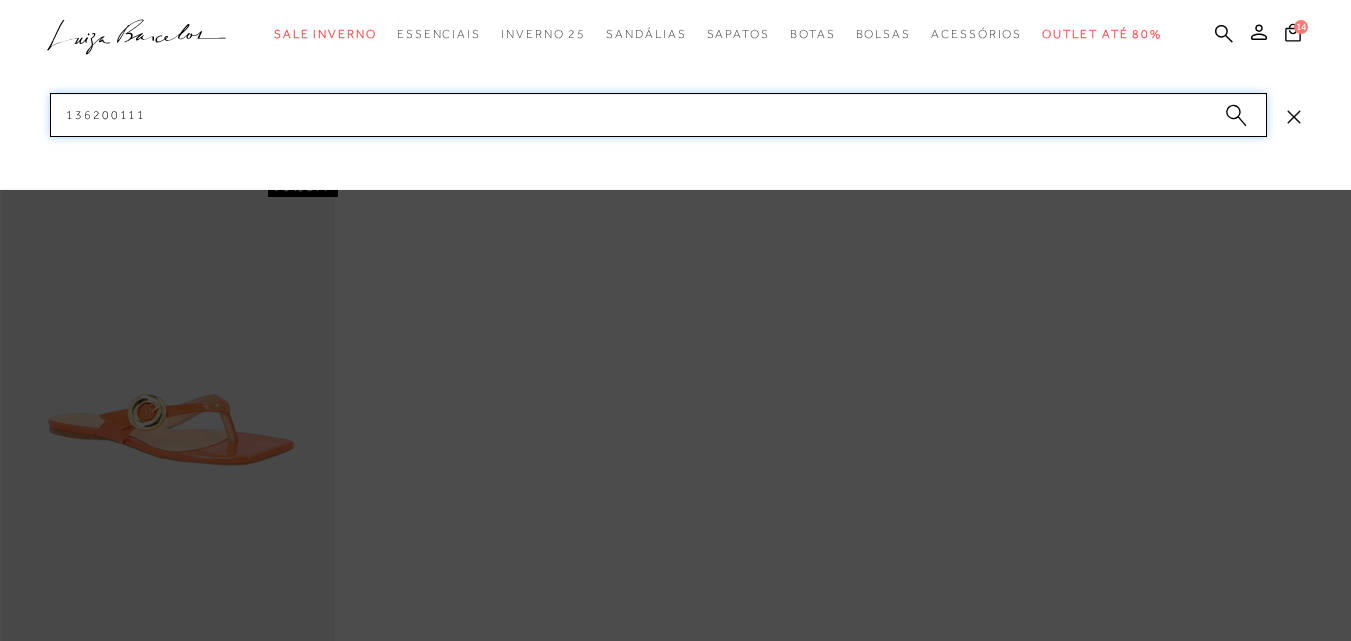 drag, startPoint x: 163, startPoint y: 112, endPoint x: 37, endPoint y: 130, distance: 127.27922 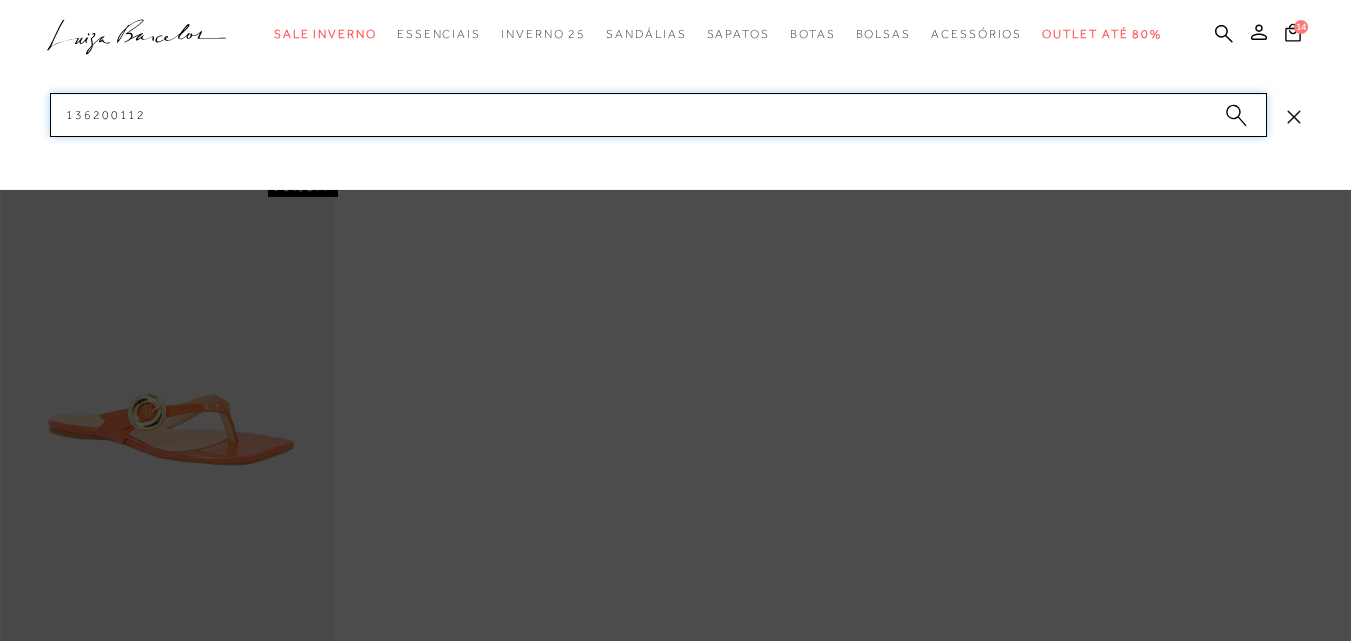 drag, startPoint x: 168, startPoint y: 112, endPoint x: 18, endPoint y: 109, distance: 150.03 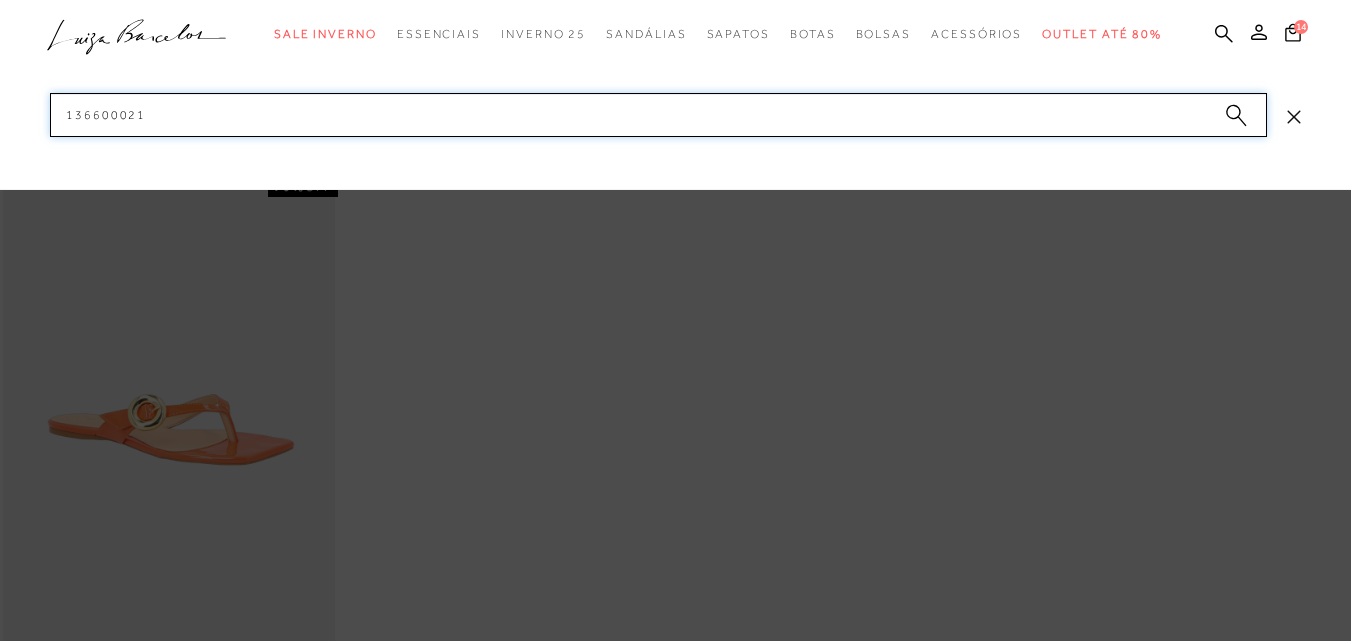 drag, startPoint x: 176, startPoint y: 112, endPoint x: 70, endPoint y: 134, distance: 108.25895 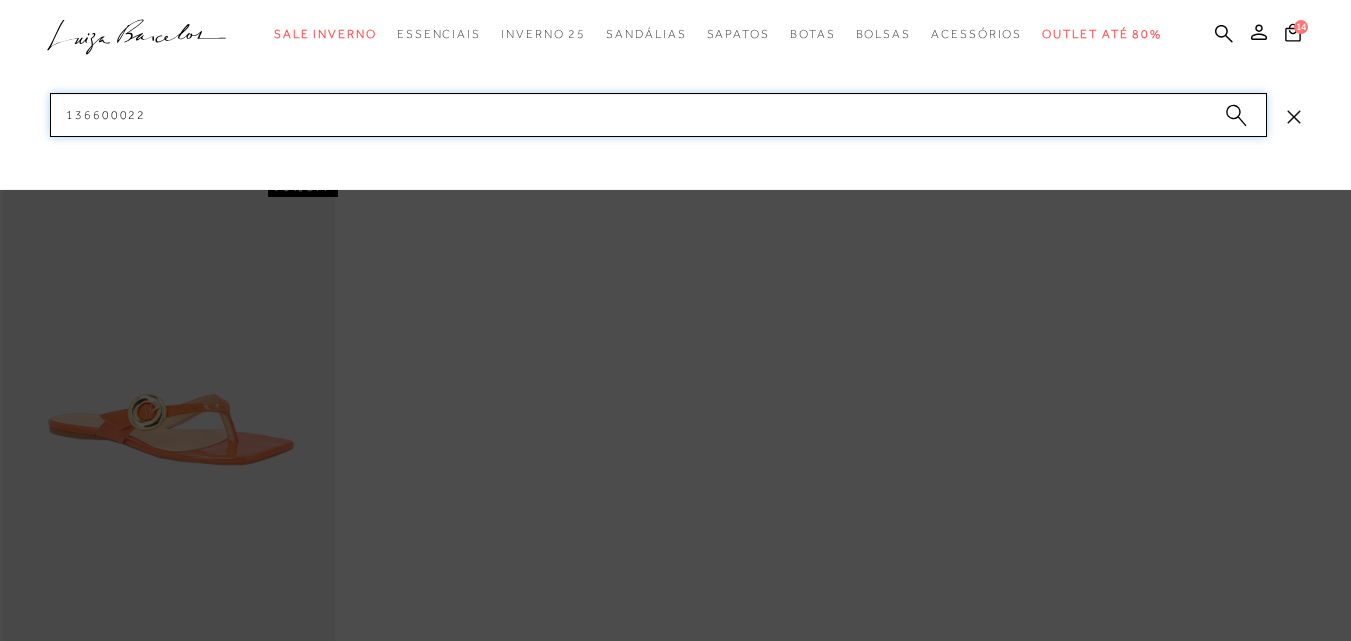 drag, startPoint x: 149, startPoint y: 117, endPoint x: 0, endPoint y: 117, distance: 149 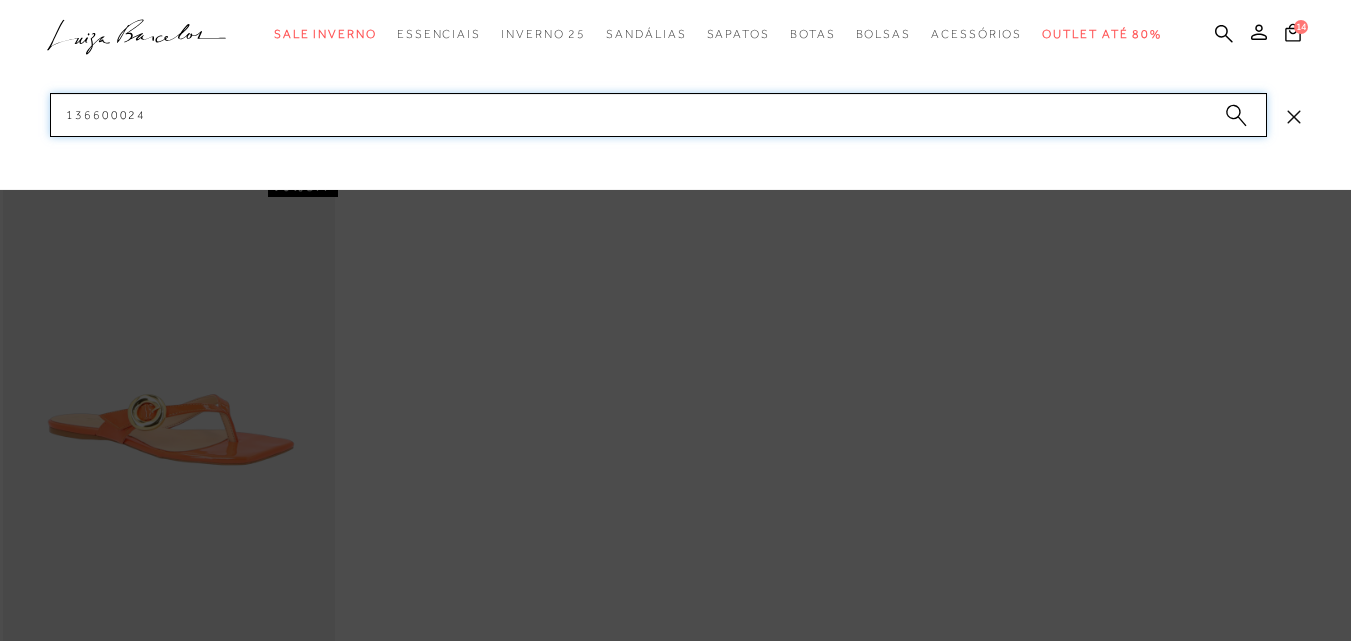 drag, startPoint x: 69, startPoint y: 115, endPoint x: 37, endPoint y: 120, distance: 32.38827 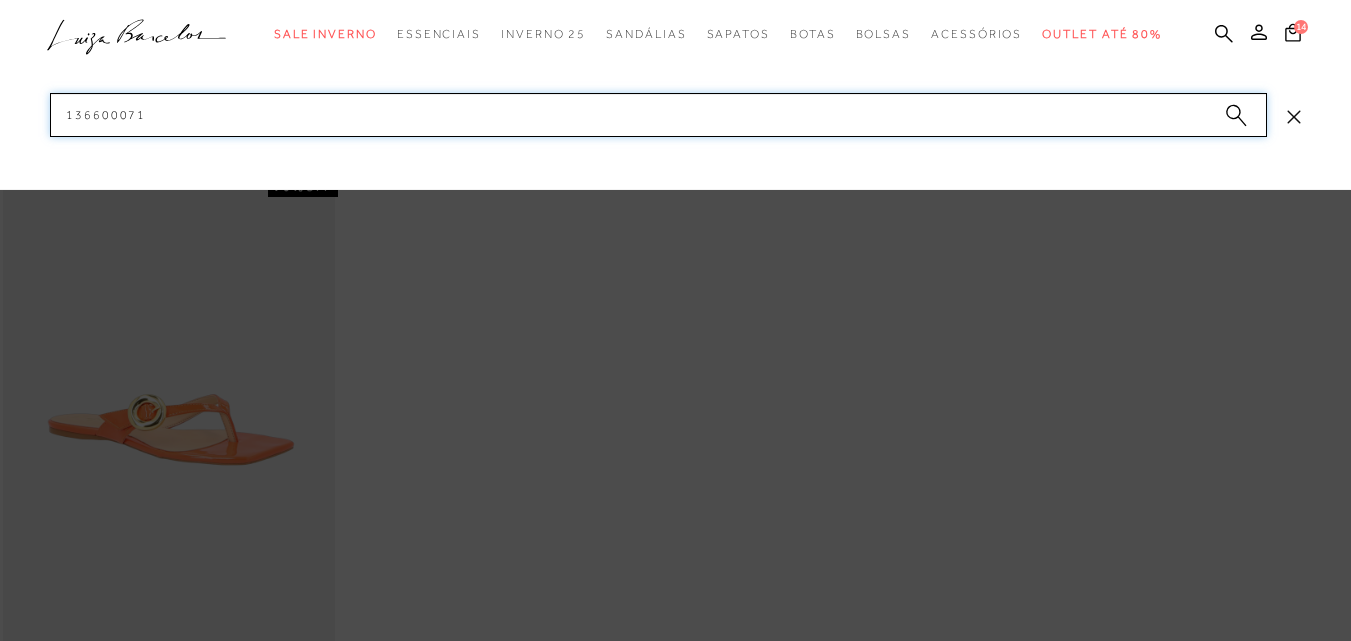 drag, startPoint x: 154, startPoint y: 119, endPoint x: 20, endPoint y: 122, distance: 134.03358 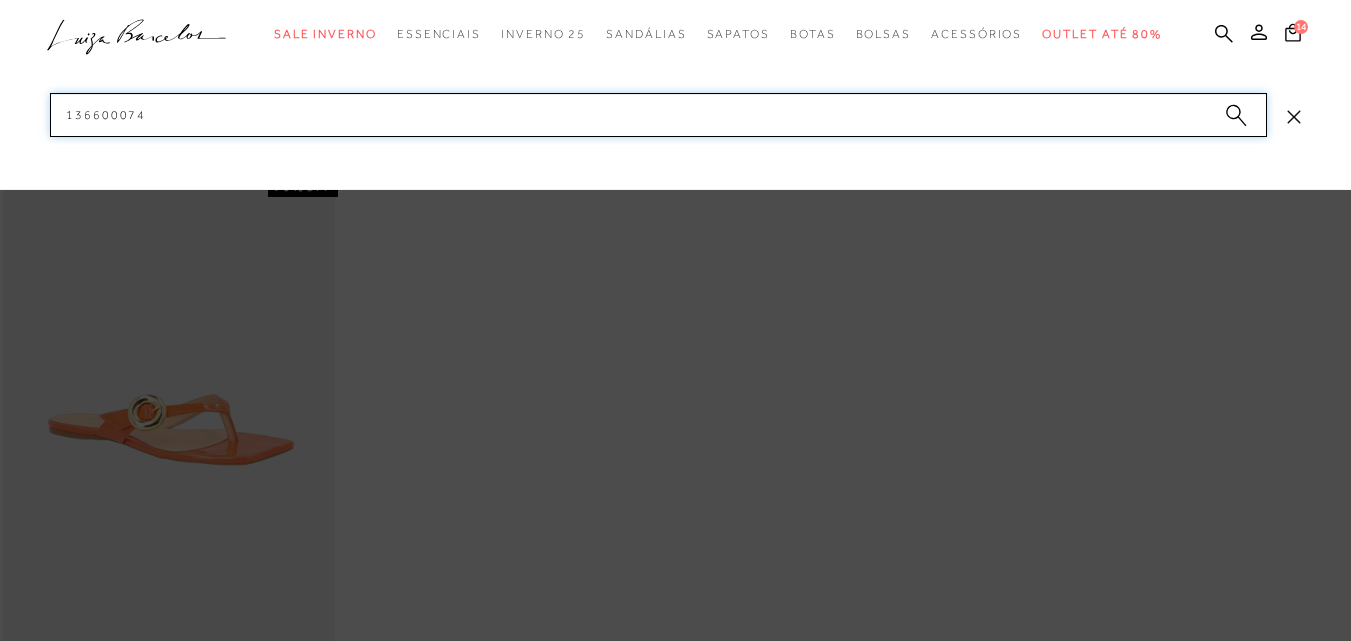 drag, startPoint x: 122, startPoint y: 102, endPoint x: 20, endPoint y: 102, distance: 102 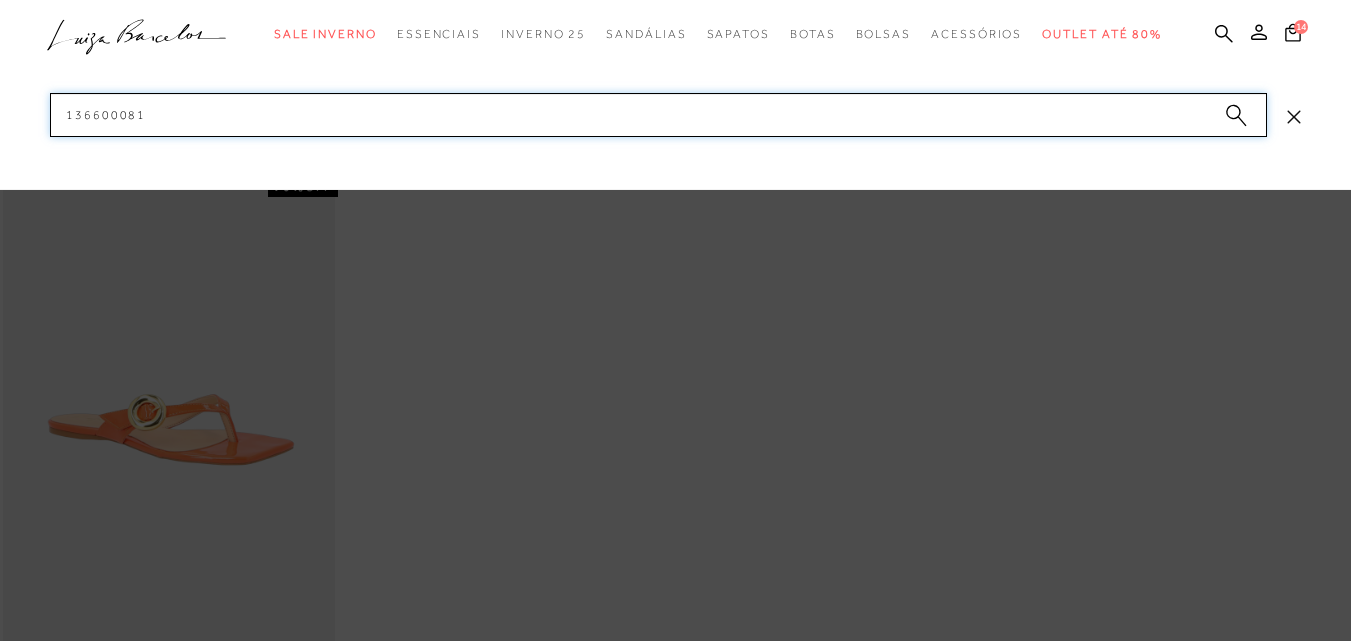 drag, startPoint x: 39, startPoint y: 110, endPoint x: 16, endPoint y: 110, distance: 23 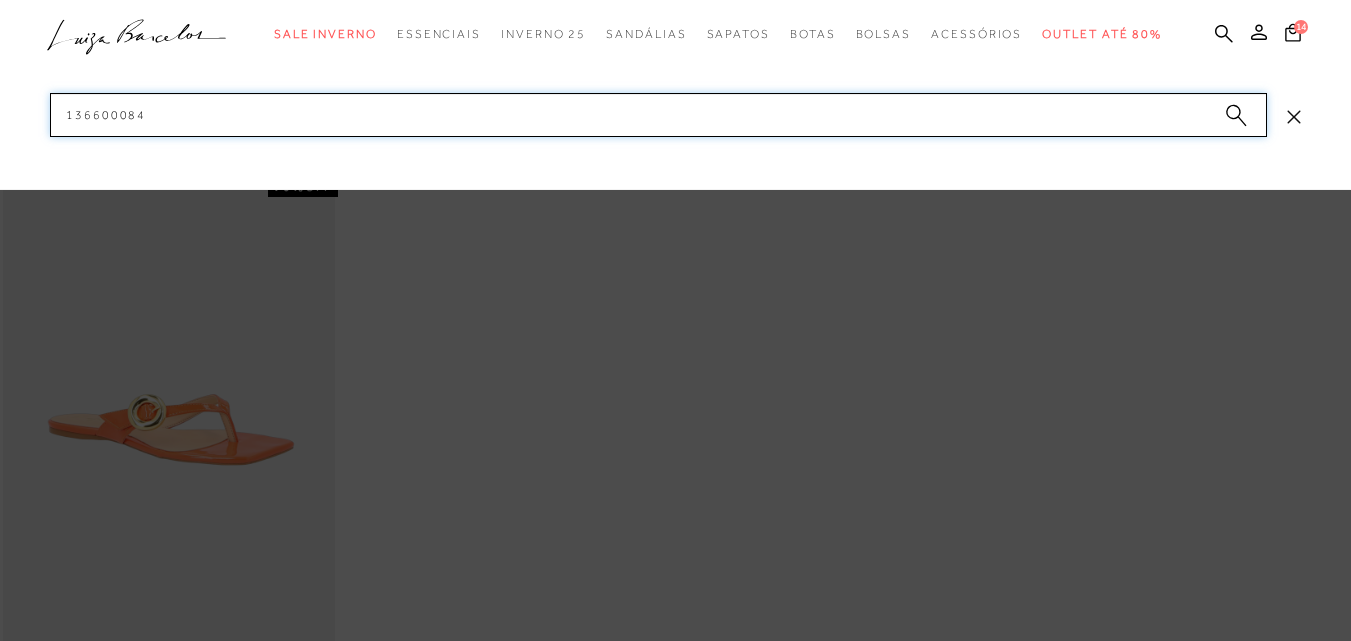 drag, startPoint x: 49, startPoint y: 113, endPoint x: 13, endPoint y: 111, distance: 36.05551 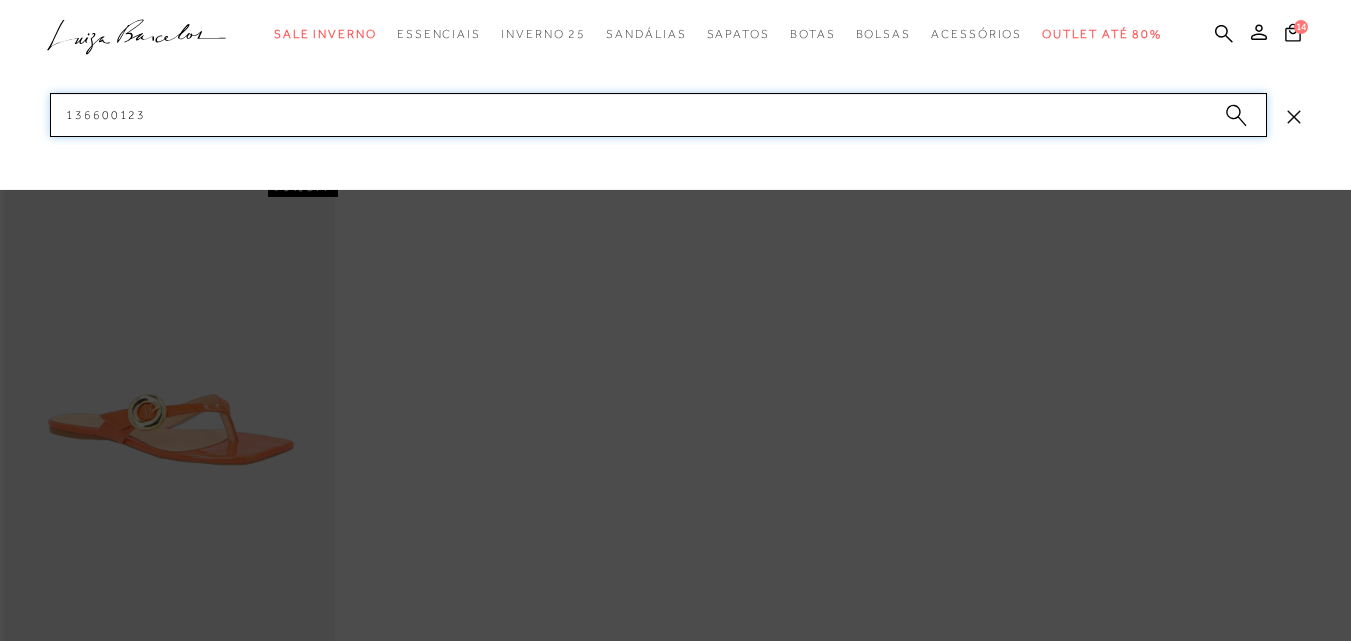 drag, startPoint x: 140, startPoint y: 108, endPoint x: 34, endPoint y: 106, distance: 106.01887 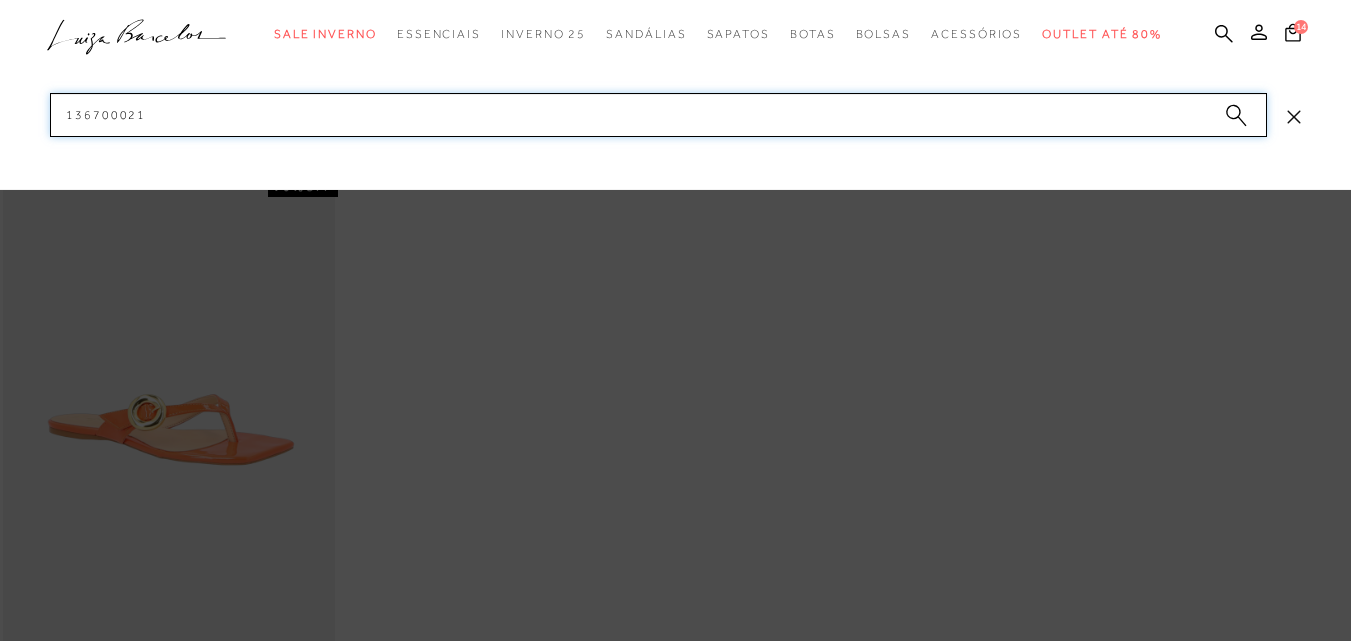 drag, startPoint x: 153, startPoint y: 113, endPoint x: 57, endPoint y: 117, distance: 96.0833 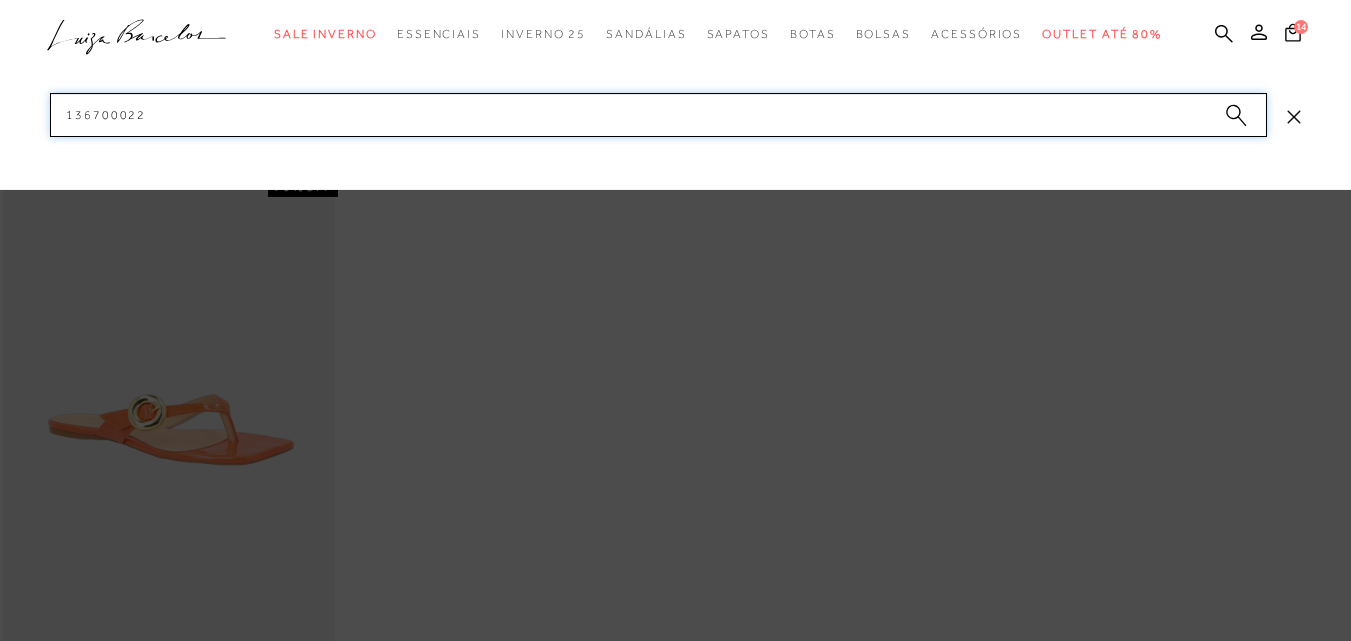 drag, startPoint x: 195, startPoint y: 111, endPoint x: 34, endPoint y: 121, distance: 161.31026 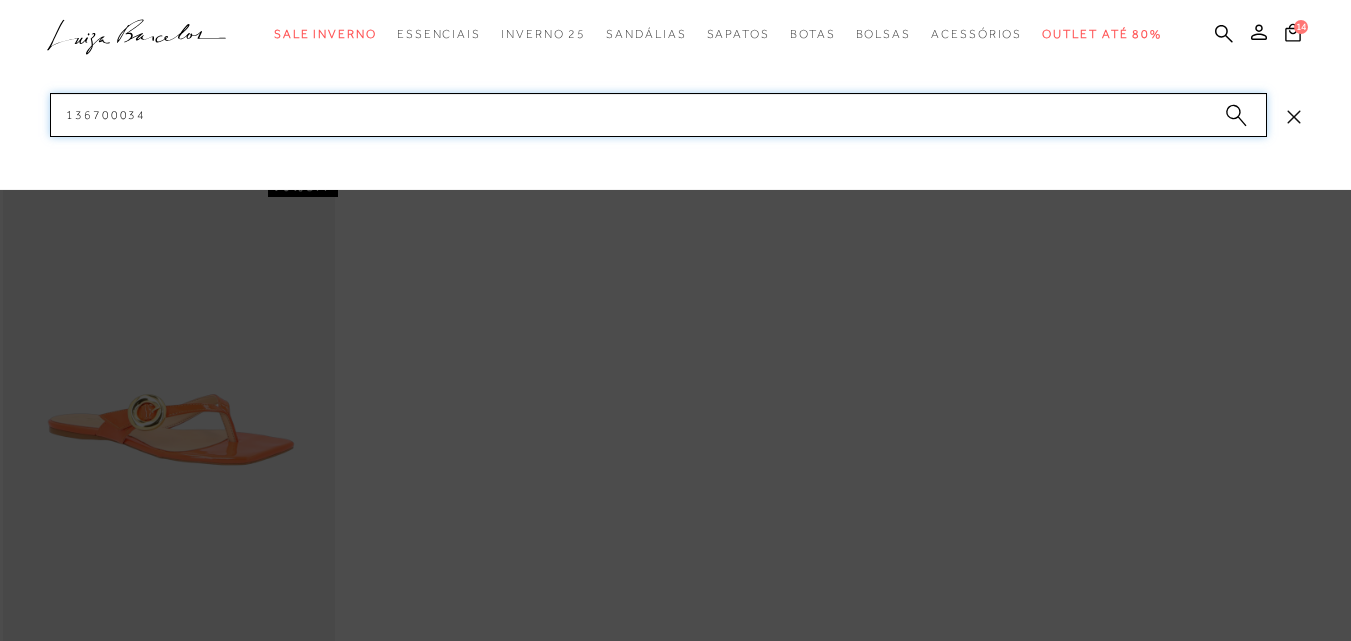drag, startPoint x: 98, startPoint y: 119, endPoint x: 21, endPoint y: 118, distance: 77.00649 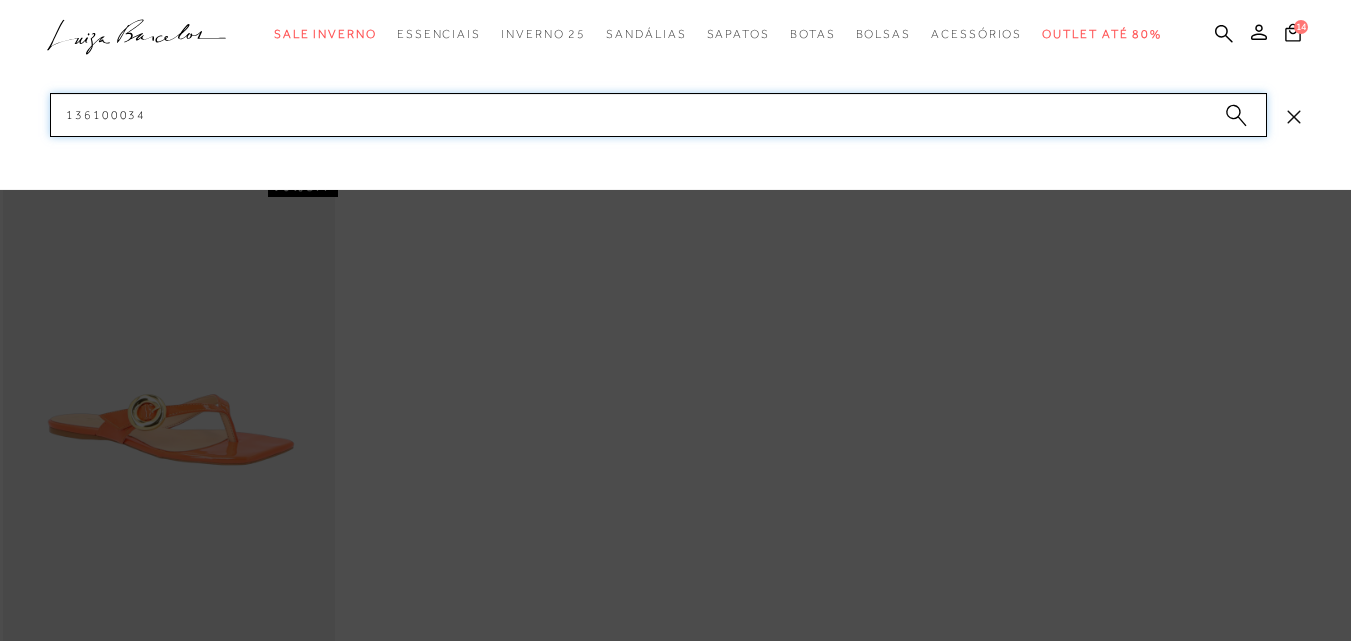 drag, startPoint x: 123, startPoint y: 113, endPoint x: 59, endPoint y: 119, distance: 64.28063 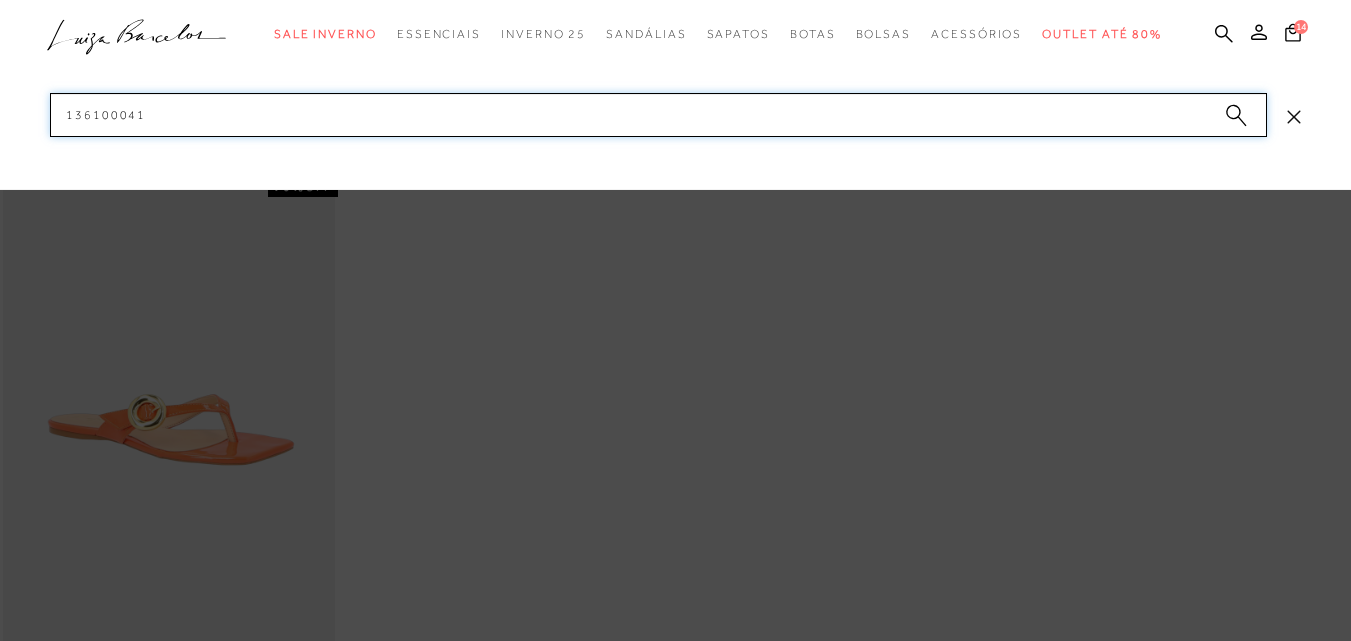 drag, startPoint x: 41, startPoint y: 134, endPoint x: 14, endPoint y: 136, distance: 27.073973 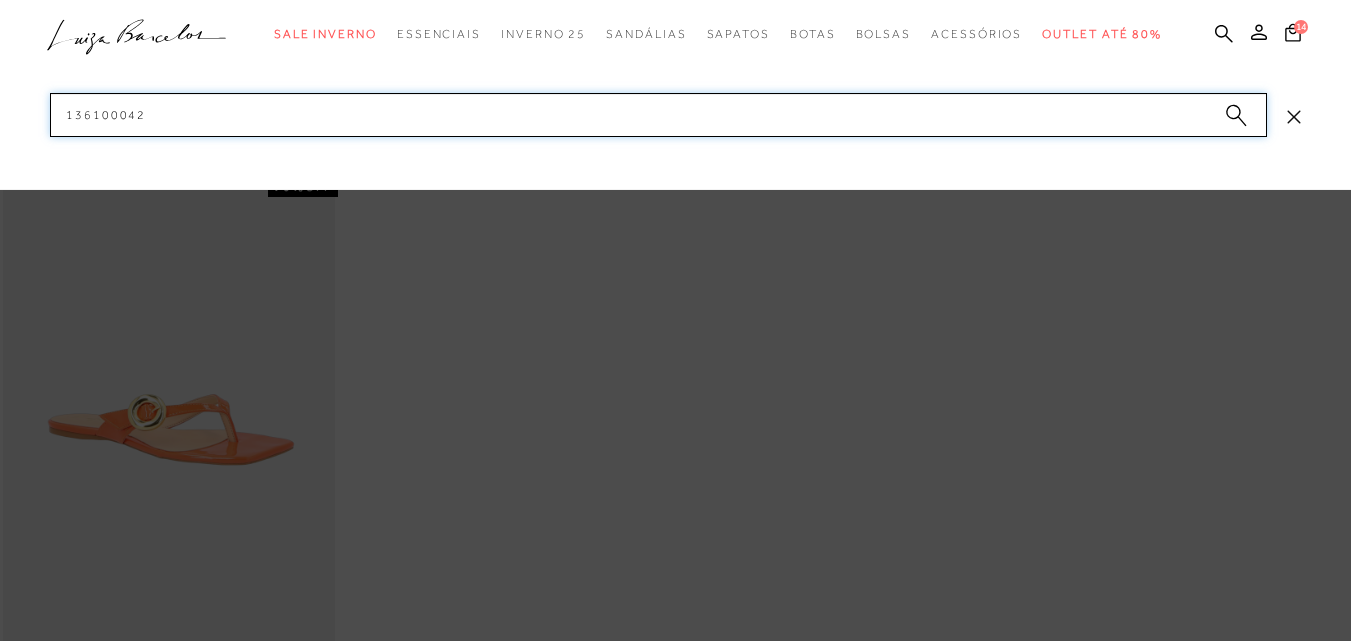 drag, startPoint x: 152, startPoint y: 108, endPoint x: 8, endPoint y: 119, distance: 144.41953 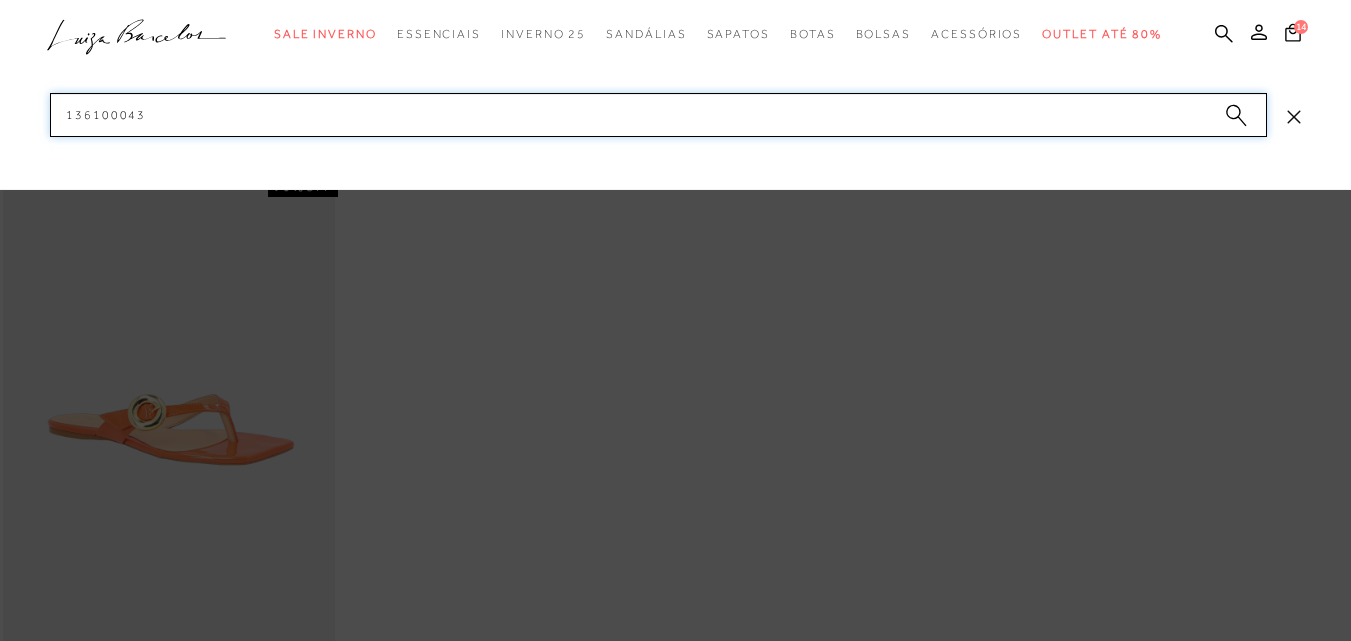 drag, startPoint x: 150, startPoint y: 121, endPoint x: 4, endPoint y: 118, distance: 146.03082 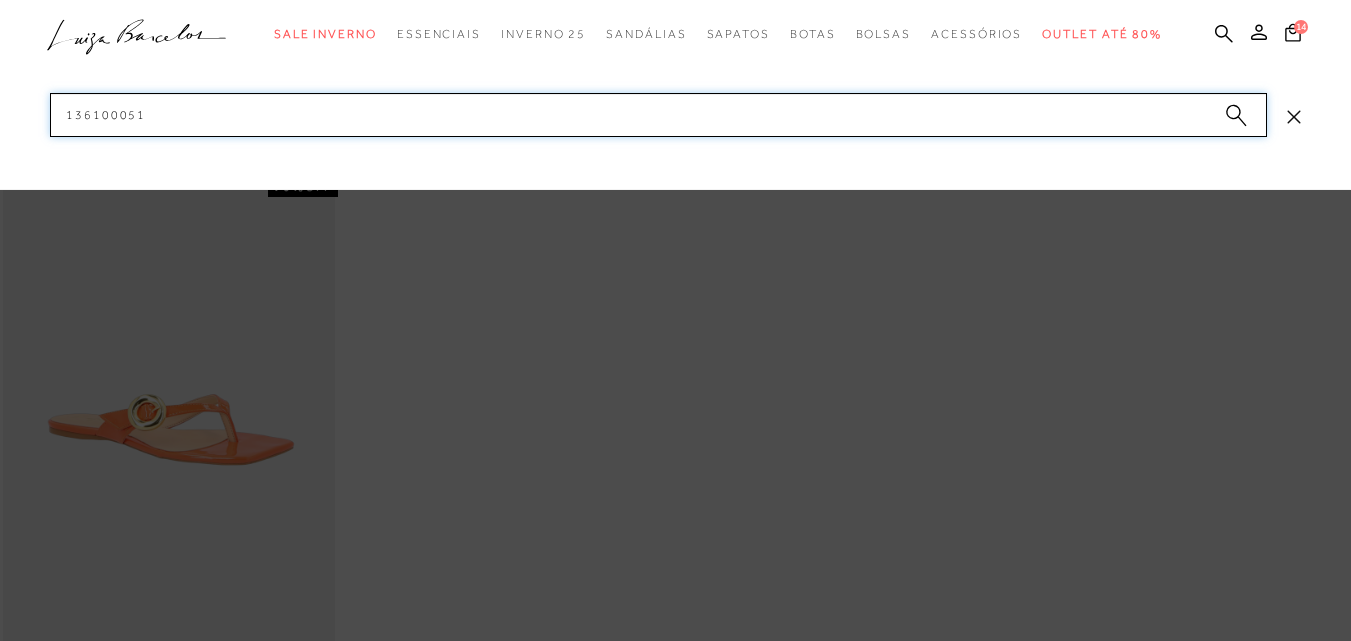 drag, startPoint x: 154, startPoint y: 112, endPoint x: 37, endPoint y: 125, distance: 117.72001 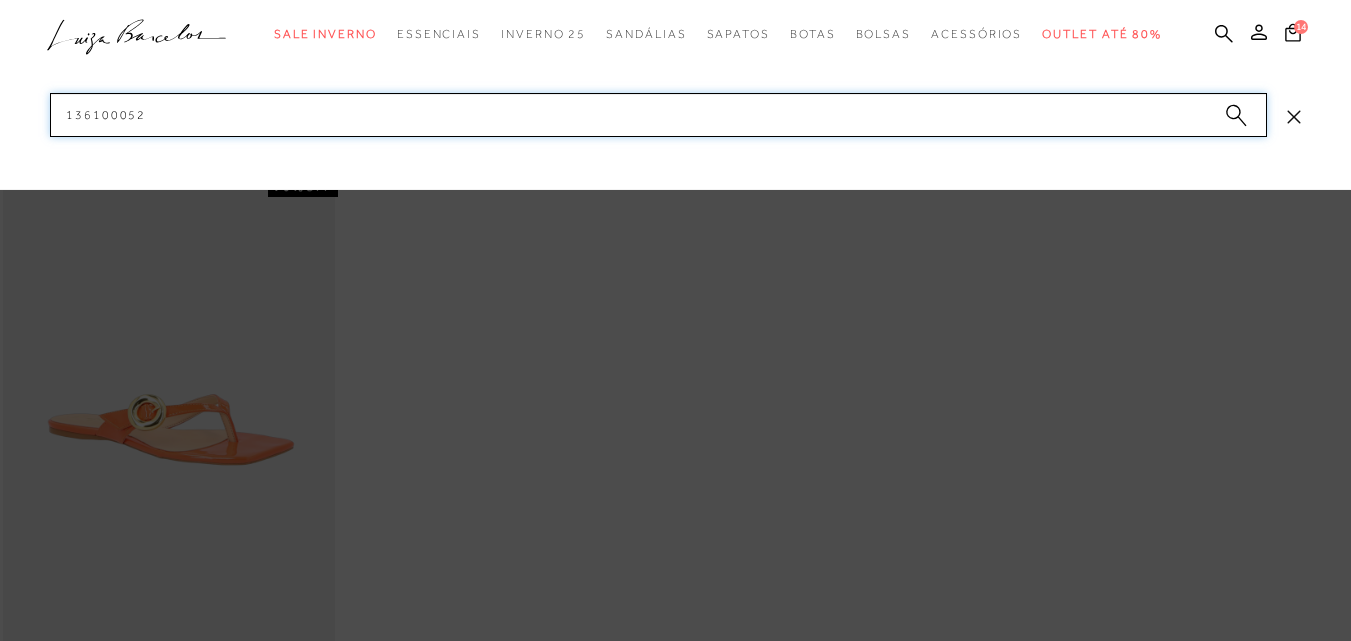 drag, startPoint x: 120, startPoint y: 98, endPoint x: 31, endPoint y: 103, distance: 89.140335 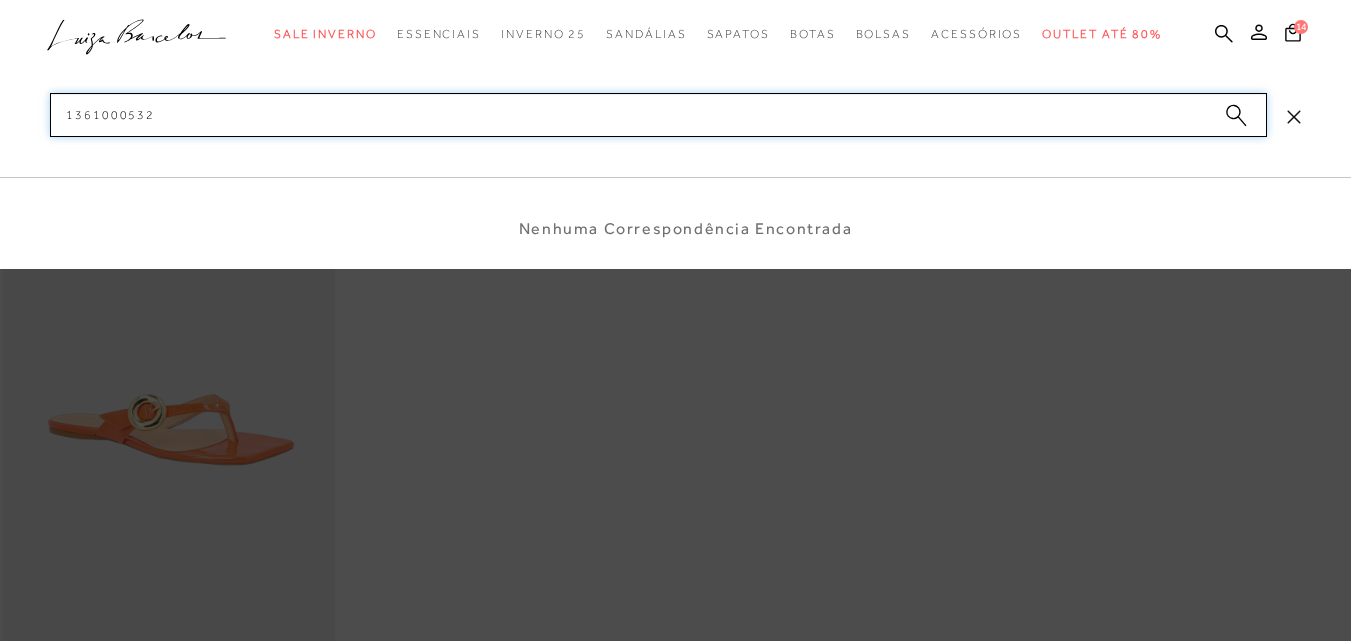drag, startPoint x: 152, startPoint y: 120, endPoint x: 27, endPoint y: 115, distance: 125.09996 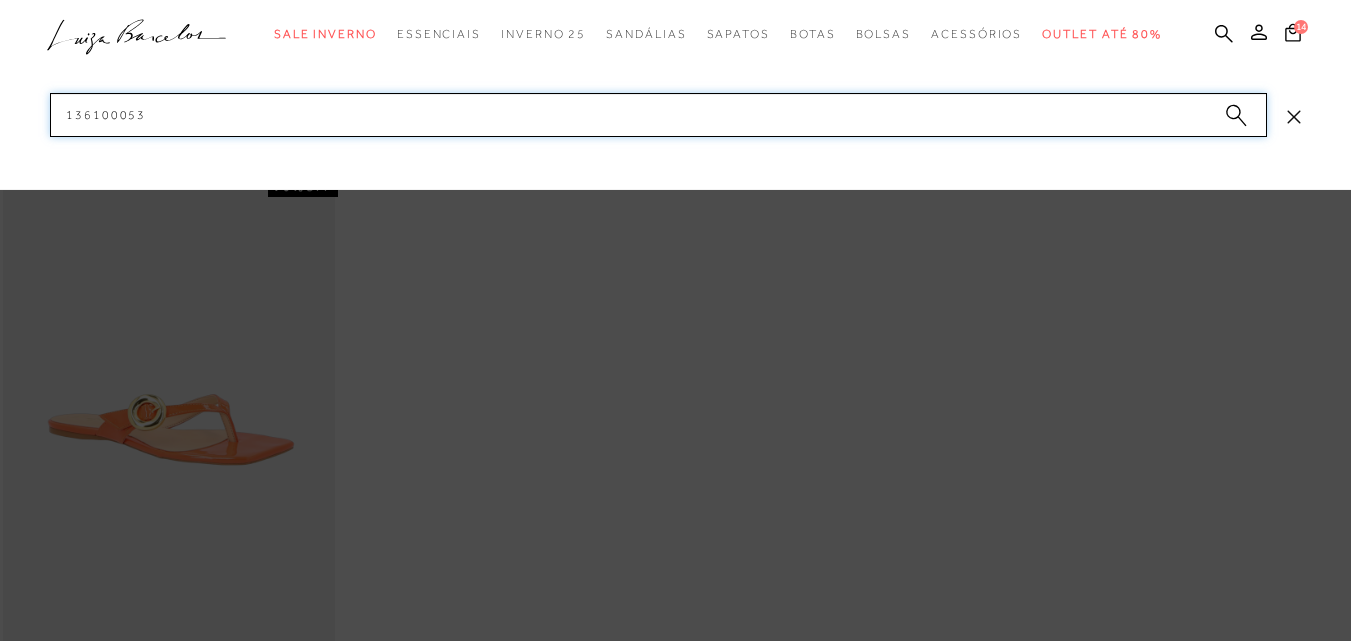 drag, startPoint x: 101, startPoint y: 107, endPoint x: 40, endPoint y: 109, distance: 61.03278 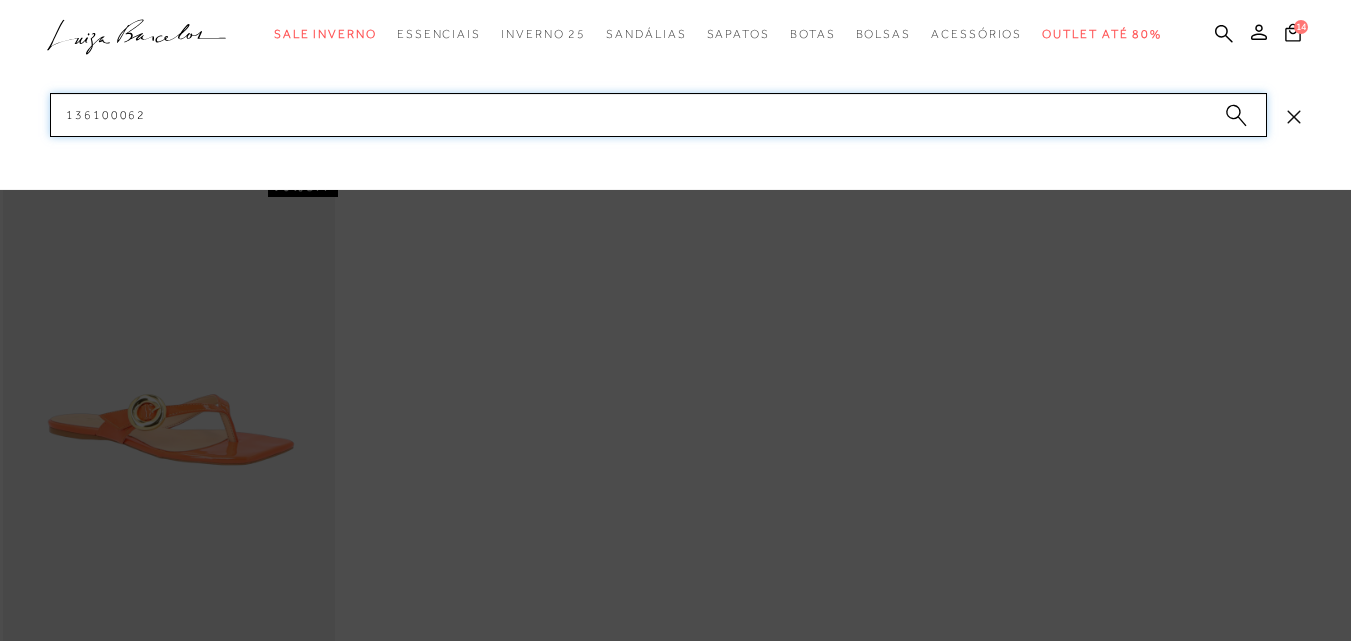 drag, startPoint x: 162, startPoint y: 108, endPoint x: 11, endPoint y: 110, distance: 151.01324 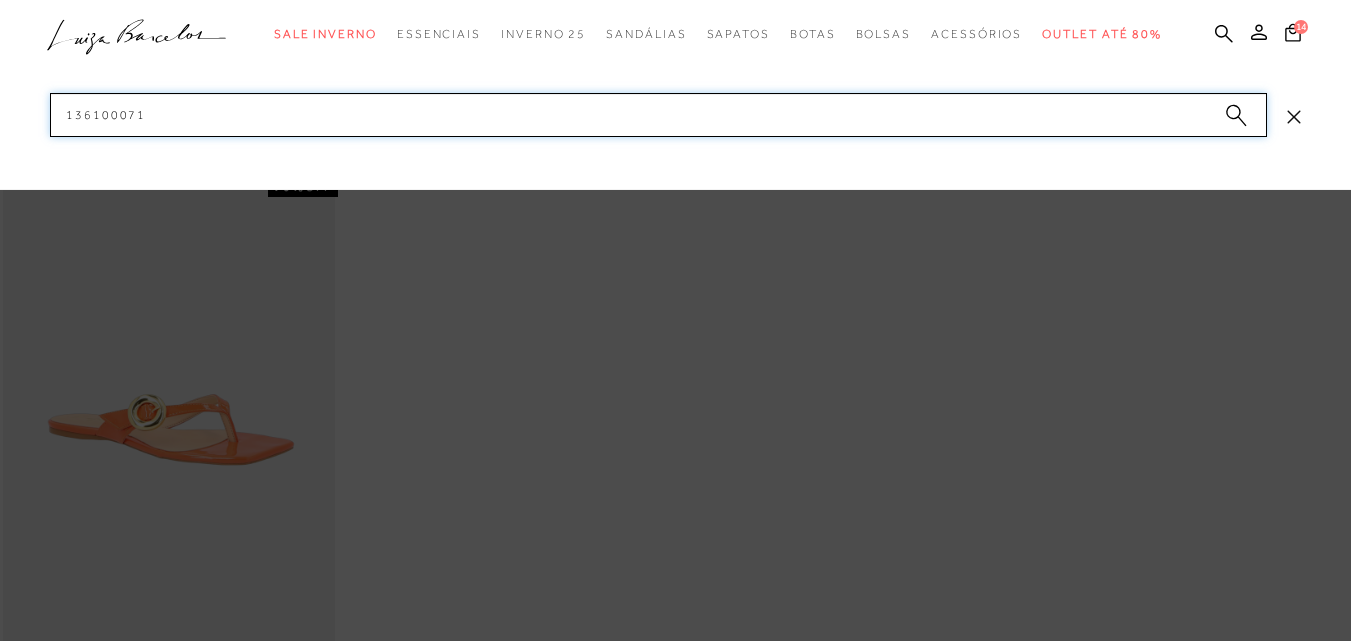 drag, startPoint x: 104, startPoint y: 118, endPoint x: 47, endPoint y: 120, distance: 57.035076 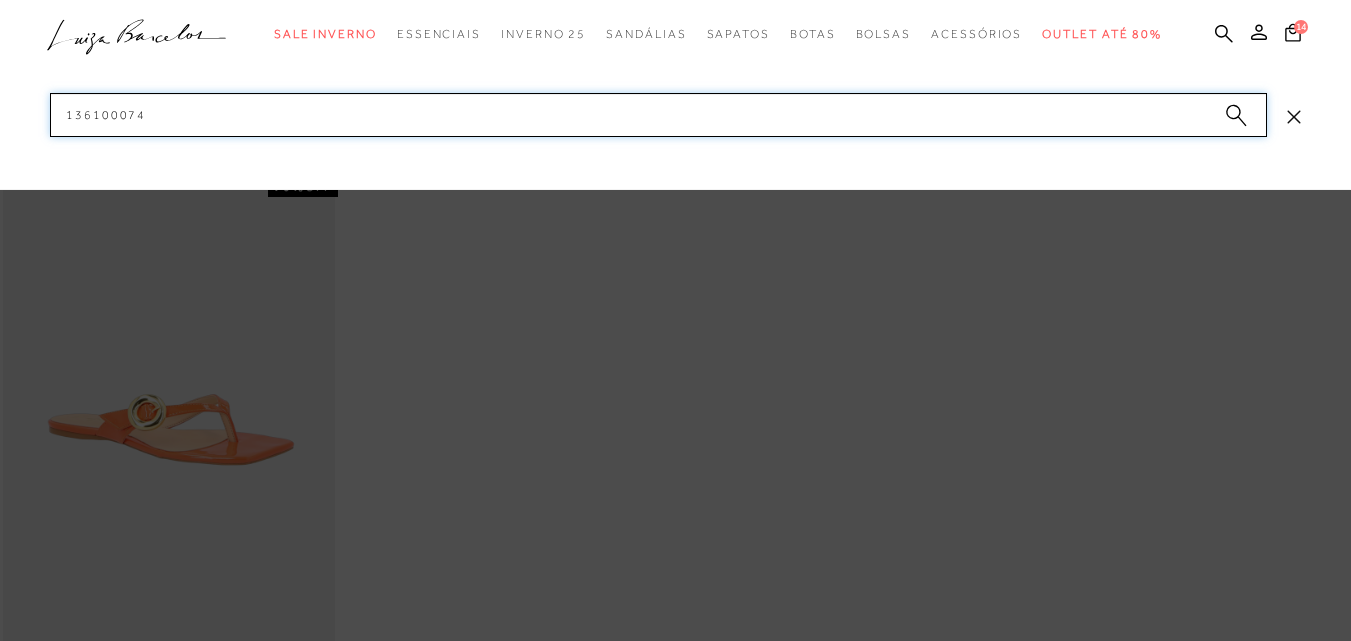 drag, startPoint x: 145, startPoint y: 104, endPoint x: 58, endPoint y: 107, distance: 87.05171 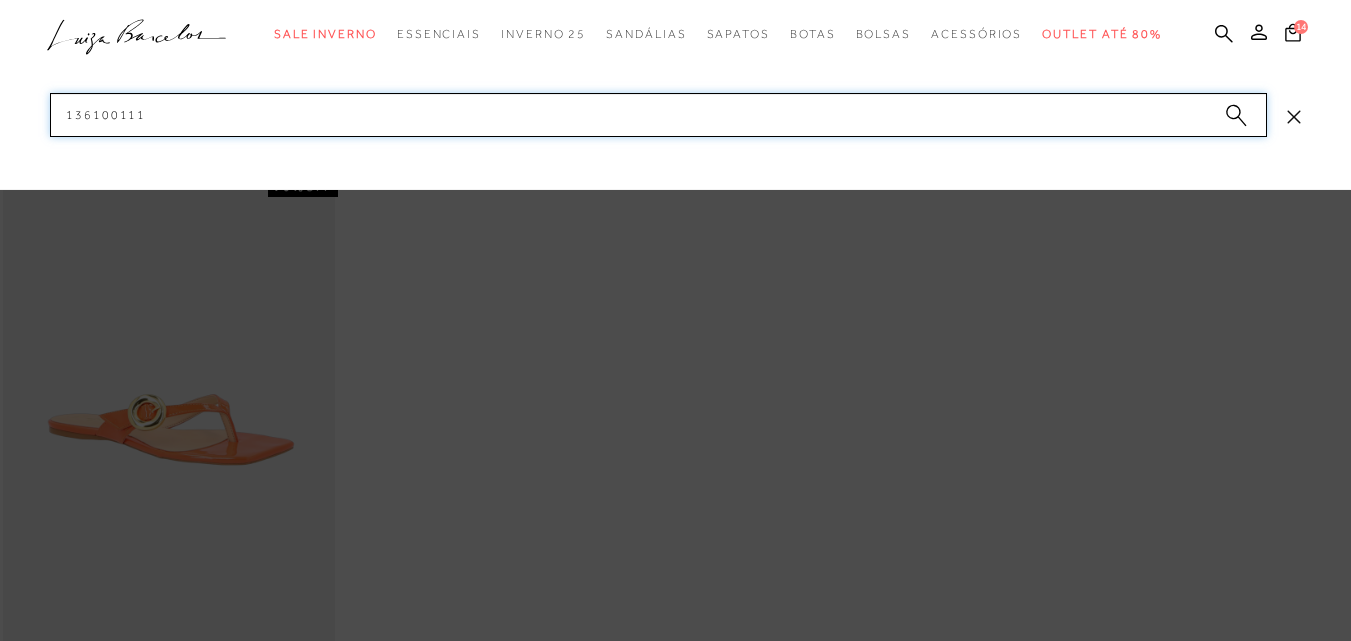 drag, startPoint x: 156, startPoint y: 117, endPoint x: 7, endPoint y: 110, distance: 149.16434 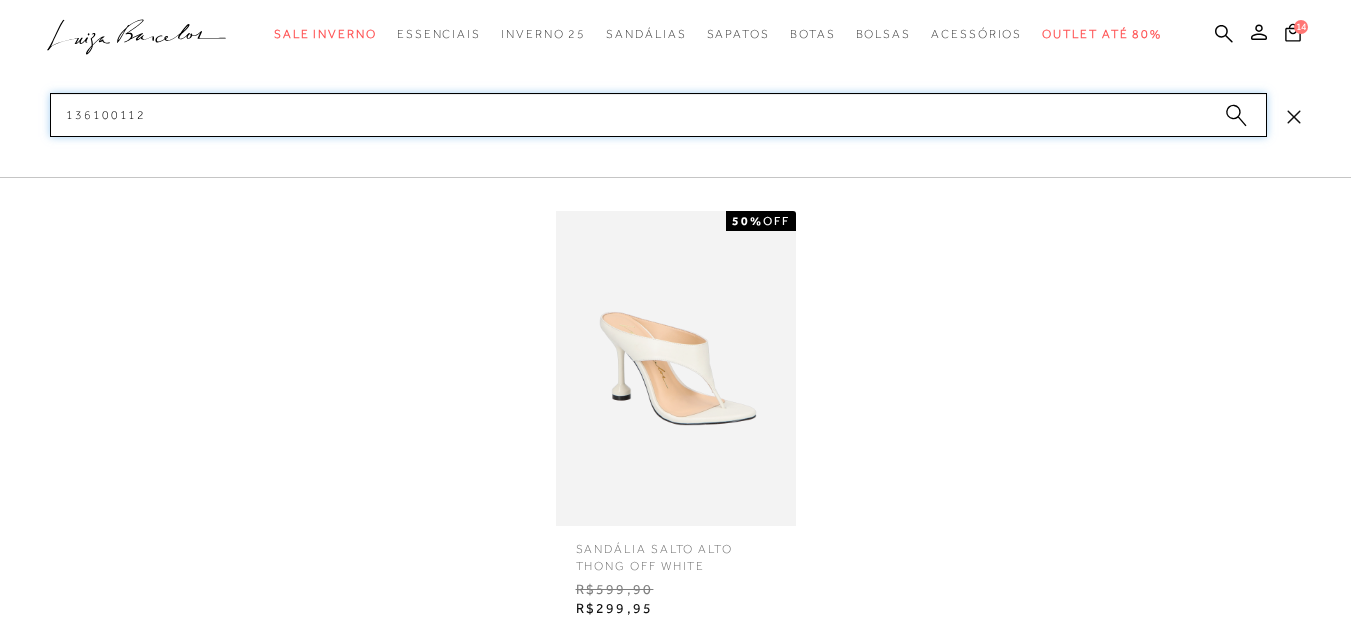 type on "136100112" 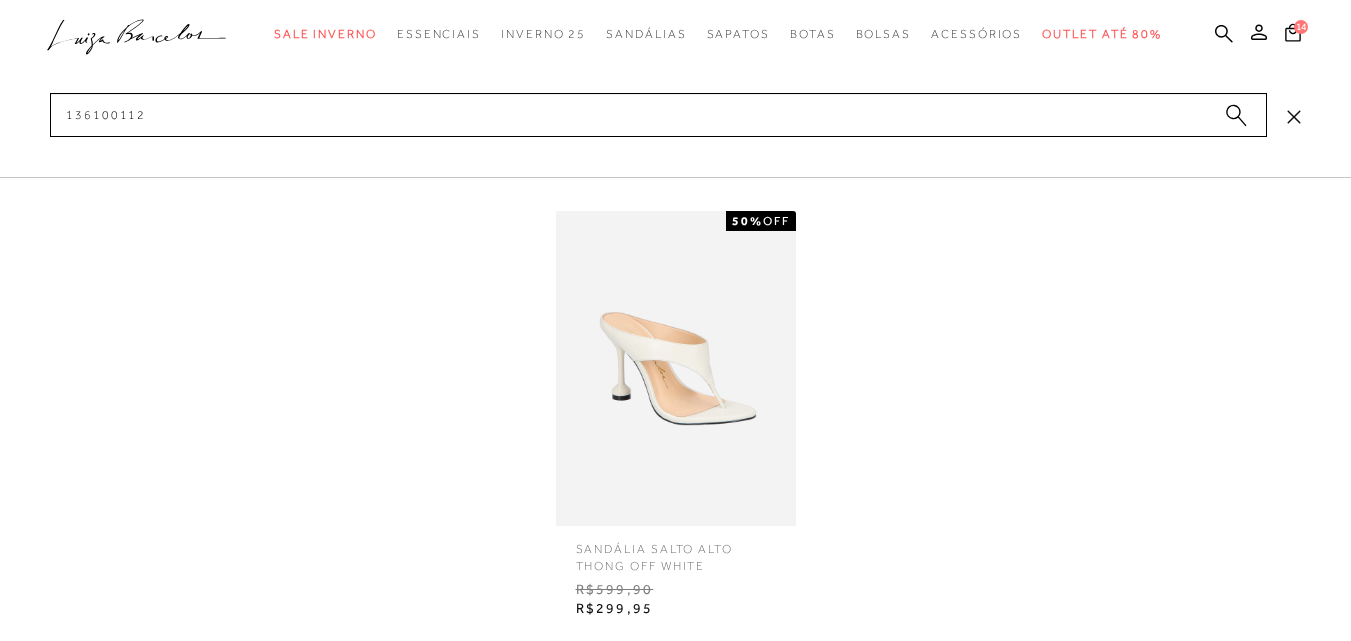 click at bounding box center (676, 368) 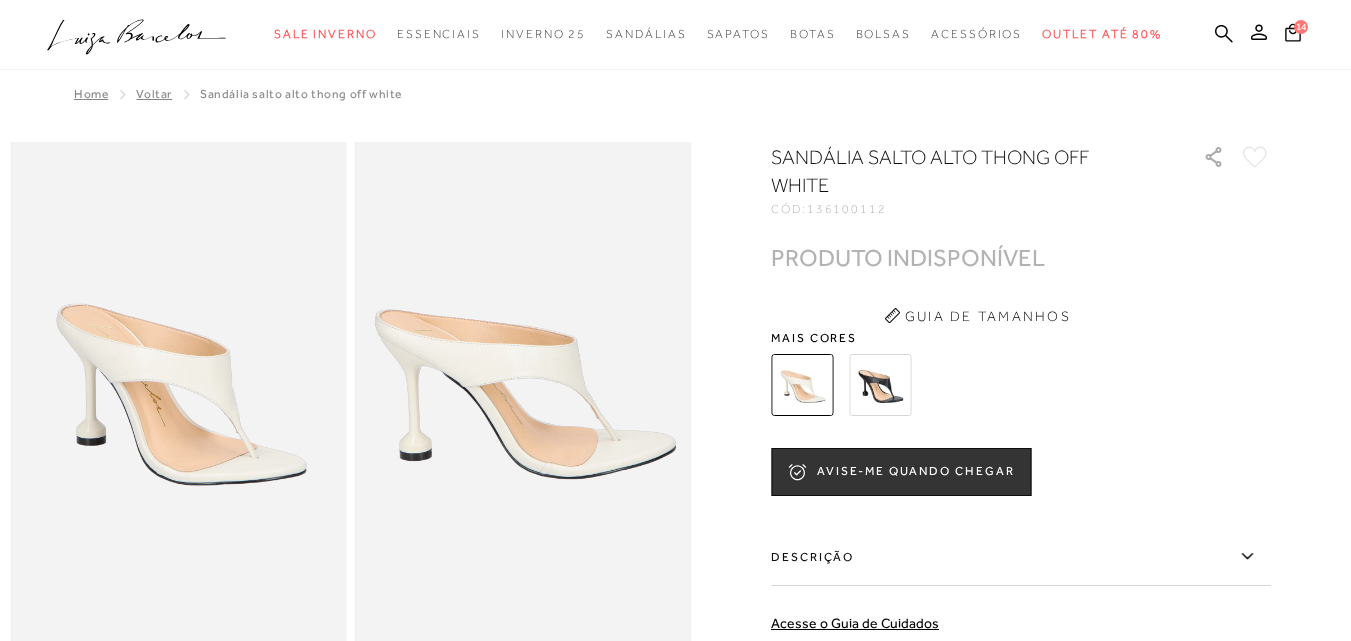 scroll, scrollTop: 0, scrollLeft: 0, axis: both 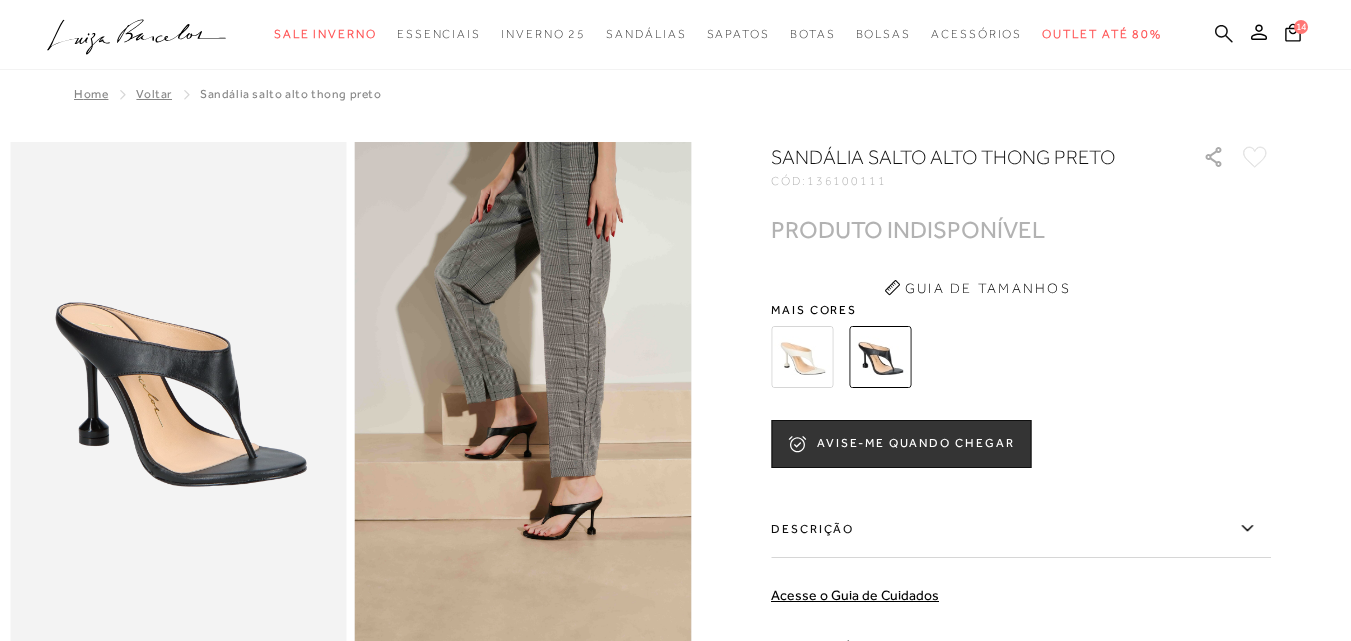 click 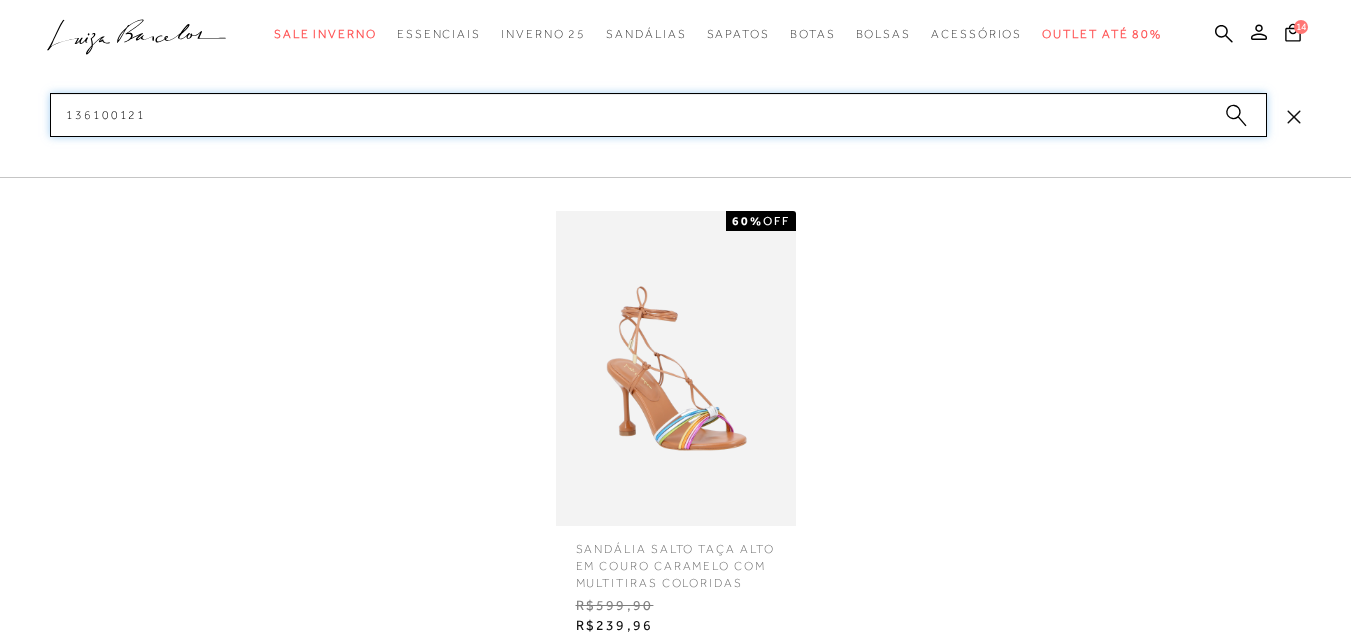type on "136100121" 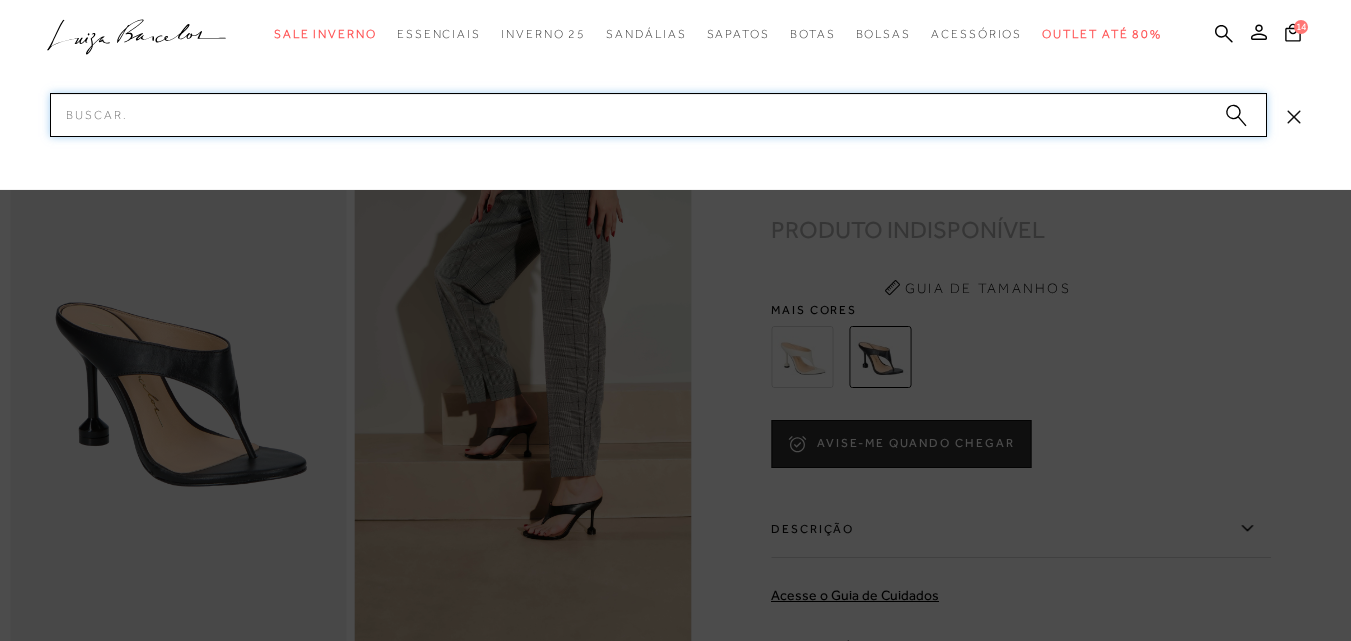 click on "Pesquisar" at bounding box center [658, 115] 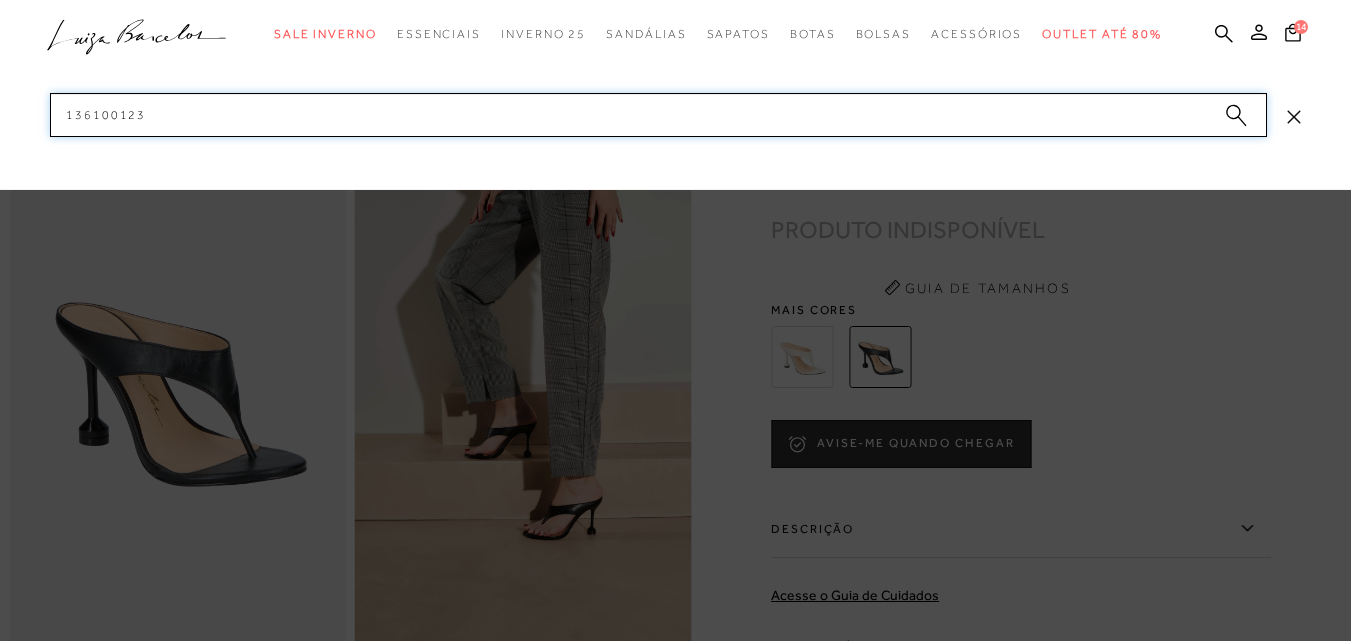 drag, startPoint x: 54, startPoint y: 116, endPoint x: 25, endPoint y: 114, distance: 29.068884 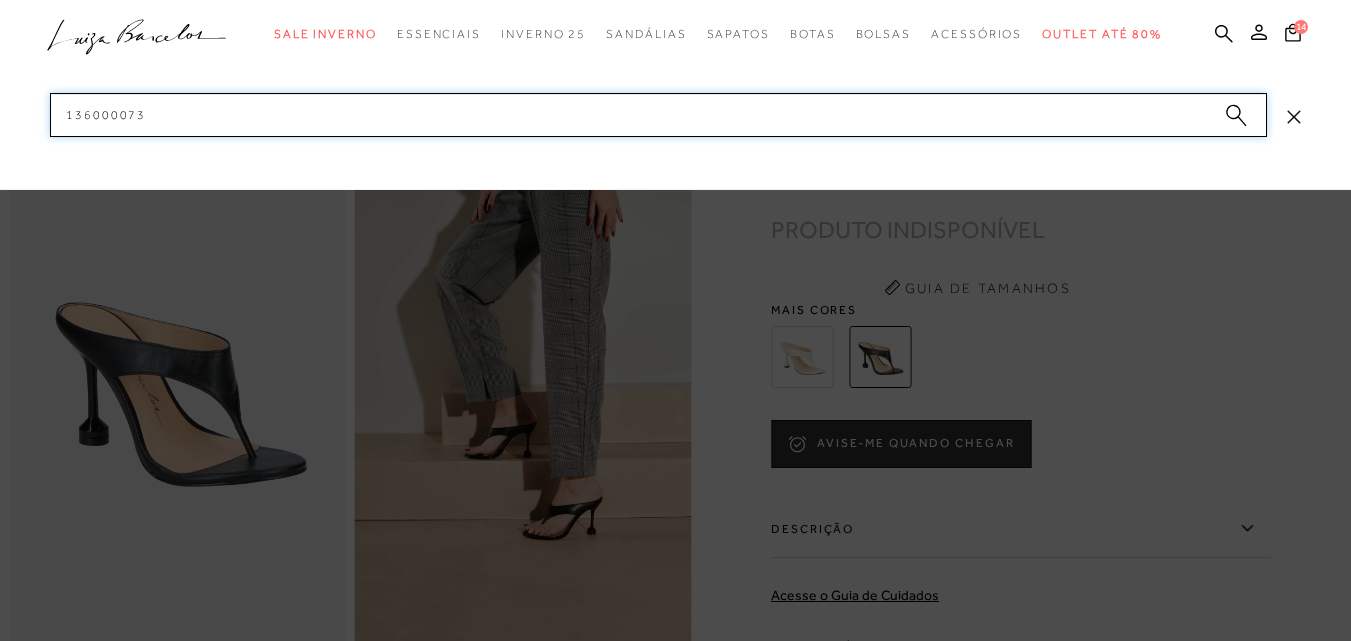 drag, startPoint x: 174, startPoint y: 114, endPoint x: 41, endPoint y: 116, distance: 133.01503 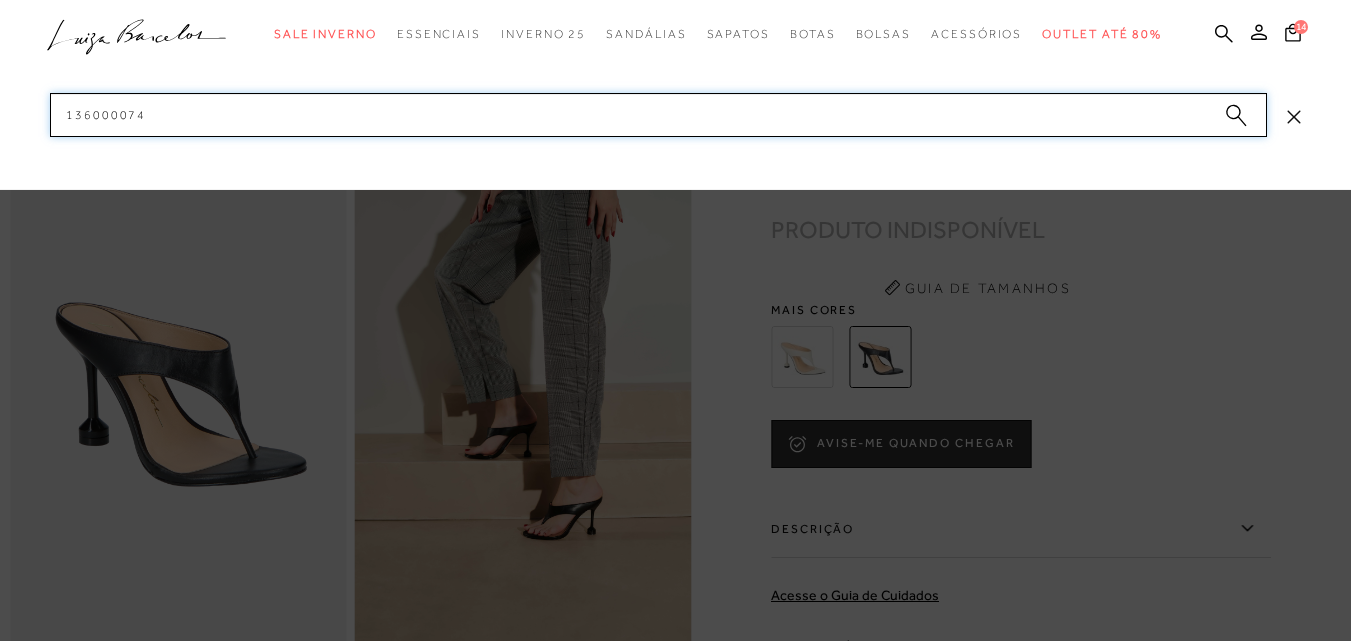 drag, startPoint x: 190, startPoint y: 117, endPoint x: 39, endPoint y: 121, distance: 151.05296 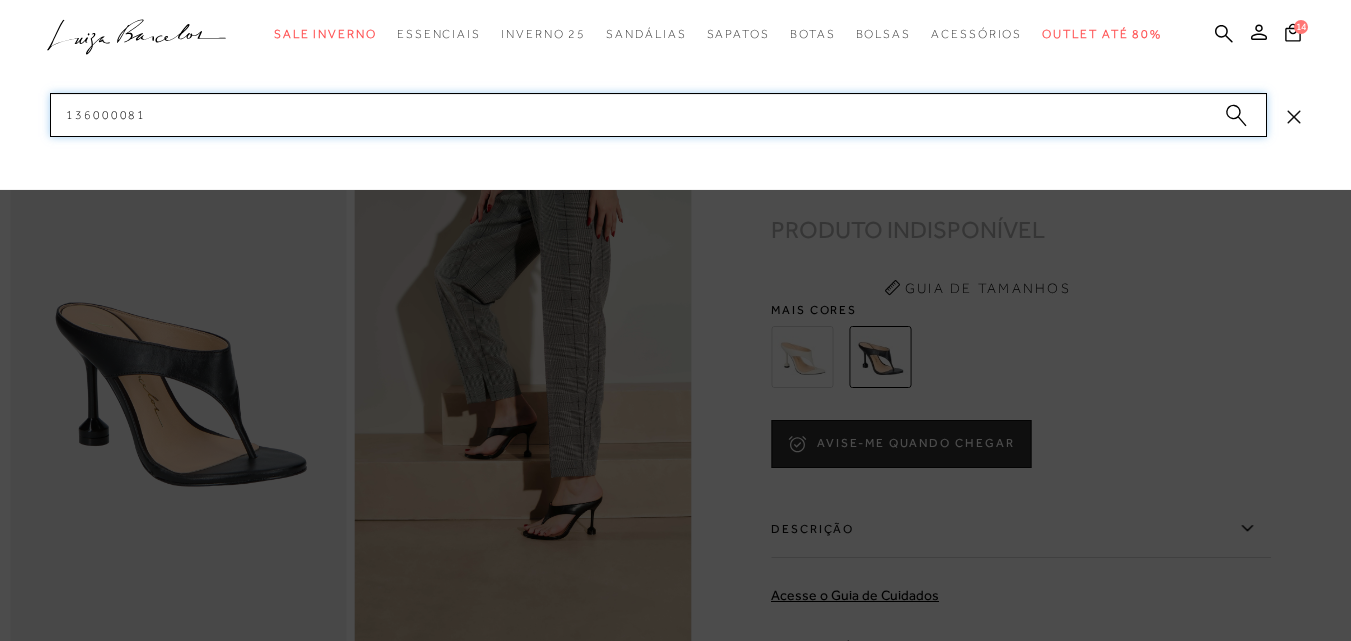 drag, startPoint x: 148, startPoint y: 126, endPoint x: 51, endPoint y: 118, distance: 97.32934 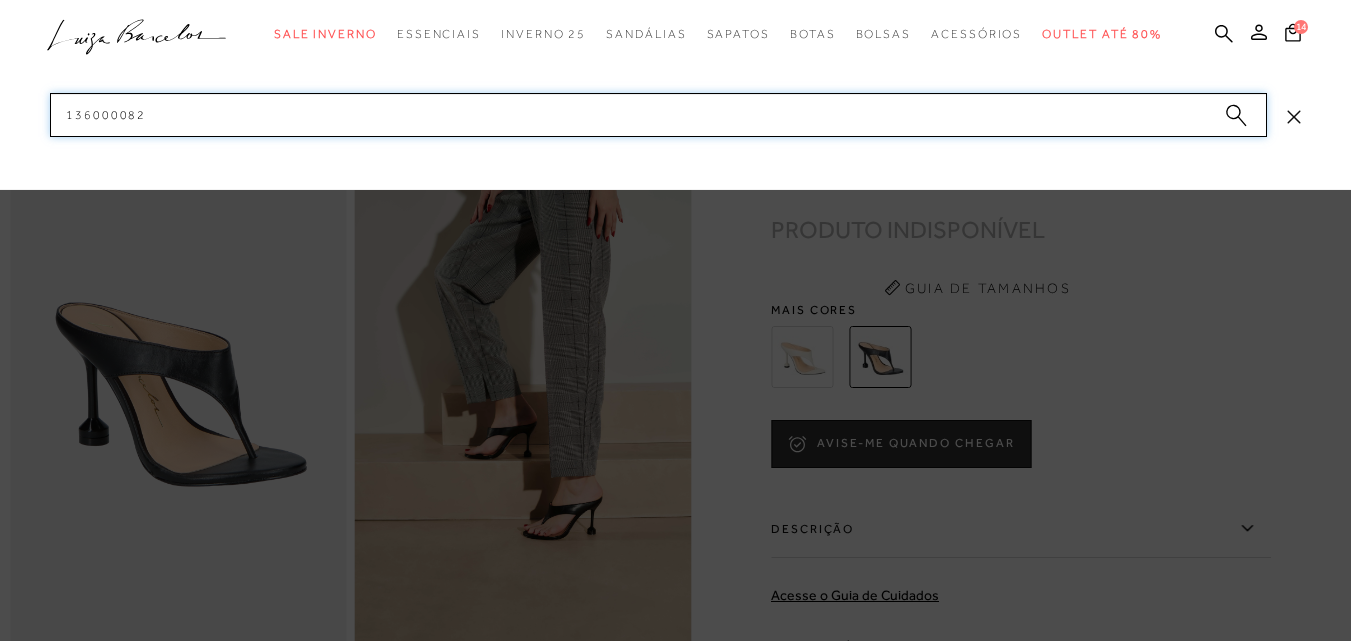 drag, startPoint x: 103, startPoint y: 114, endPoint x: 4, endPoint y: 107, distance: 99.24717 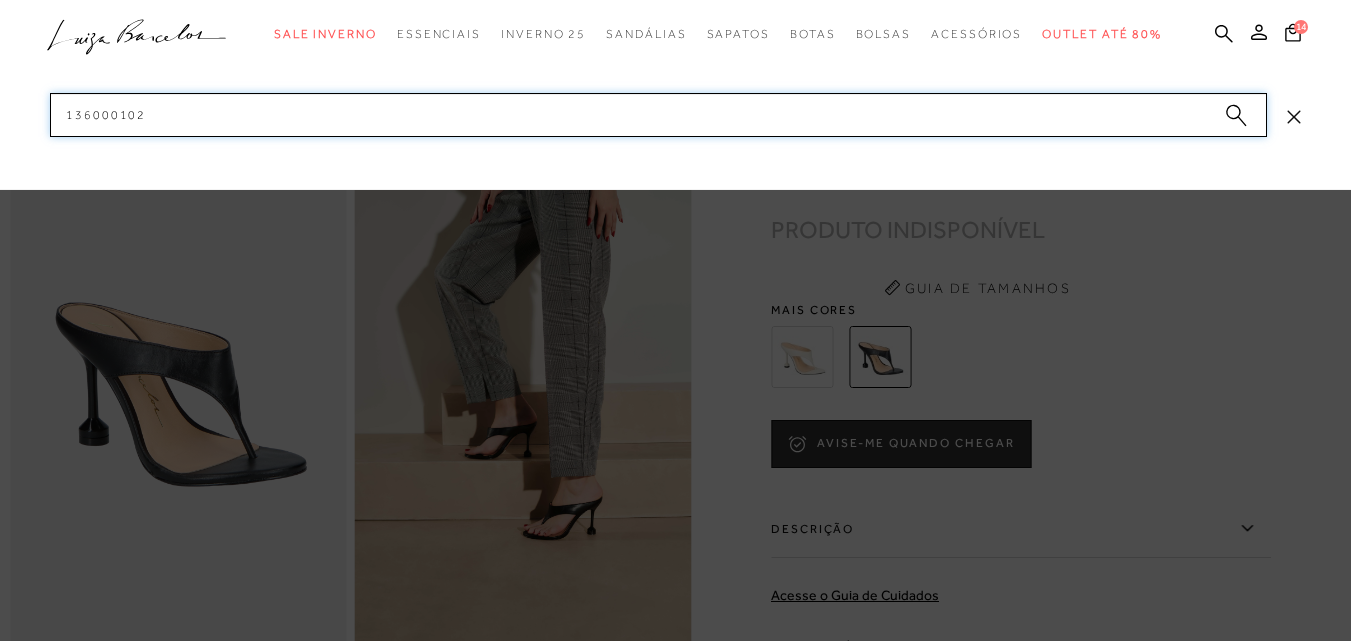 drag, startPoint x: 115, startPoint y: 111, endPoint x: 41, endPoint y: 110, distance: 74.00676 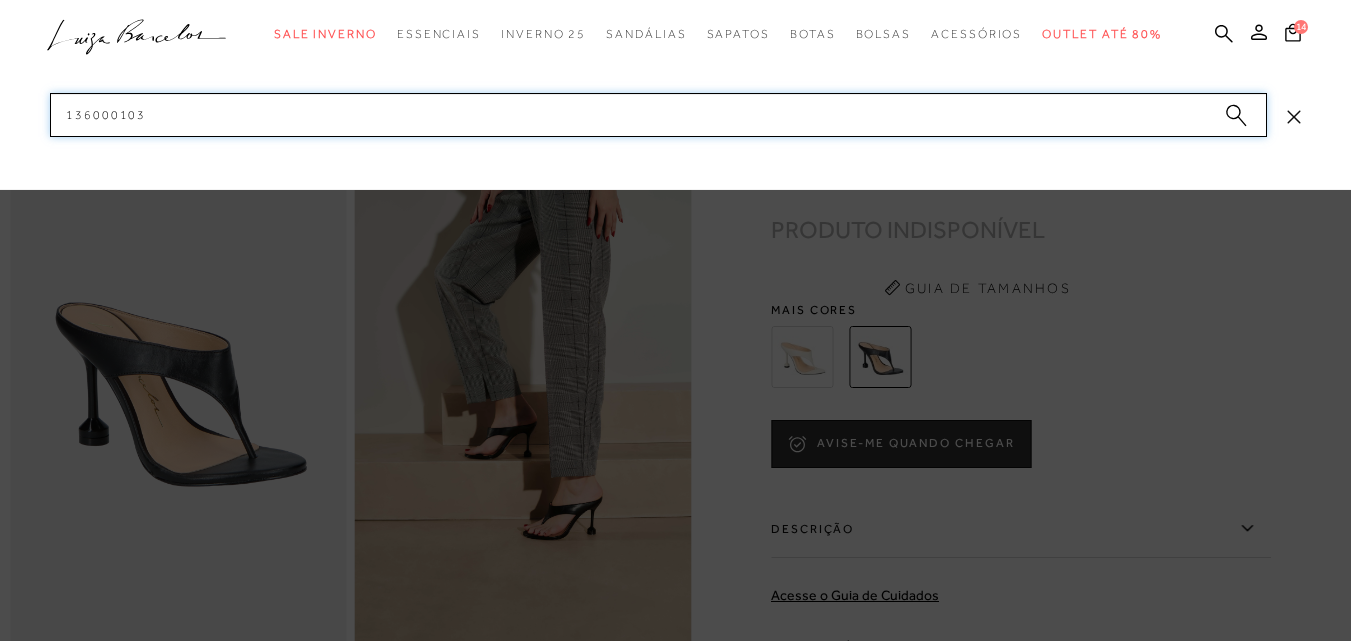 drag, startPoint x: 65, startPoint y: 122, endPoint x: 41, endPoint y: 120, distance: 24.083189 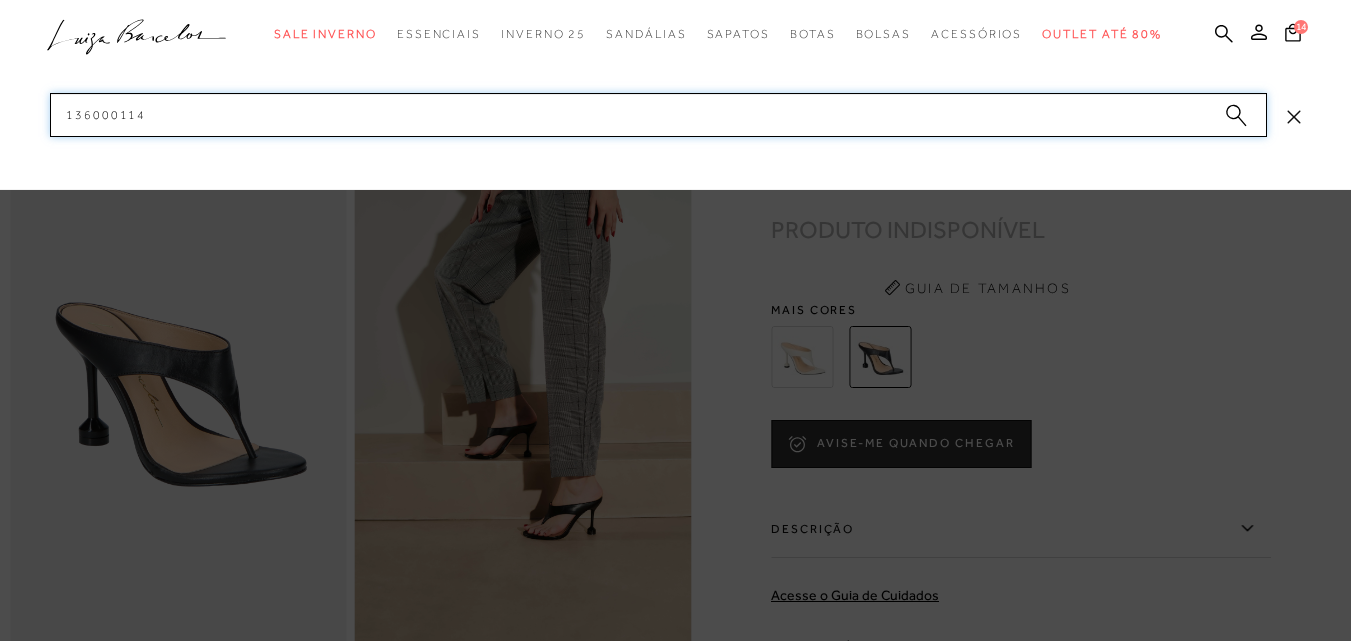 drag, startPoint x: 124, startPoint y: 113, endPoint x: 46, endPoint y: 116, distance: 78.05767 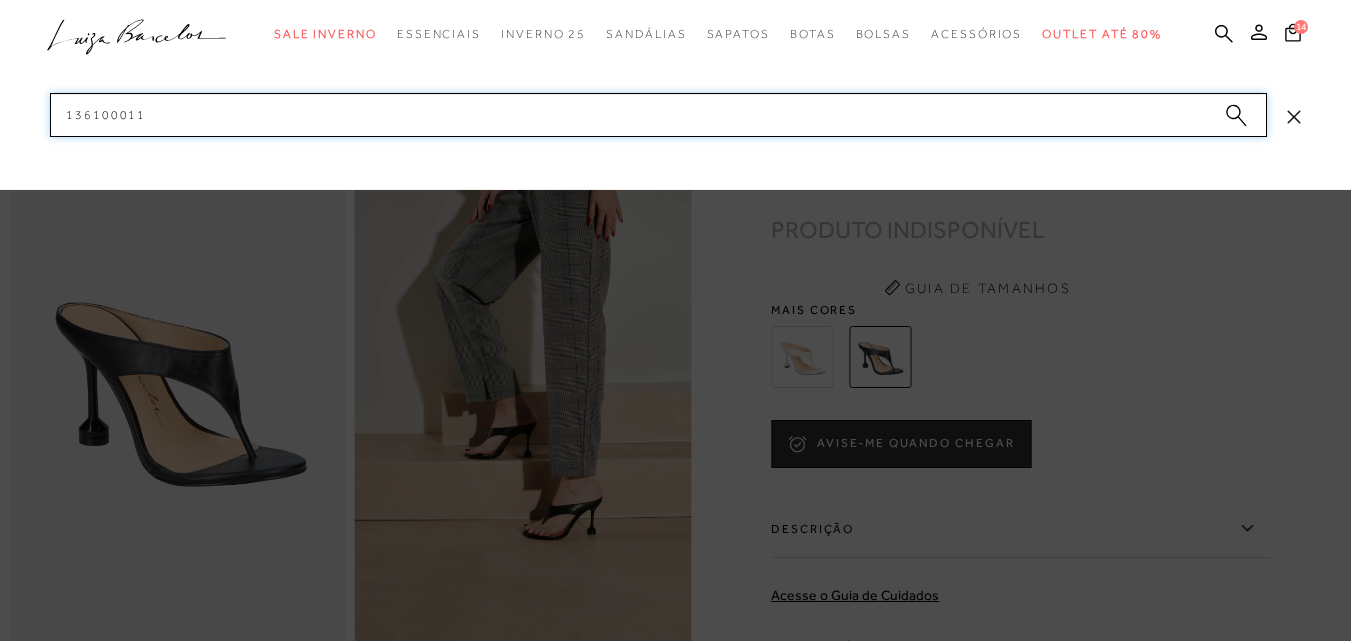 drag, startPoint x: 112, startPoint y: 116, endPoint x: 54, endPoint y: 173, distance: 81.32035 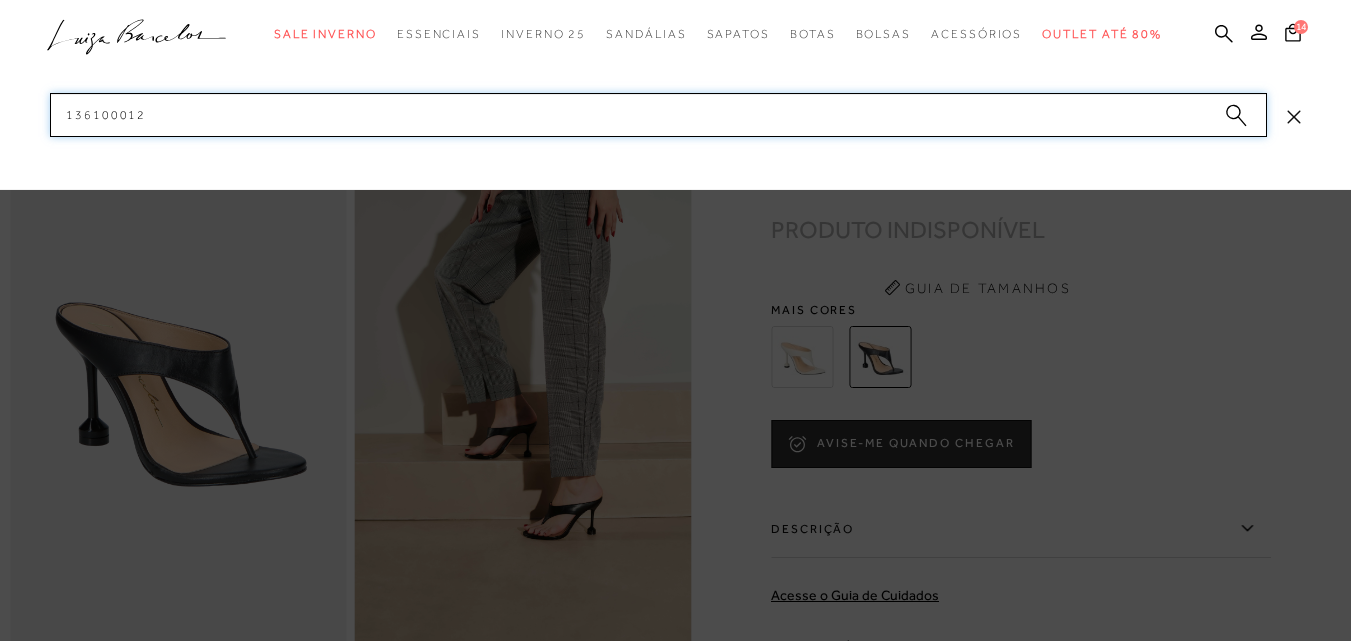 drag, startPoint x: 159, startPoint y: 112, endPoint x: 54, endPoint y: 118, distance: 105.17129 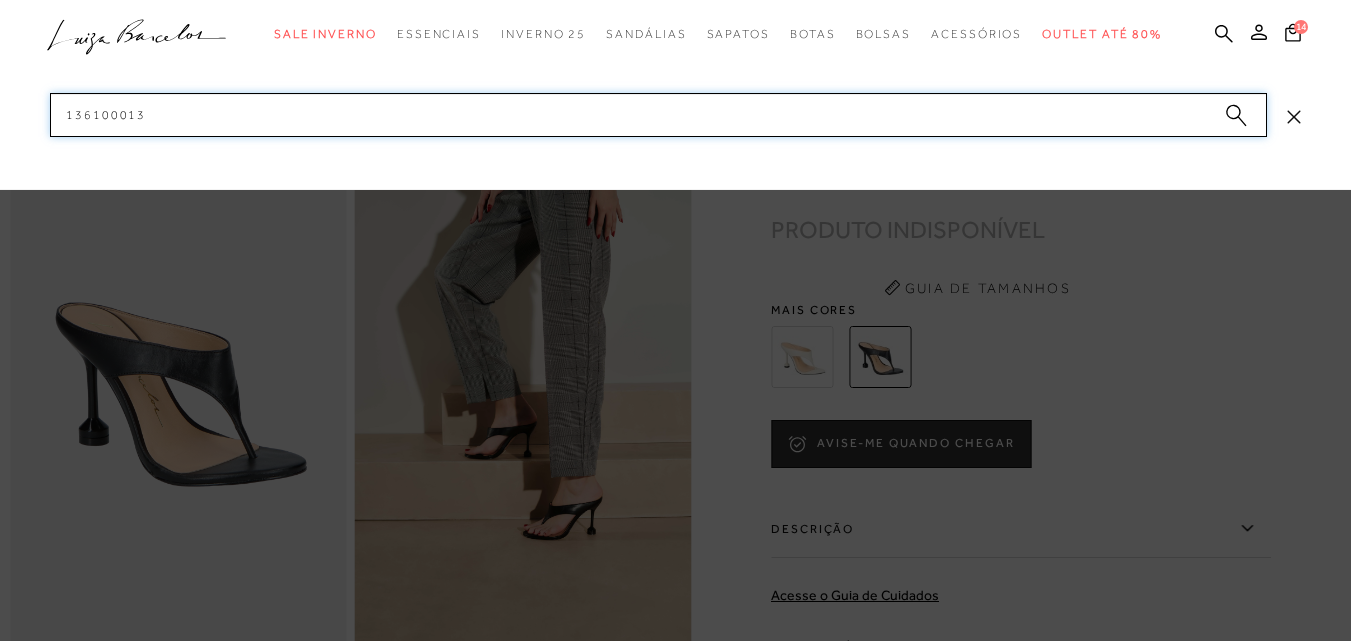 drag, startPoint x: 165, startPoint y: 106, endPoint x: 48, endPoint y: 109, distance: 117.03845 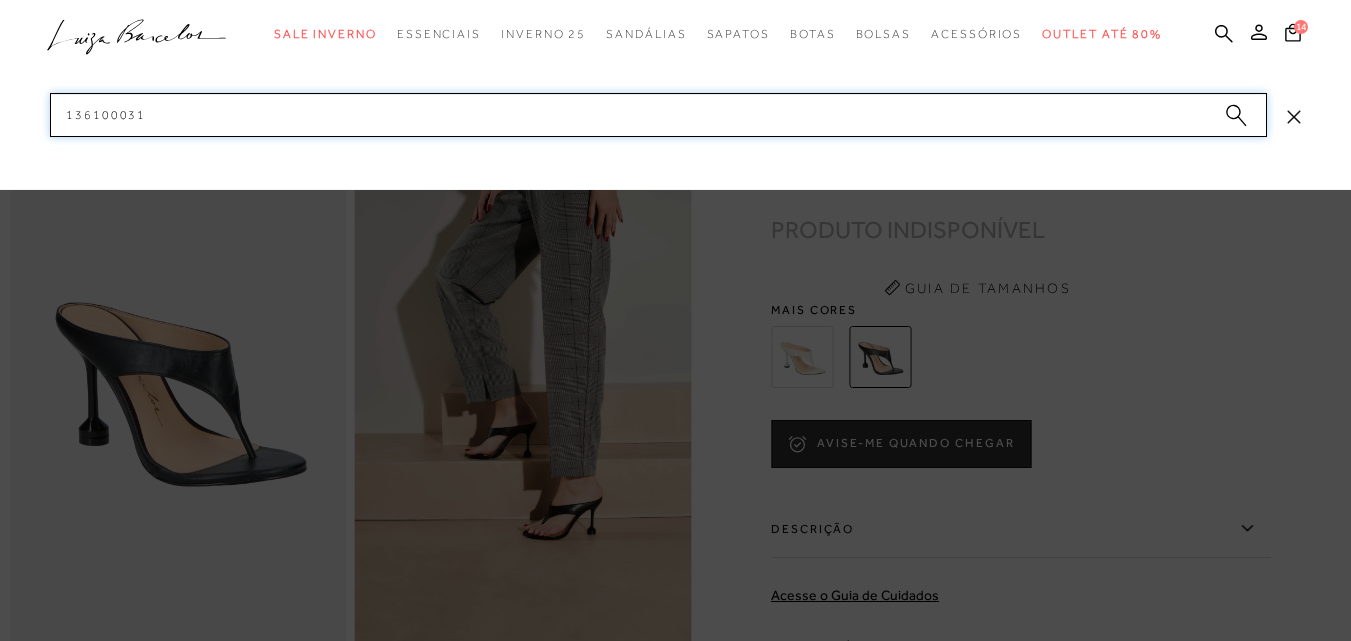 drag, startPoint x: 184, startPoint y: 120, endPoint x: 0, endPoint y: 122, distance: 184.01086 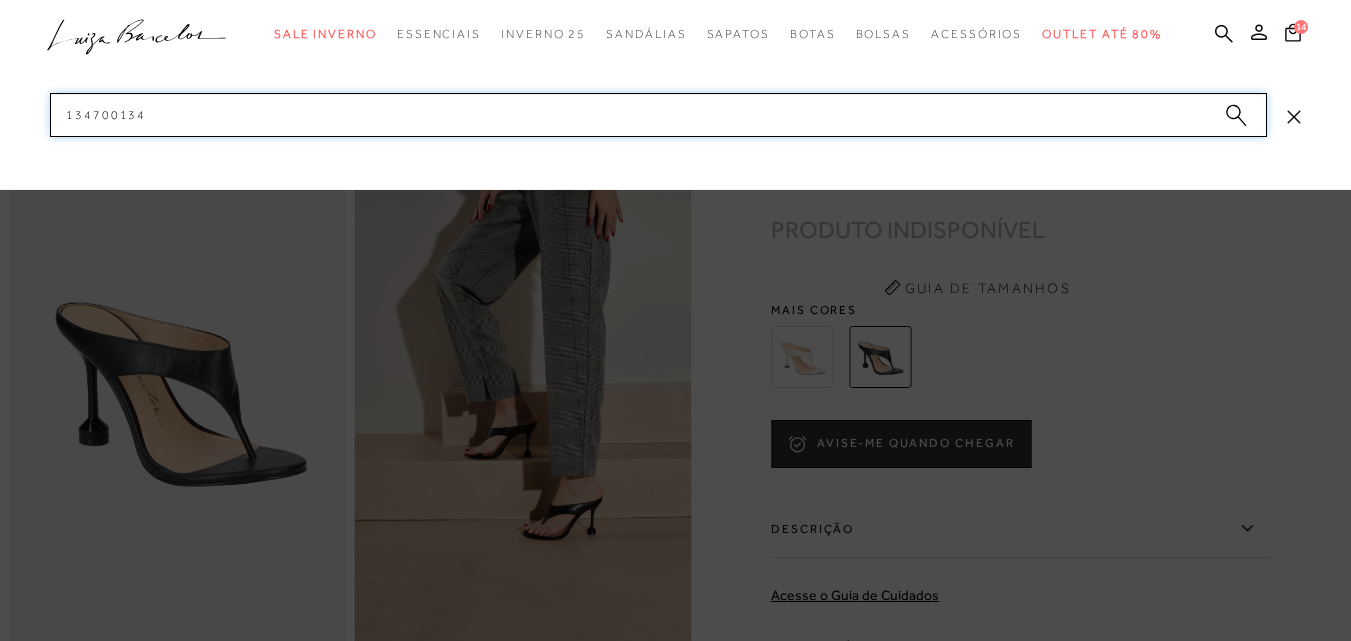 drag, startPoint x: 75, startPoint y: 117, endPoint x: 47, endPoint y: 118, distance: 28.01785 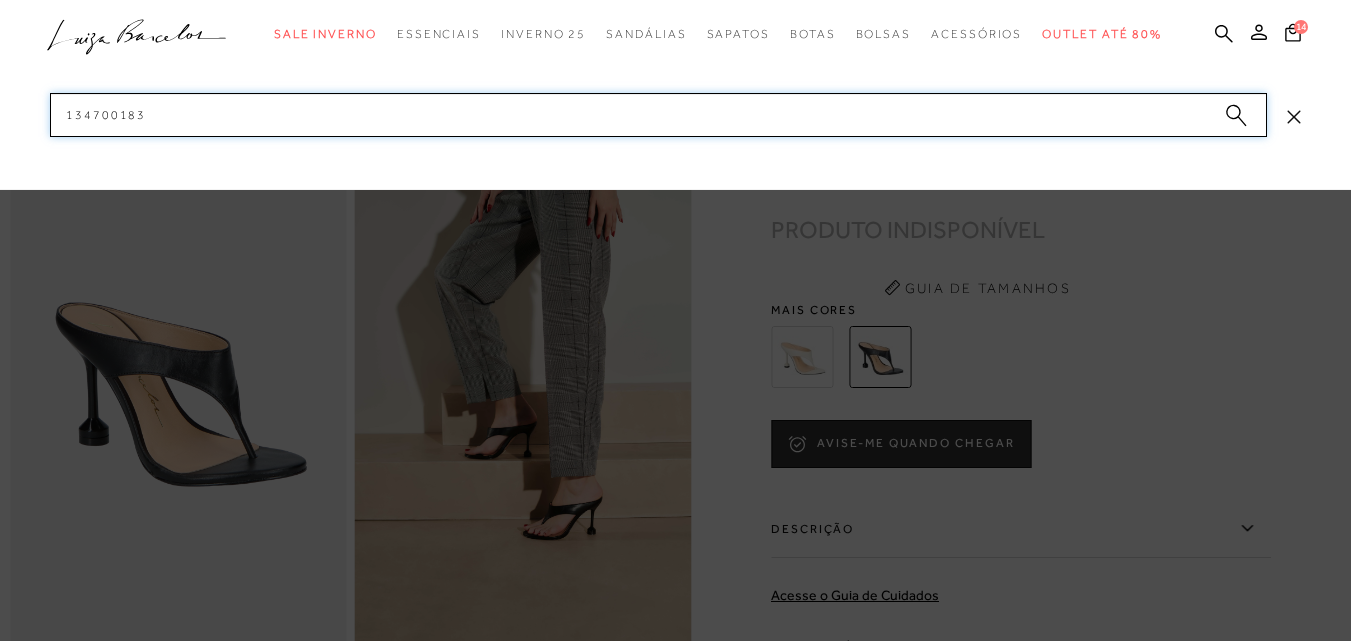 drag, startPoint x: 190, startPoint y: 106, endPoint x: 29, endPoint y: 127, distance: 162.36378 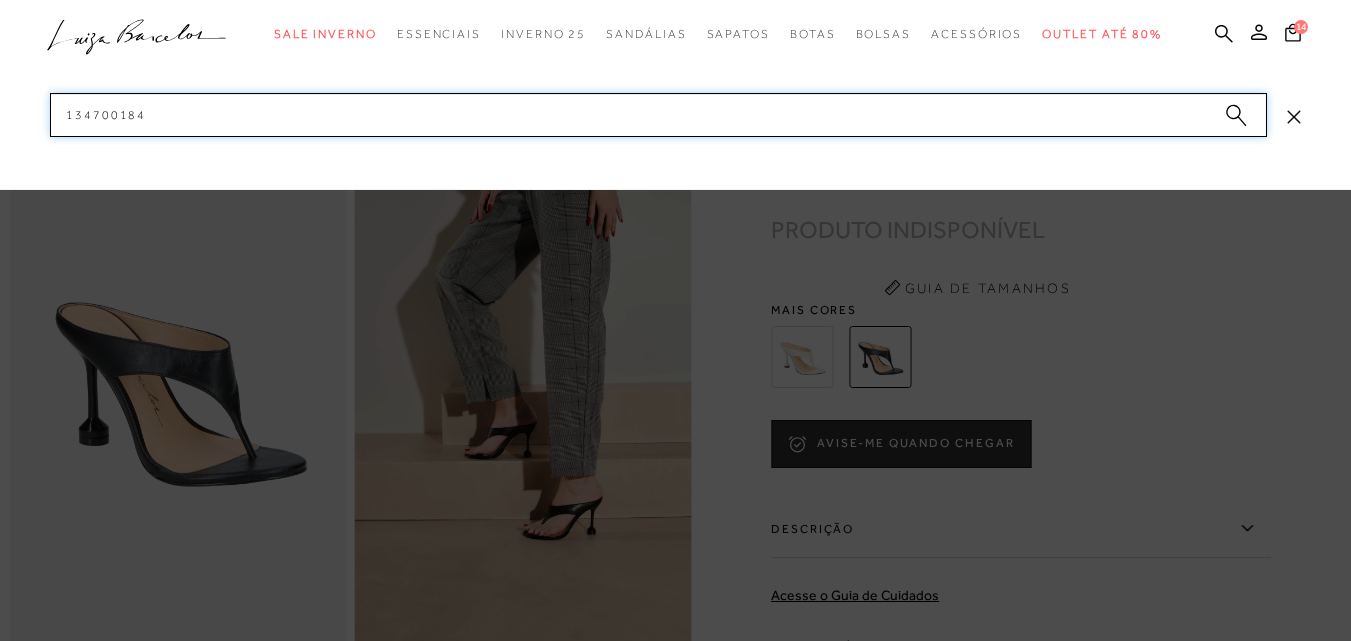 drag, startPoint x: 59, startPoint y: 102, endPoint x: 20, endPoint y: 102, distance: 39 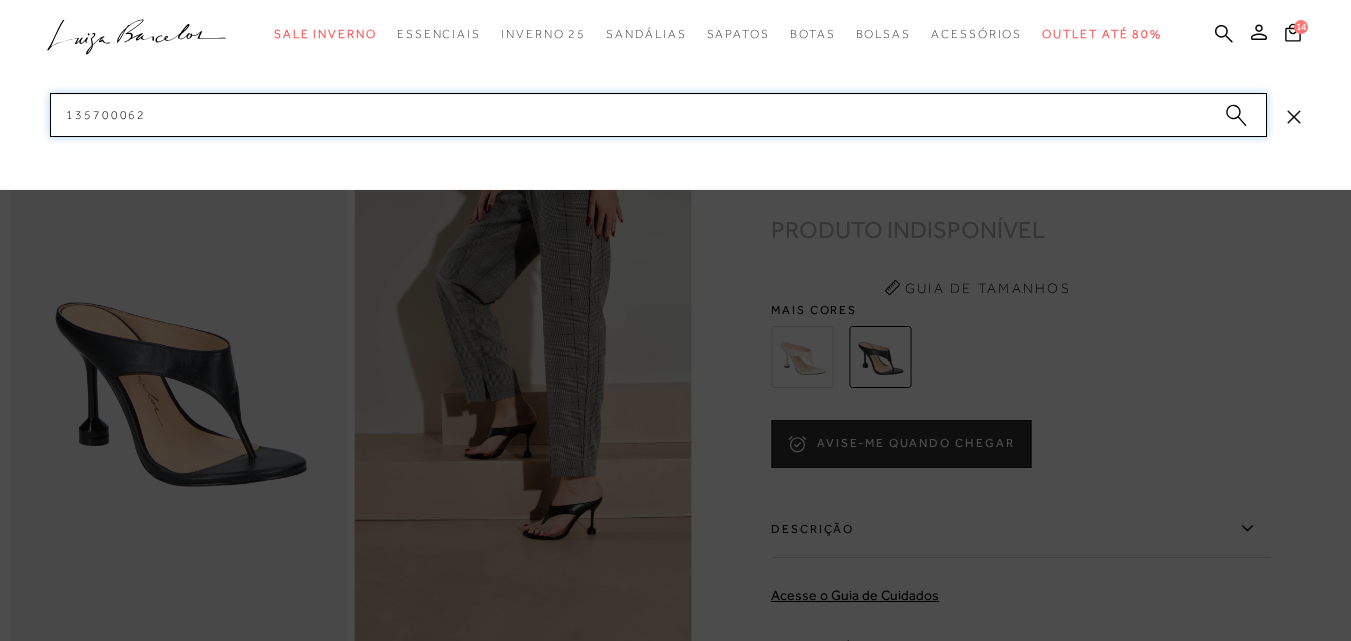 drag, startPoint x: 175, startPoint y: 113, endPoint x: 4, endPoint y: 120, distance: 171.14322 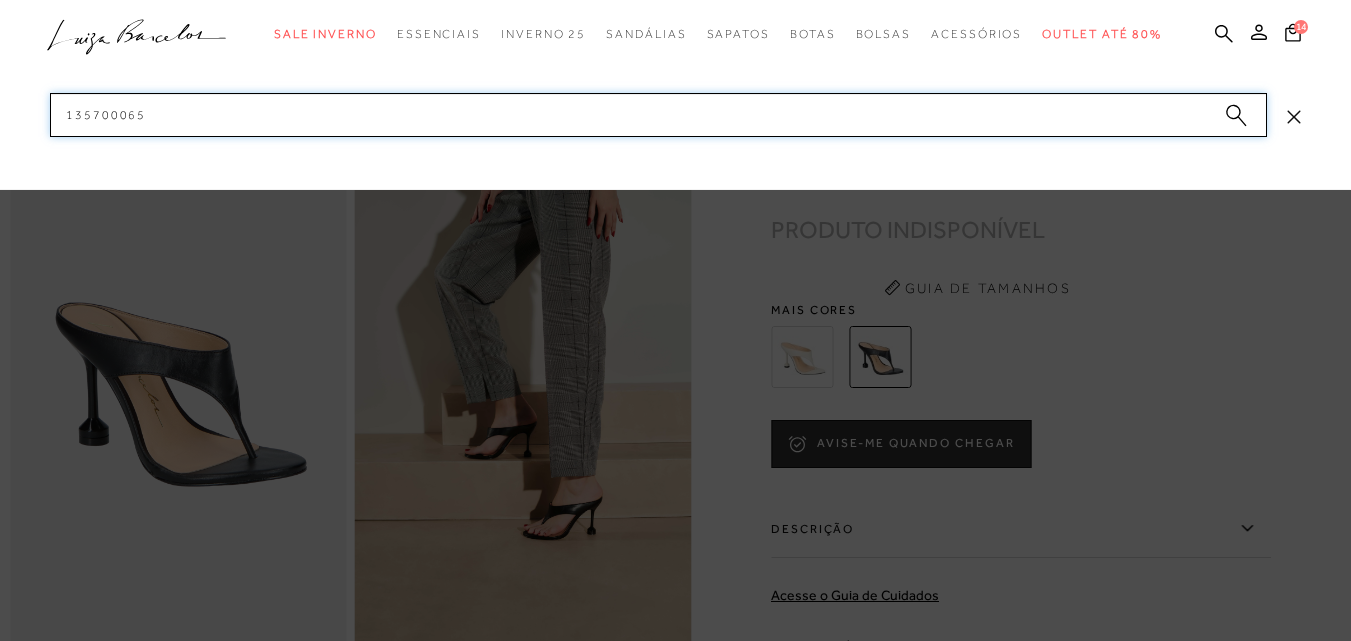 drag, startPoint x: 169, startPoint y: 106, endPoint x: 26, endPoint y: 105, distance: 143.0035 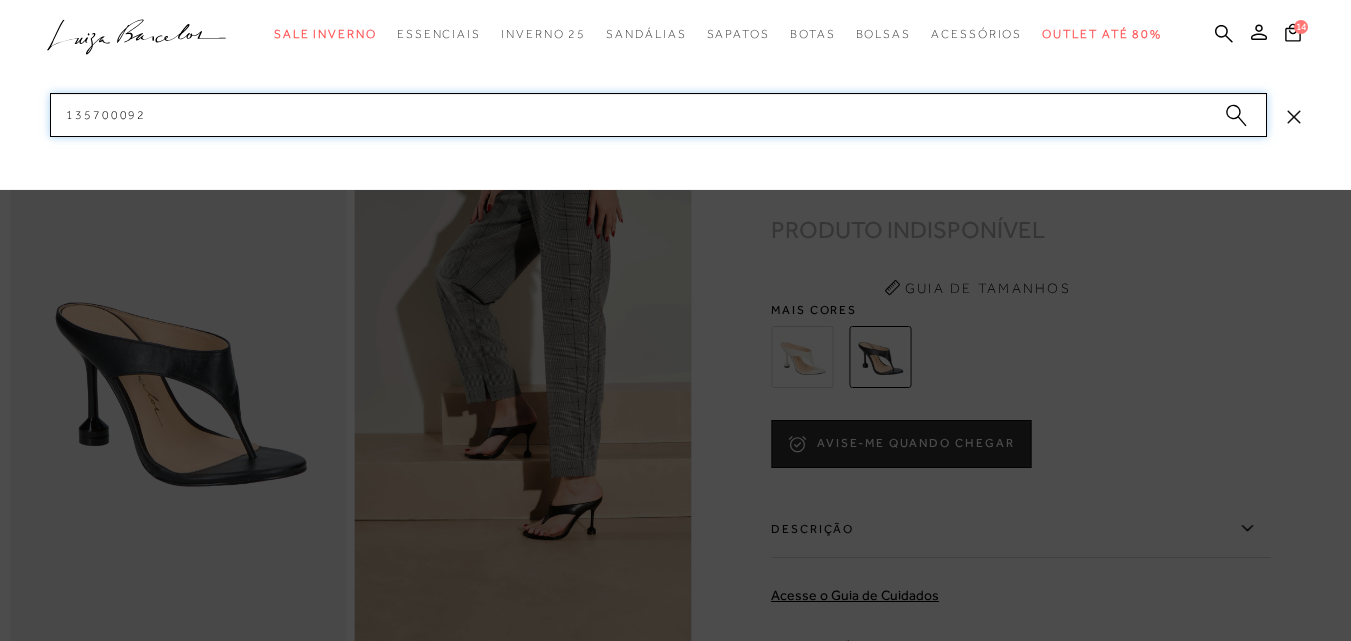 click on "categoryHeader
.a{fill-rule:evenodd;}
Sale Inverno
Modelo Sapatos Mules" at bounding box center (675, 0) 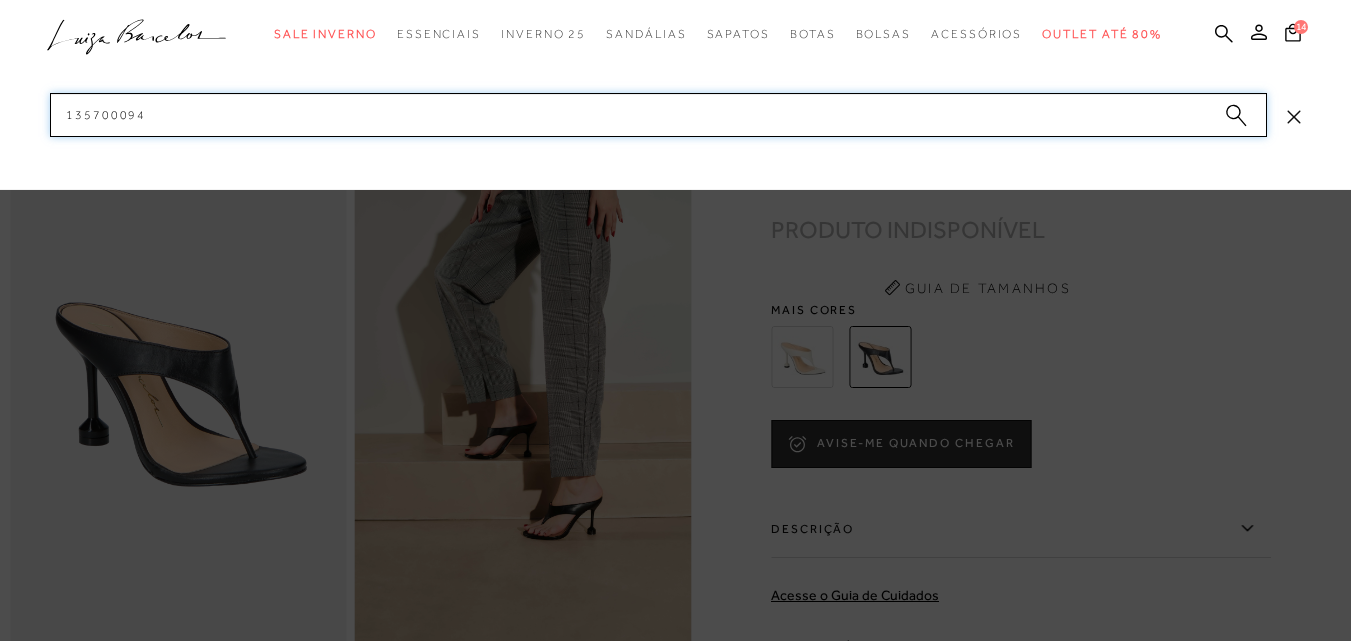 click on "135700094" at bounding box center (658, 115) 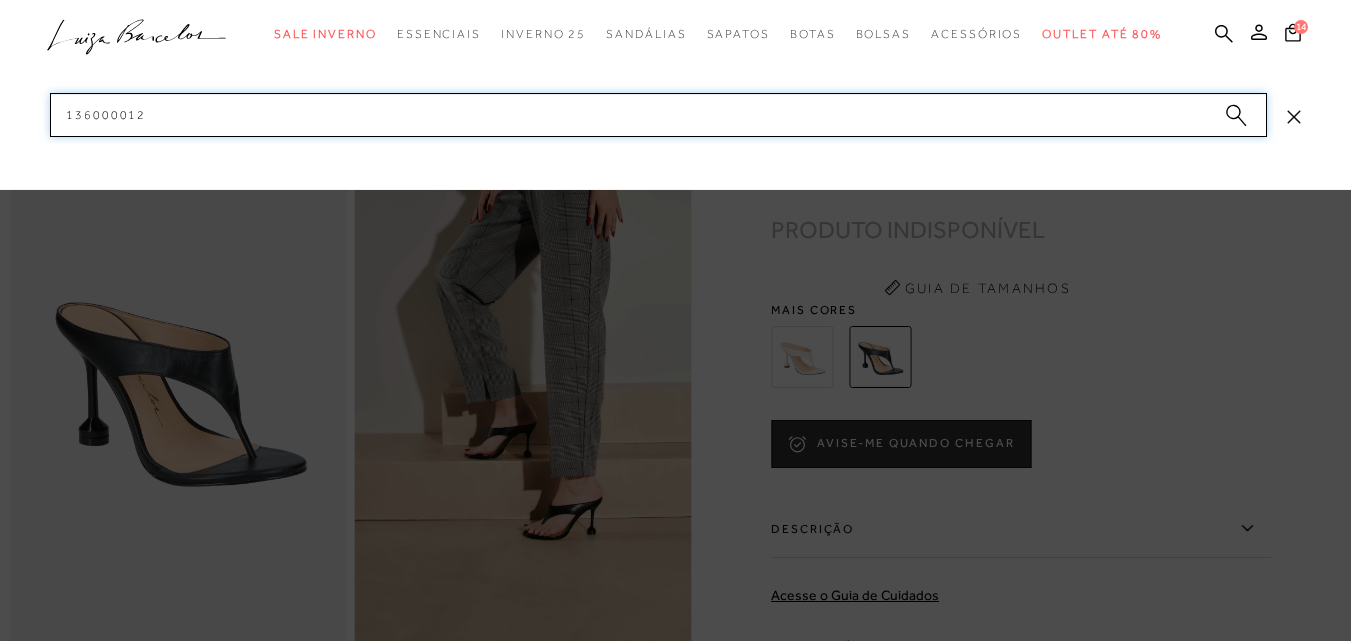 drag, startPoint x: 126, startPoint y: 121, endPoint x: 77, endPoint y: 146, distance: 55.00909 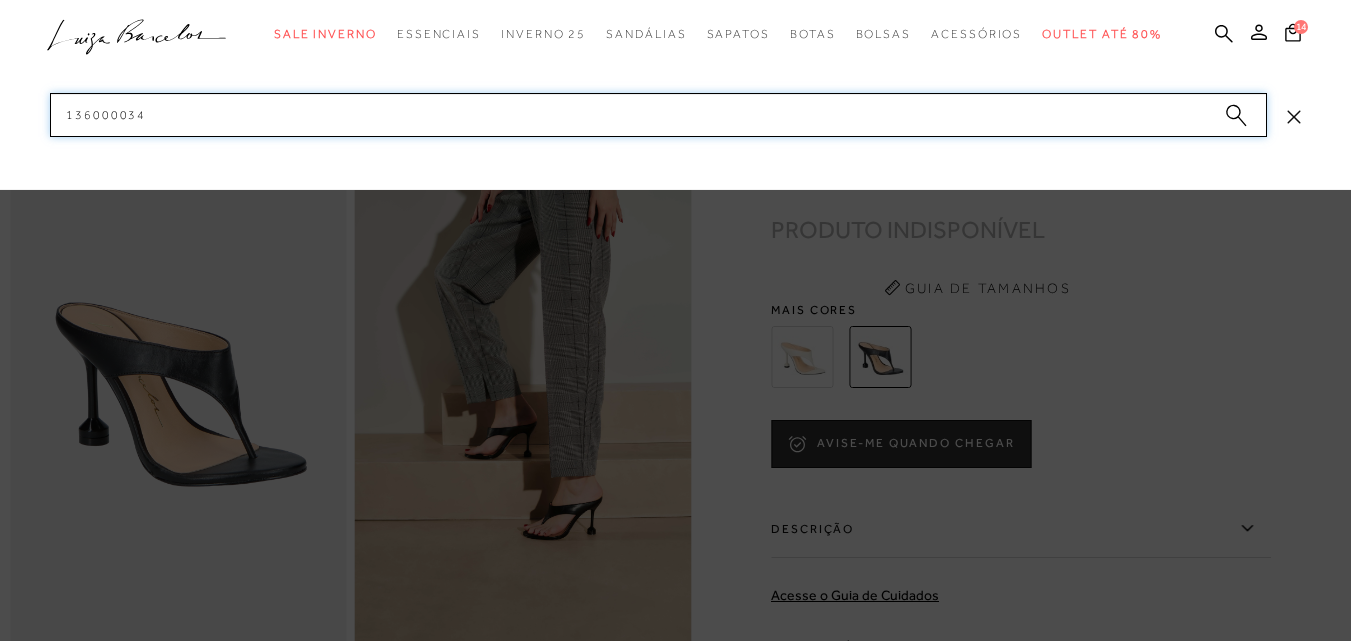 drag, startPoint x: 193, startPoint y: 107, endPoint x: 11, endPoint y: 107, distance: 182 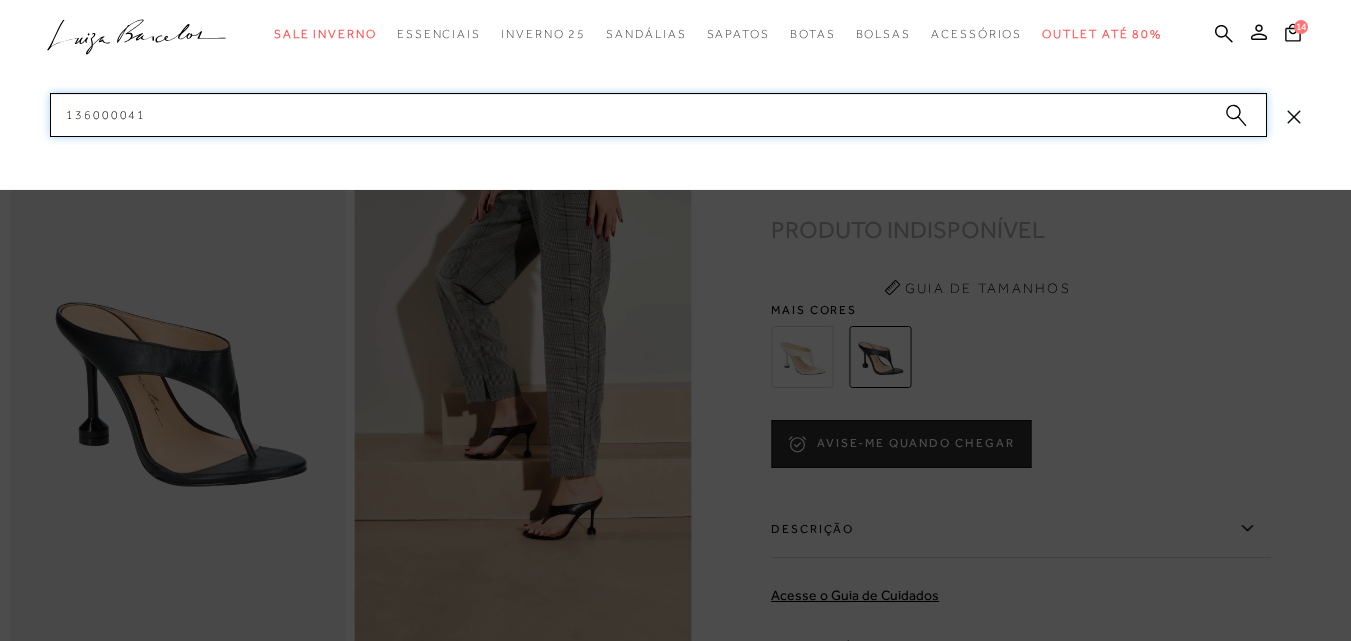 drag, startPoint x: 174, startPoint y: 119, endPoint x: 34, endPoint y: 109, distance: 140.35669 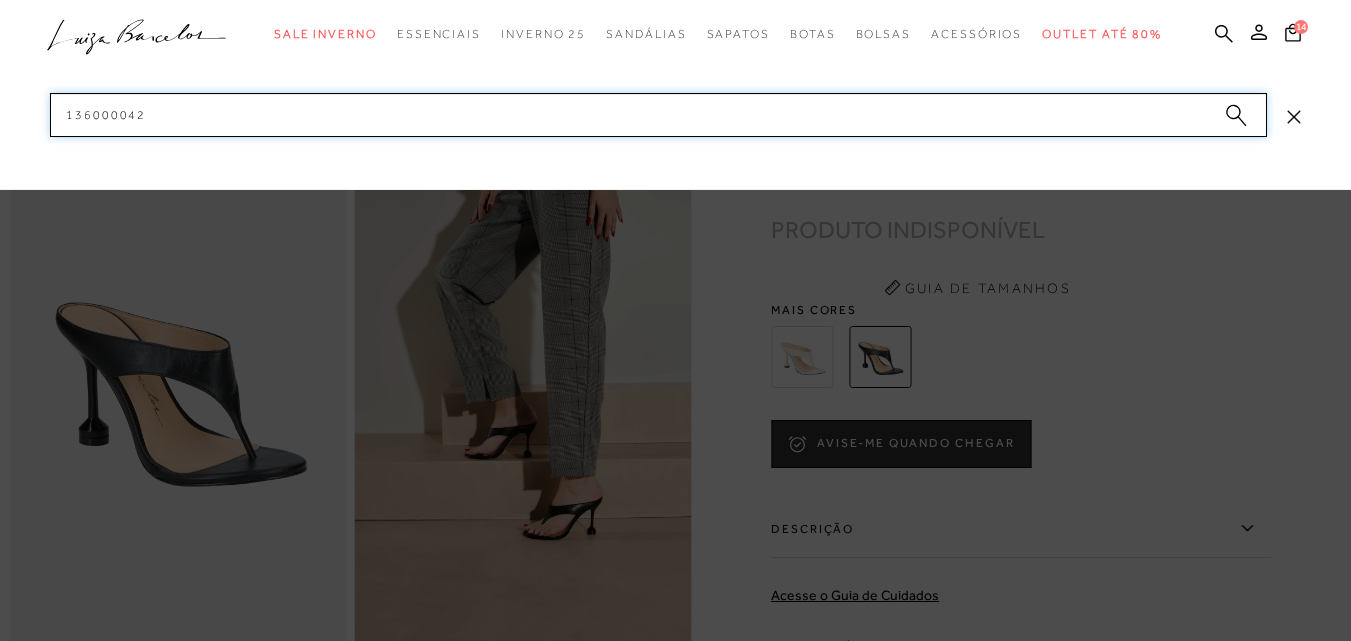 drag, startPoint x: 209, startPoint y: 110, endPoint x: 44, endPoint y: 110, distance: 165 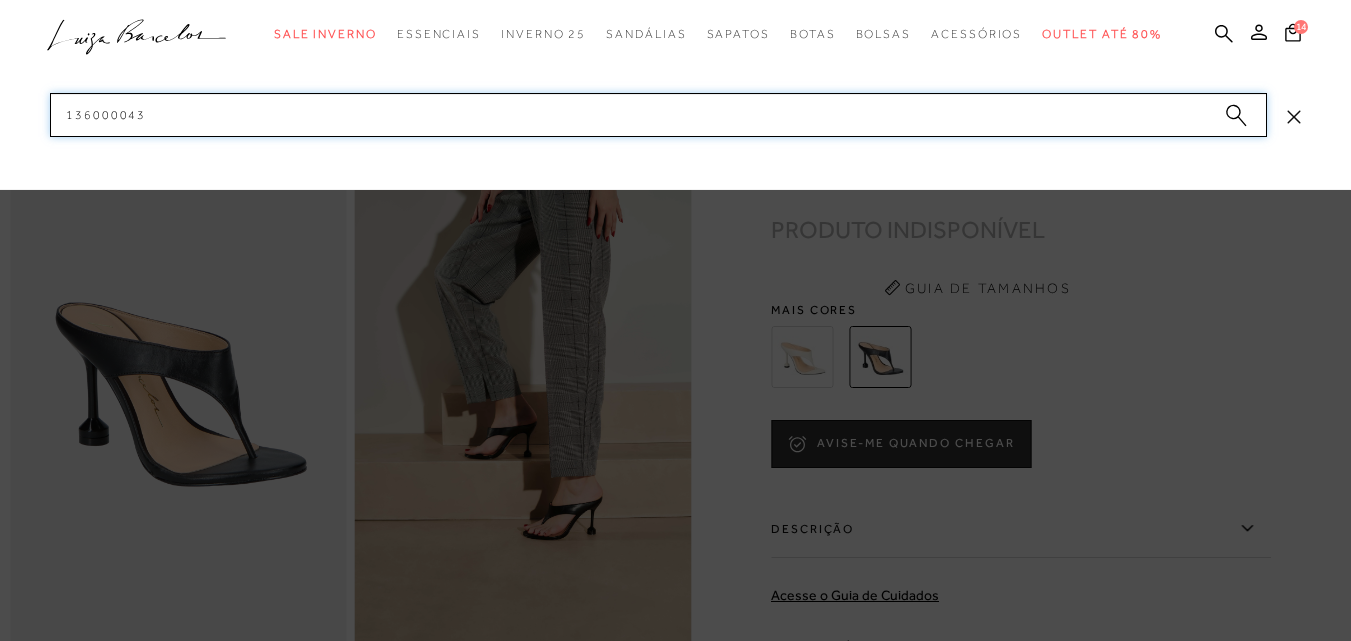 drag, startPoint x: 169, startPoint y: 105, endPoint x: 32, endPoint y: 107, distance: 137.0146 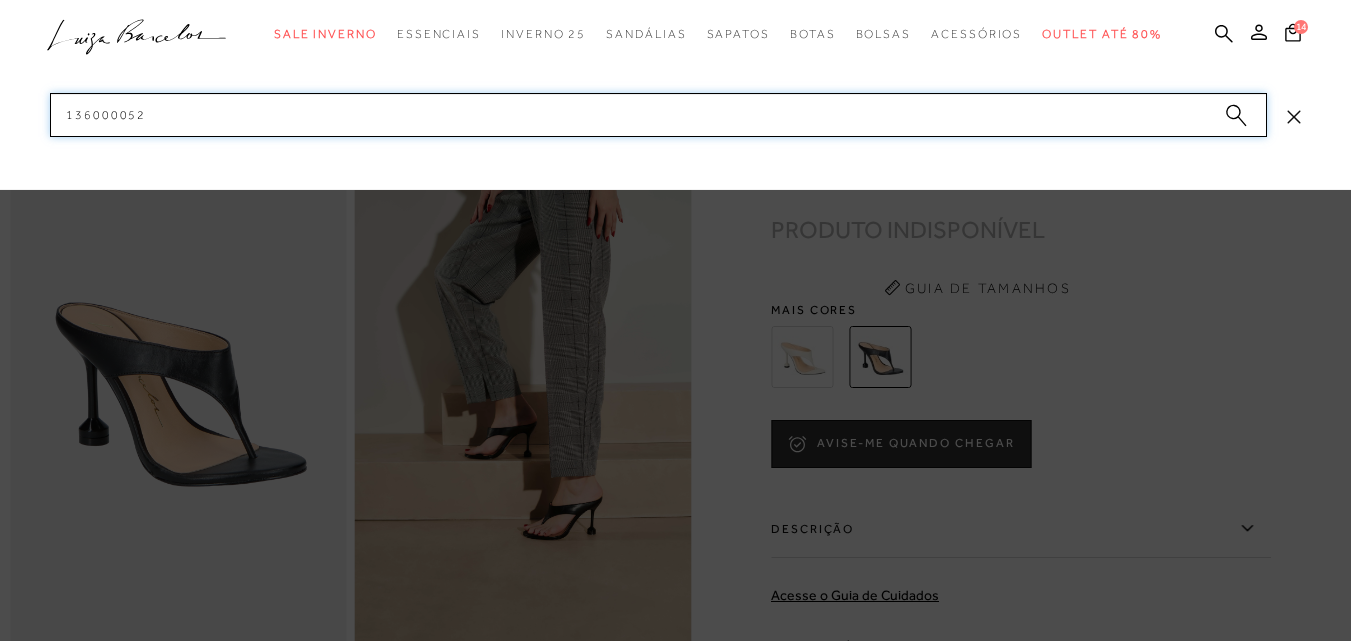drag, startPoint x: 165, startPoint y: 115, endPoint x: 51, endPoint y: 117, distance: 114.01754 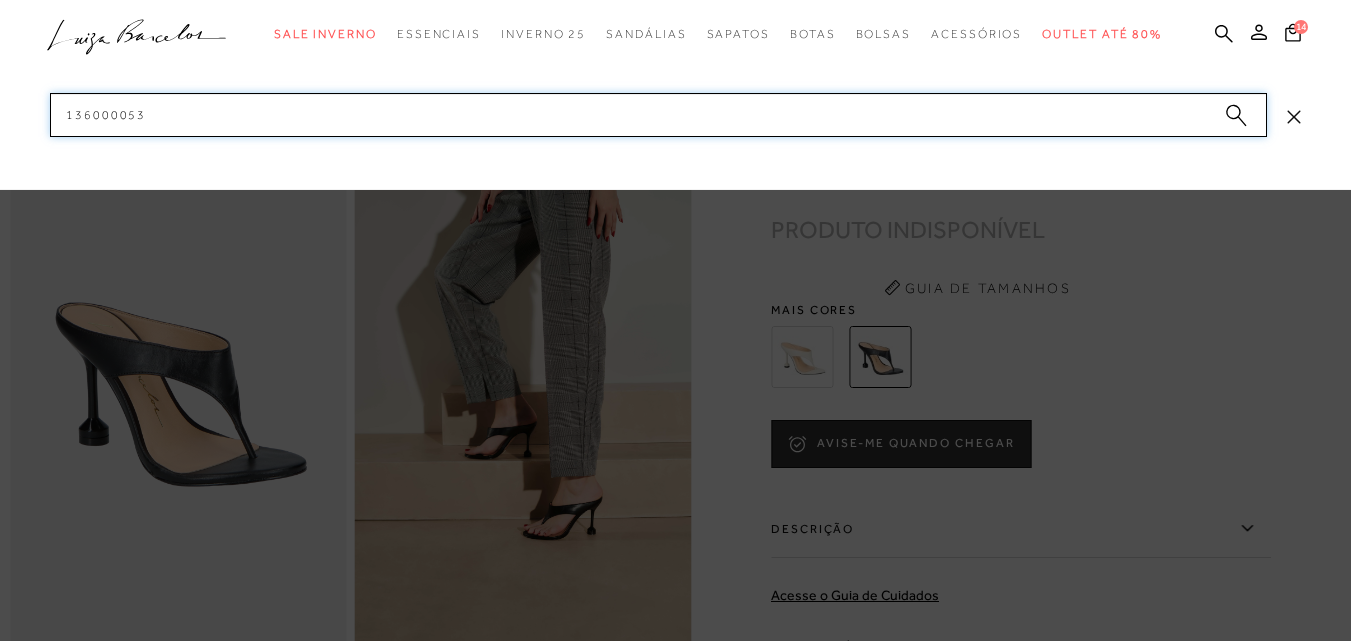 drag, startPoint x: 192, startPoint y: 103, endPoint x: 37, endPoint y: 113, distance: 155.32225 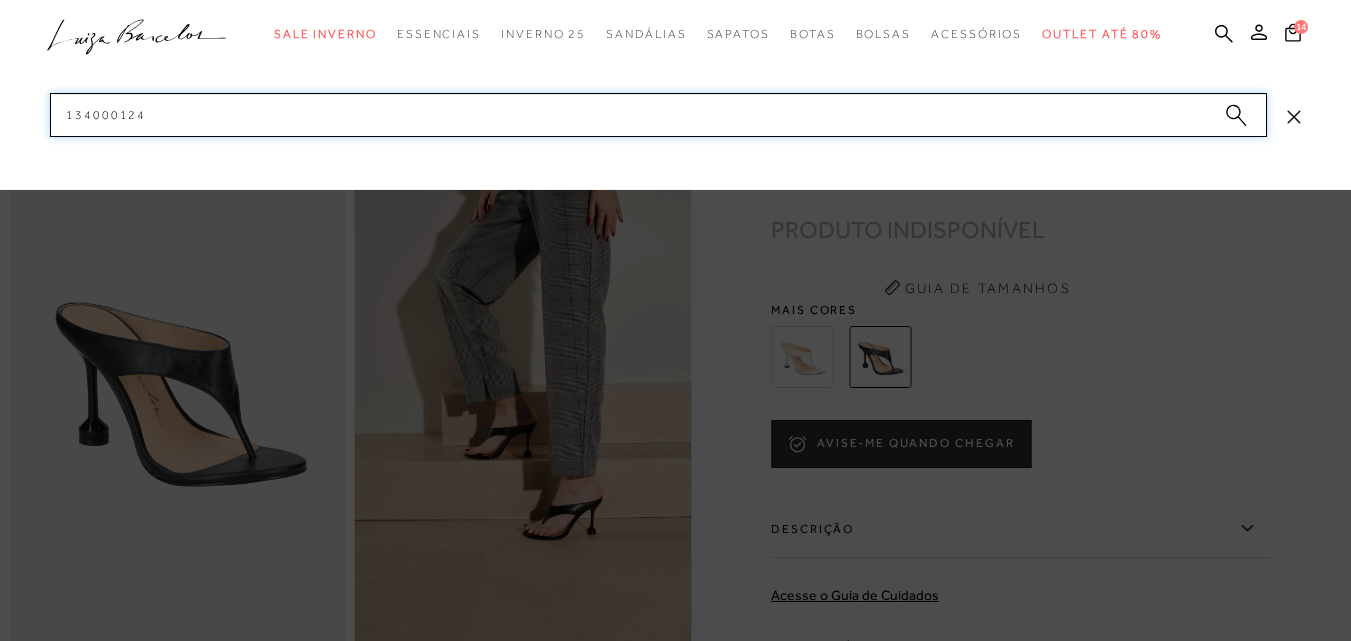 drag, startPoint x: 81, startPoint y: 112, endPoint x: 3, endPoint y: 108, distance: 78.10249 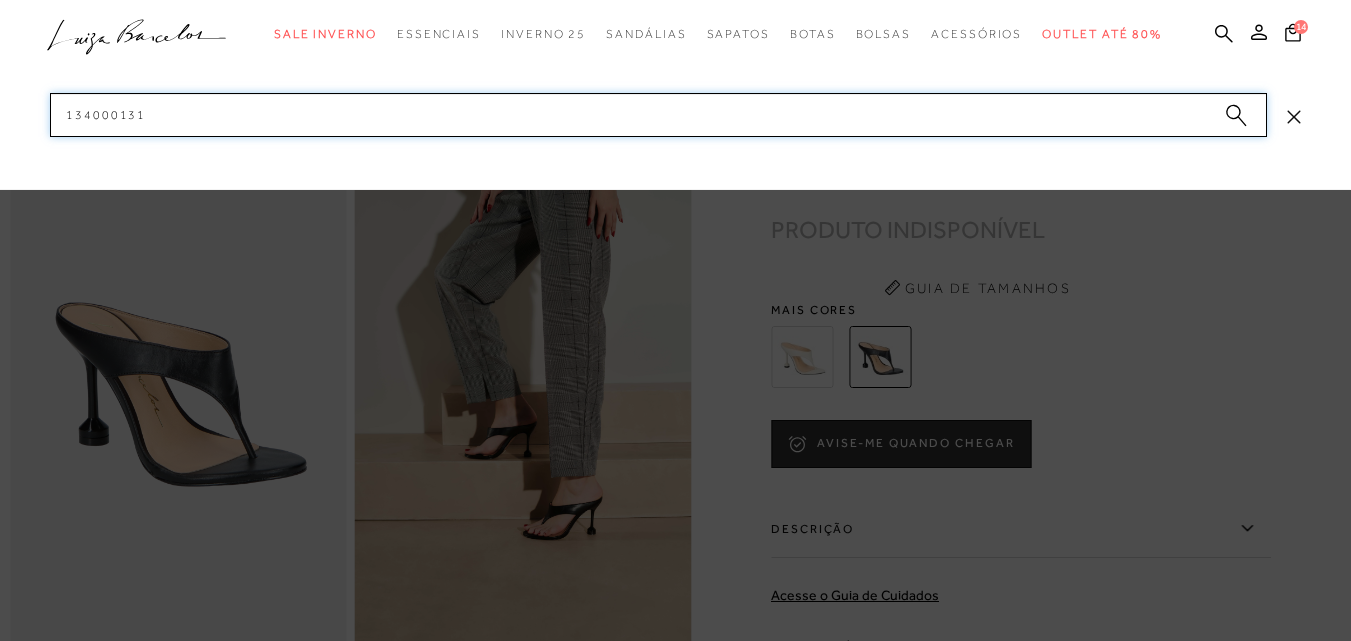 drag, startPoint x: 183, startPoint y: 120, endPoint x: 10, endPoint y: 109, distance: 173.34937 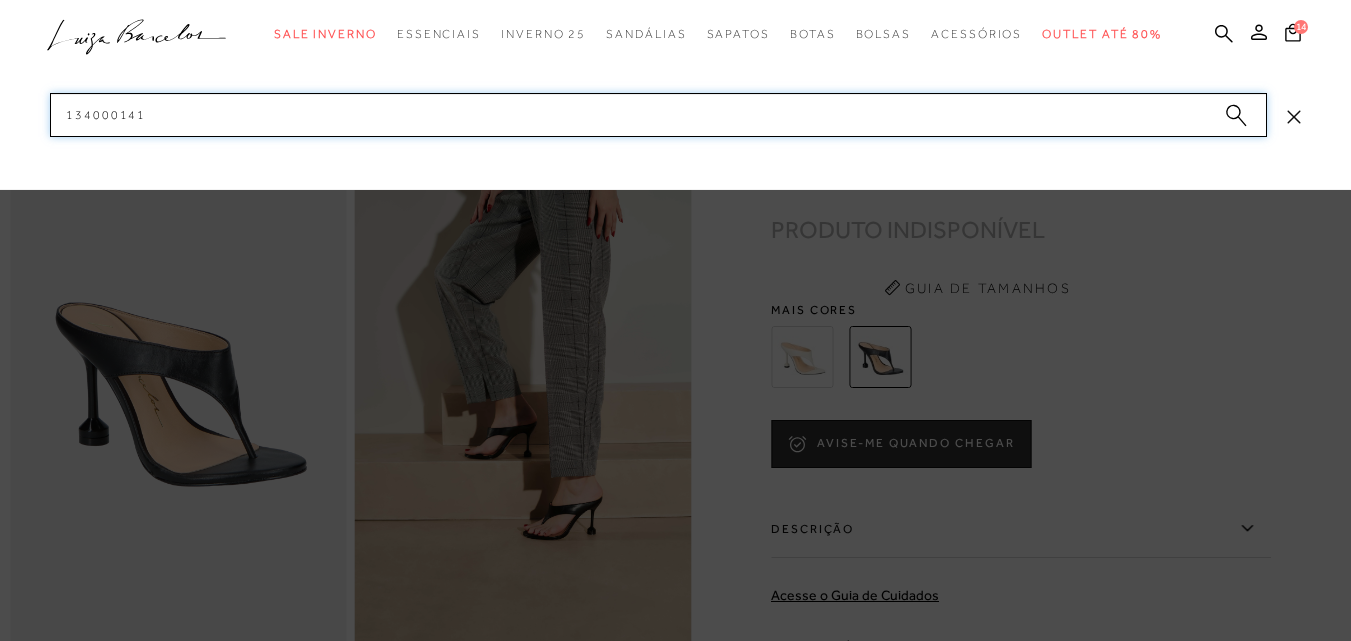 drag, startPoint x: 88, startPoint y: 107, endPoint x: 38, endPoint y: 110, distance: 50.08992 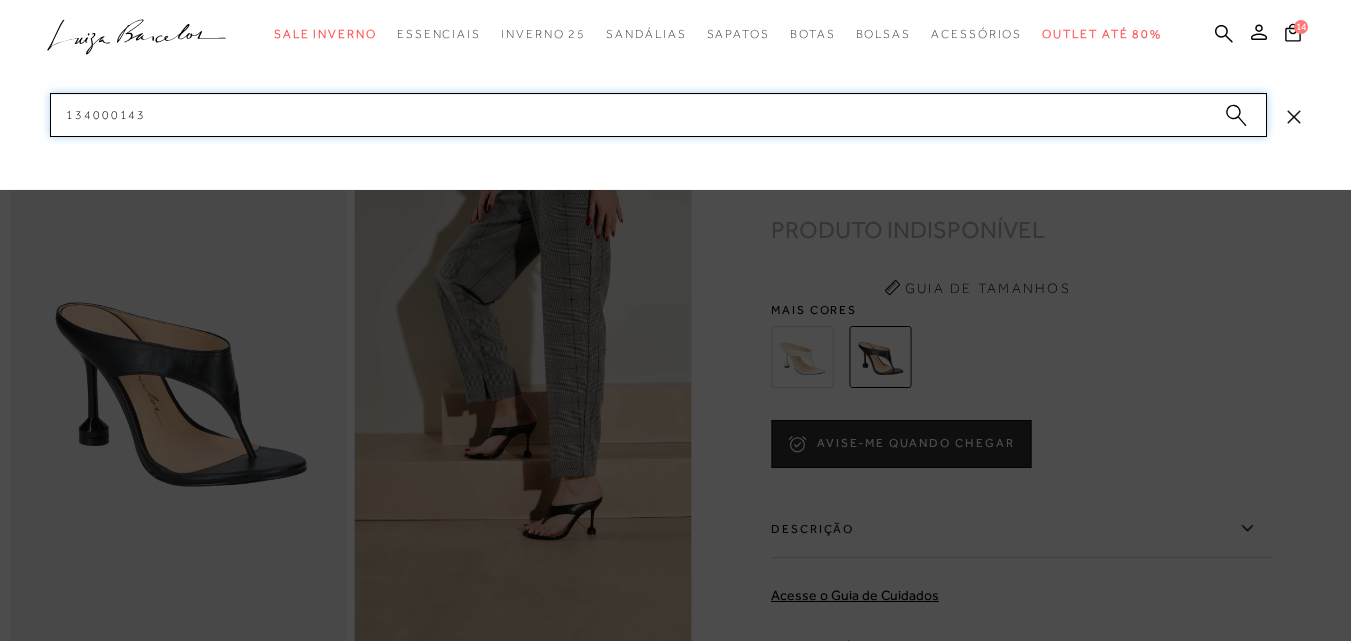 click on "categoryHeader
.a{fill-rule:evenodd;}
Sale Inverno
Modelo Sapatos Mules" at bounding box center (675, 0) 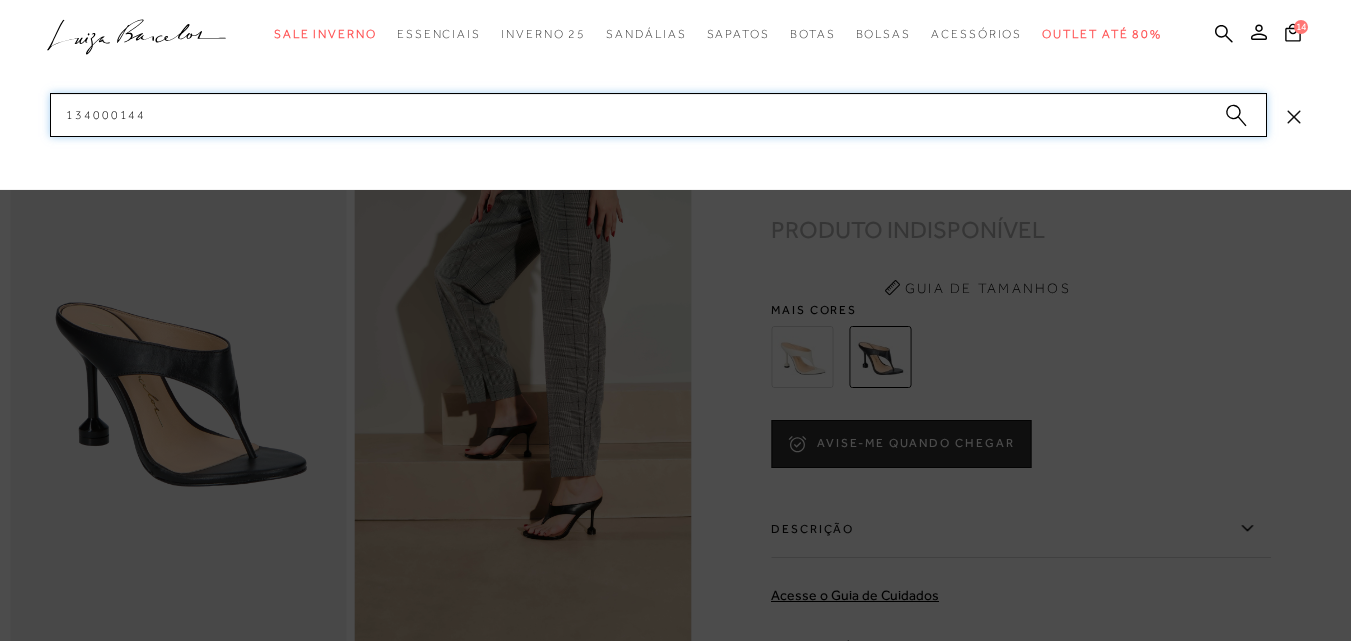 drag, startPoint x: 134, startPoint y: 107, endPoint x: 43, endPoint y: 106, distance: 91.00549 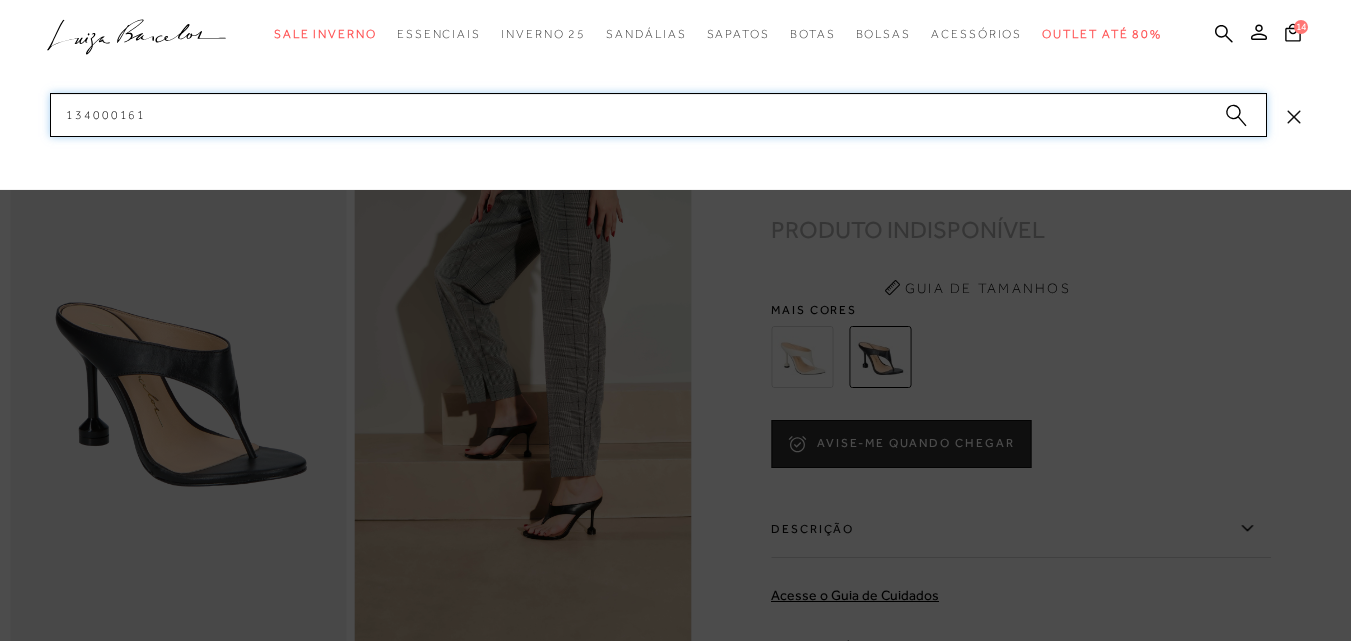 drag, startPoint x: 113, startPoint y: 114, endPoint x: 26, endPoint y: 111, distance: 87.05171 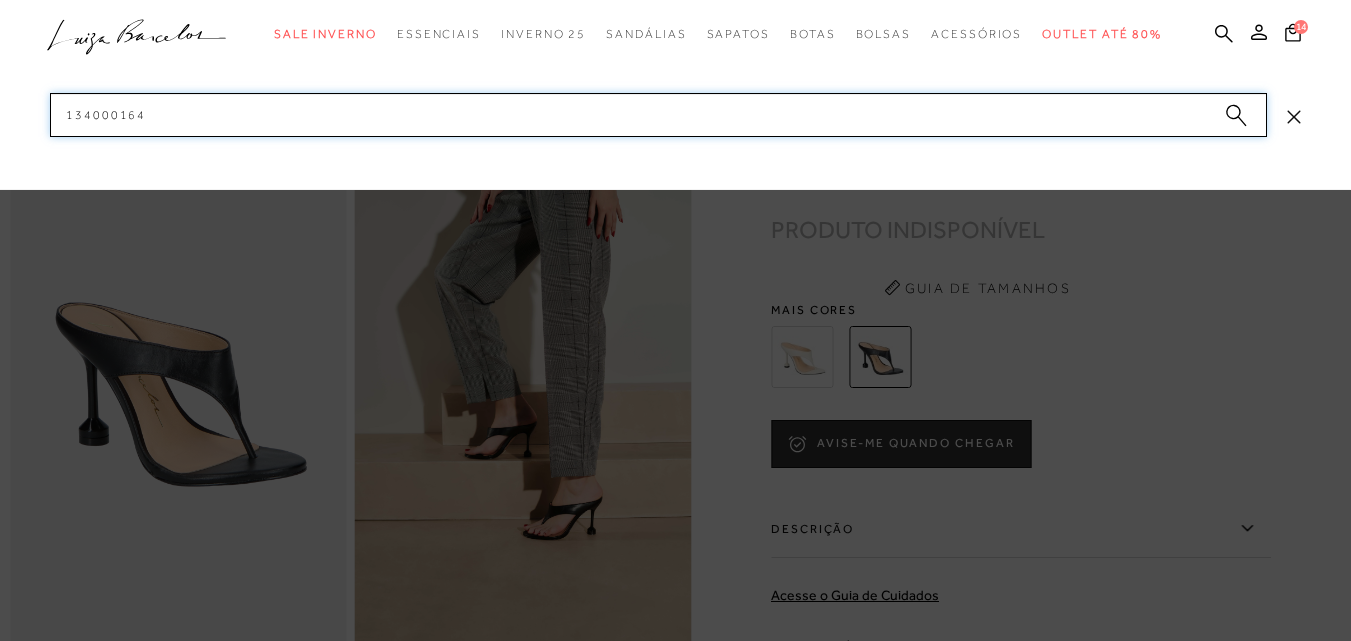 drag, startPoint x: 175, startPoint y: 115, endPoint x: 37, endPoint y: 114, distance: 138.00362 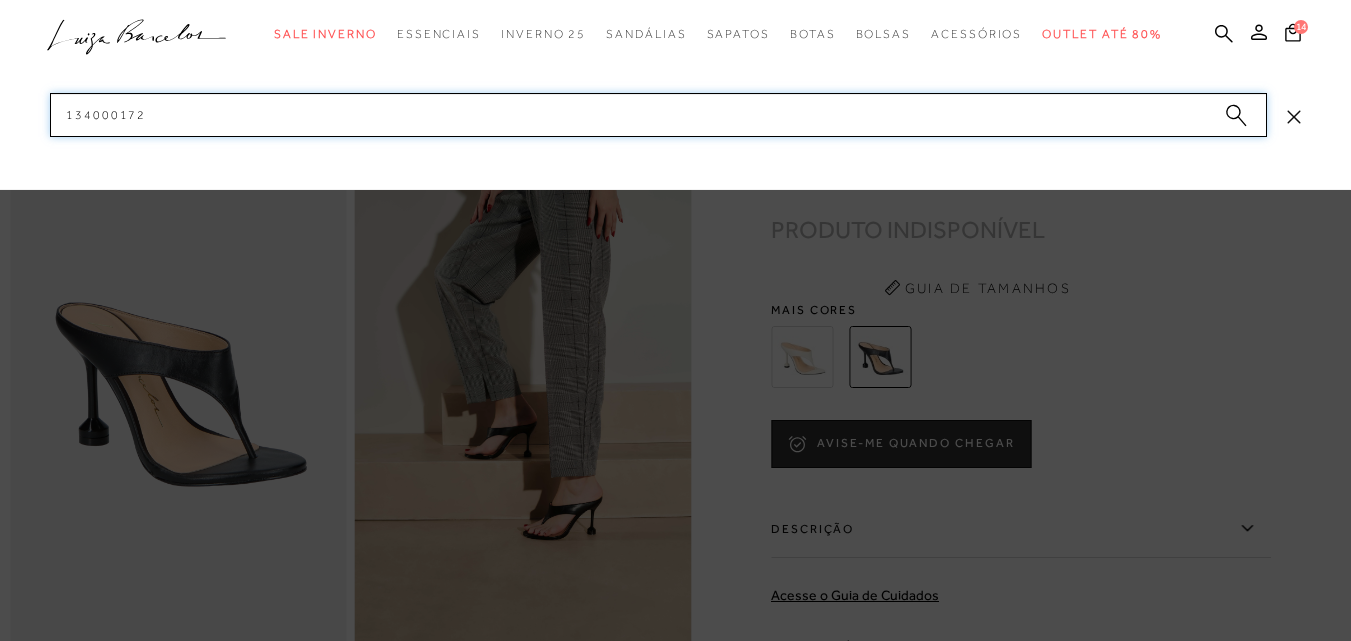 drag, startPoint x: 40, startPoint y: 116, endPoint x: 7, endPoint y: 118, distance: 33.06055 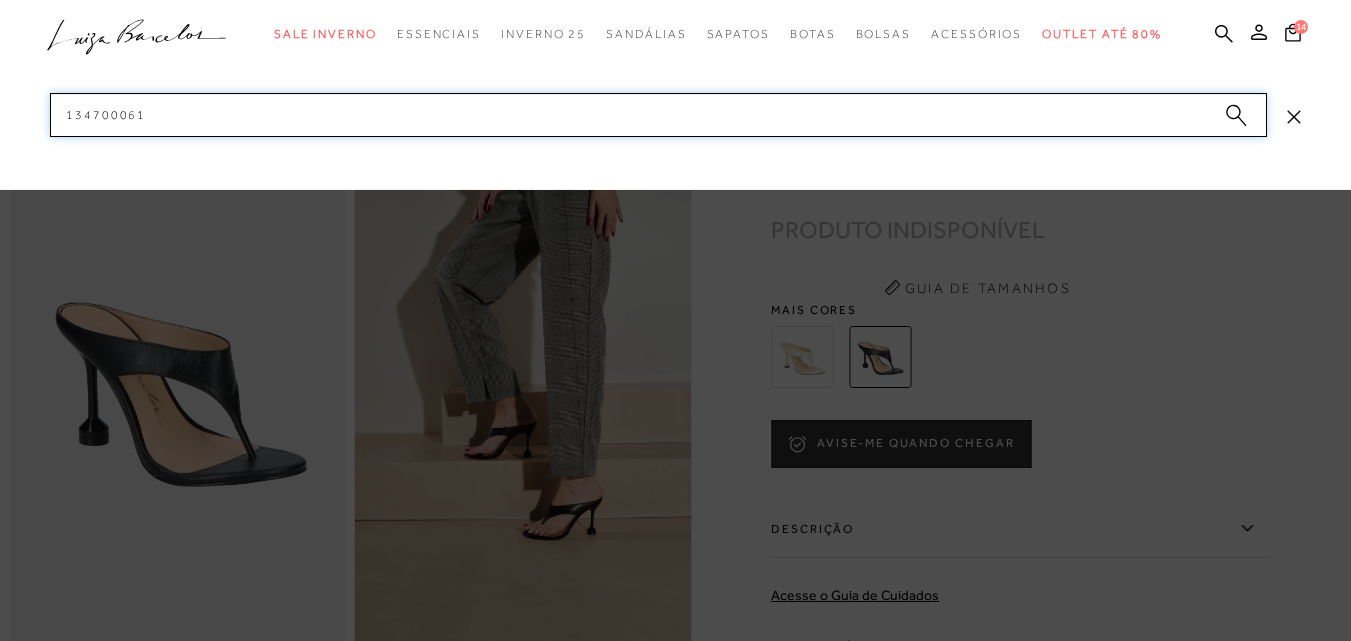 drag, startPoint x: 77, startPoint y: 113, endPoint x: 51, endPoint y: 112, distance: 26.019224 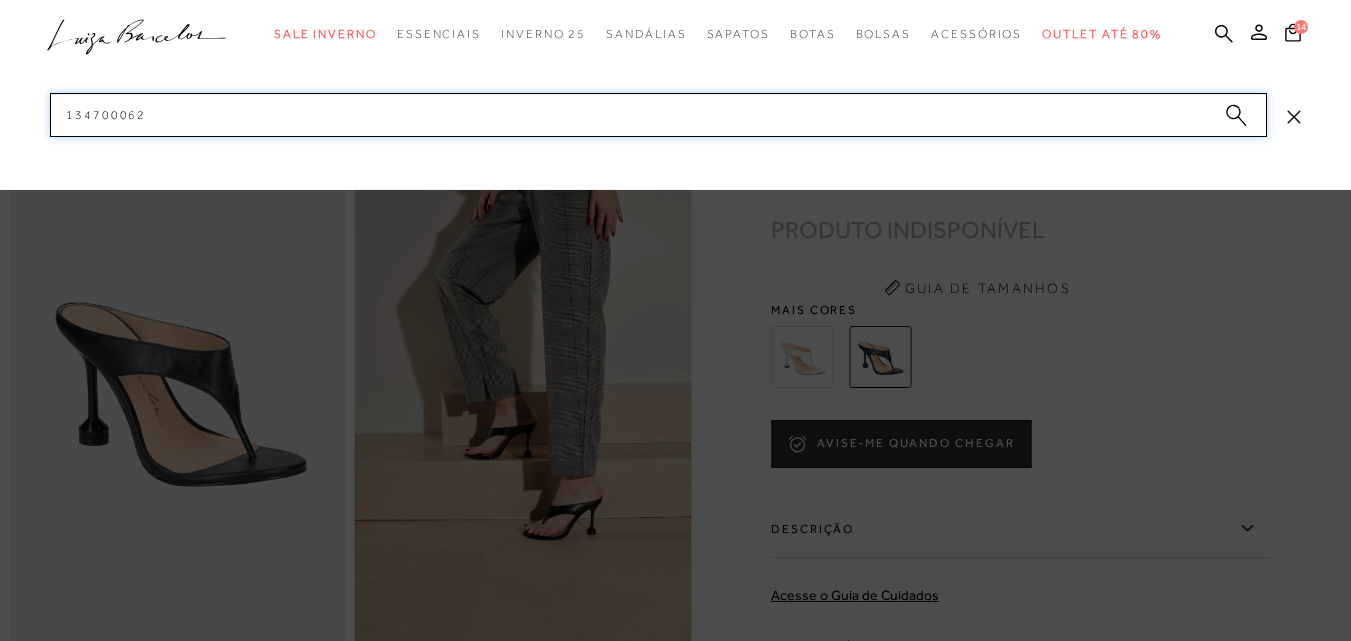 drag, startPoint x: 68, startPoint y: 119, endPoint x: 38, endPoint y: 117, distance: 30.066593 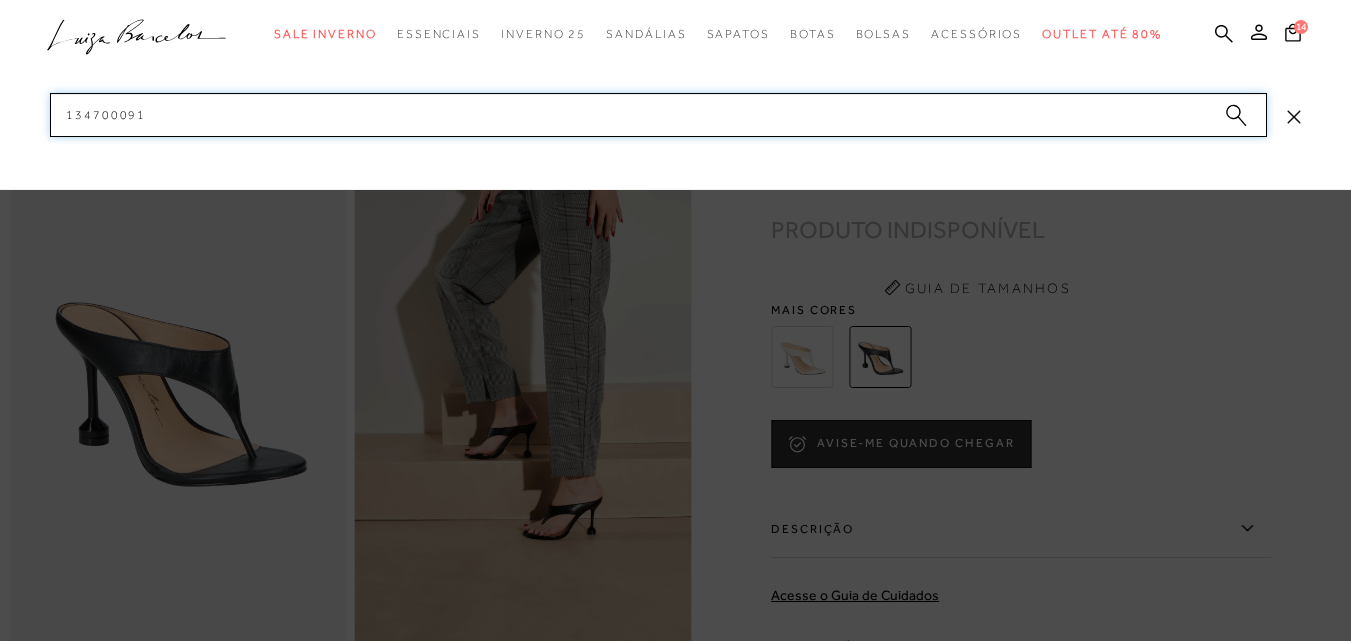 drag, startPoint x: 140, startPoint y: 105, endPoint x: 59, endPoint y: 99, distance: 81.22192 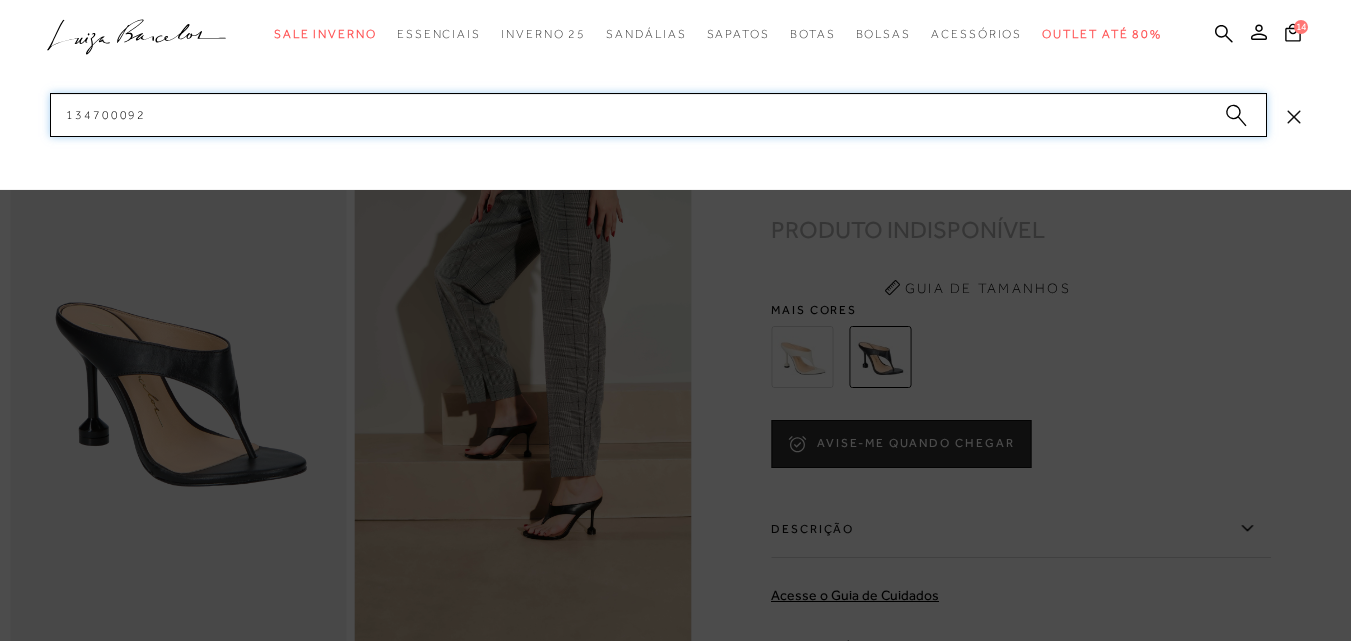drag, startPoint x: 86, startPoint y: 115, endPoint x: 53, endPoint y: 114, distance: 33.01515 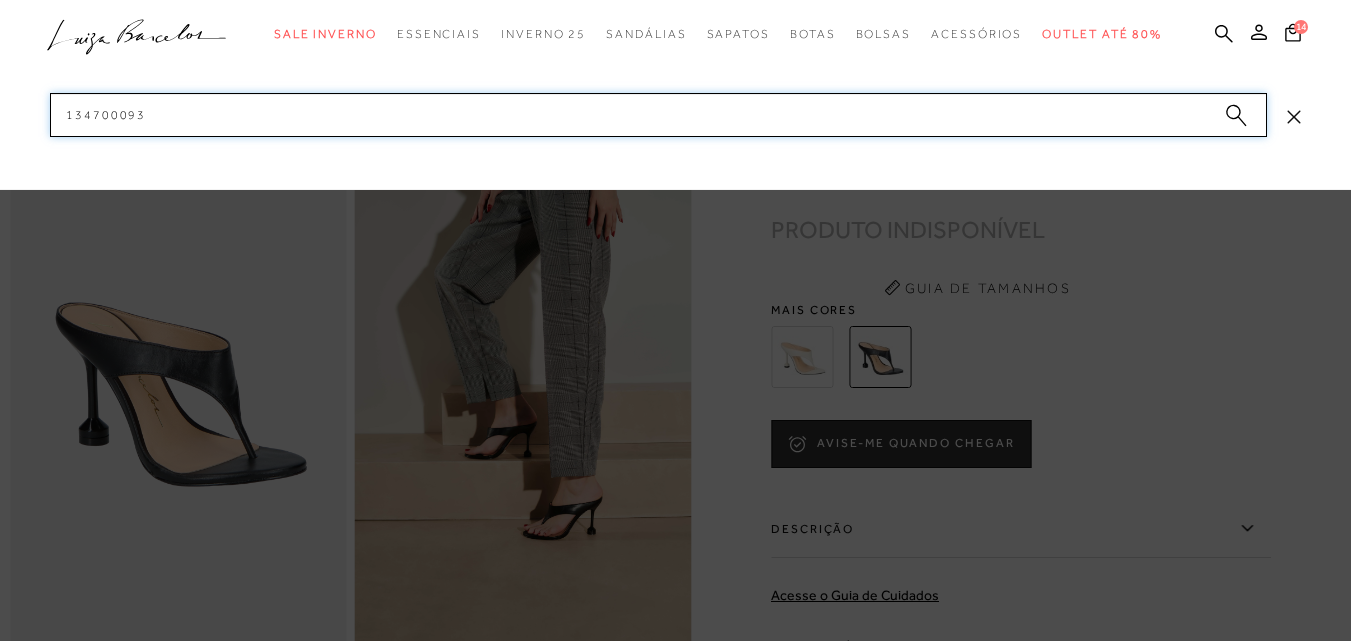 drag, startPoint x: 56, startPoint y: 102, endPoint x: 22, endPoint y: 102, distance: 34 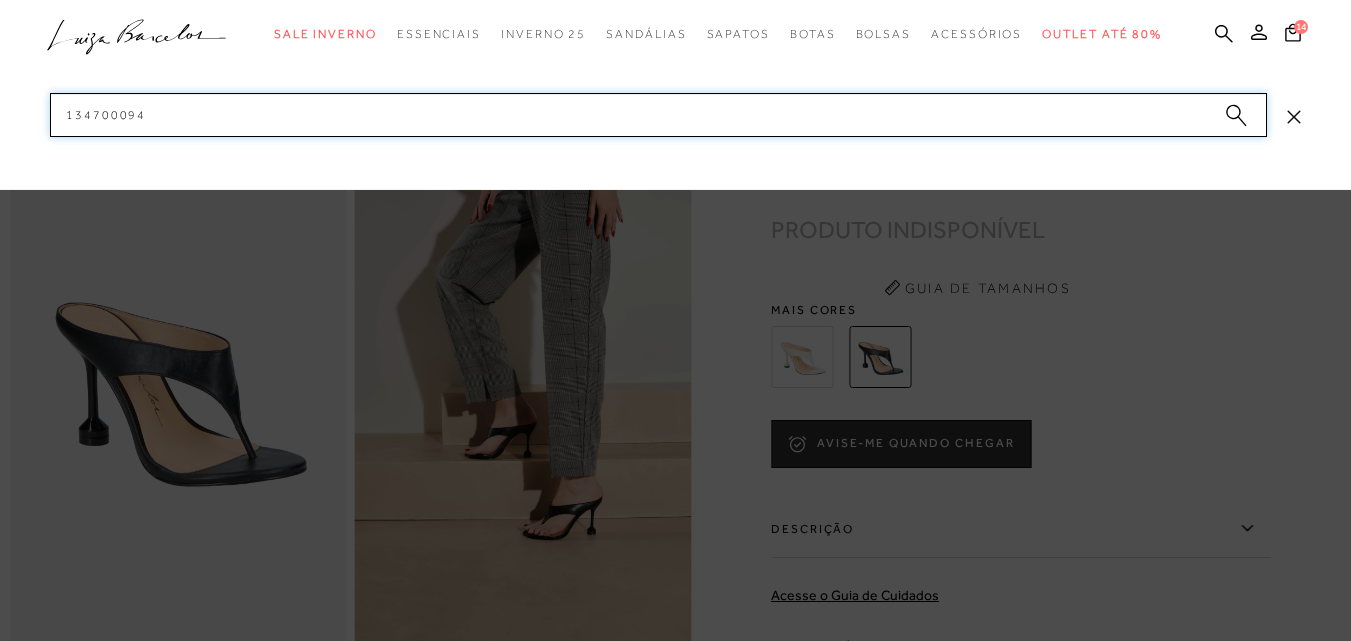 drag, startPoint x: 54, startPoint y: 106, endPoint x: 24, endPoint y: 104, distance: 30.066593 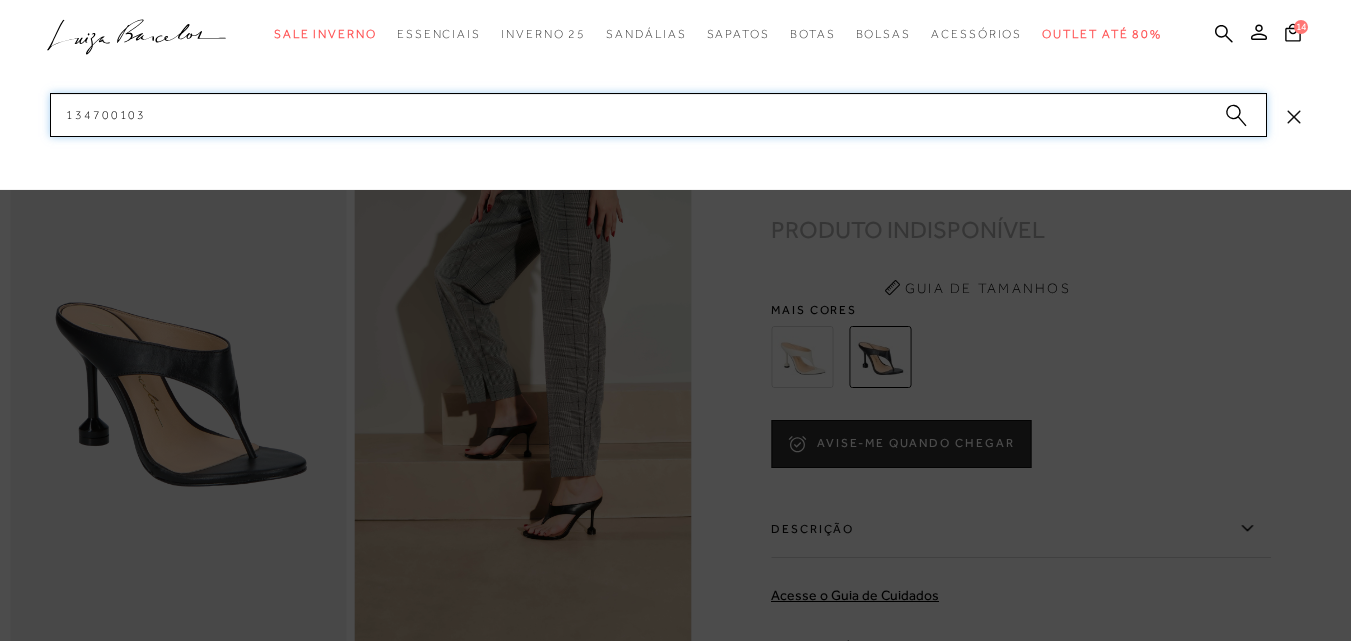 drag, startPoint x: 163, startPoint y: 102, endPoint x: 36, endPoint y: 101, distance: 127.00394 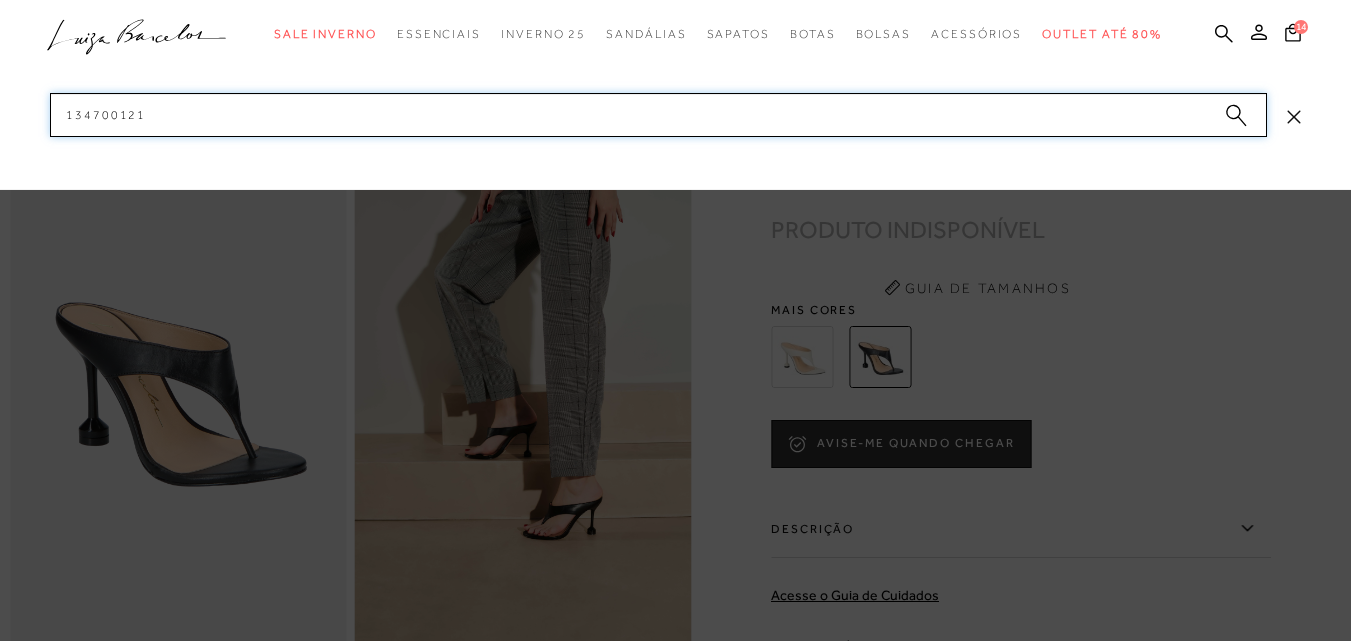 click on "categoryHeader
.a{fill-rule:evenodd;}
Sale Inverno
Modelo Sapatos Mules" at bounding box center [675, 0] 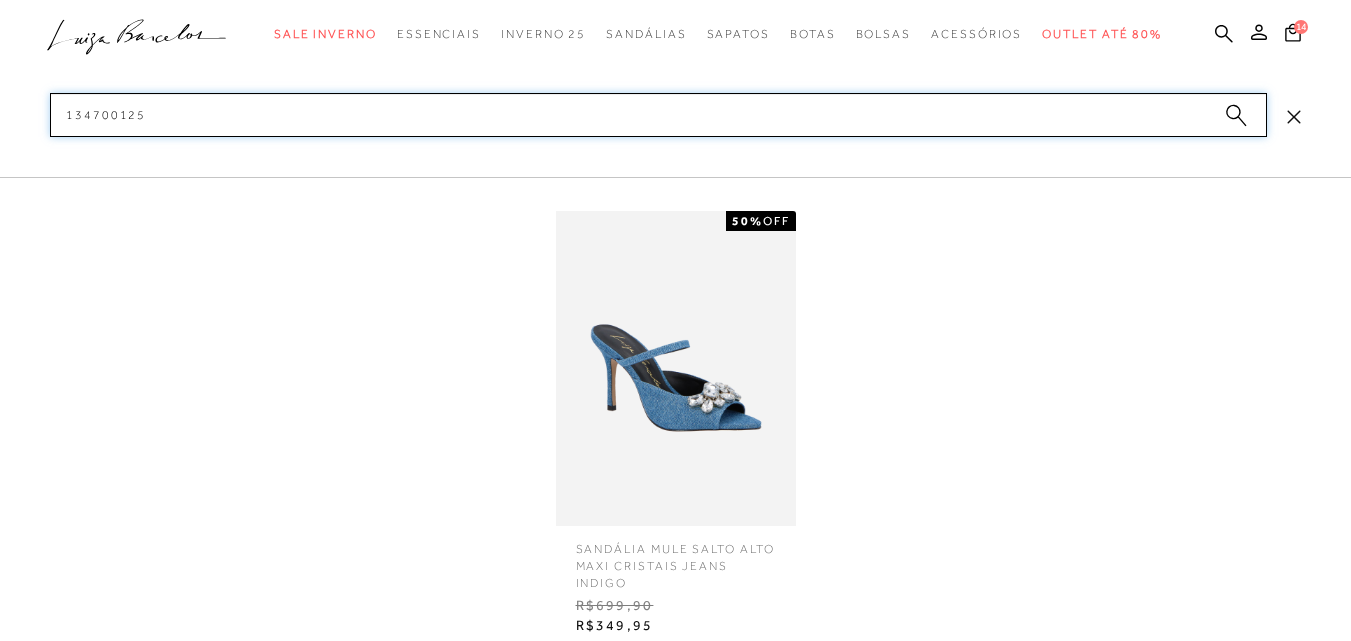 drag, startPoint x: 139, startPoint y: 113, endPoint x: 33, endPoint y: 114, distance: 106.004715 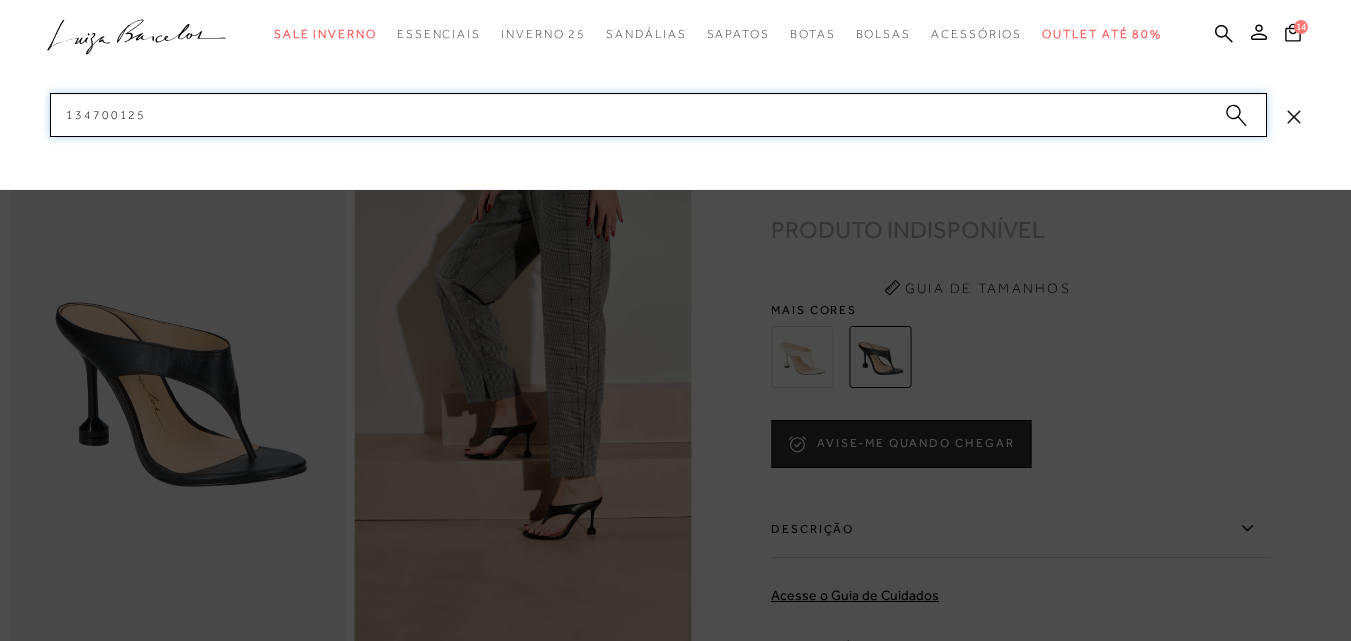 drag, startPoint x: 165, startPoint y: 100, endPoint x: 66, endPoint y: 101, distance: 99.00505 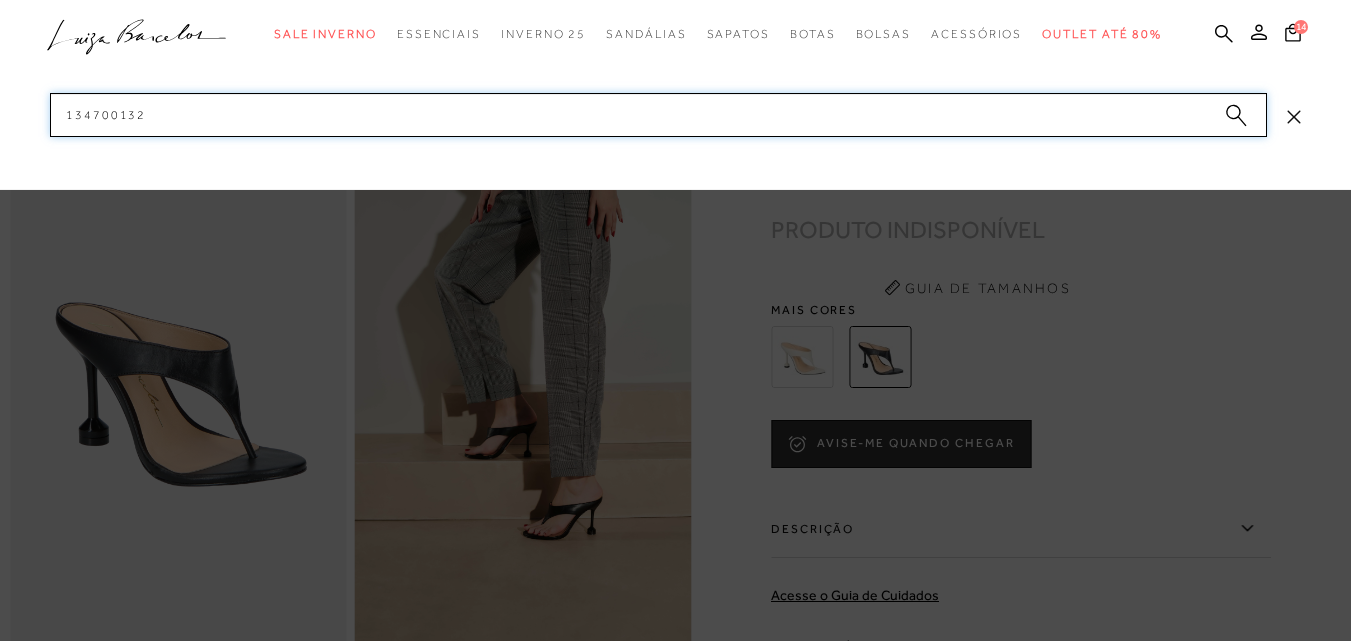 drag, startPoint x: 135, startPoint y: 115, endPoint x: 59, endPoint y: 116, distance: 76.00658 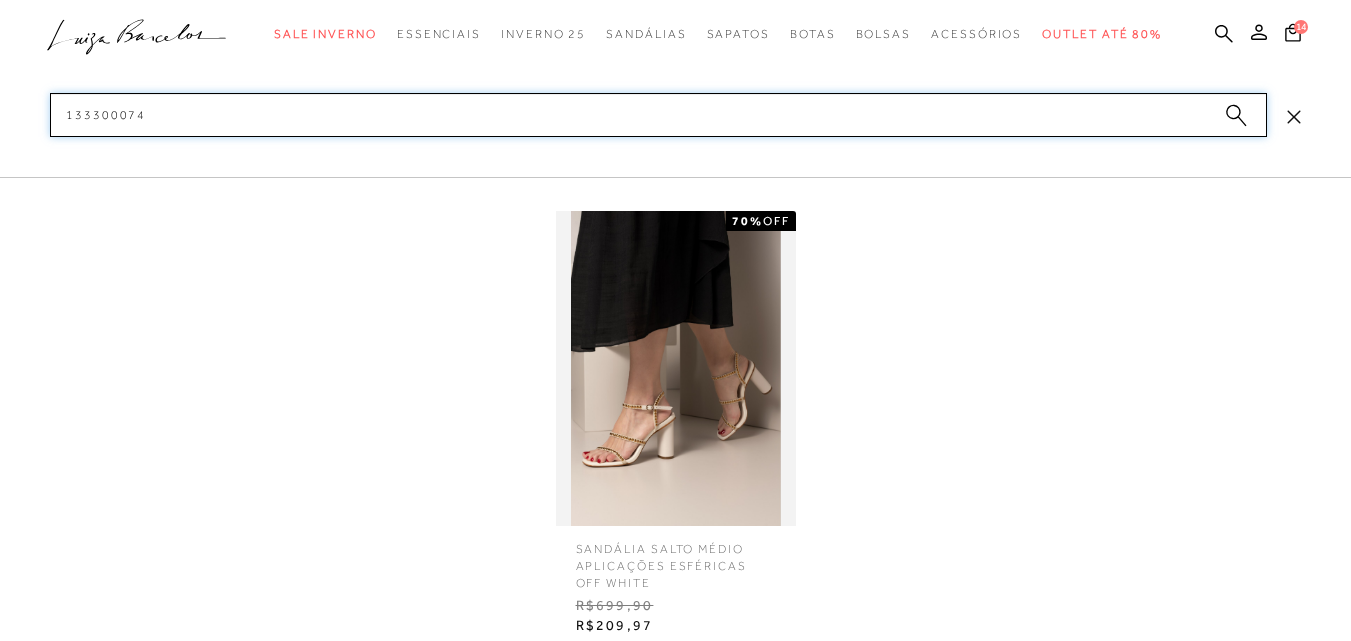 type on "133300074" 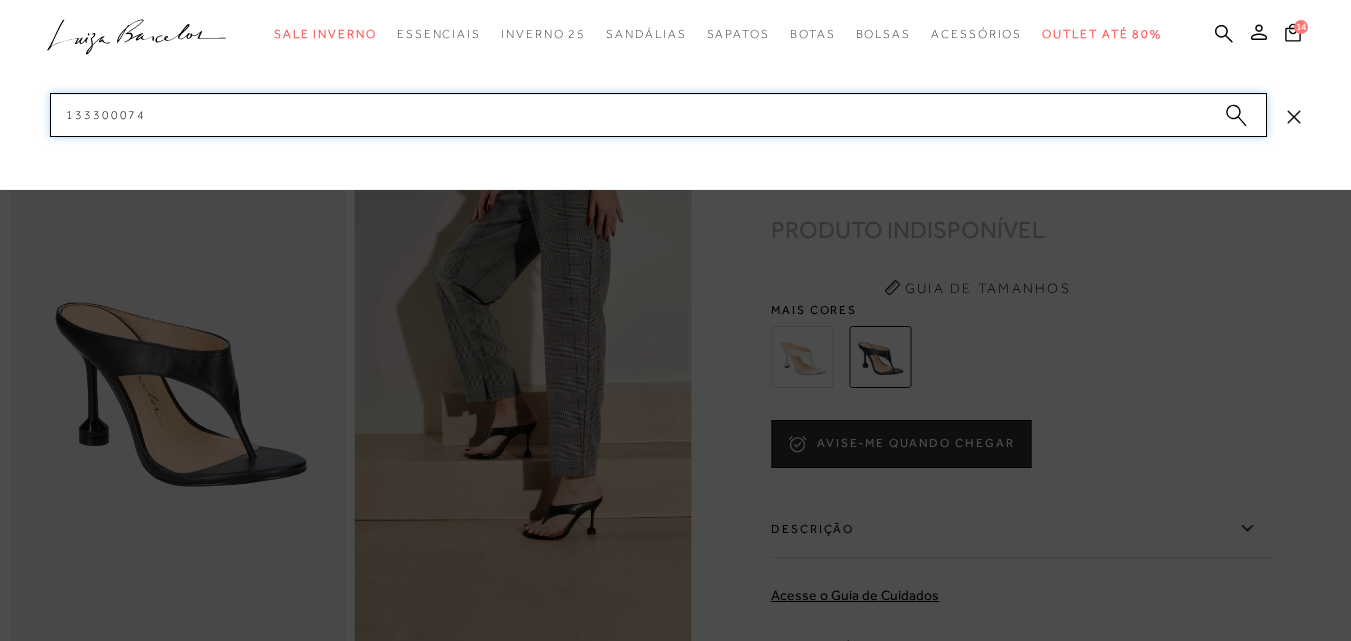 drag, startPoint x: 46, startPoint y: 99, endPoint x: 32, endPoint y: 102, distance: 14.3178215 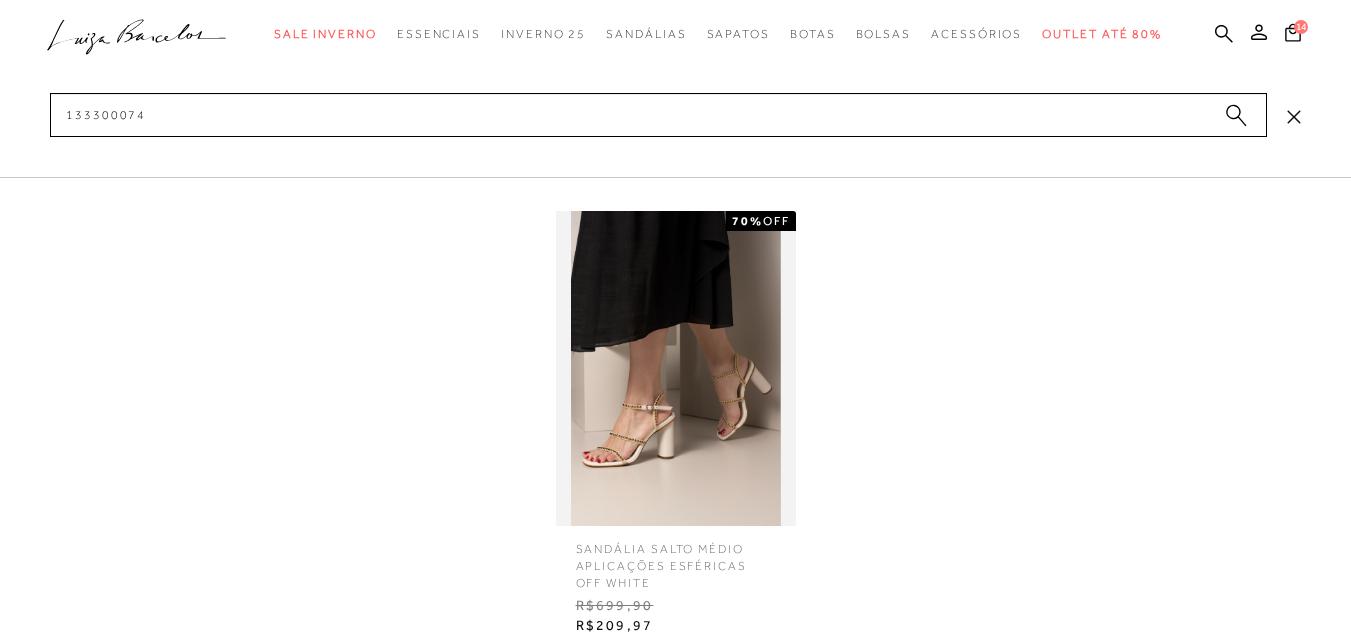 click at bounding box center [676, 368] 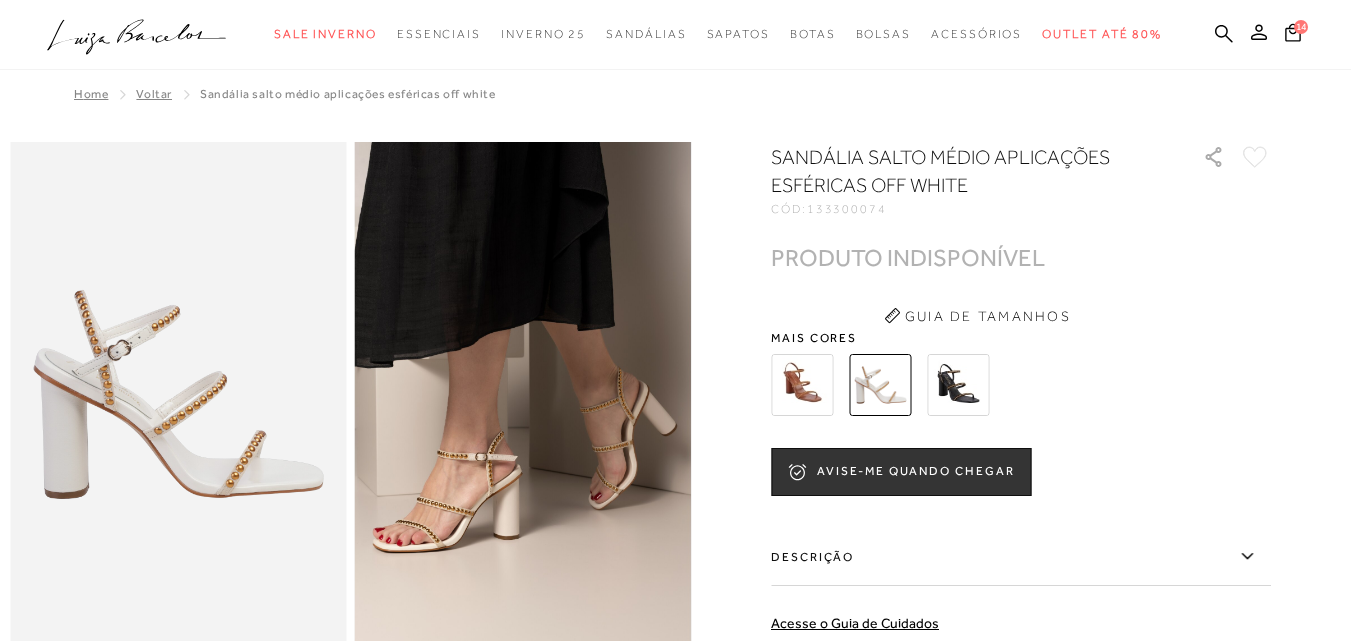 scroll, scrollTop: 0, scrollLeft: 0, axis: both 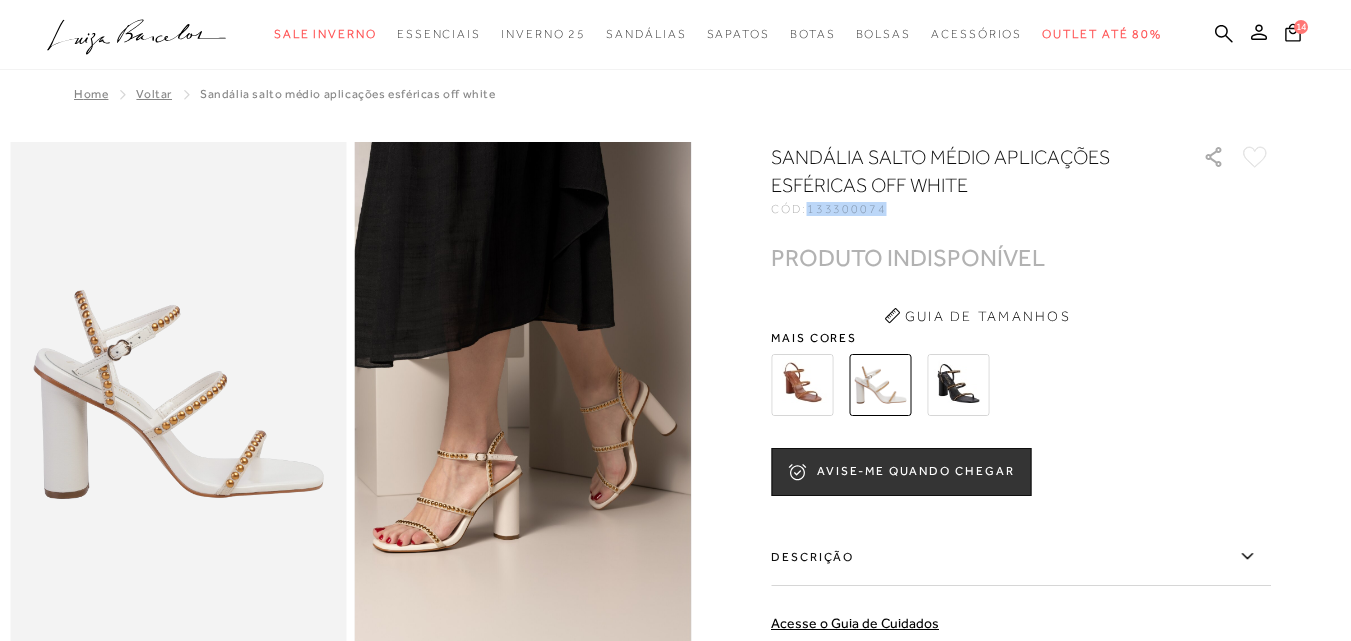 click on "133300074" at bounding box center [847, 209] 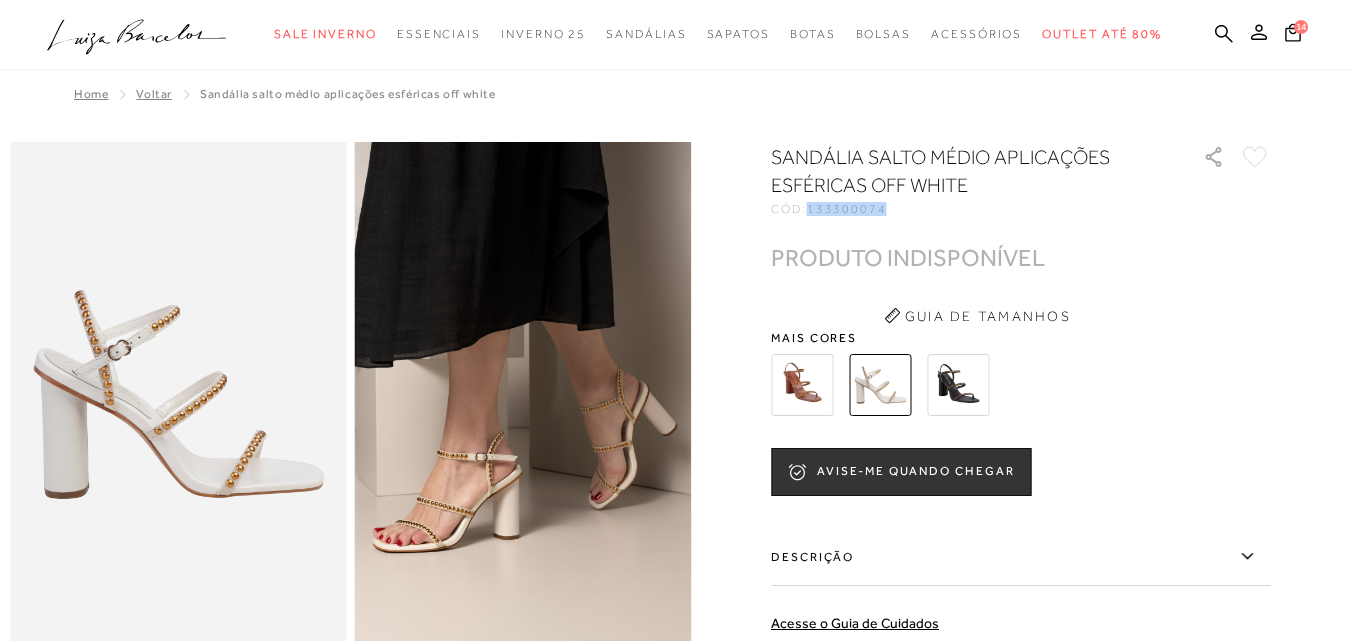 copy on "133300074" 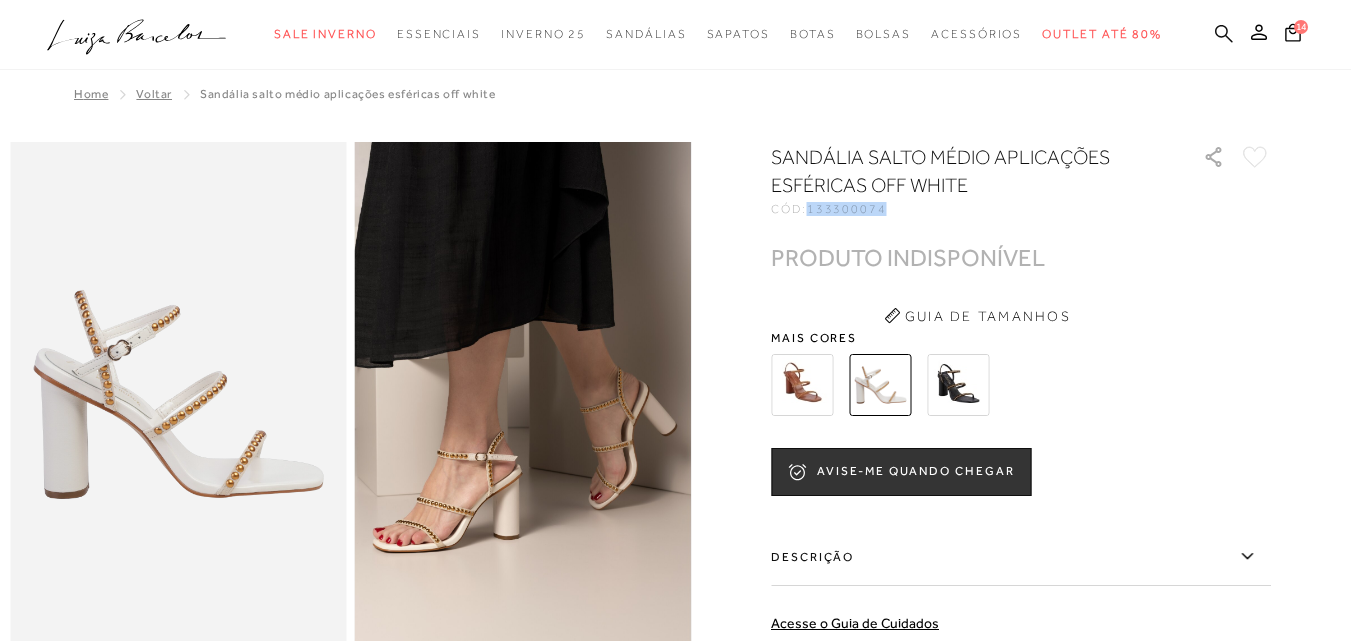 click 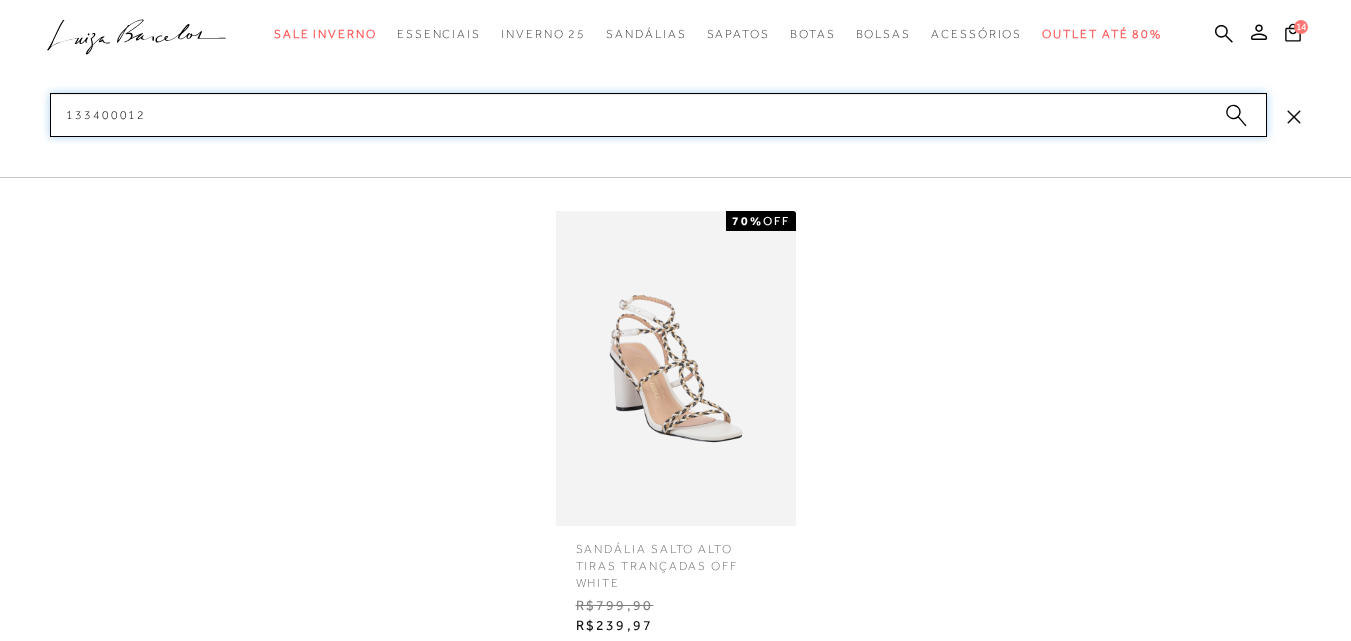 type on "133400012" 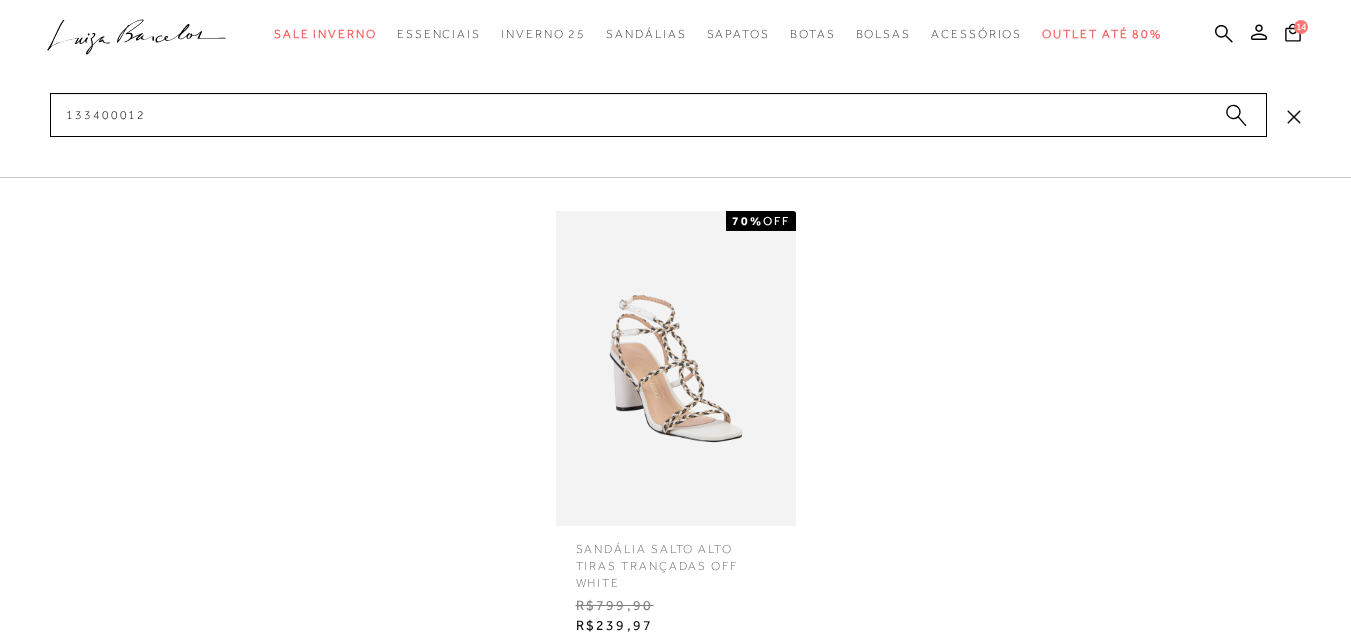 click at bounding box center [676, 368] 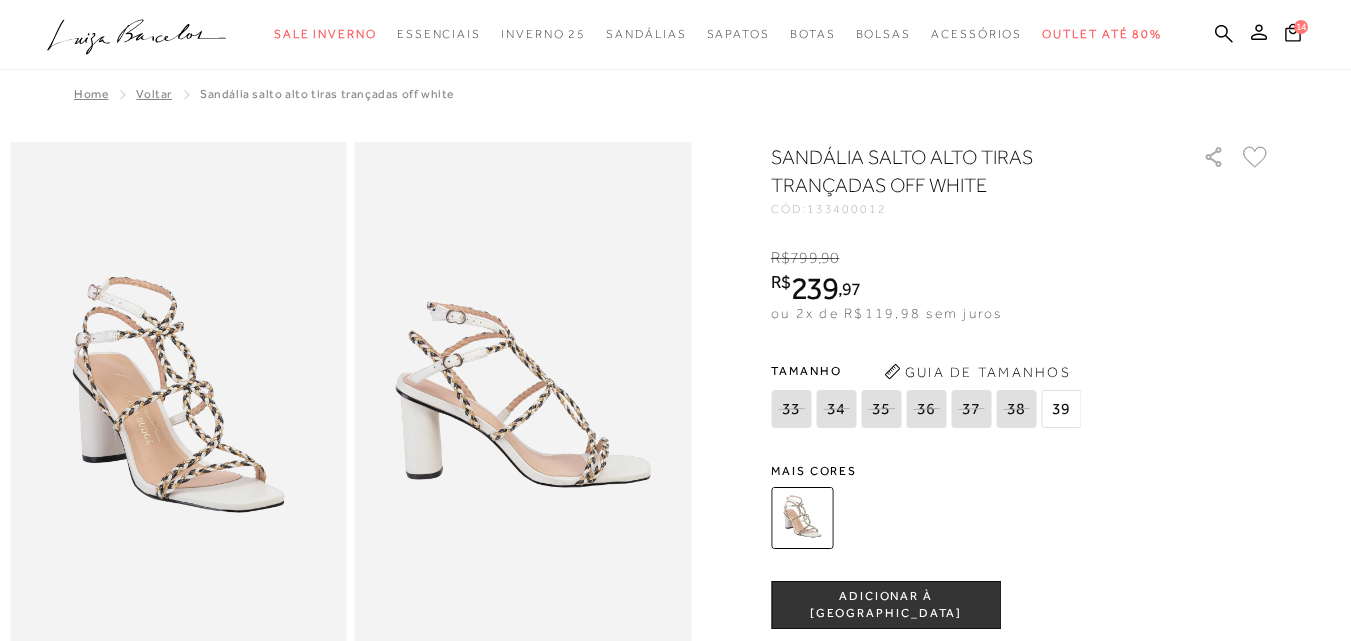 click on "ADICIONAR À SACOLA" at bounding box center (886, 605) 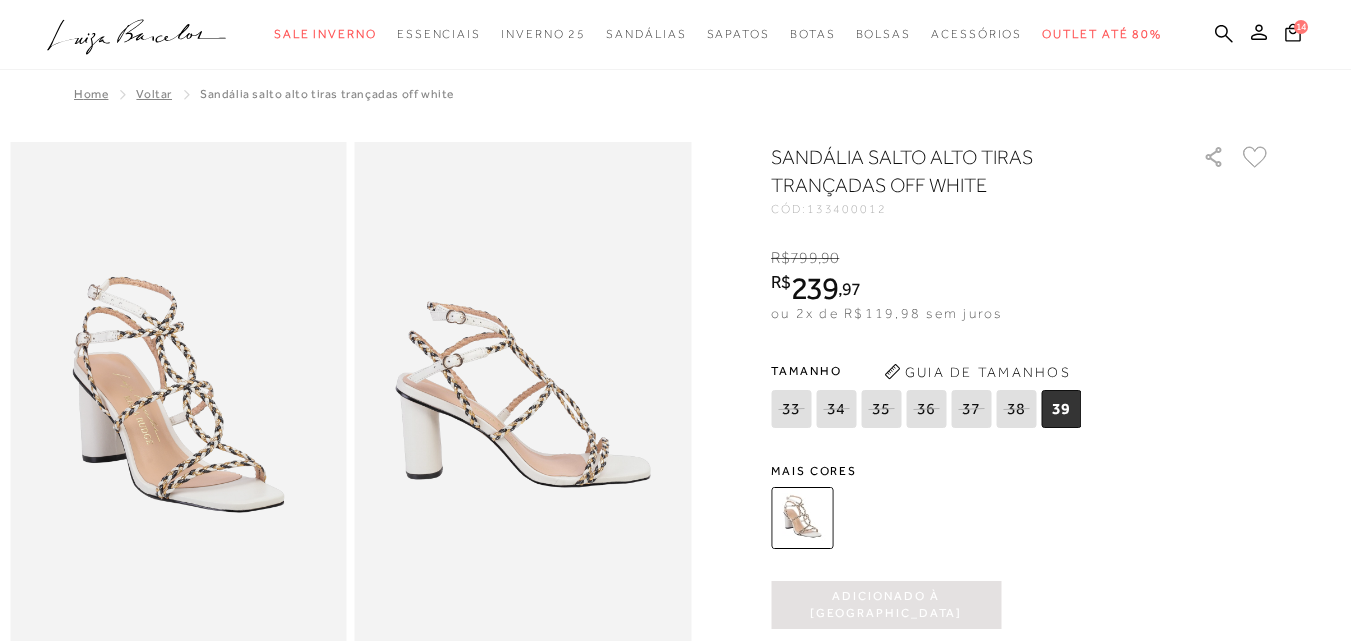 type 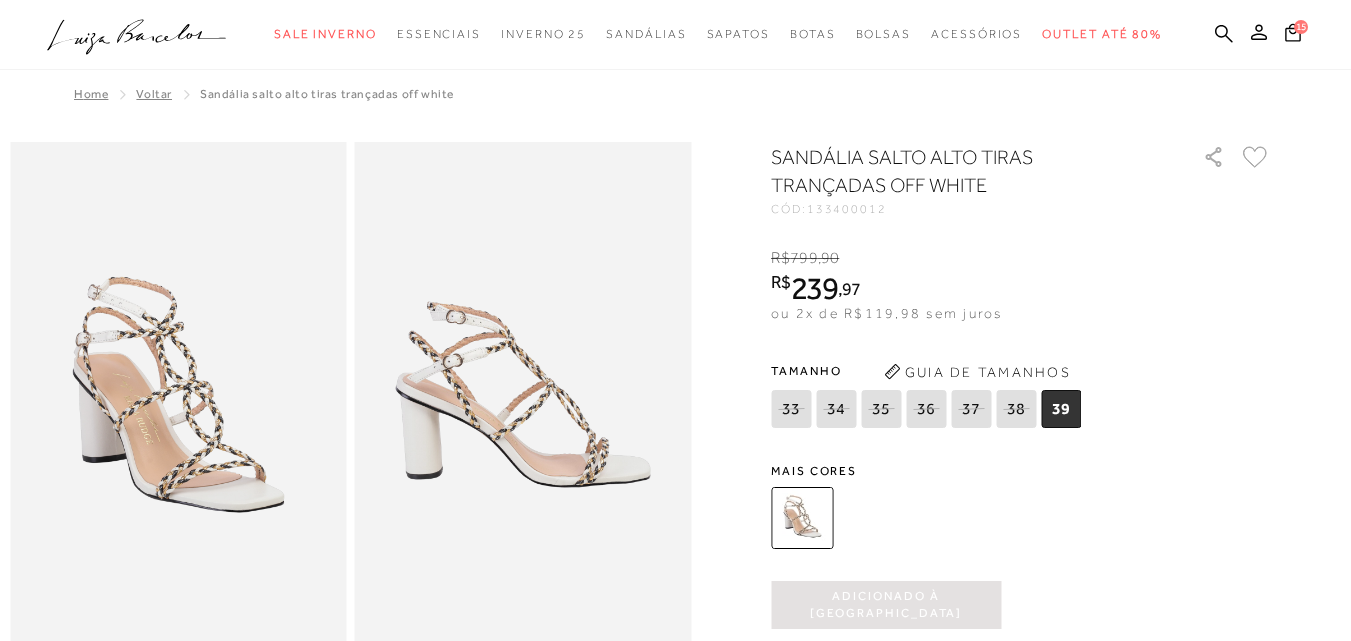 scroll, scrollTop: 0, scrollLeft: 0, axis: both 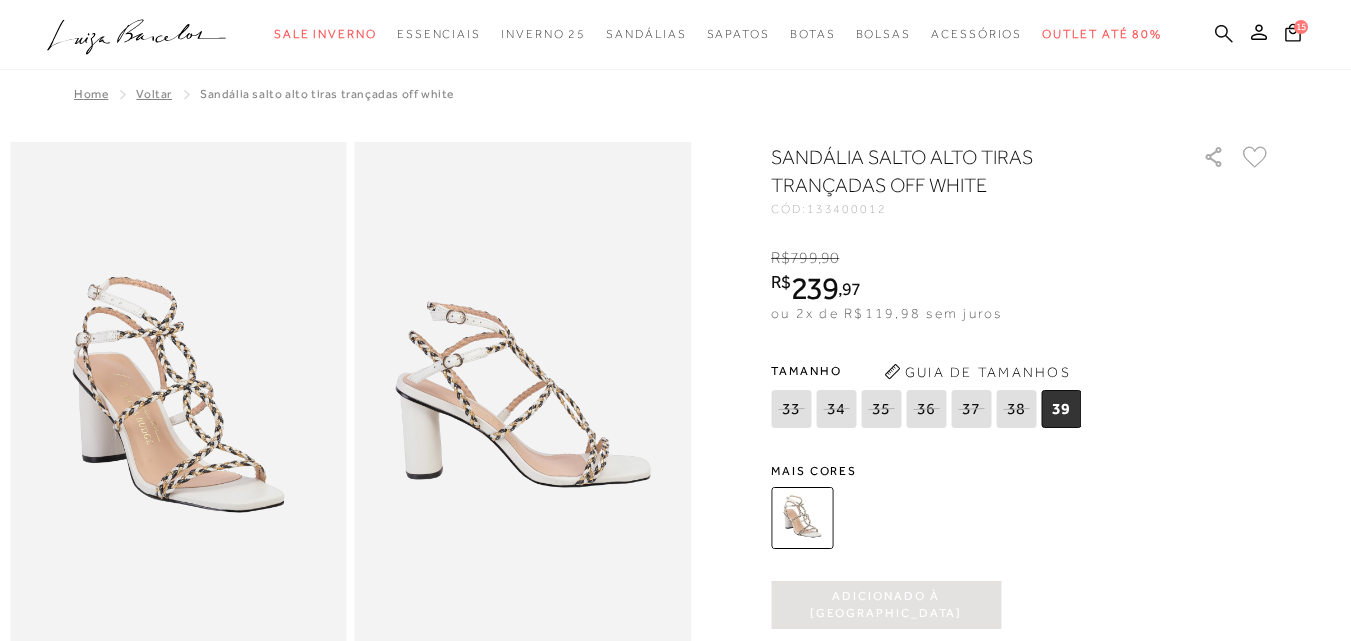 click 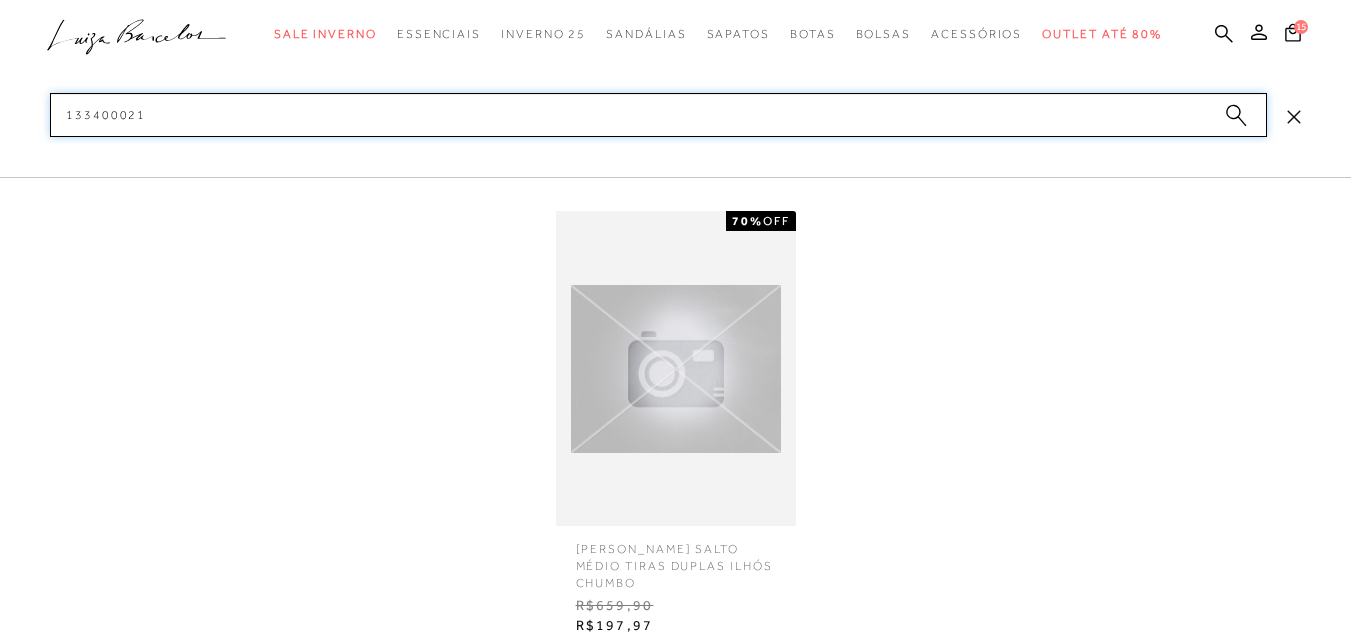 type on "133400021" 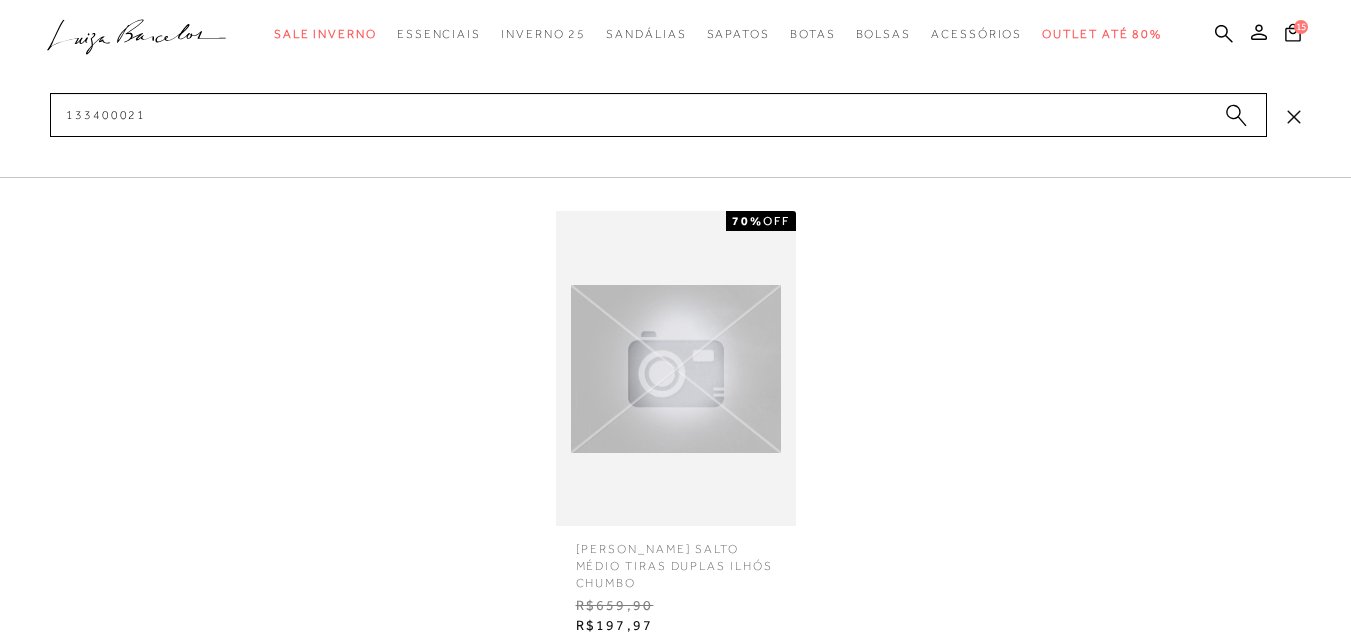click at bounding box center [676, 369] 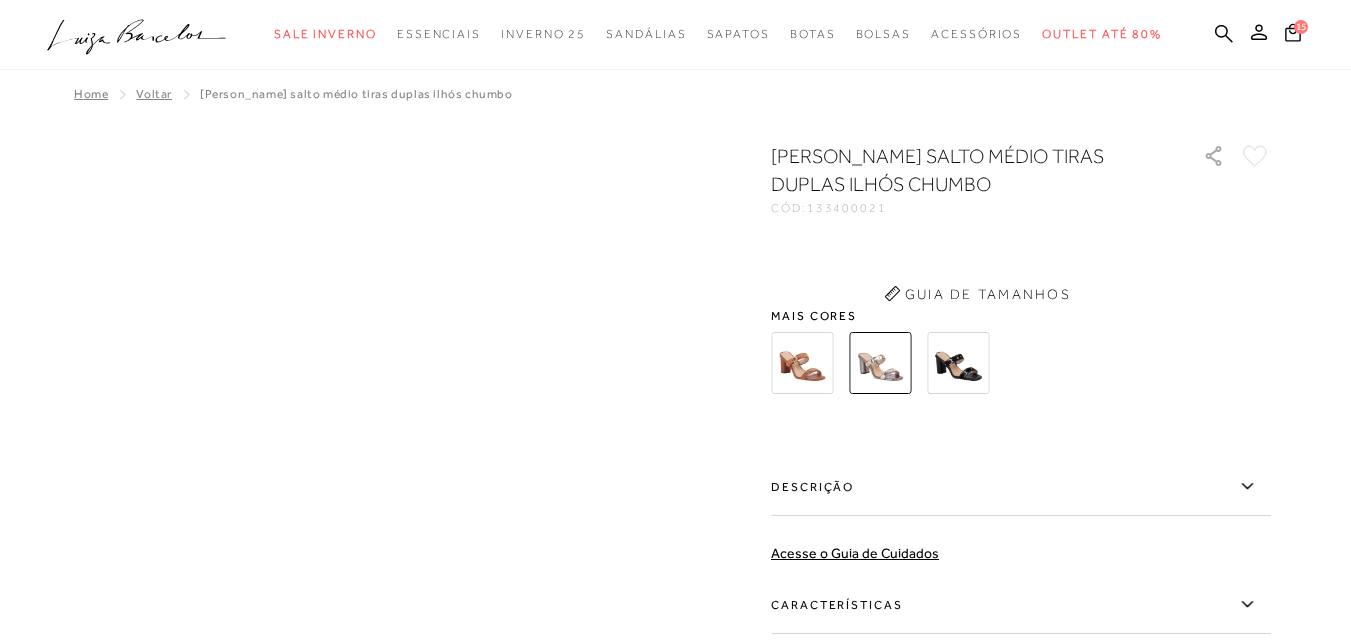 scroll, scrollTop: 0, scrollLeft: 0, axis: both 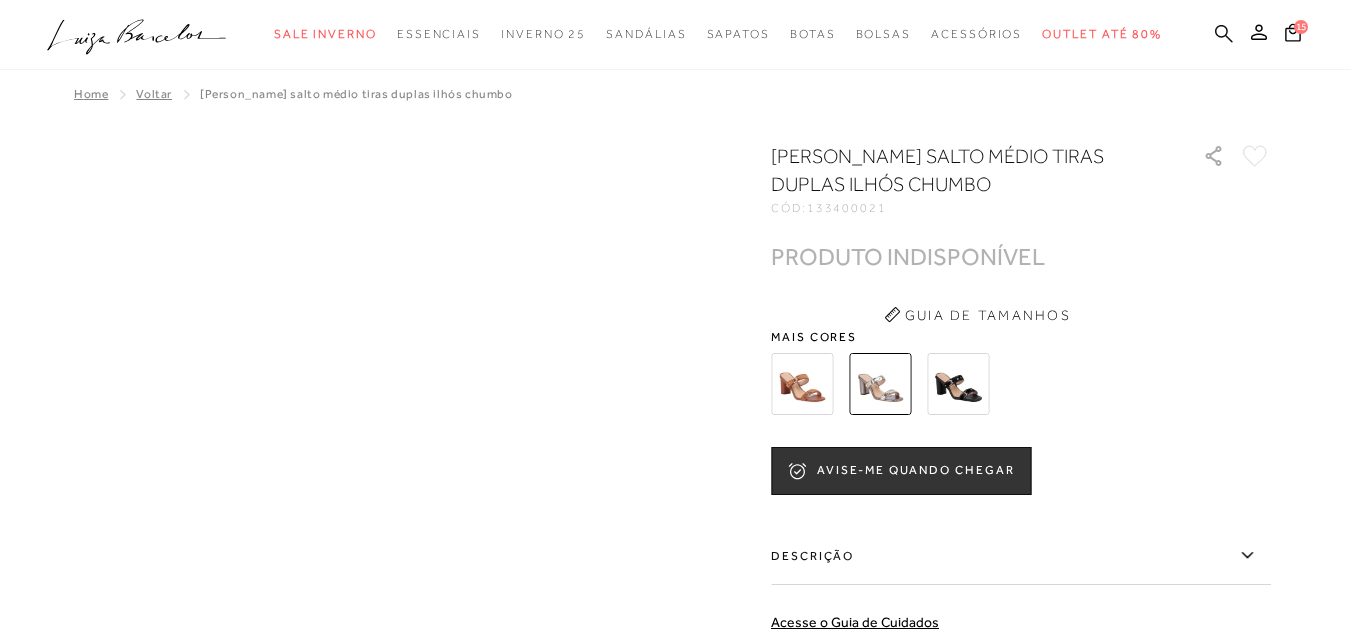 click 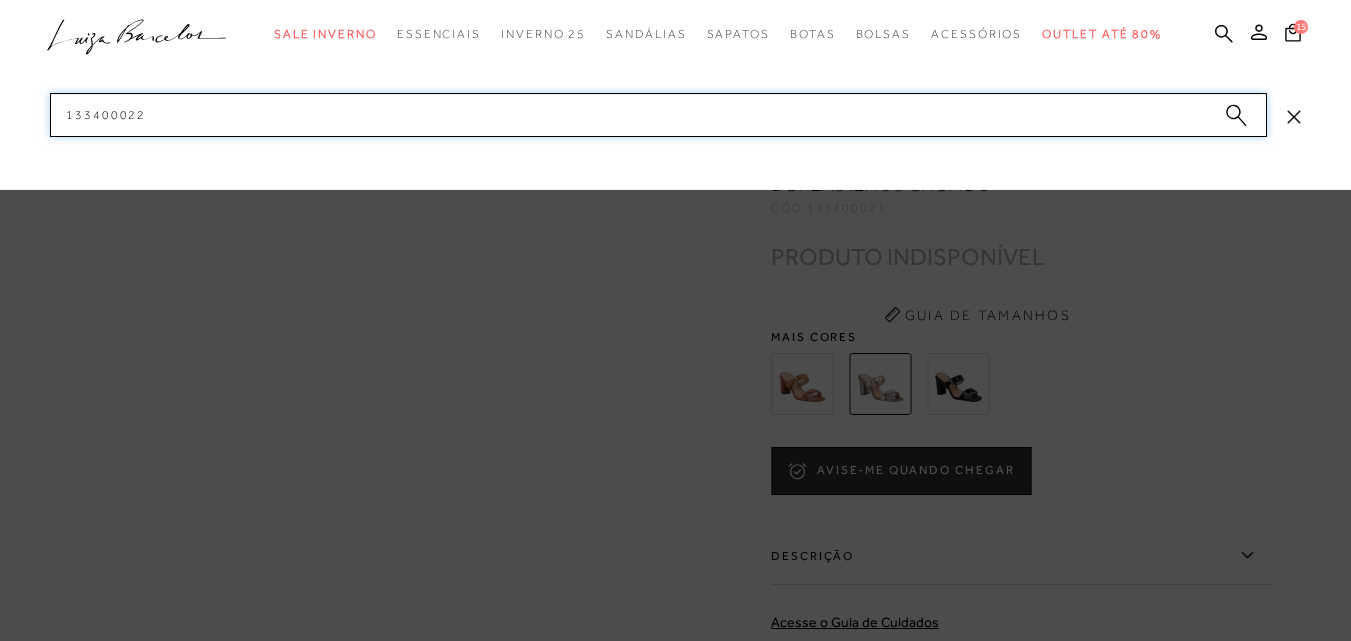 drag, startPoint x: 94, startPoint y: 107, endPoint x: 14, endPoint y: 109, distance: 80.024994 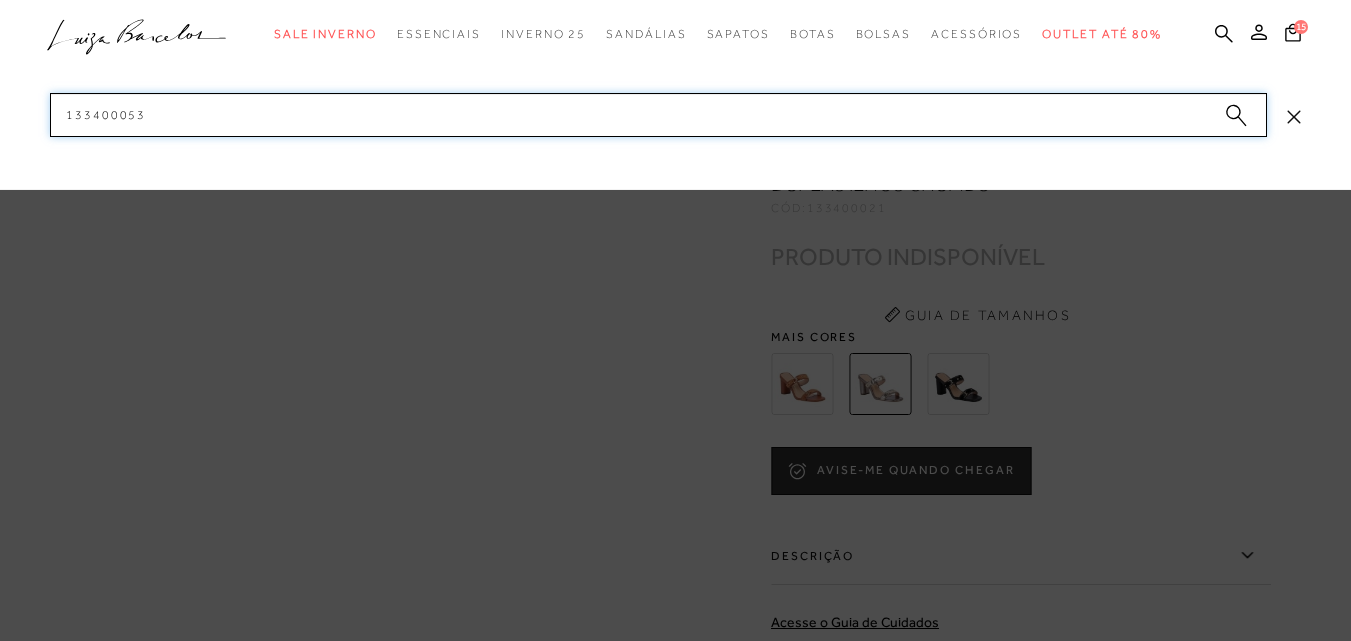 drag, startPoint x: 138, startPoint y: 104, endPoint x: 125, endPoint y: 145, distance: 43.011627 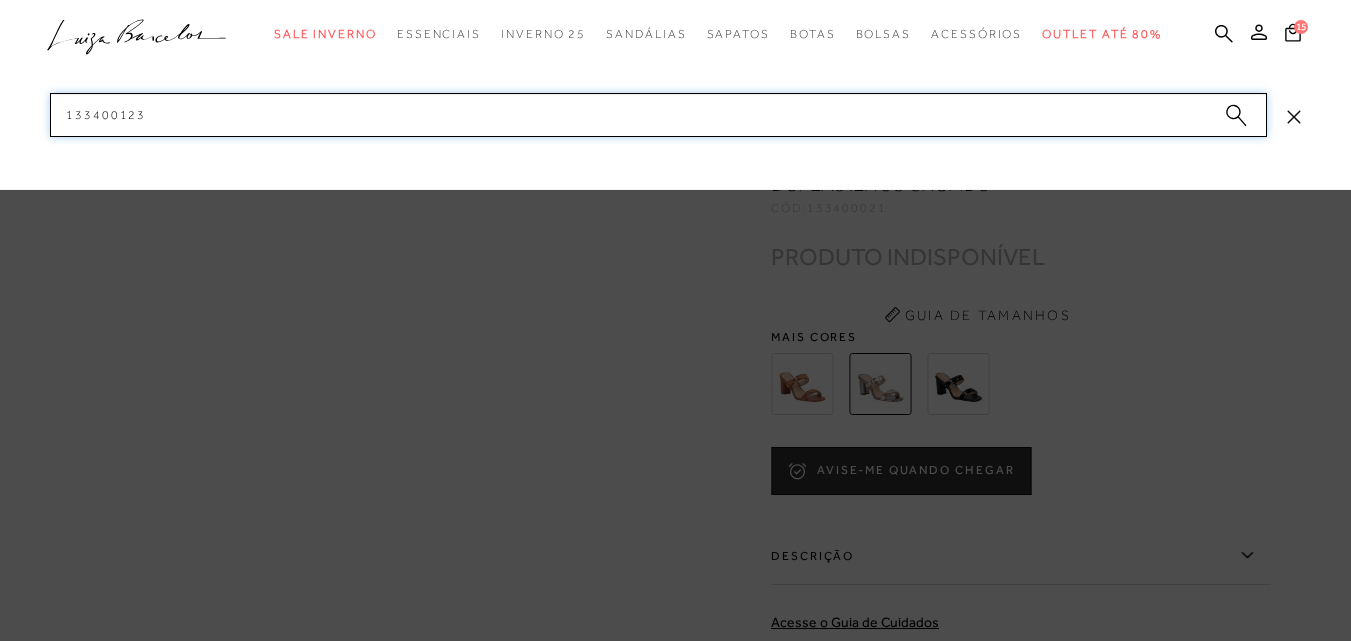 drag, startPoint x: 149, startPoint y: 113, endPoint x: 0, endPoint y: 125, distance: 149.48244 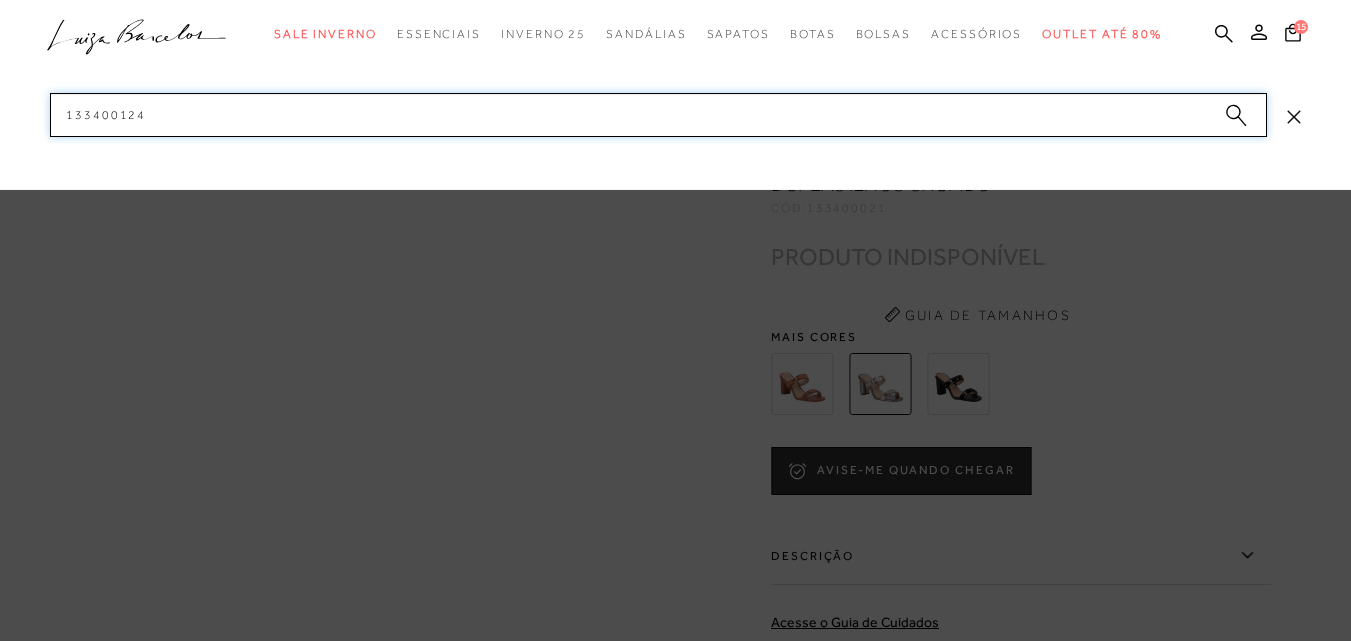 drag, startPoint x: 161, startPoint y: 100, endPoint x: 50, endPoint y: 95, distance: 111.11256 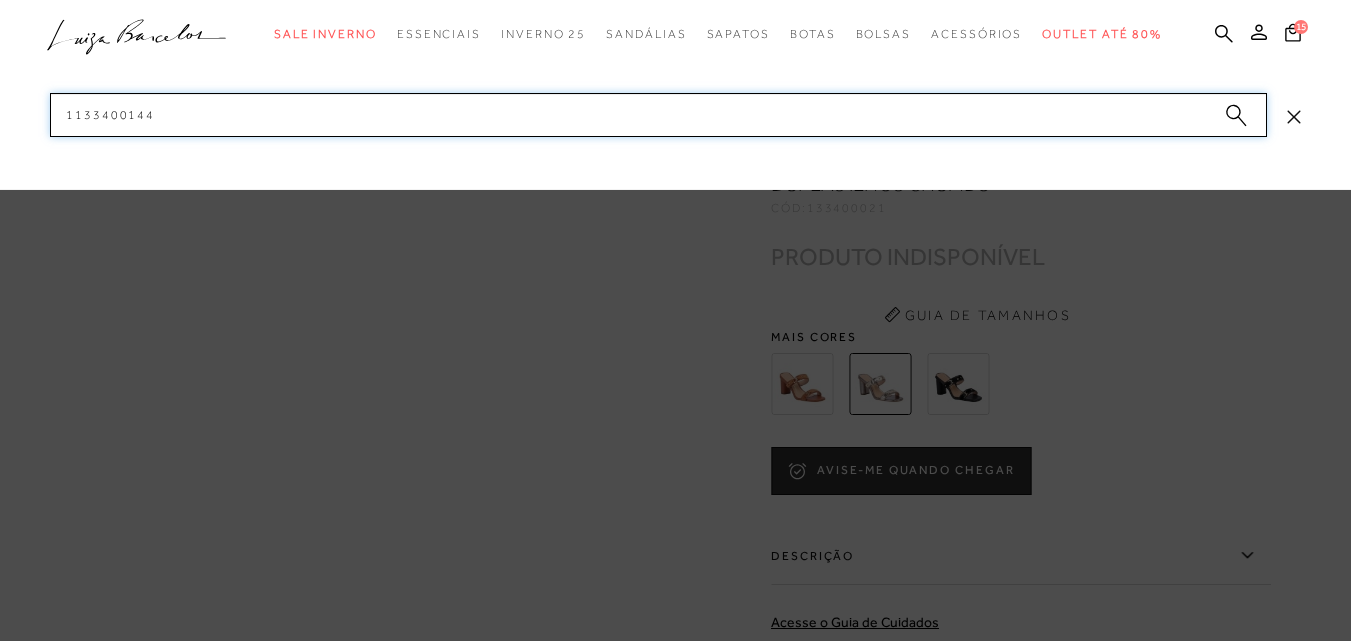 drag, startPoint x: 167, startPoint y: 121, endPoint x: 57, endPoint y: 124, distance: 110.0409 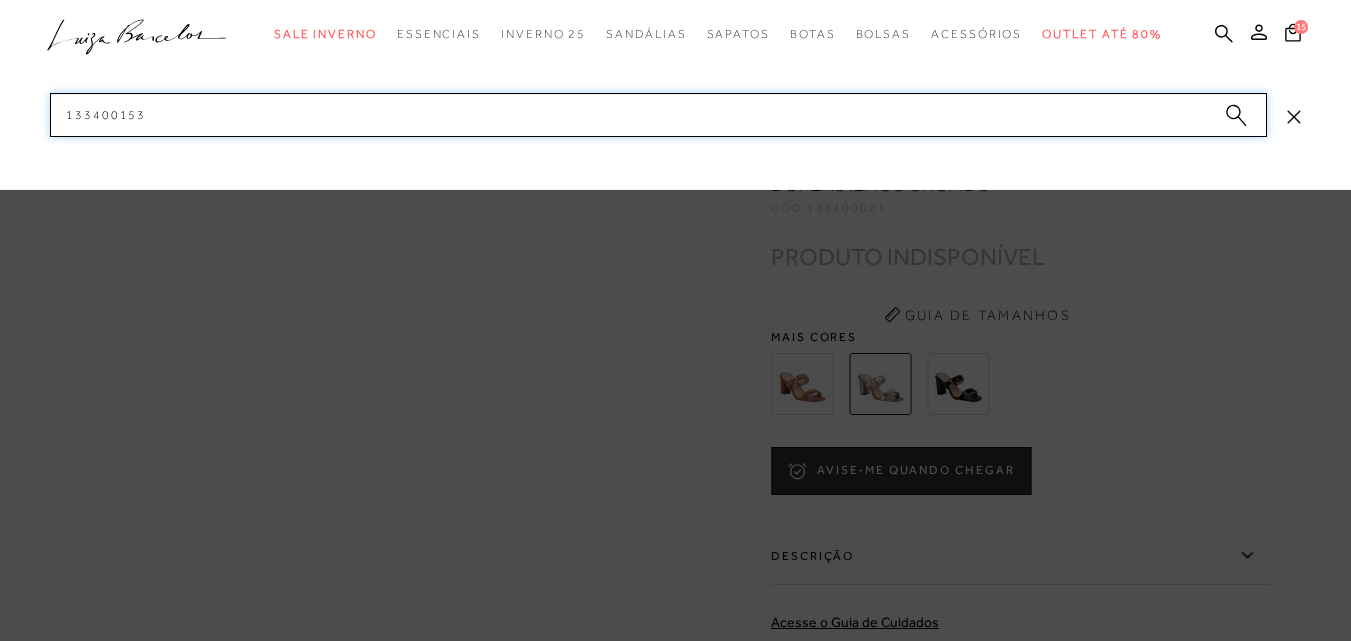 click on "categoryHeader
.a{fill-rule:evenodd;}
Sale Inverno
Modelo Sapatos Mules" at bounding box center [675, 0] 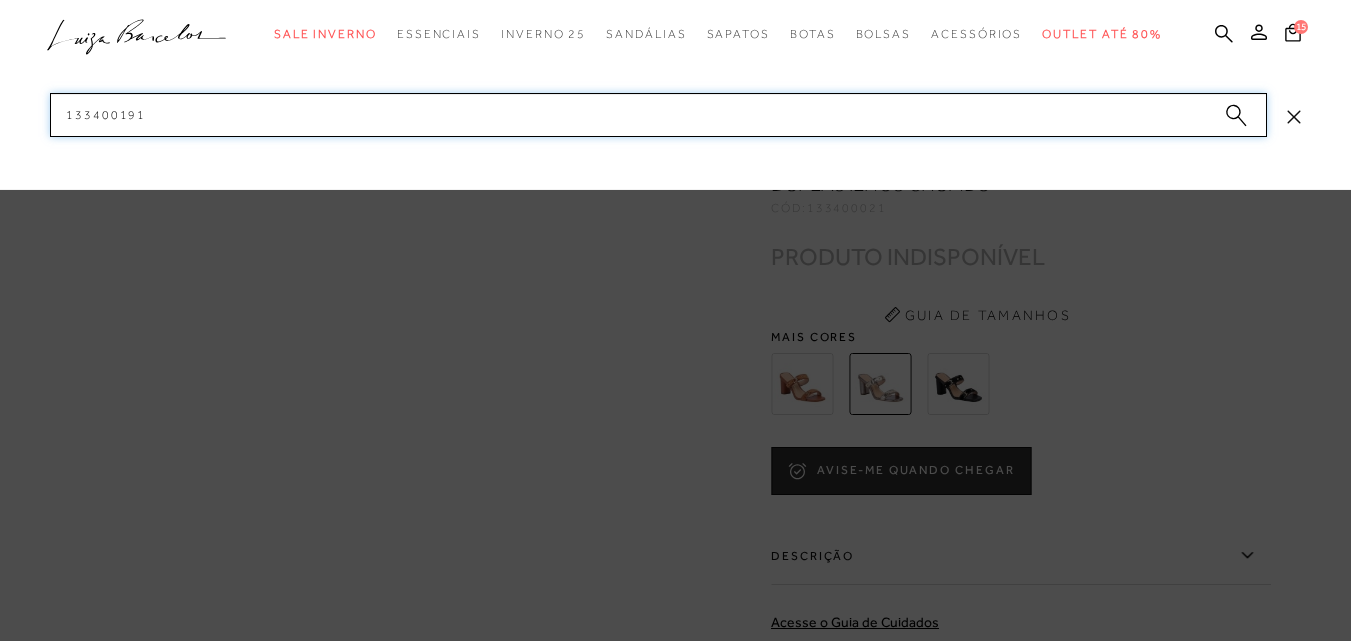 drag, startPoint x: 66, startPoint y: 118, endPoint x: 50, endPoint y: 118, distance: 16 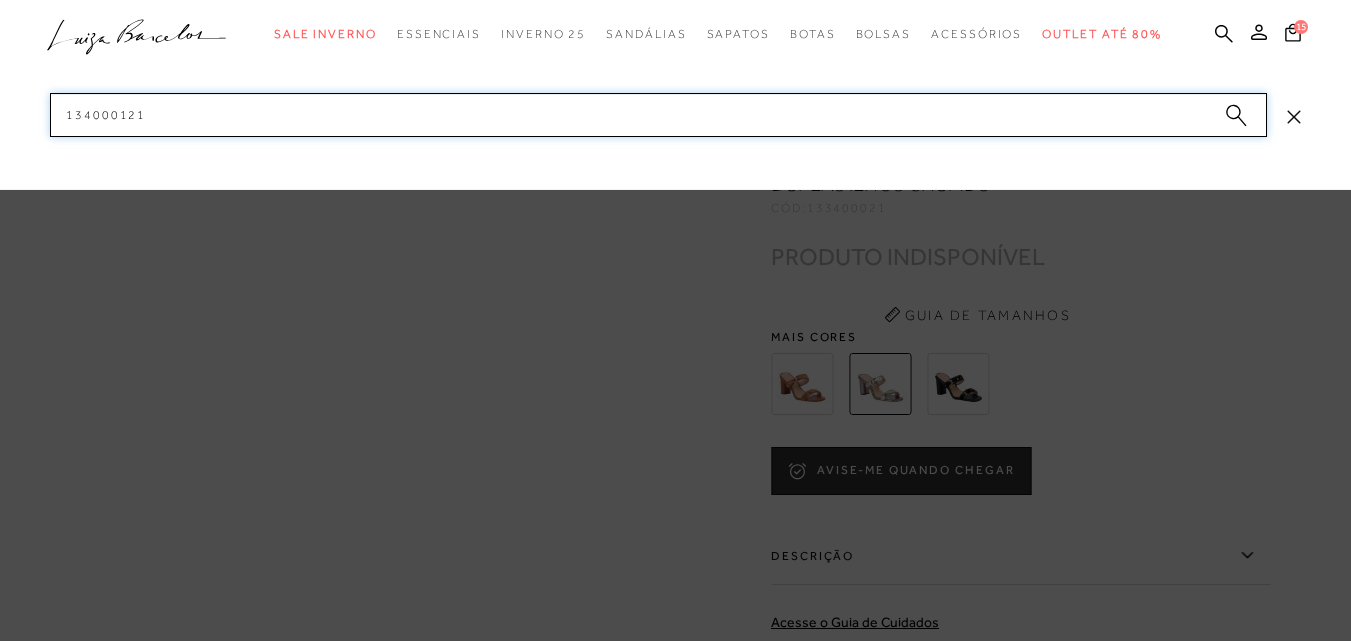 drag, startPoint x: 185, startPoint y: 111, endPoint x: 38, endPoint y: 110, distance: 147.0034 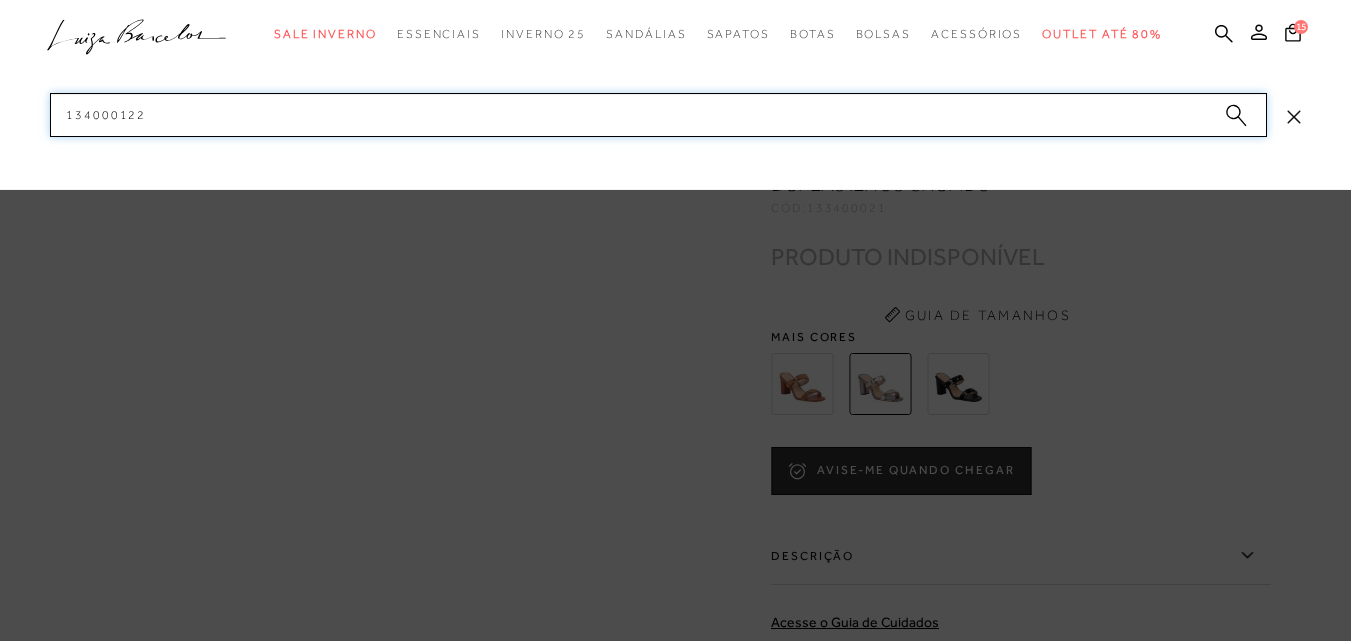 drag, startPoint x: 178, startPoint y: 104, endPoint x: 18, endPoint y: 110, distance: 160.11246 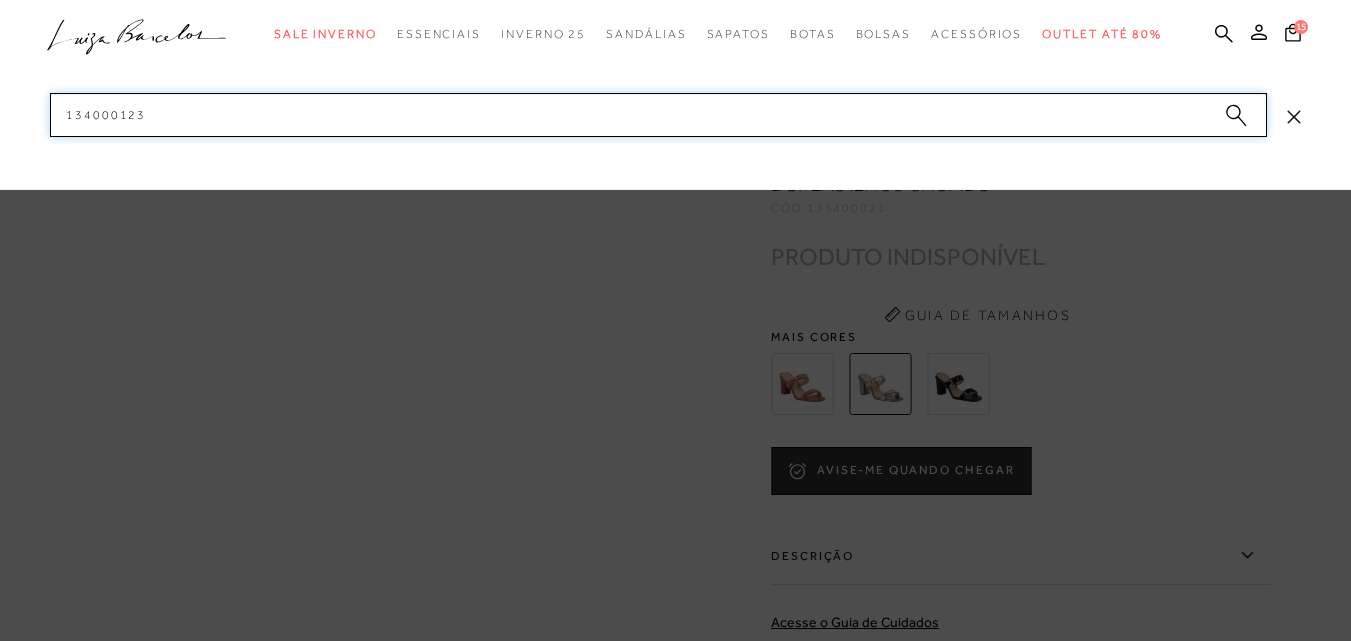 drag, startPoint x: 229, startPoint y: 118, endPoint x: 37, endPoint y: 119, distance: 192.00261 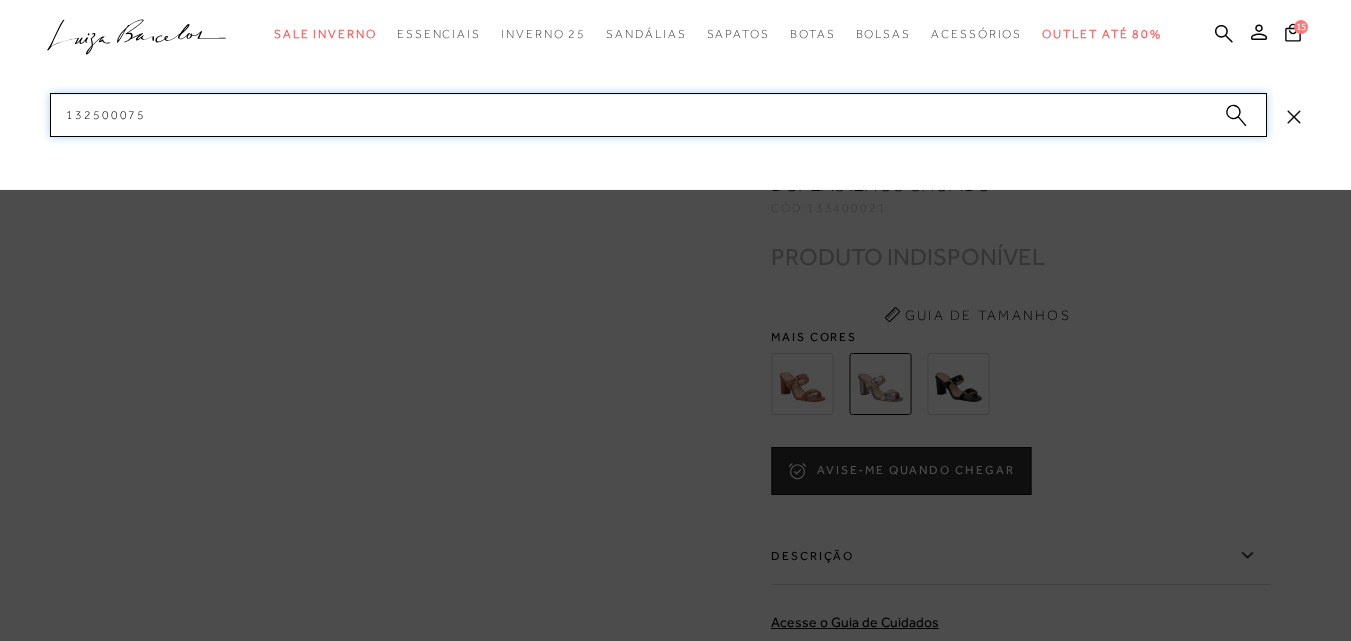 drag, startPoint x: 167, startPoint y: 114, endPoint x: 31, endPoint y: 109, distance: 136.09187 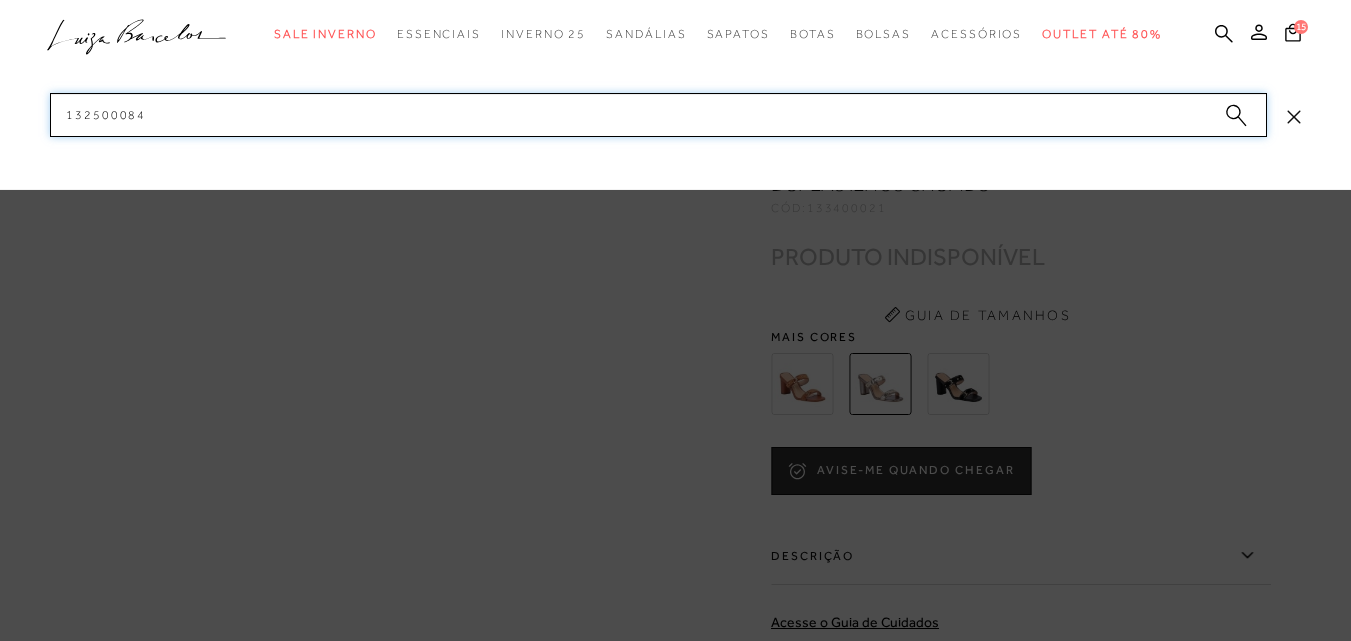 drag, startPoint x: 182, startPoint y: 113, endPoint x: 0, endPoint y: 99, distance: 182.53767 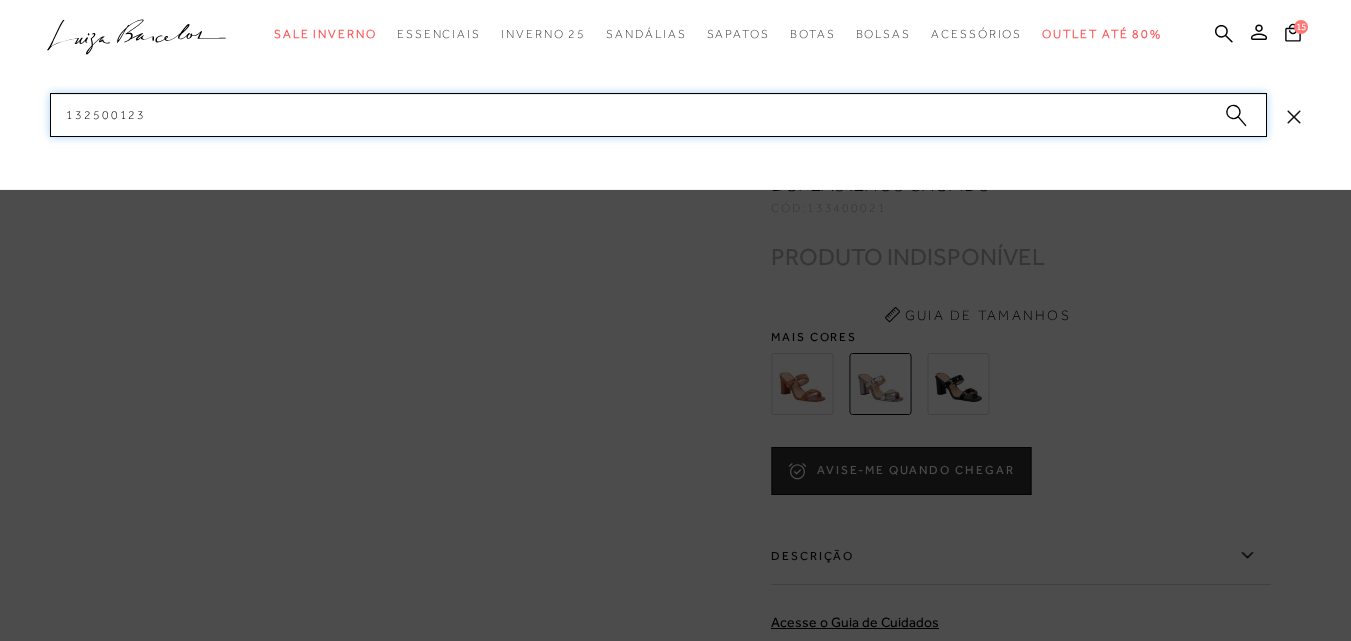 drag, startPoint x: 29, startPoint y: 129, endPoint x: 11, endPoint y: 135, distance: 18.973665 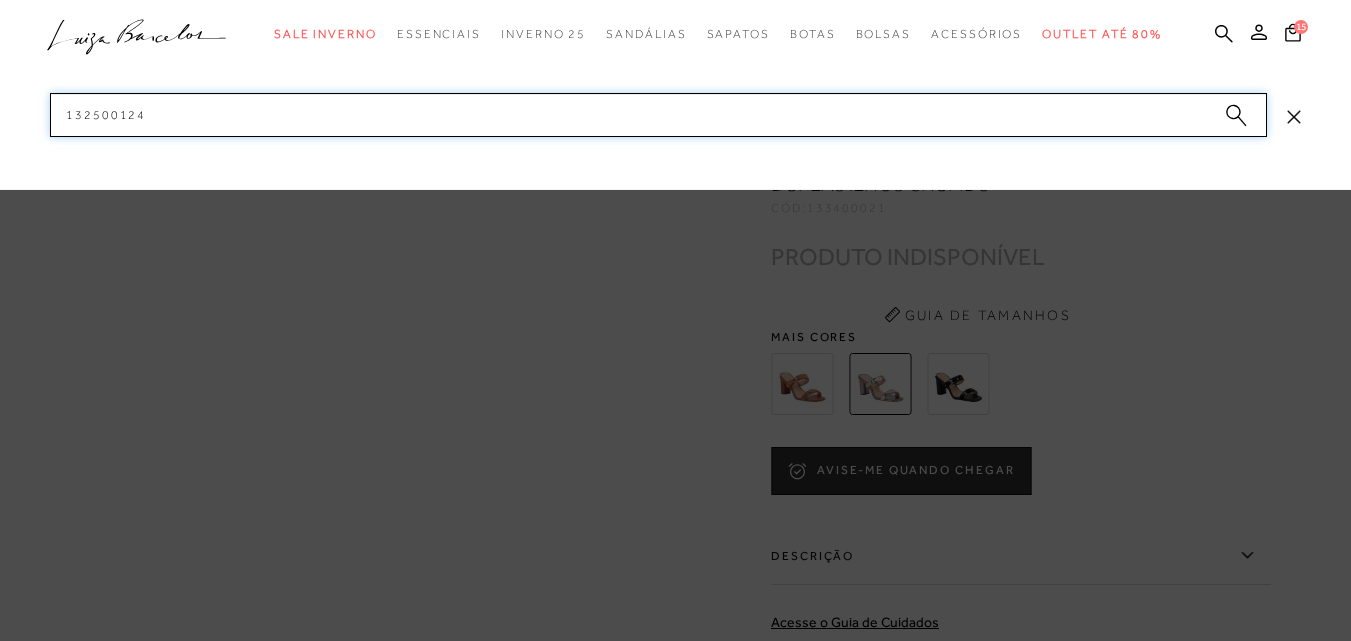 drag, startPoint x: 105, startPoint y: 111, endPoint x: 75, endPoint y: 112, distance: 30.016663 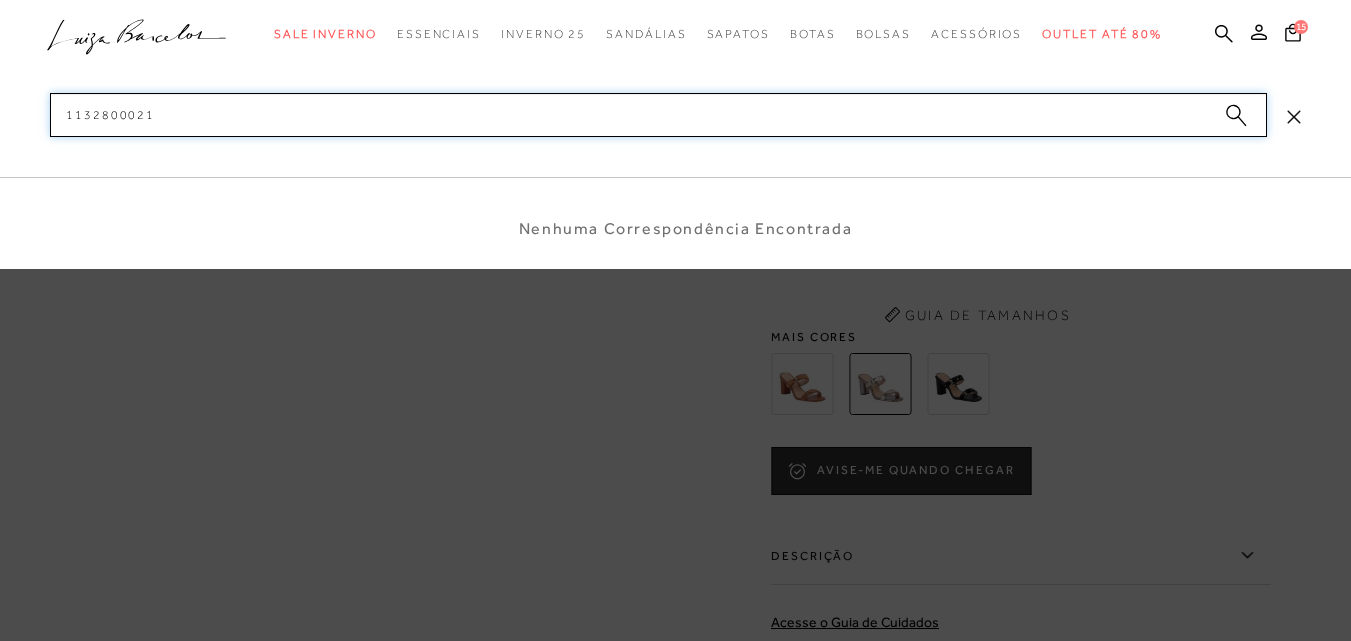 drag, startPoint x: 168, startPoint y: 112, endPoint x: 28, endPoint y: 118, distance: 140.12851 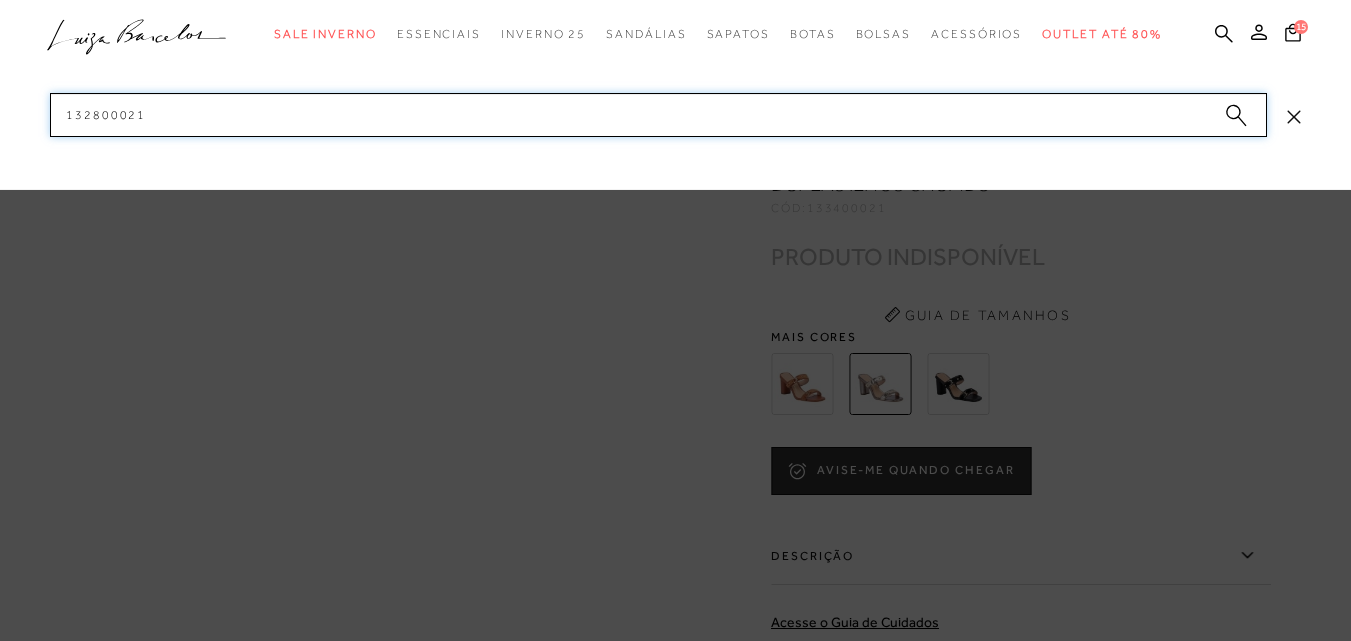 drag, startPoint x: 136, startPoint y: 114, endPoint x: 29, endPoint y: 119, distance: 107.11676 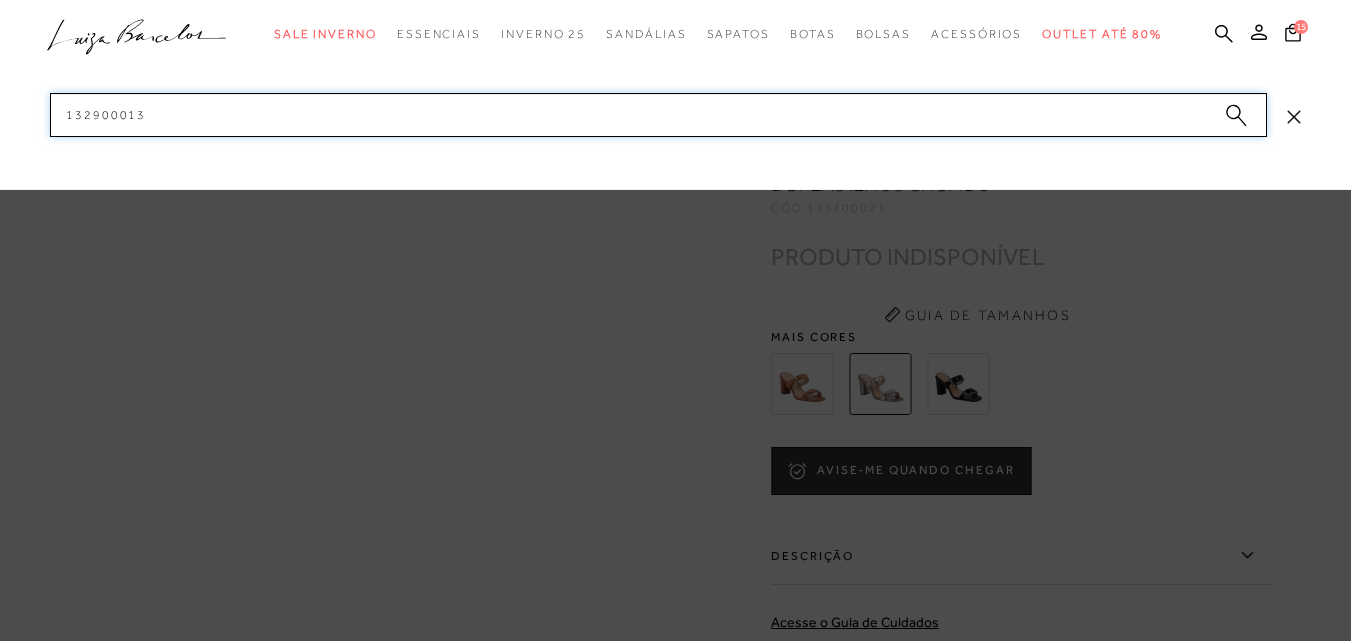drag, startPoint x: 72, startPoint y: 120, endPoint x: 6, endPoint y: 117, distance: 66.068146 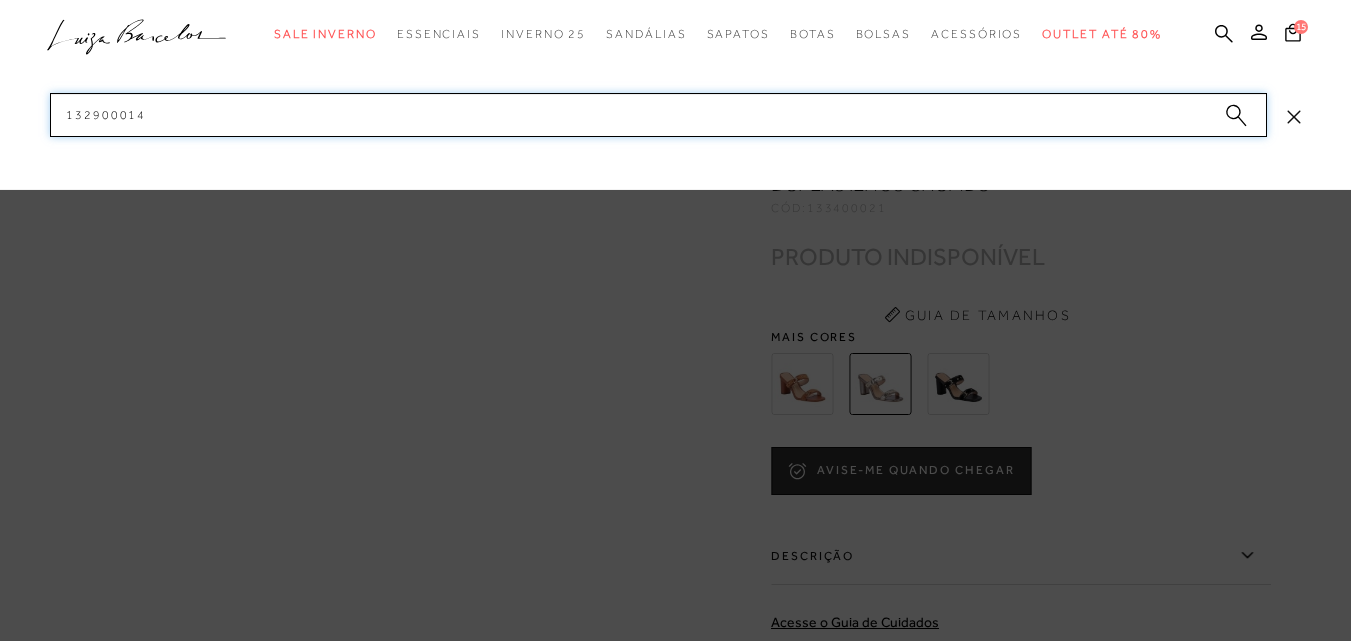 drag, startPoint x: 161, startPoint y: 112, endPoint x: 26, endPoint y: 112, distance: 135 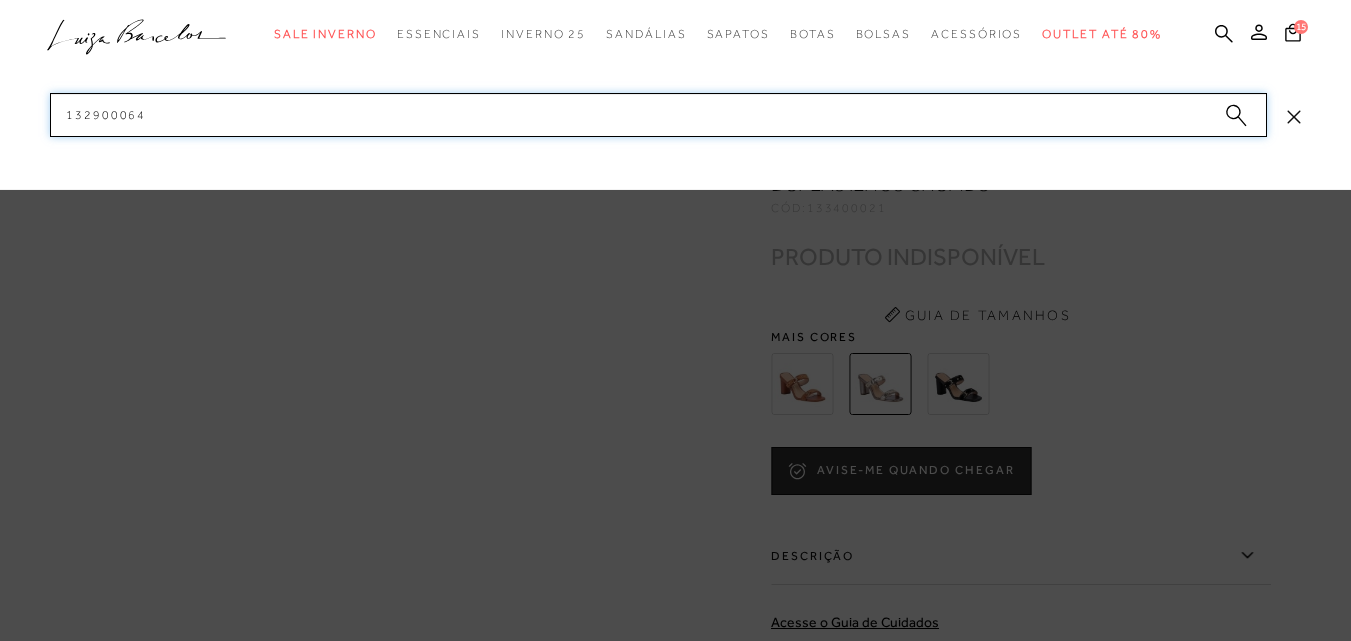 drag, startPoint x: 218, startPoint y: 93, endPoint x: 24, endPoint y: 113, distance: 195.0282 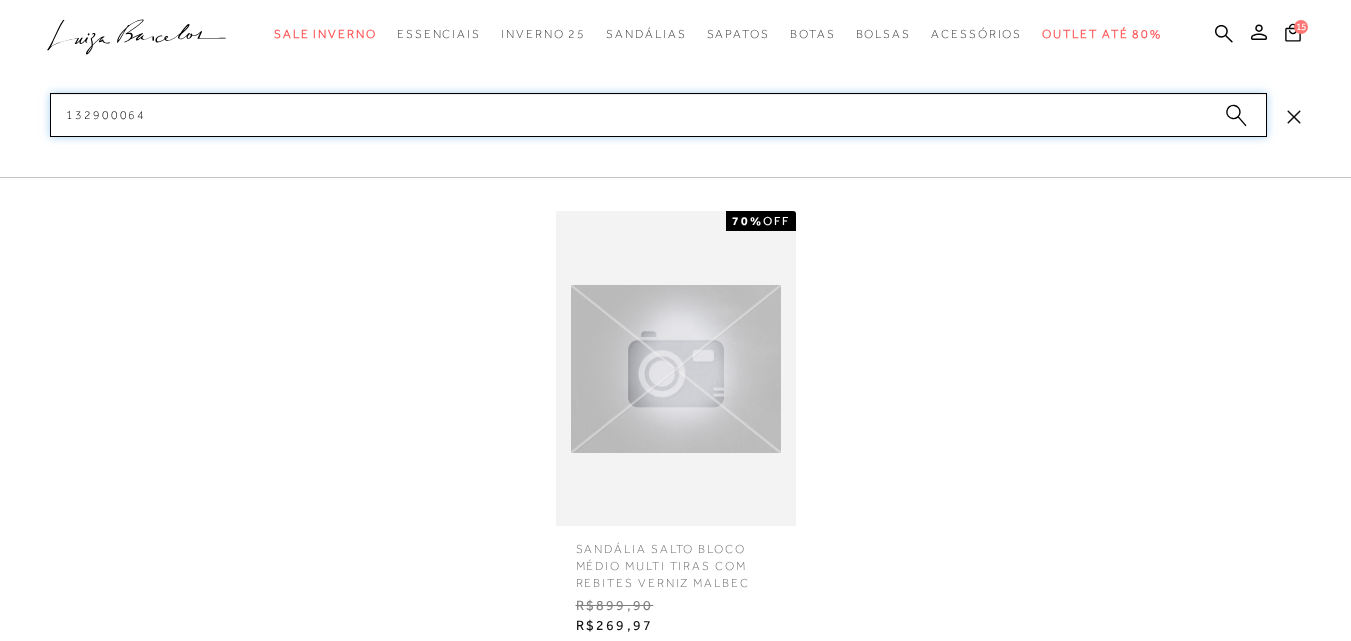 type on "132900064" 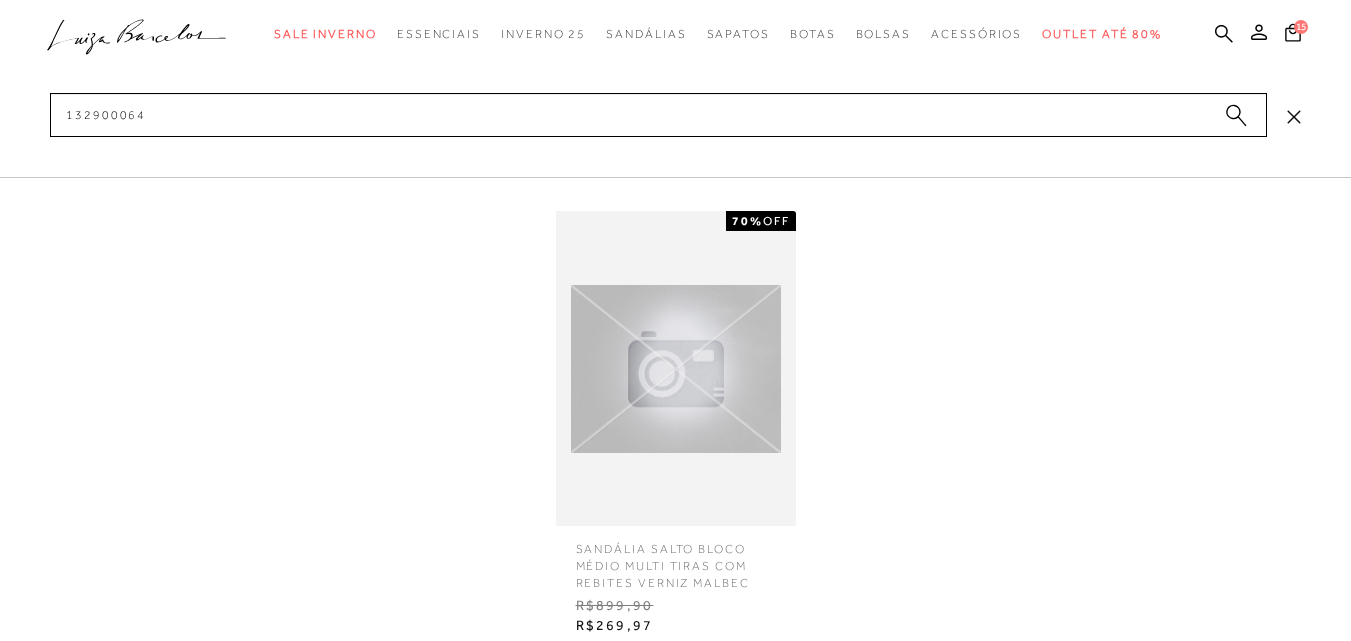 click at bounding box center (676, 369) 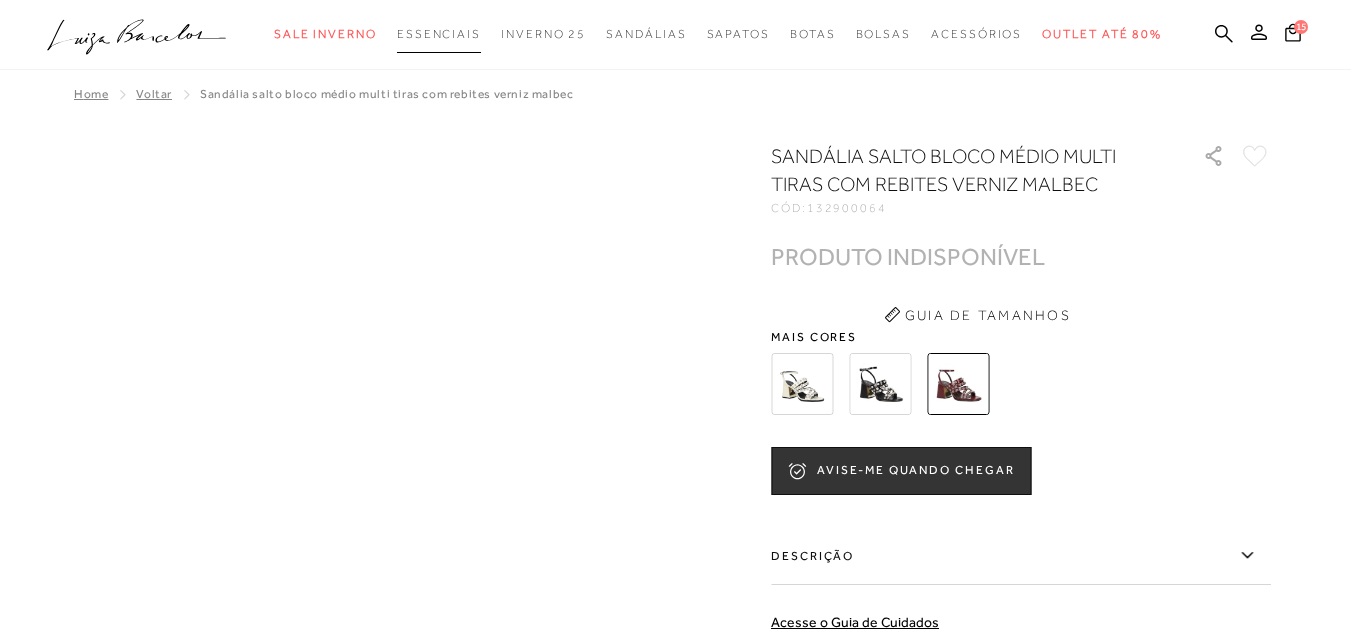 scroll, scrollTop: 0, scrollLeft: 0, axis: both 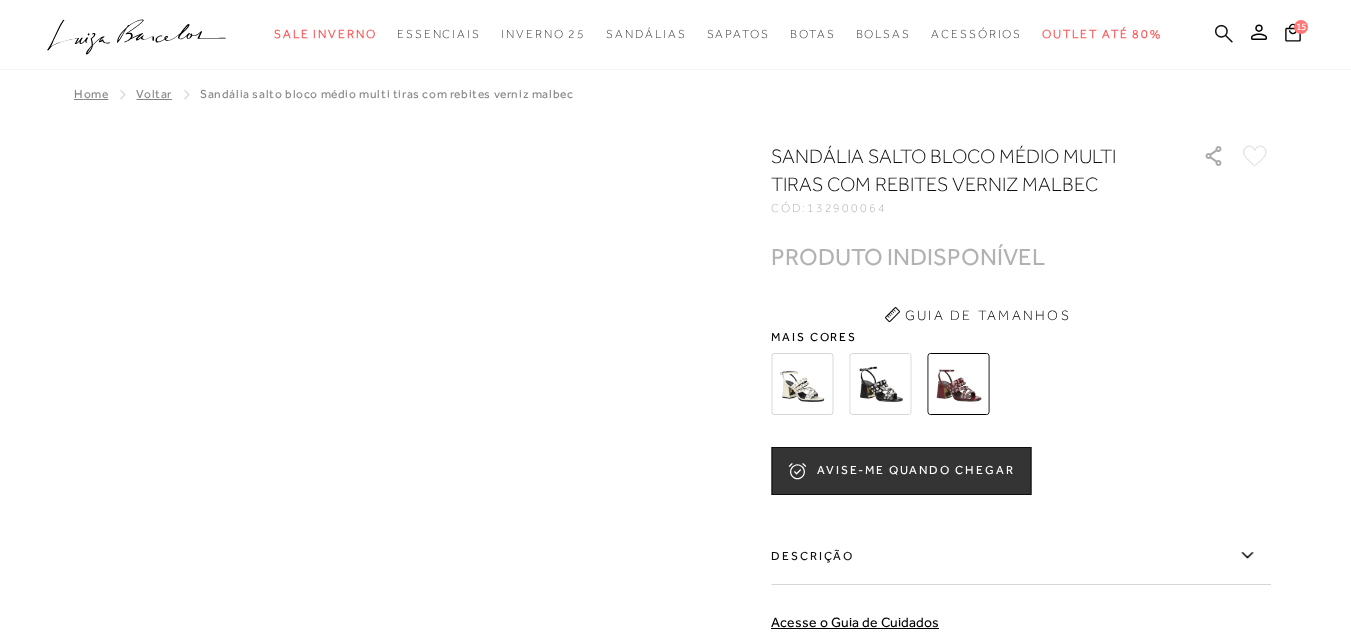 click 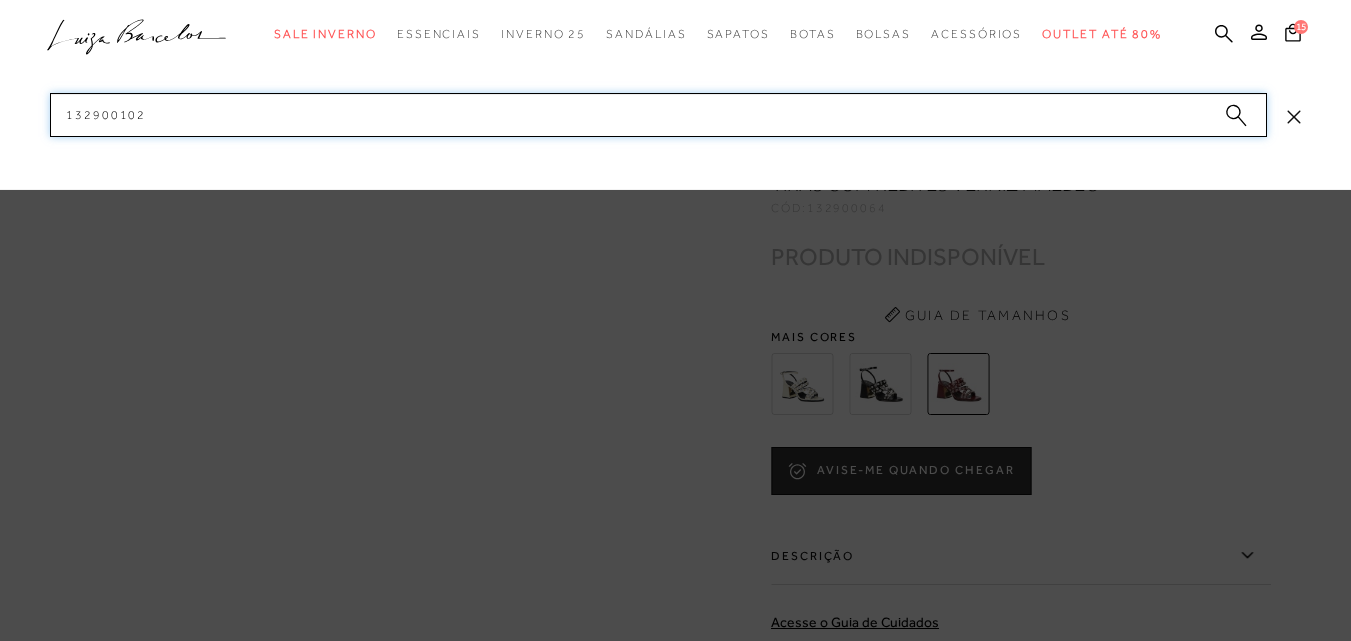 drag, startPoint x: 157, startPoint y: 111, endPoint x: 56, endPoint y: 114, distance: 101.04455 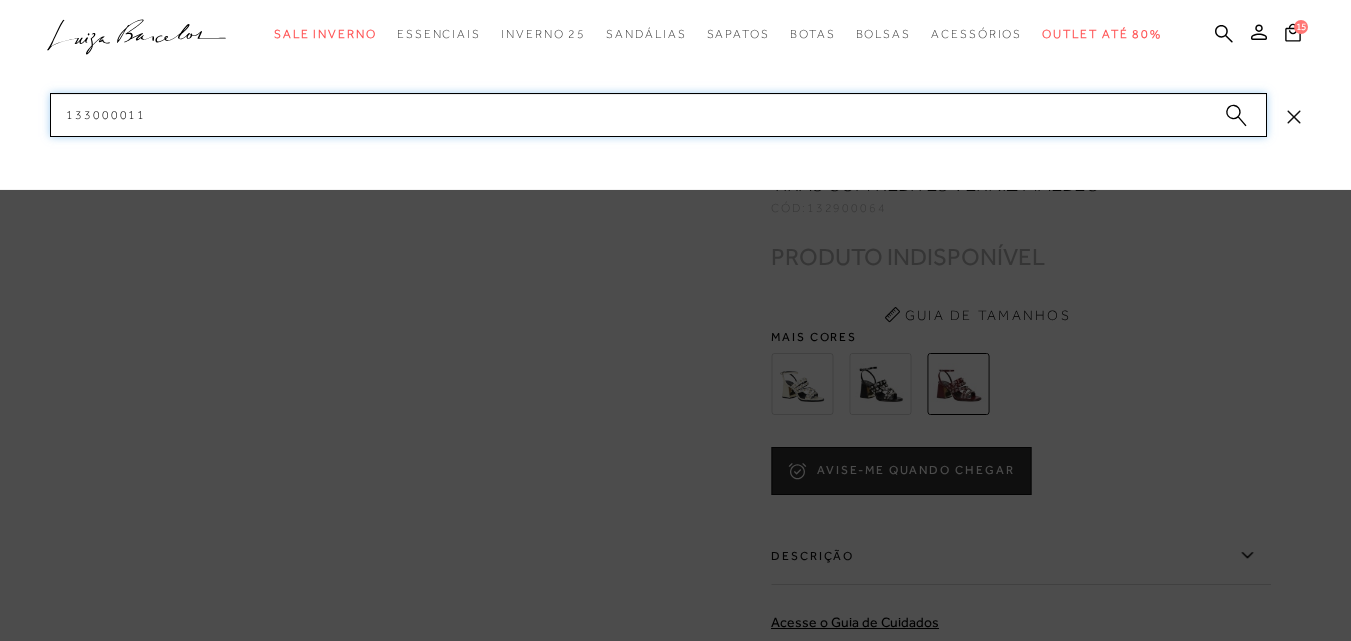 drag, startPoint x: 127, startPoint y: 119, endPoint x: 54, endPoint y: 115, distance: 73.109505 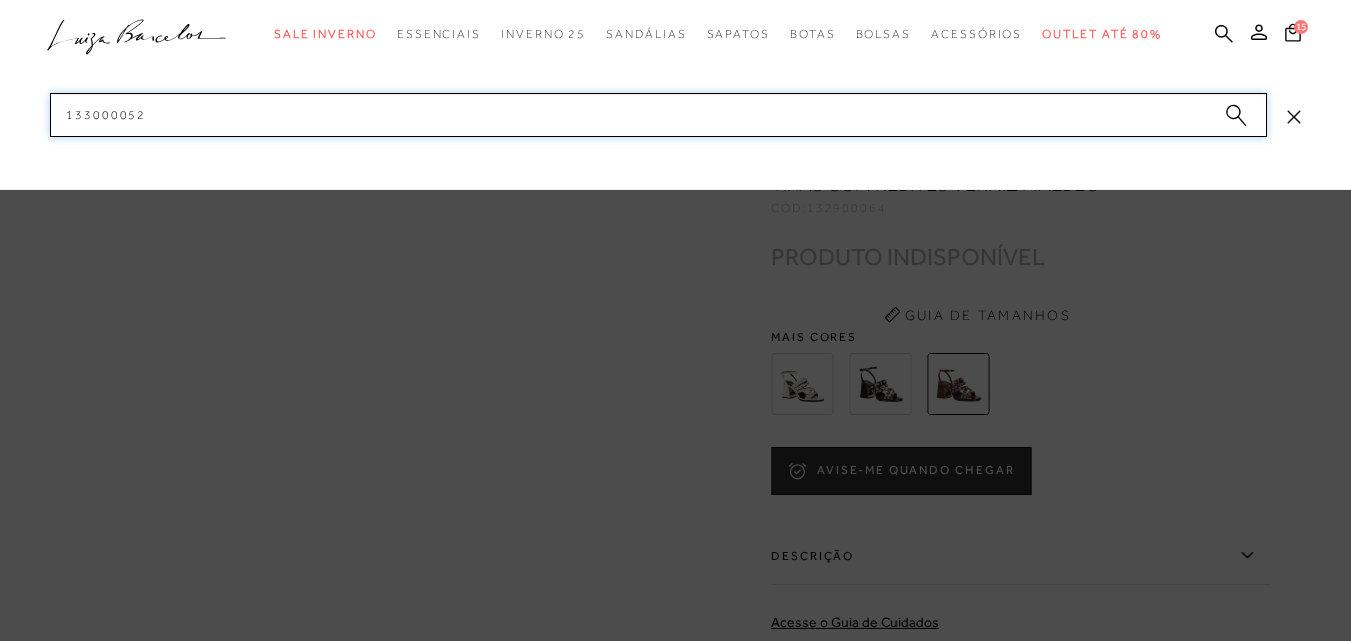drag, startPoint x: 165, startPoint y: 100, endPoint x: 27, endPoint y: 94, distance: 138.13037 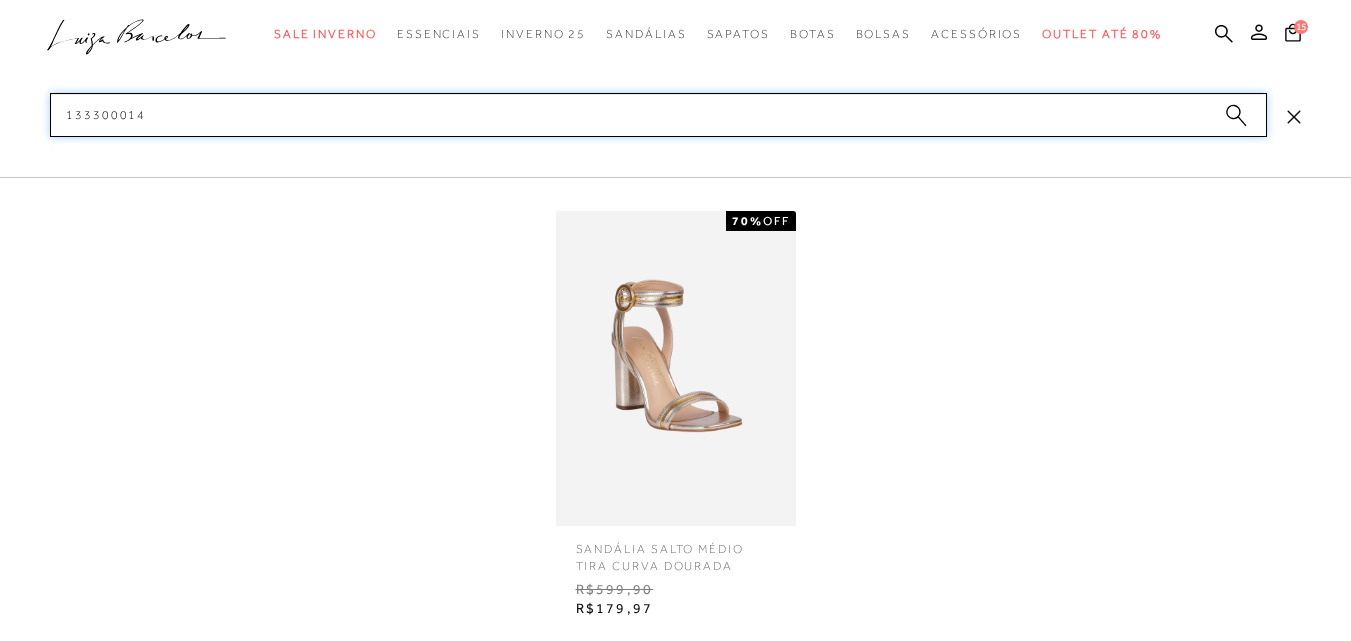 type on "133300014" 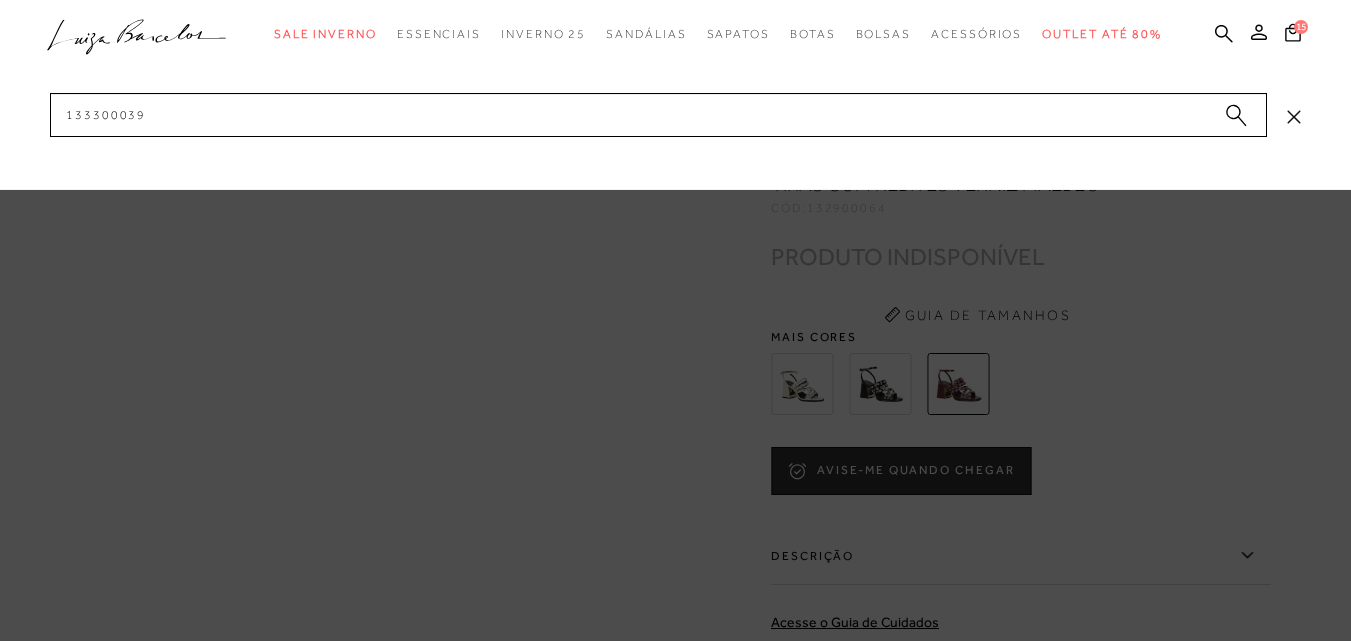 scroll, scrollTop: 0, scrollLeft: 0, axis: both 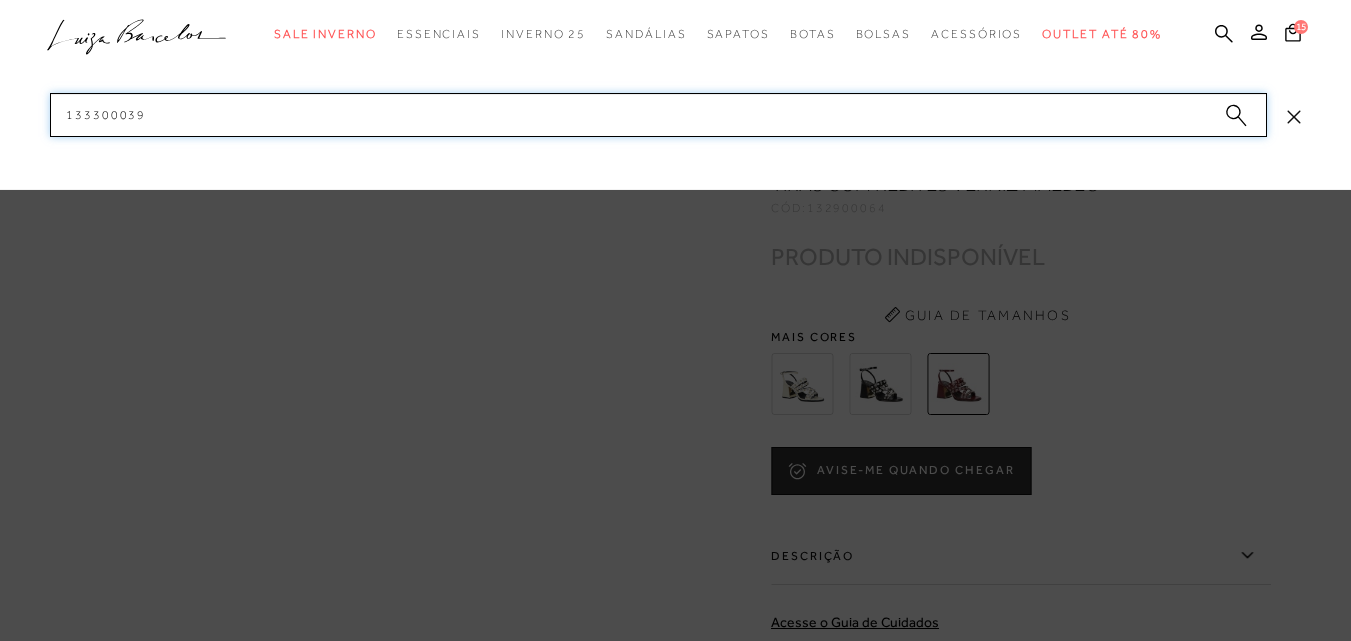 paste on "53" 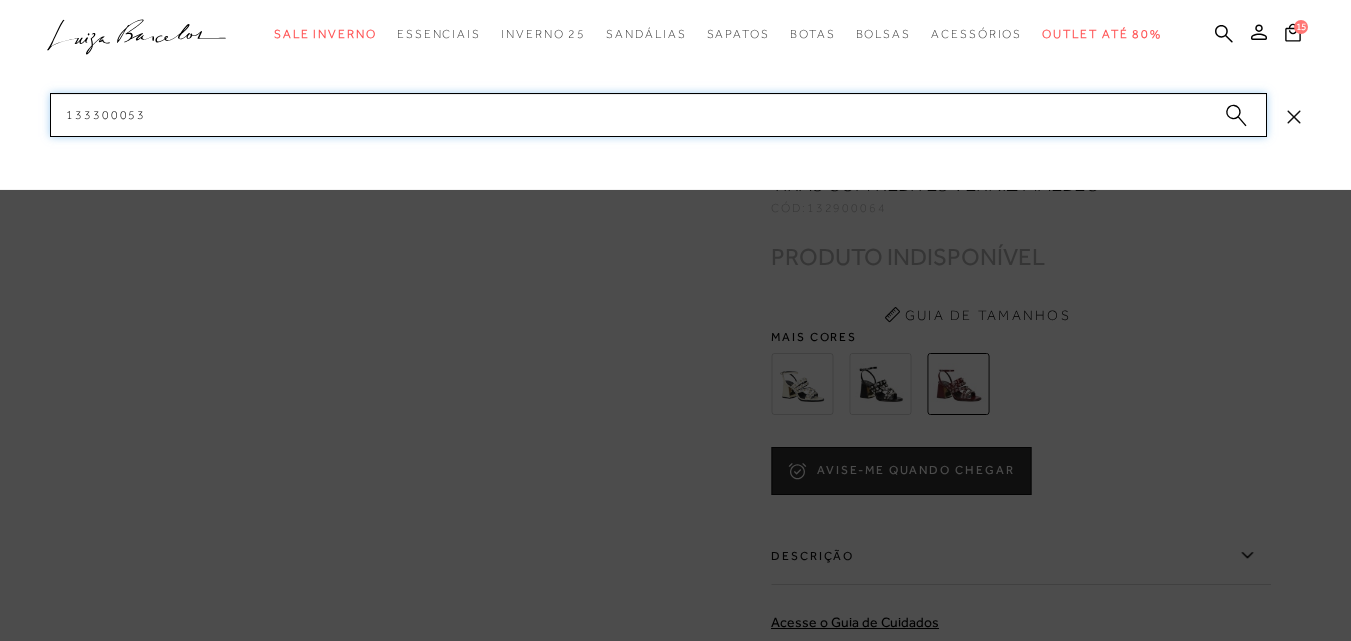 click on "133300053" at bounding box center (658, 115) 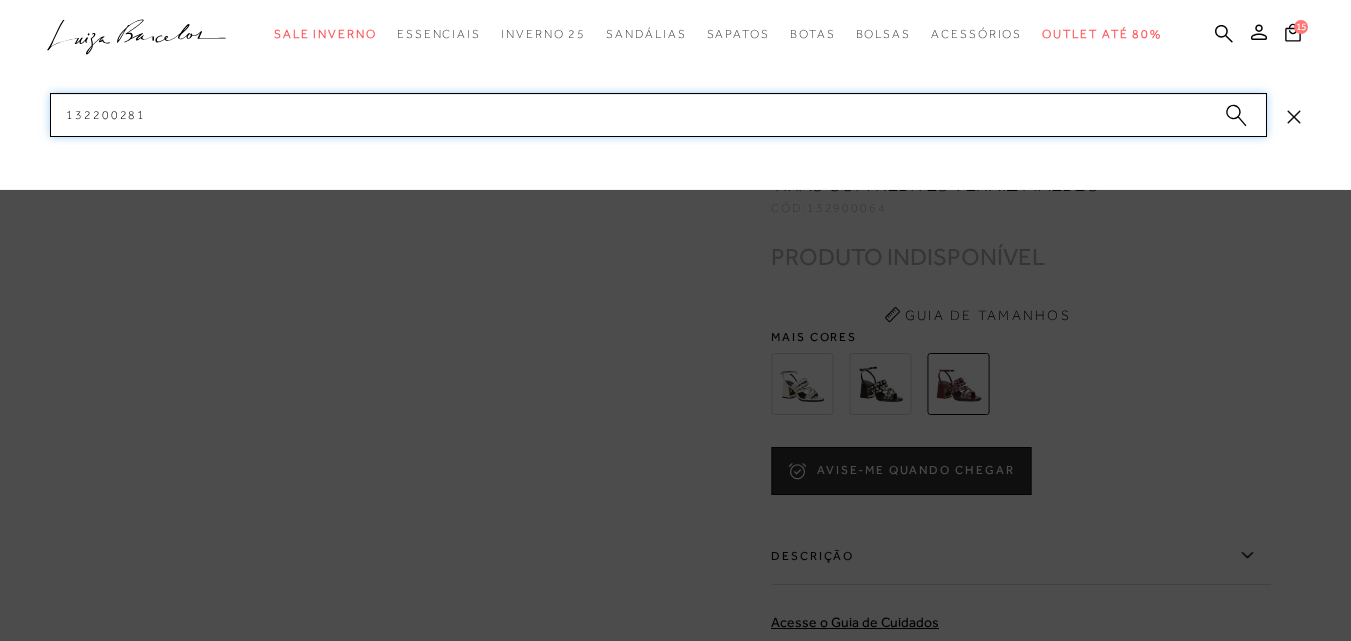 drag, startPoint x: 177, startPoint y: 103, endPoint x: 50, endPoint y: 109, distance: 127.141655 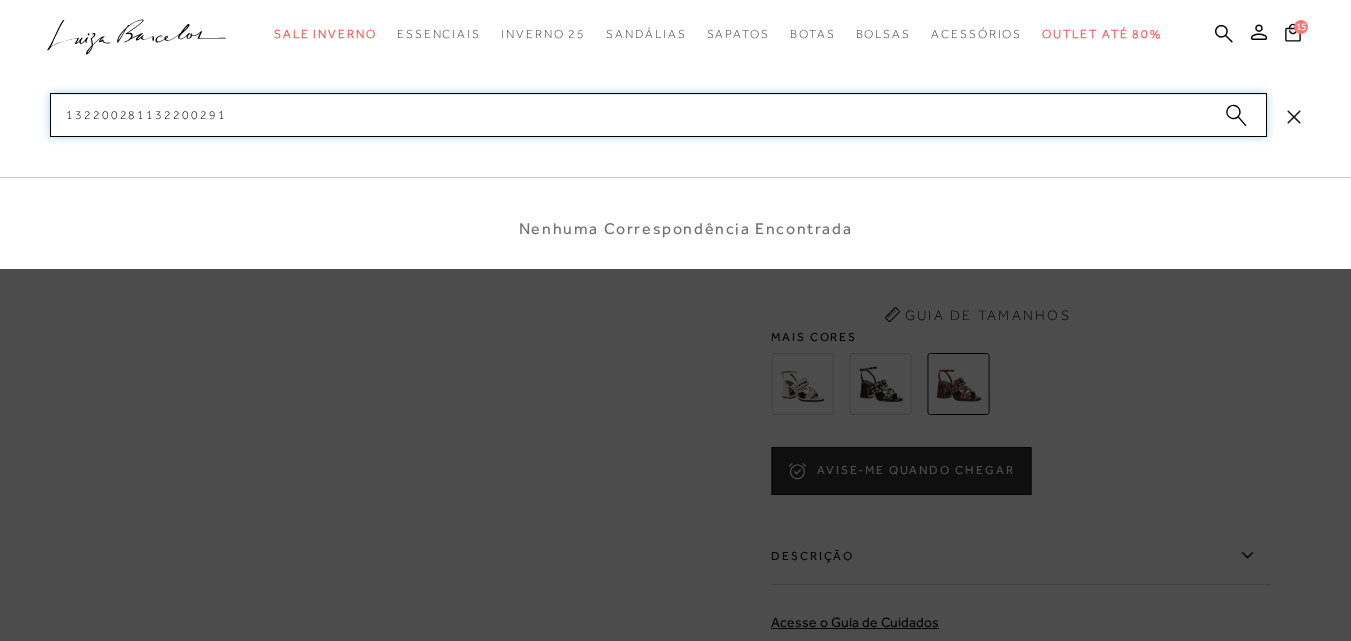 drag, startPoint x: 258, startPoint y: 113, endPoint x: 42, endPoint y: 104, distance: 216.18742 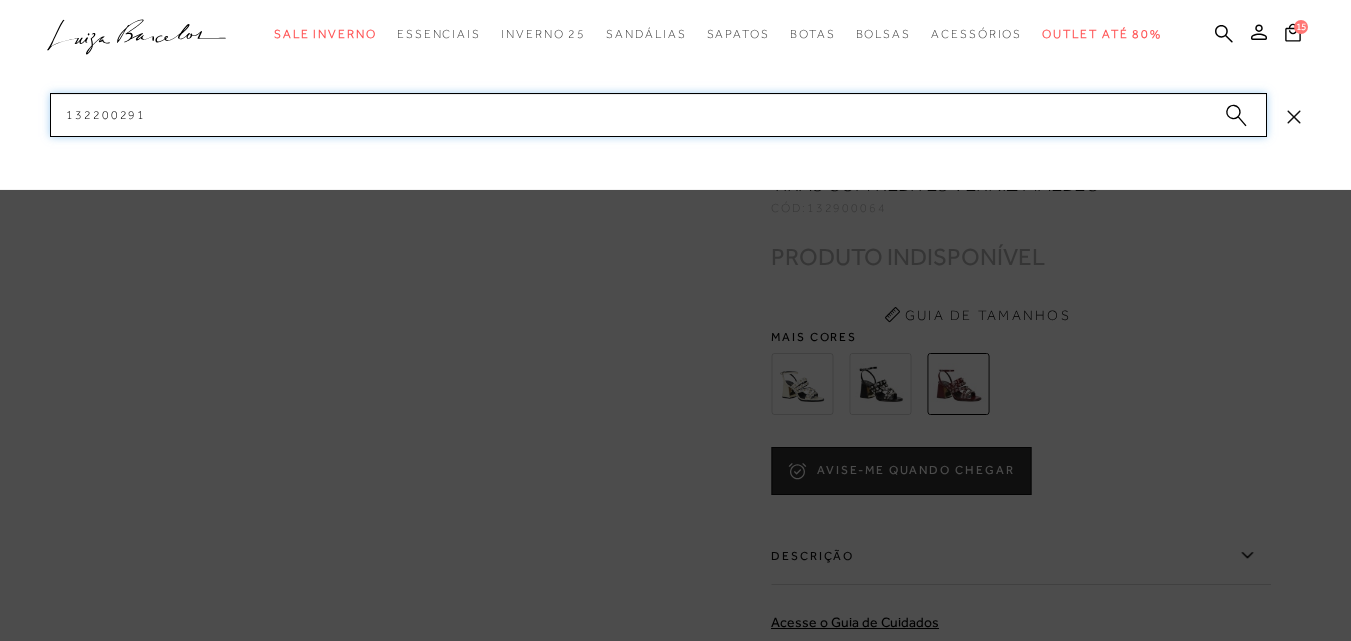 paste on "2" 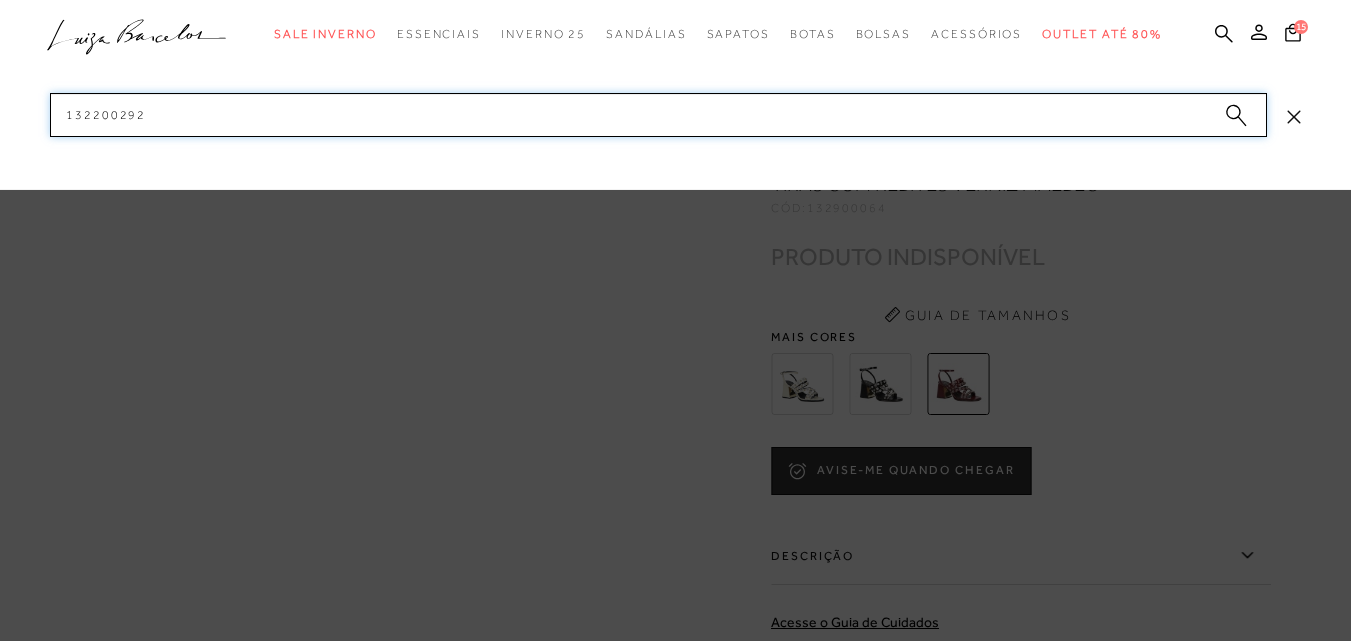 drag, startPoint x: 135, startPoint y: 114, endPoint x: 47, endPoint y: 109, distance: 88.14193 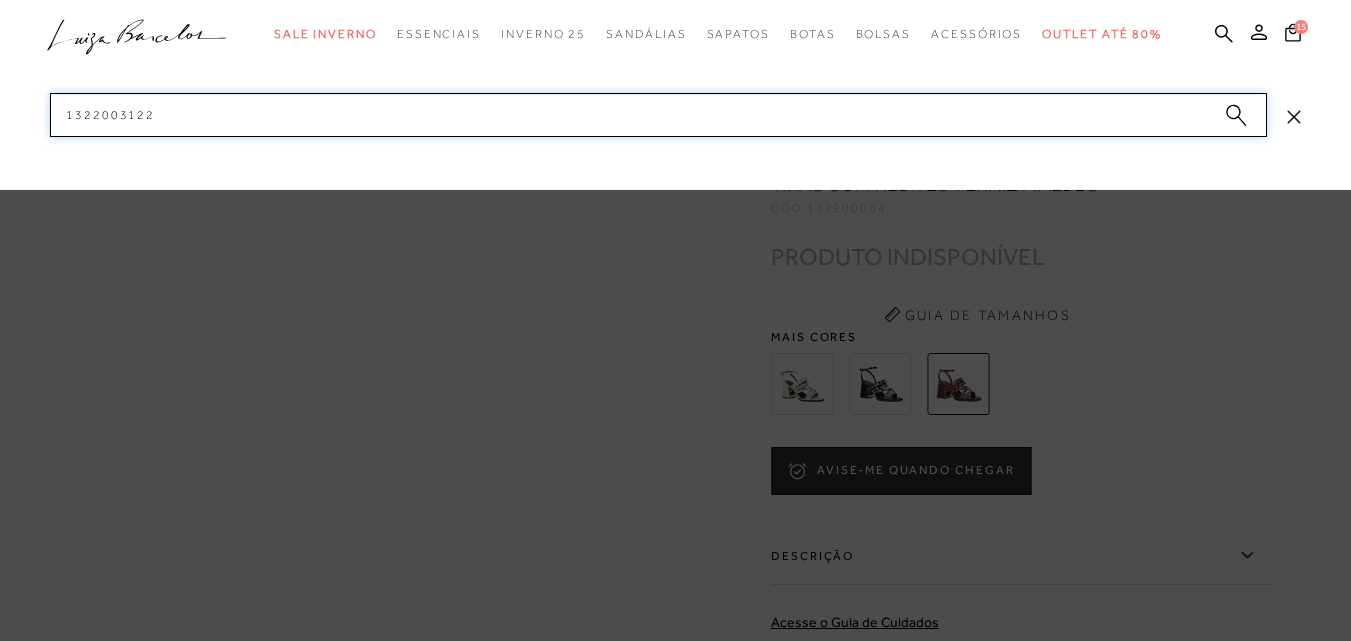 drag, startPoint x: 55, startPoint y: 105, endPoint x: 41, endPoint y: 104, distance: 14.035668 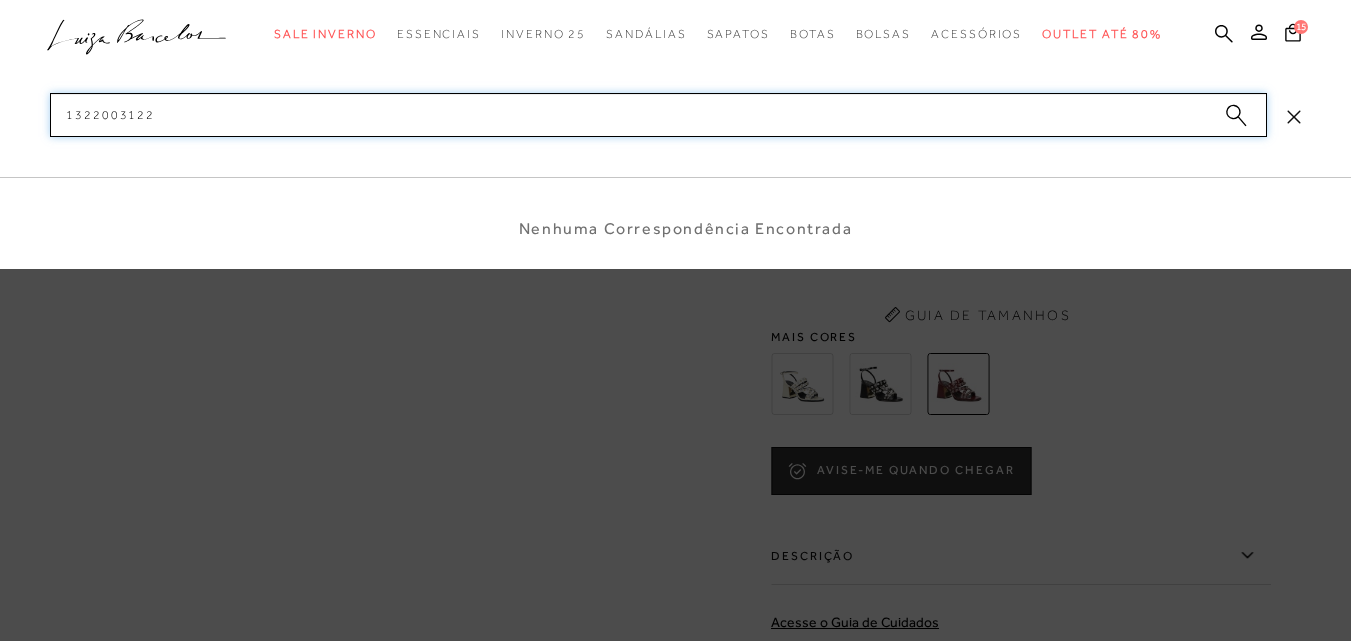 paste 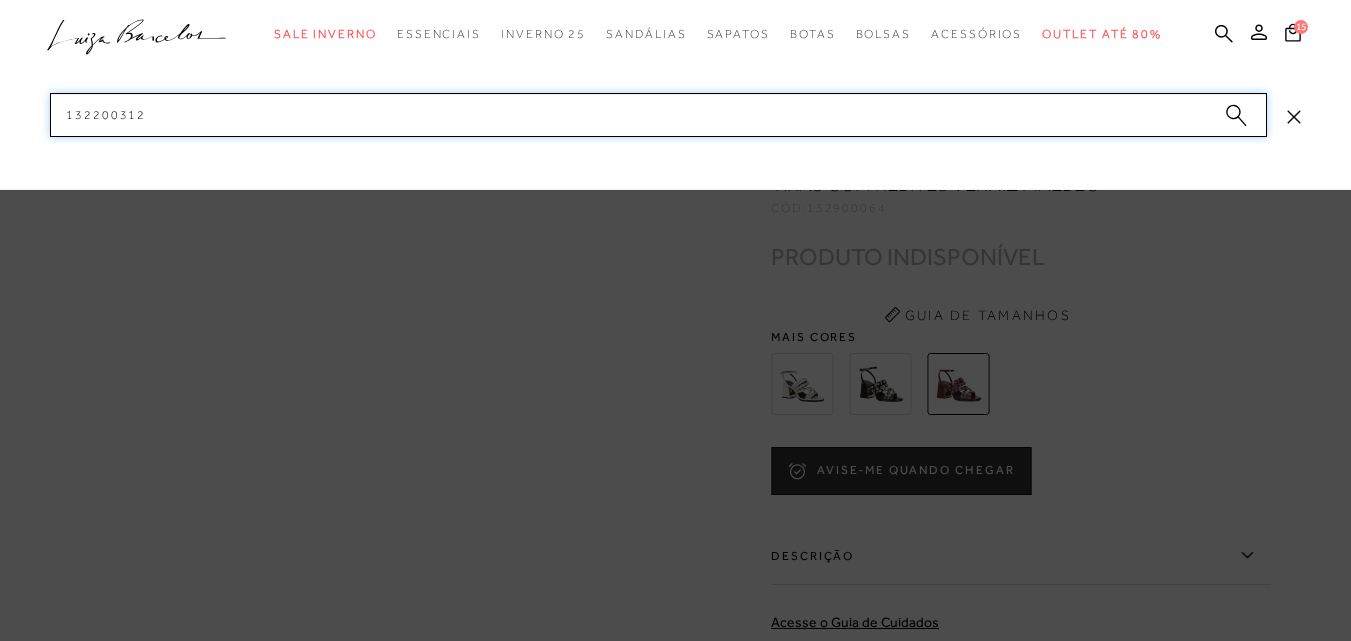 drag, startPoint x: 122, startPoint y: 121, endPoint x: 29, endPoint y: 117, distance: 93.08598 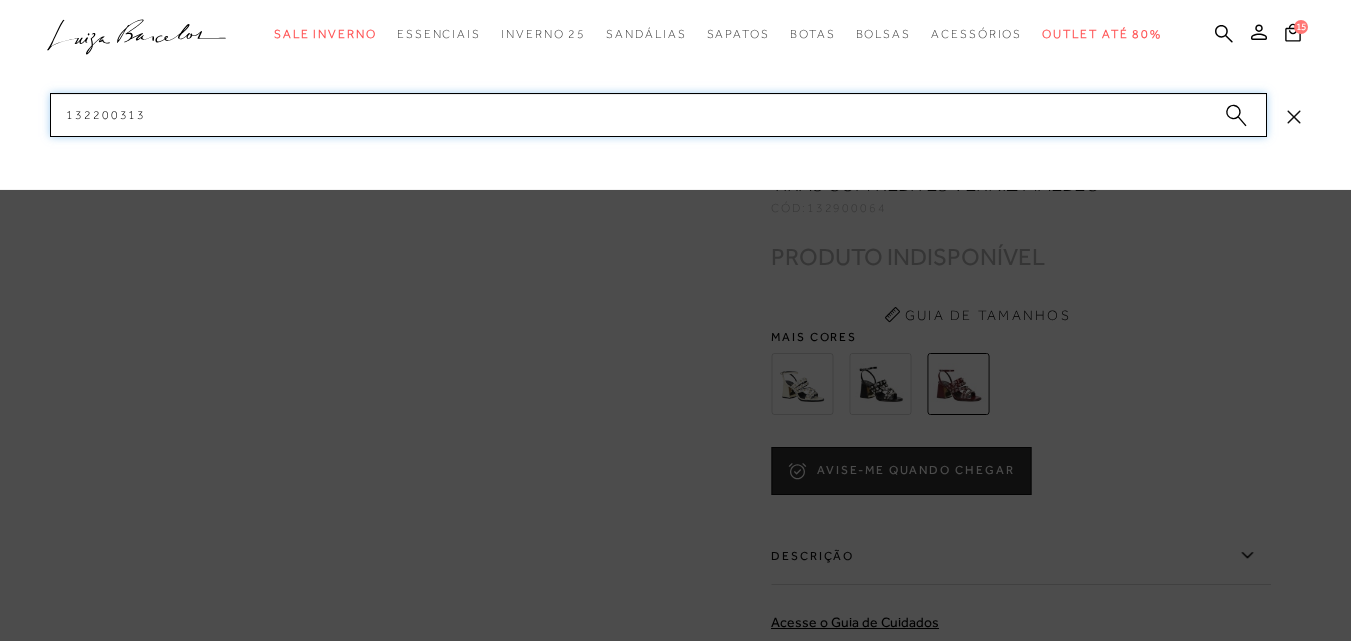 paste on "4" 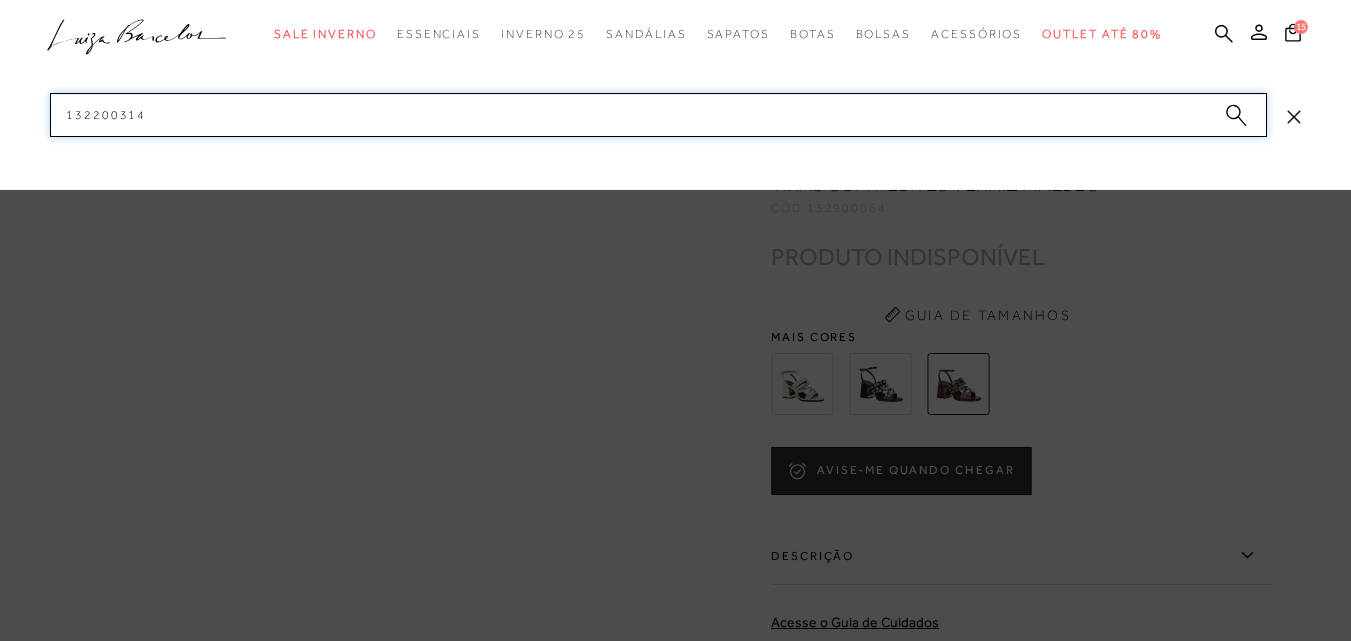 drag, startPoint x: 152, startPoint y: 112, endPoint x: 41, endPoint y: 112, distance: 111 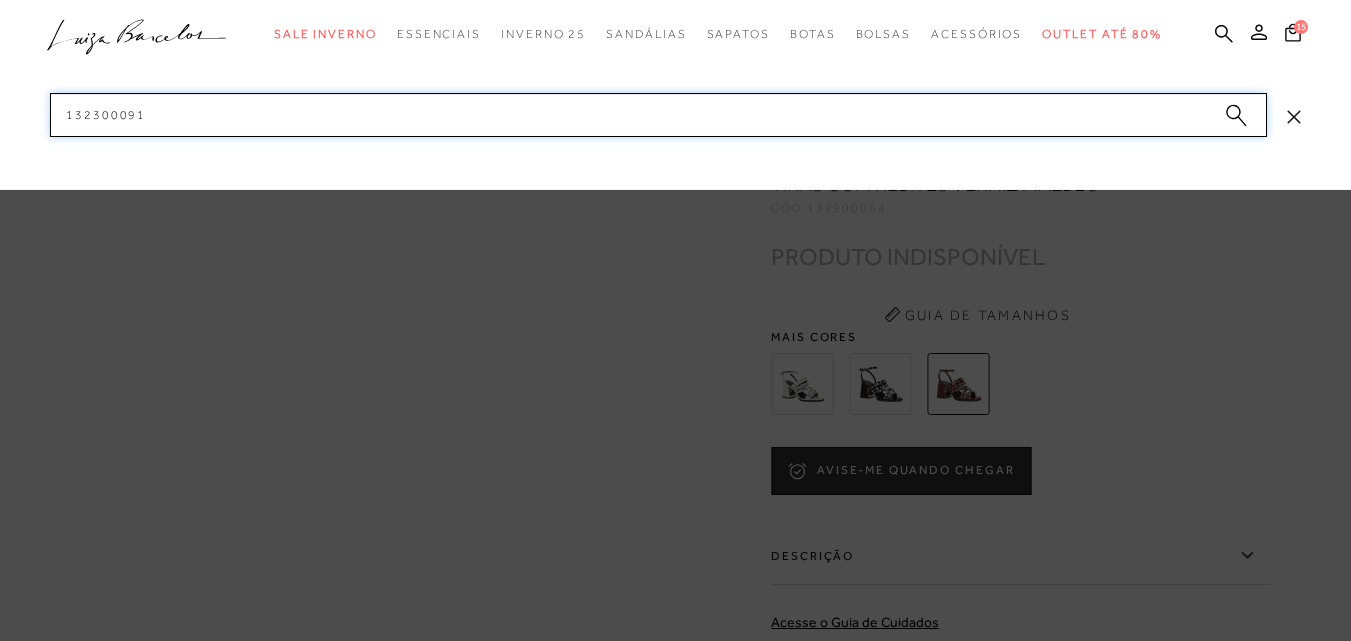 paste on "40003" 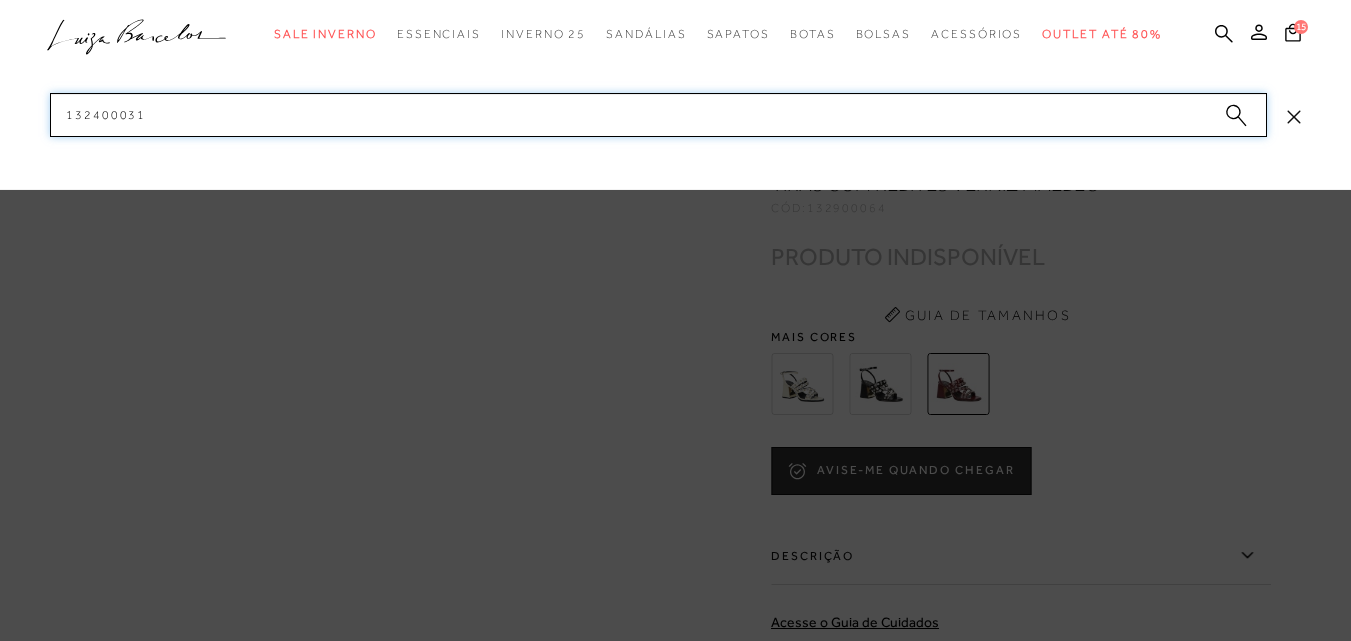 drag, startPoint x: 156, startPoint y: 114, endPoint x: 50, endPoint y: 108, distance: 106.16968 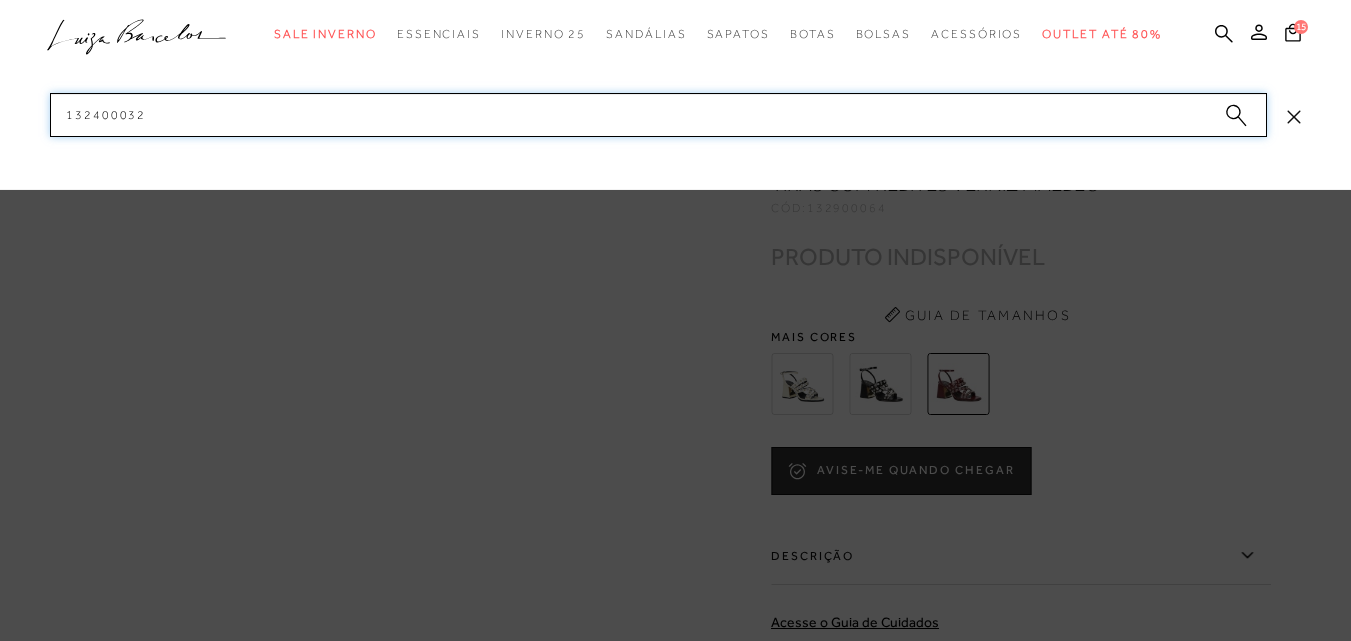 paste on "3" 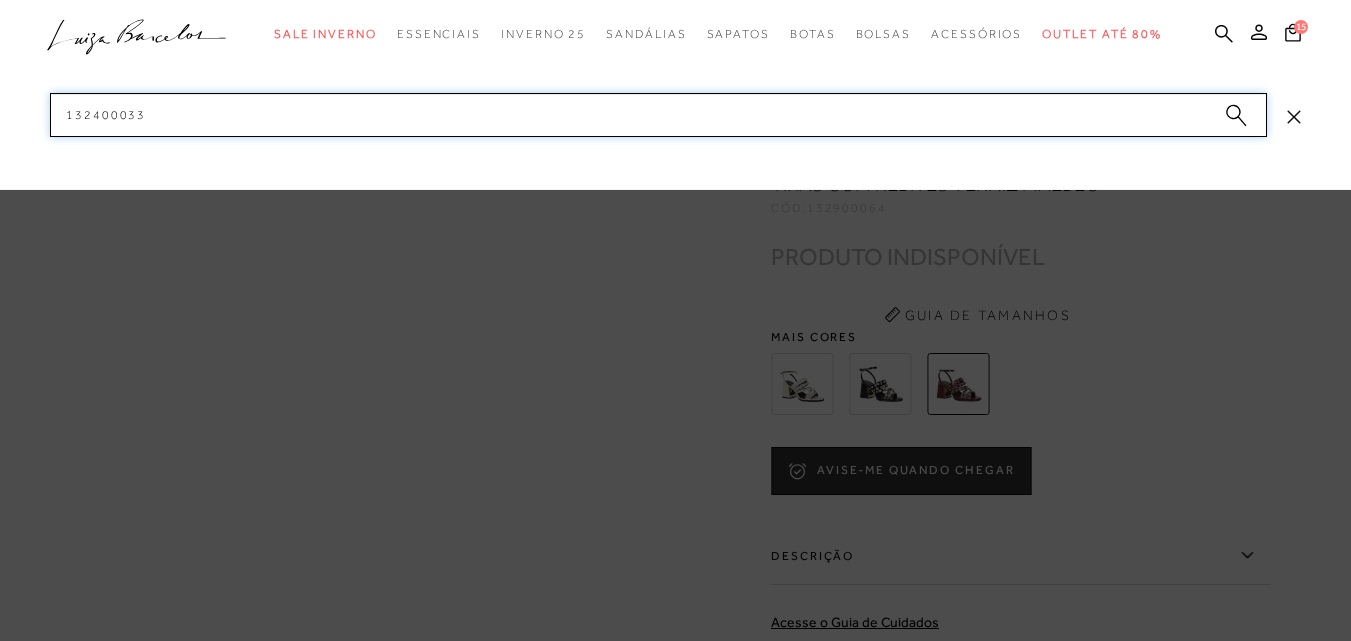 drag, startPoint x: 182, startPoint y: 113, endPoint x: 38, endPoint y: 109, distance: 144.05554 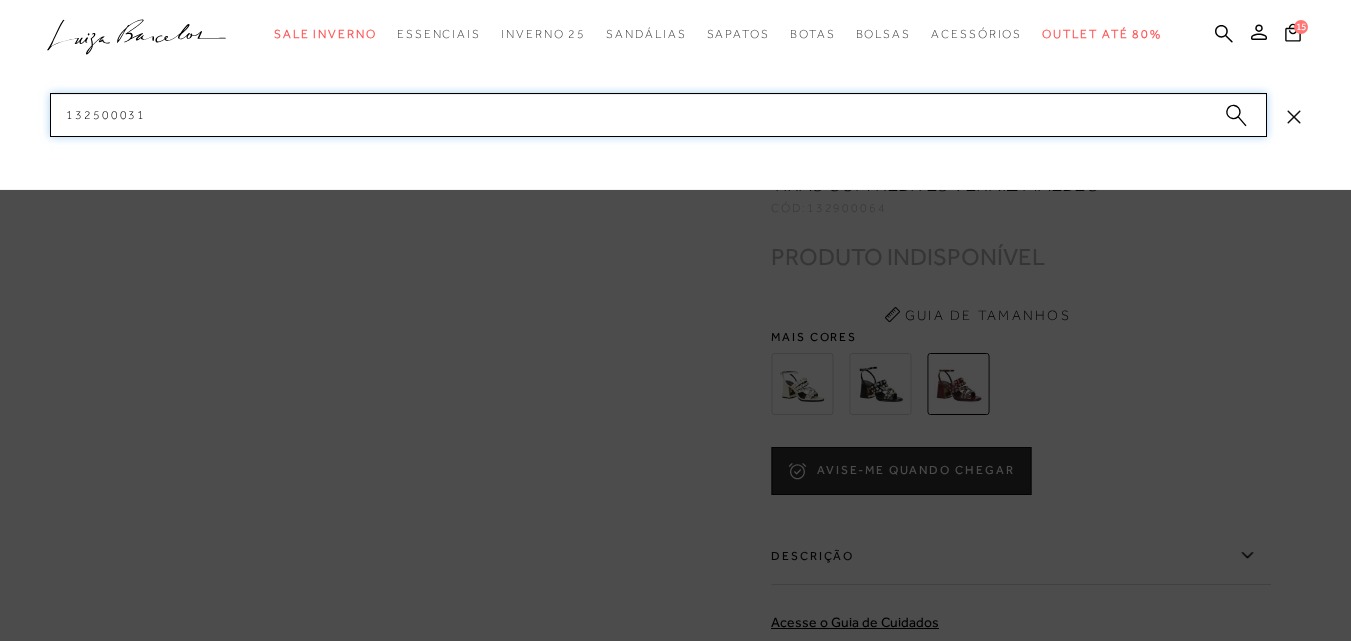 drag, startPoint x: 177, startPoint y: 116, endPoint x: 34, endPoint y: 106, distance: 143.34923 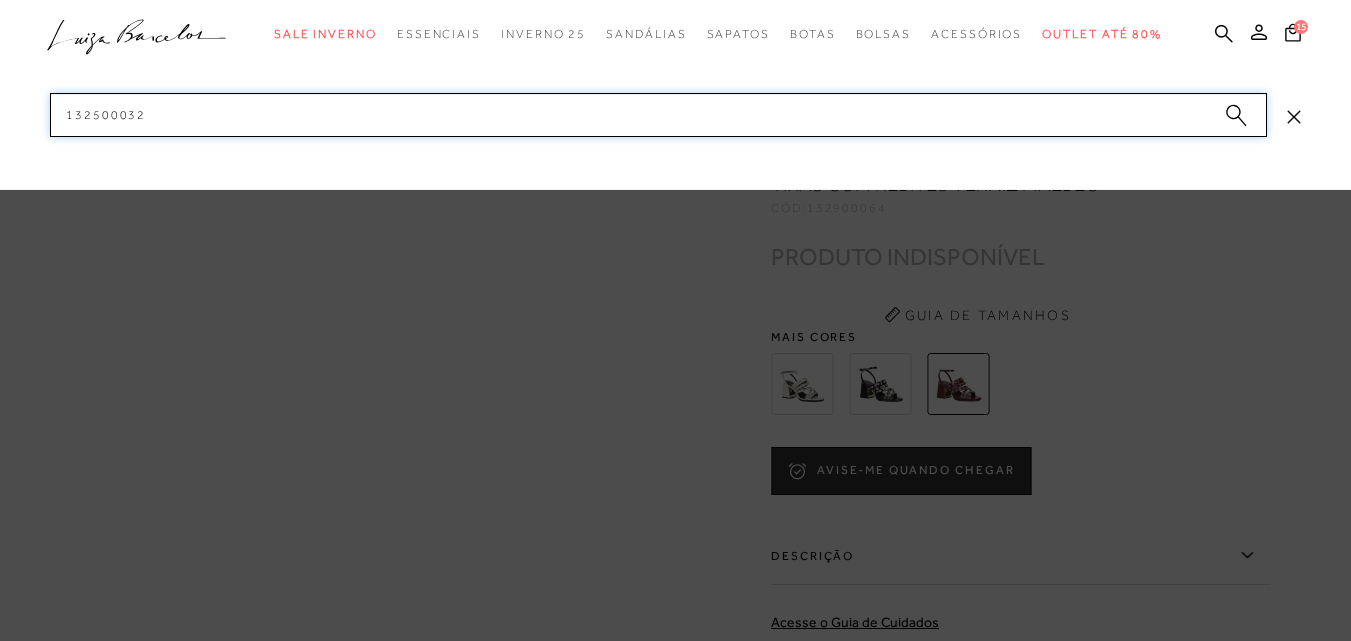 drag, startPoint x: 144, startPoint y: 105, endPoint x: 34, endPoint y: 106, distance: 110.00455 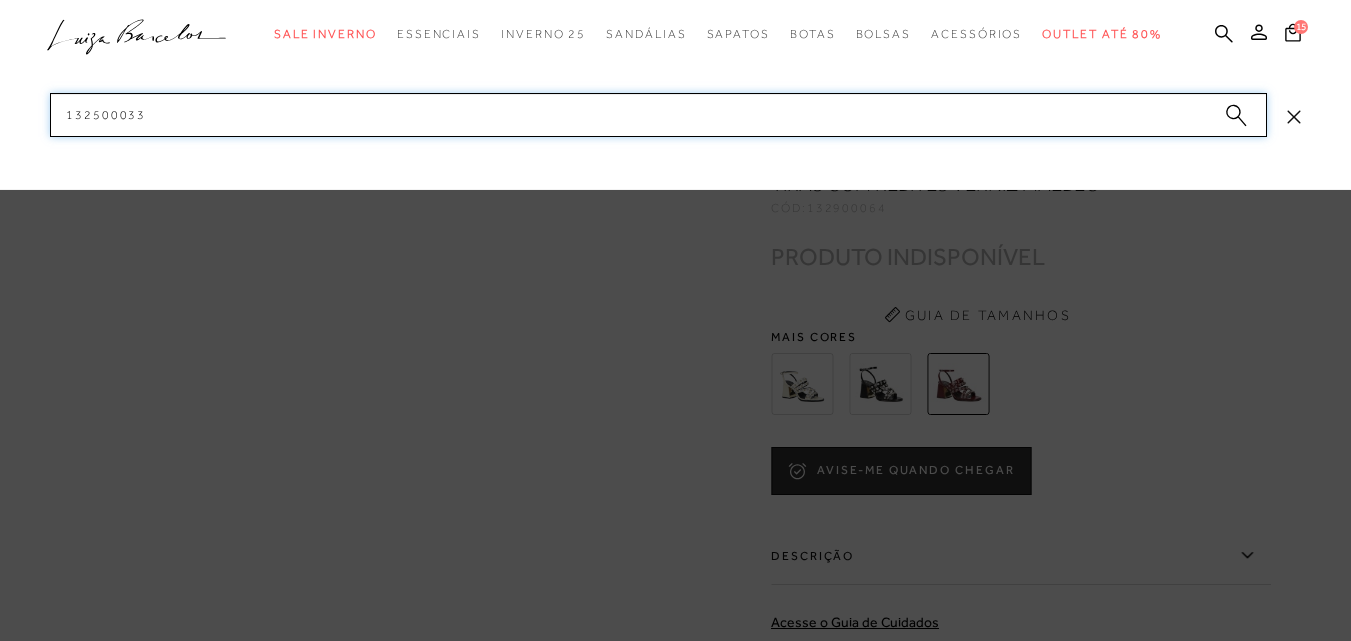 drag, startPoint x: 126, startPoint y: 116, endPoint x: 25, endPoint y: 95, distance: 103.16007 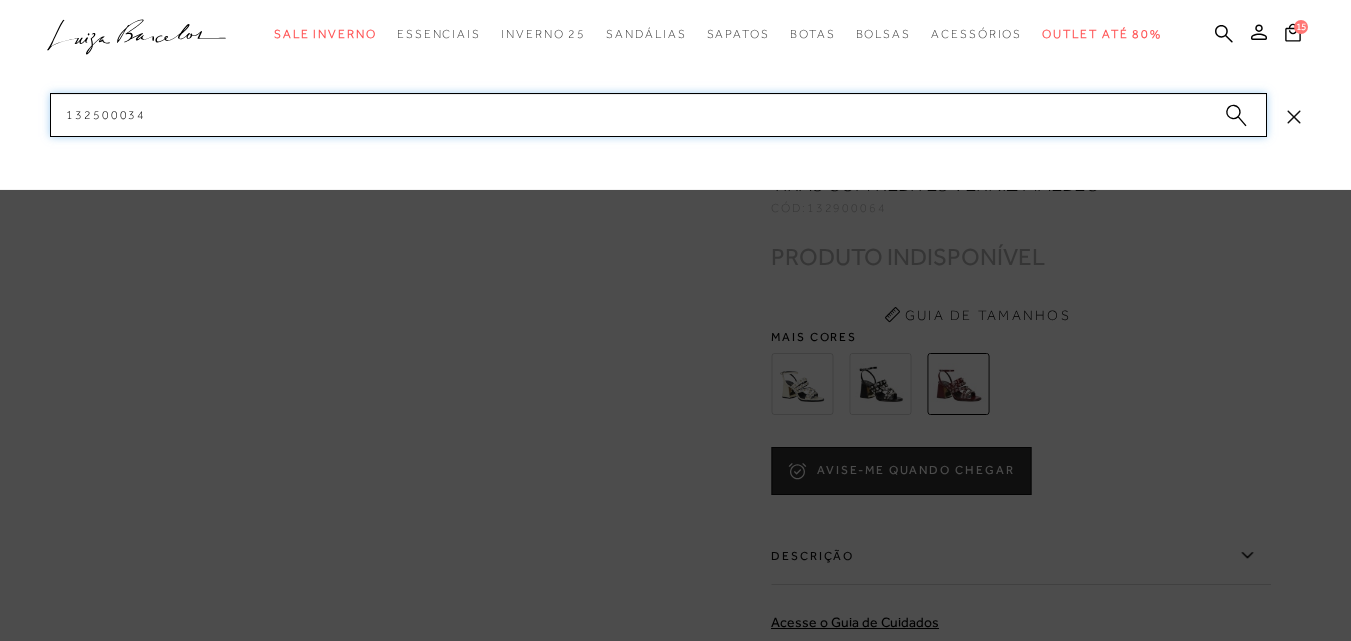drag, startPoint x: 47, startPoint y: 106, endPoint x: 0, endPoint y: 101, distance: 47.26521 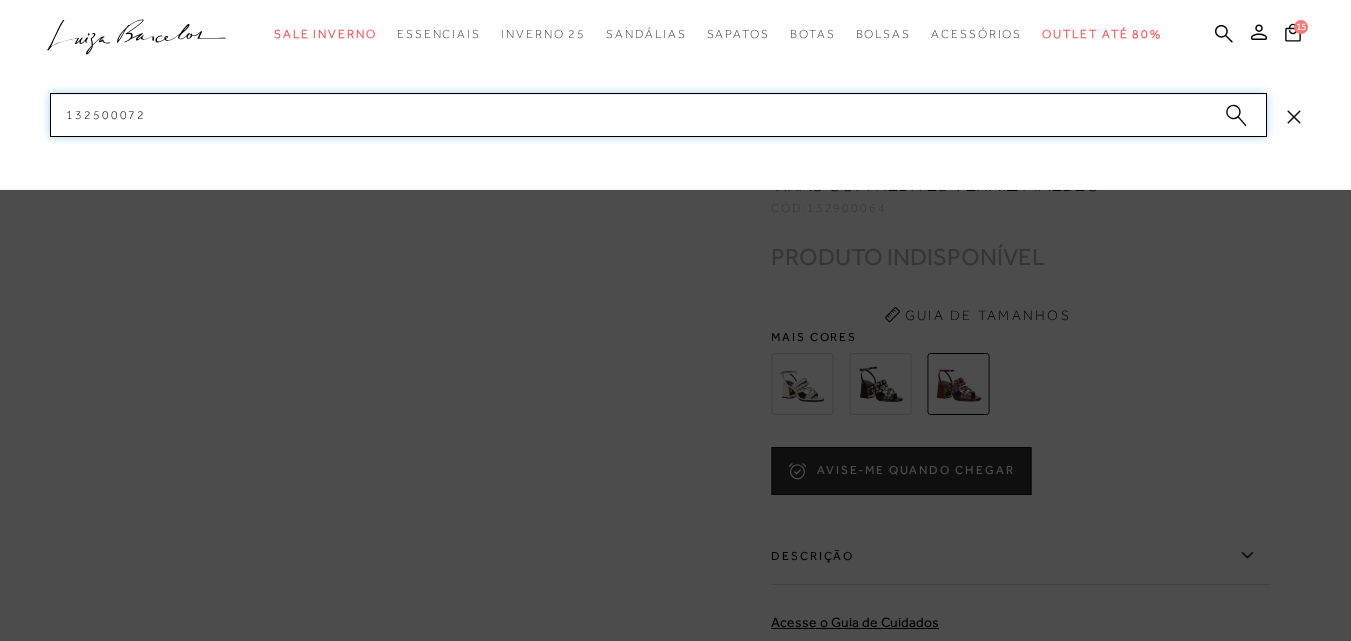 drag, startPoint x: 190, startPoint y: 112, endPoint x: 20, endPoint y: 107, distance: 170.07352 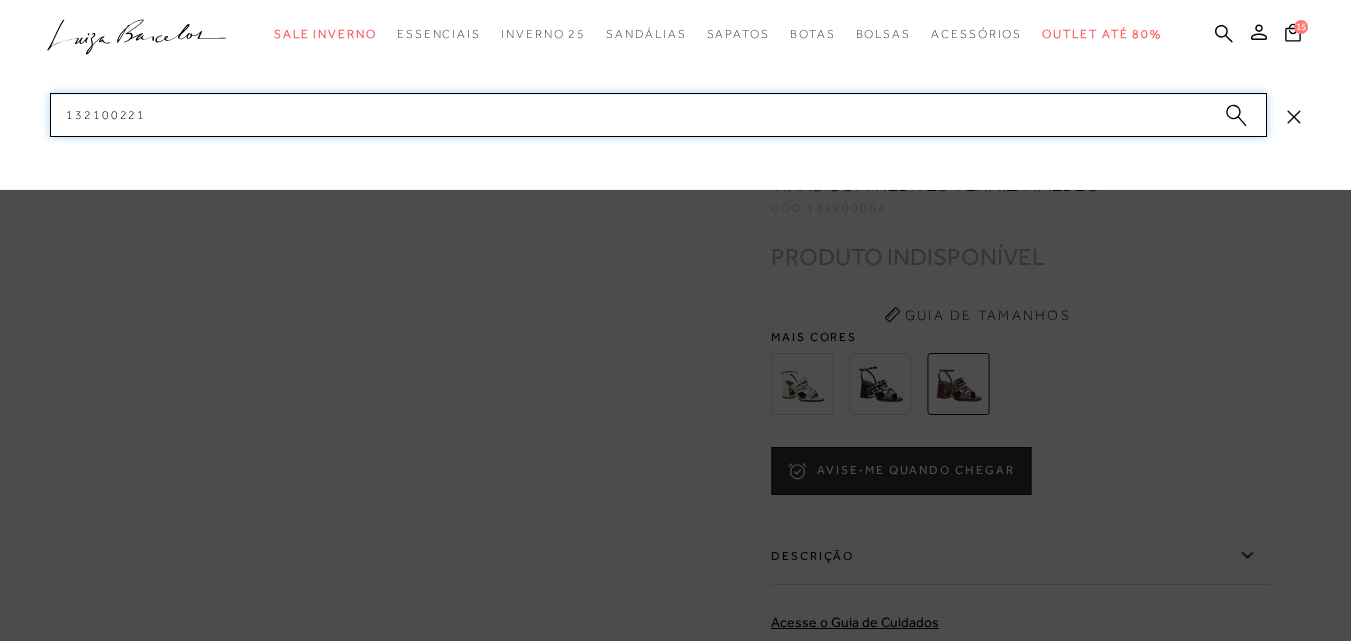 paste on "132100223" 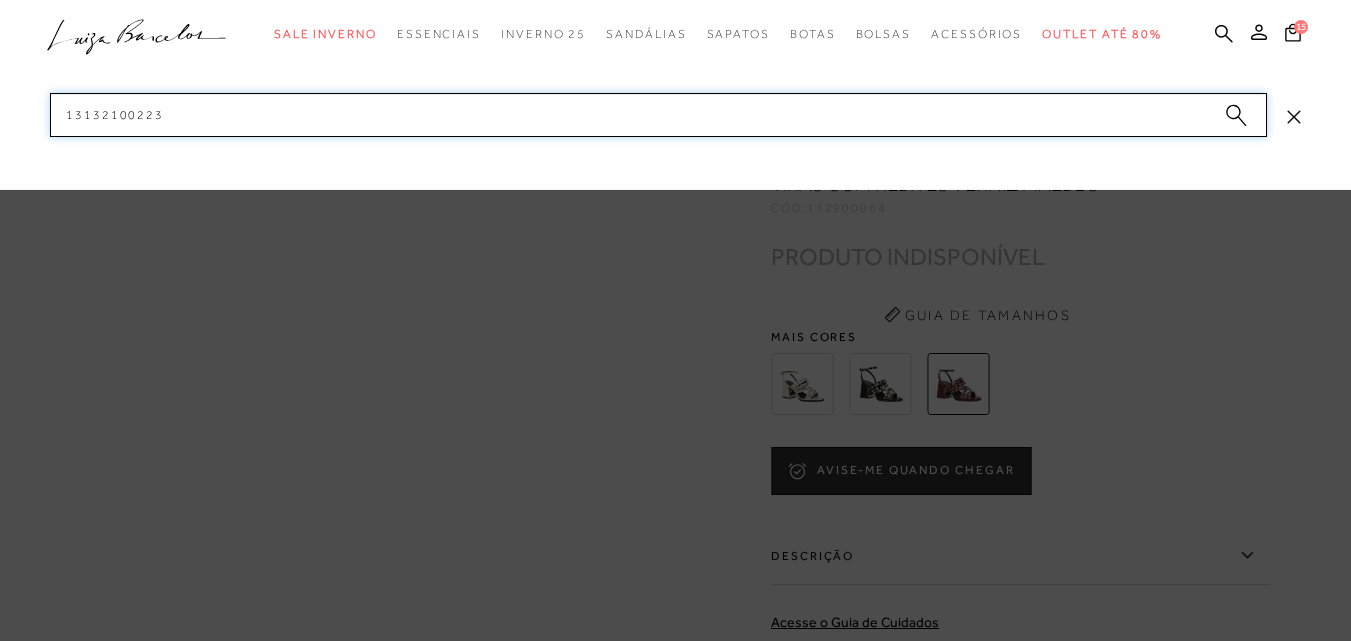 drag, startPoint x: 188, startPoint y: 108, endPoint x: 78, endPoint y: 119, distance: 110.54863 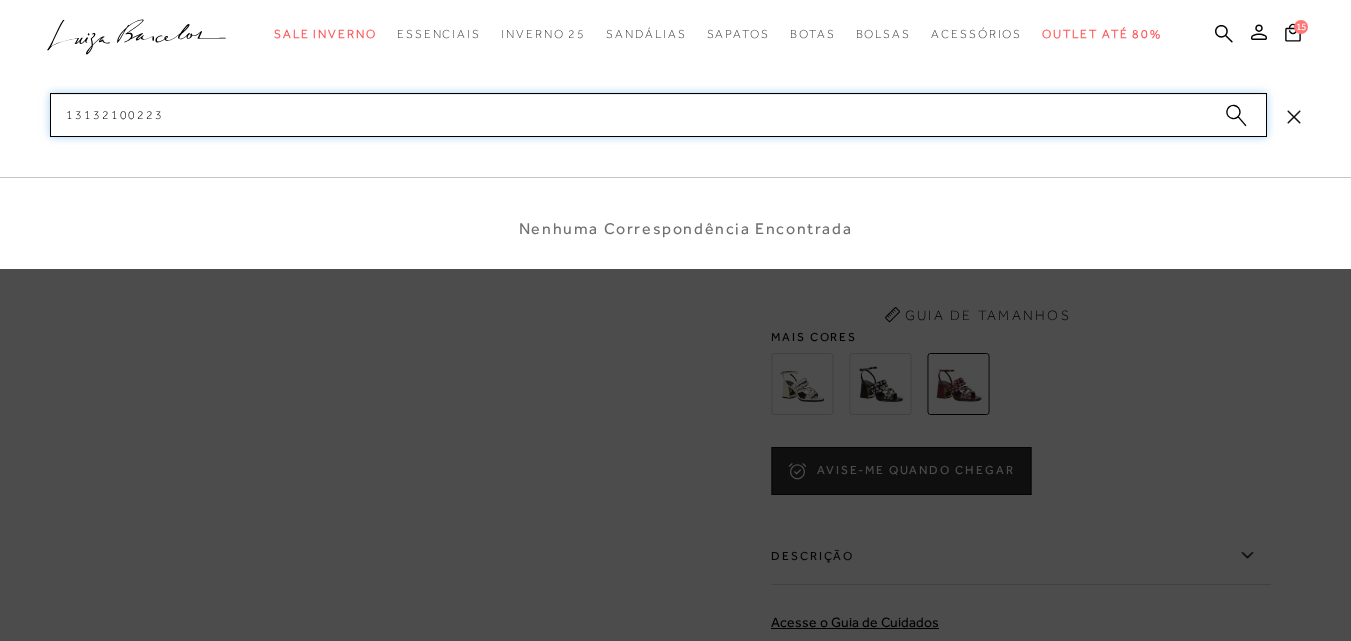 paste 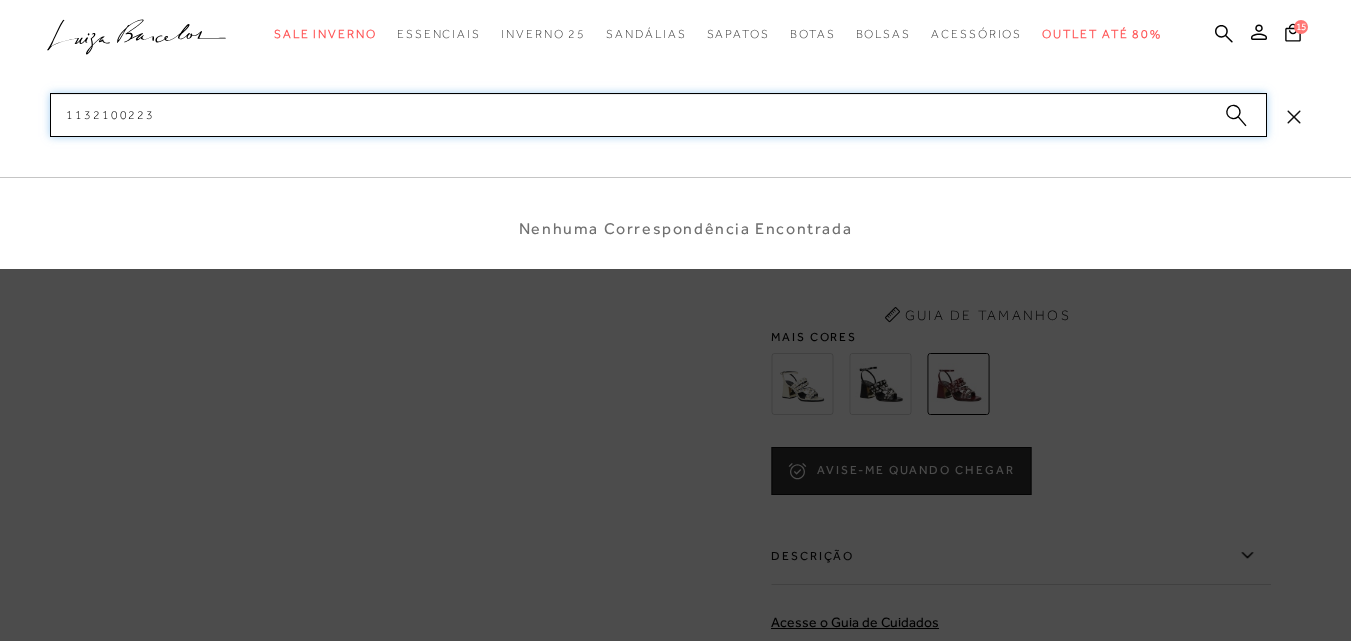 drag, startPoint x: 173, startPoint y: 111, endPoint x: 5, endPoint y: 105, distance: 168.1071 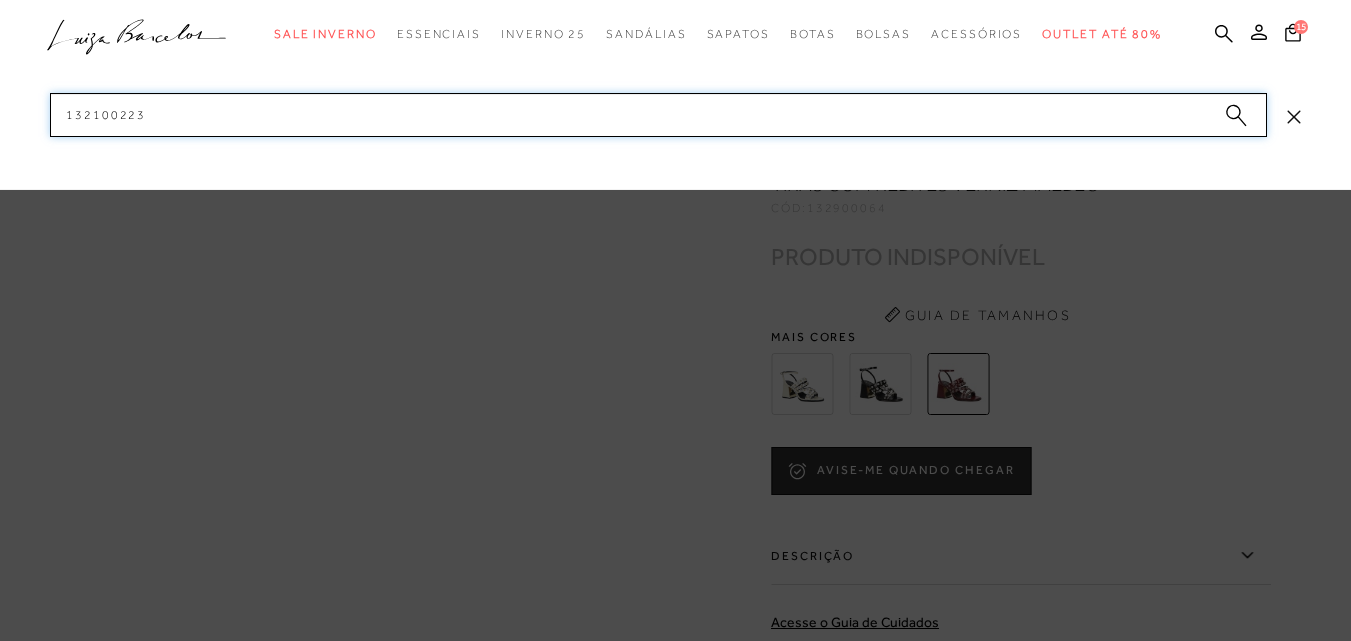 drag, startPoint x: 175, startPoint y: 118, endPoint x: 26, endPoint y: 101, distance: 149.96666 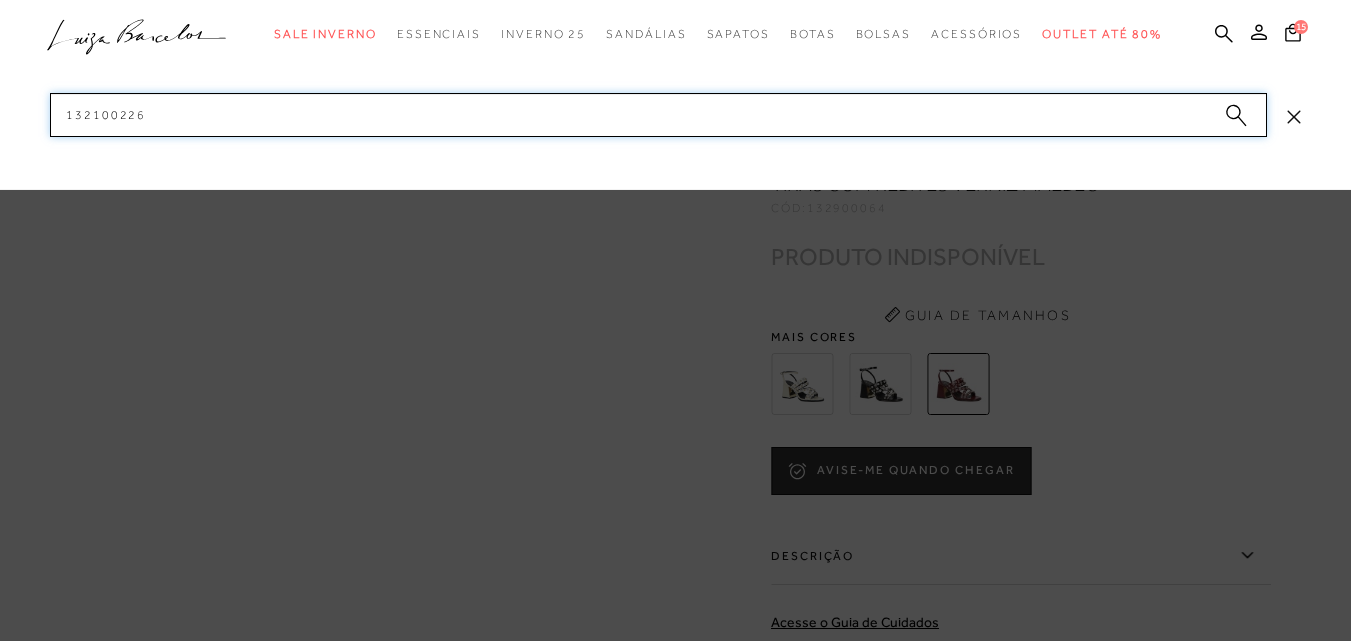 drag, startPoint x: 176, startPoint y: 119, endPoint x: 42, endPoint y: 122, distance: 134.03358 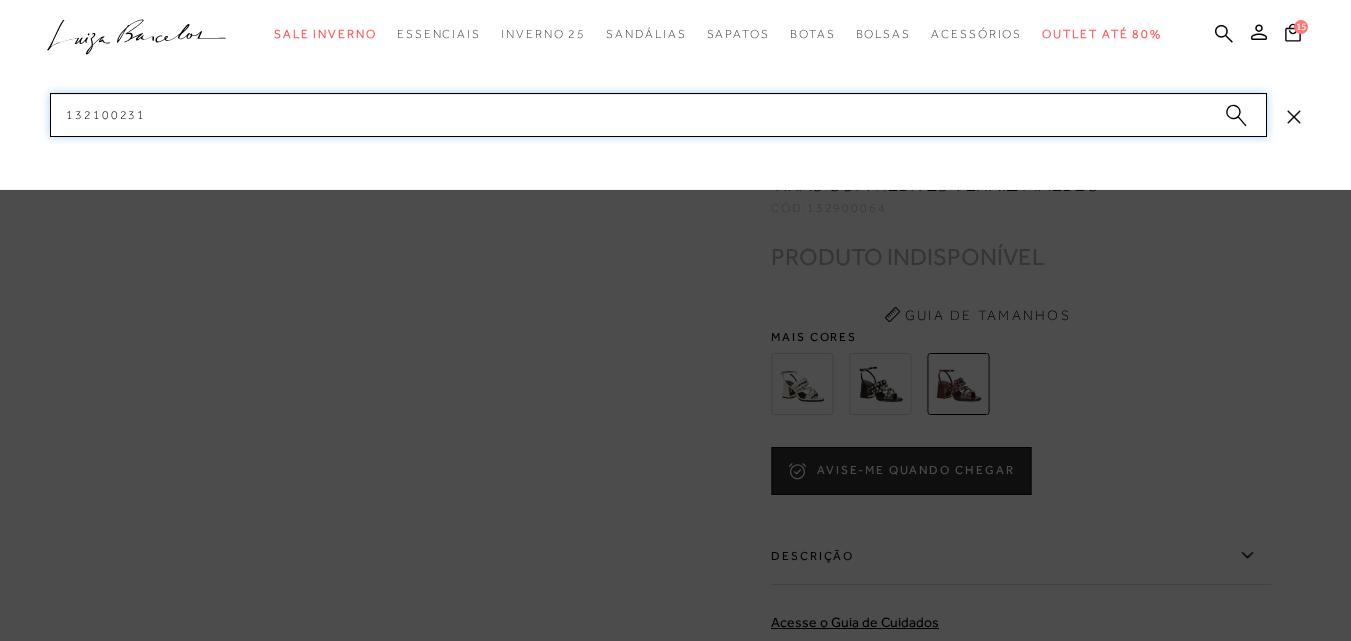 paste on "2" 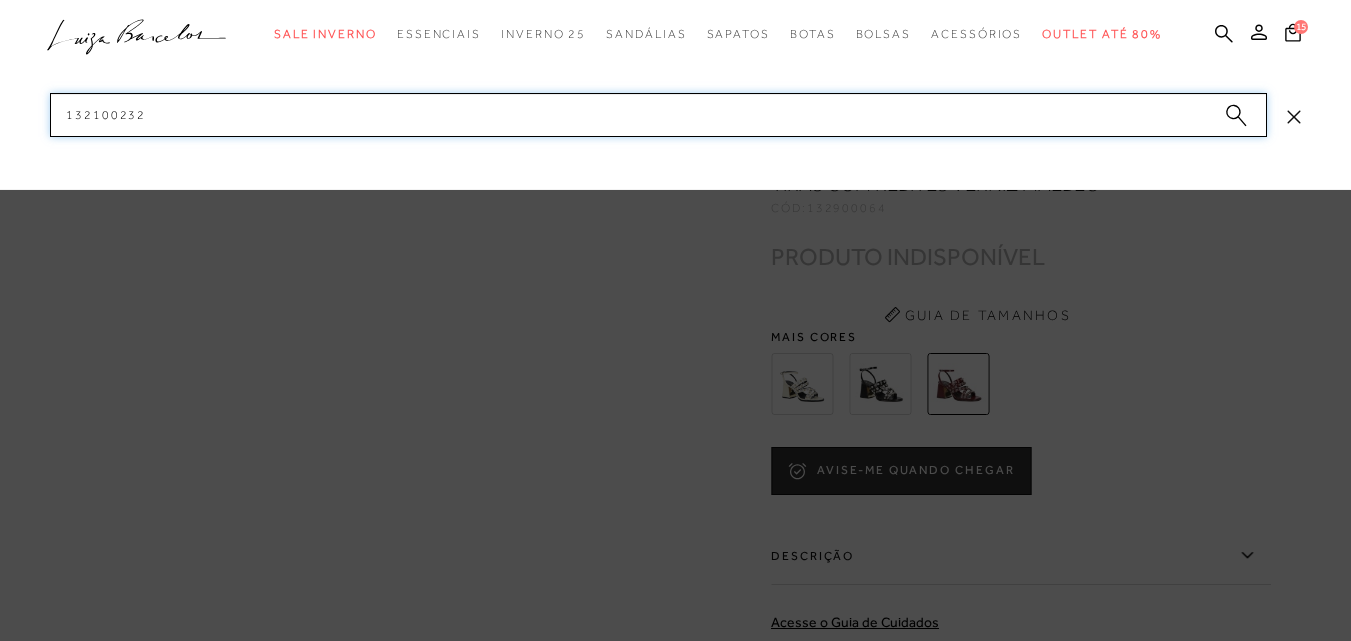 drag, startPoint x: 164, startPoint y: 118, endPoint x: 14, endPoint y: 108, distance: 150.33296 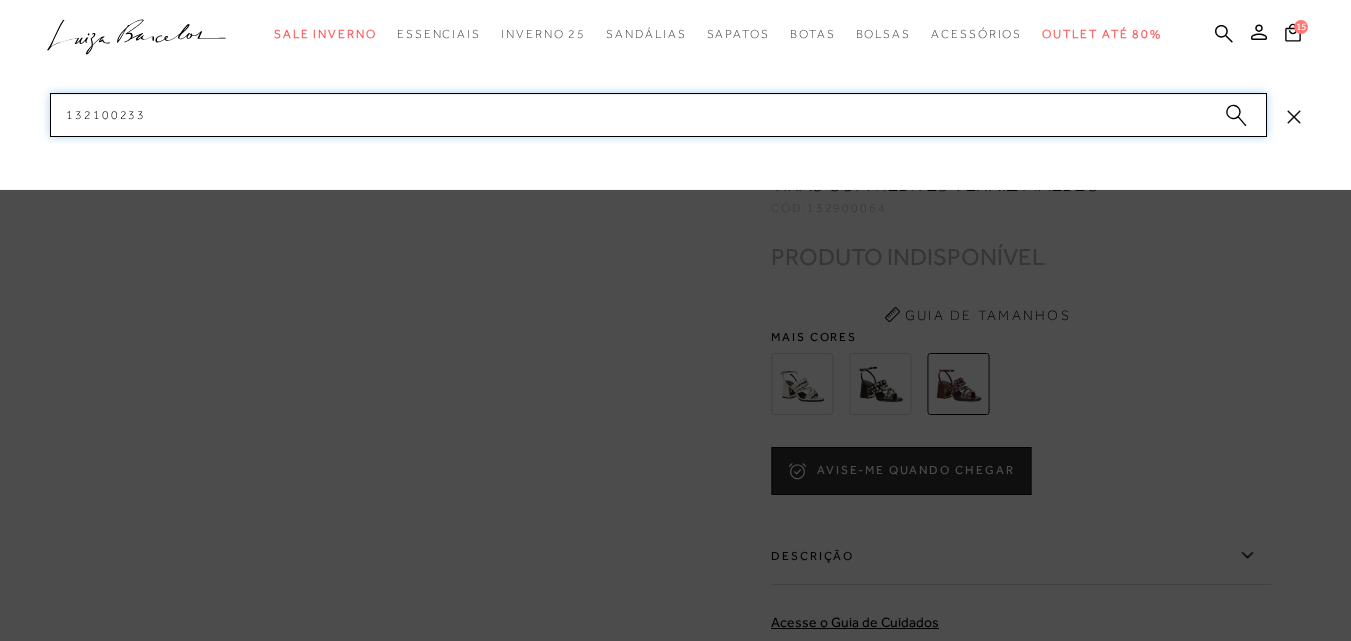 drag, startPoint x: 215, startPoint y: 121, endPoint x: 59, endPoint y: 118, distance: 156.02884 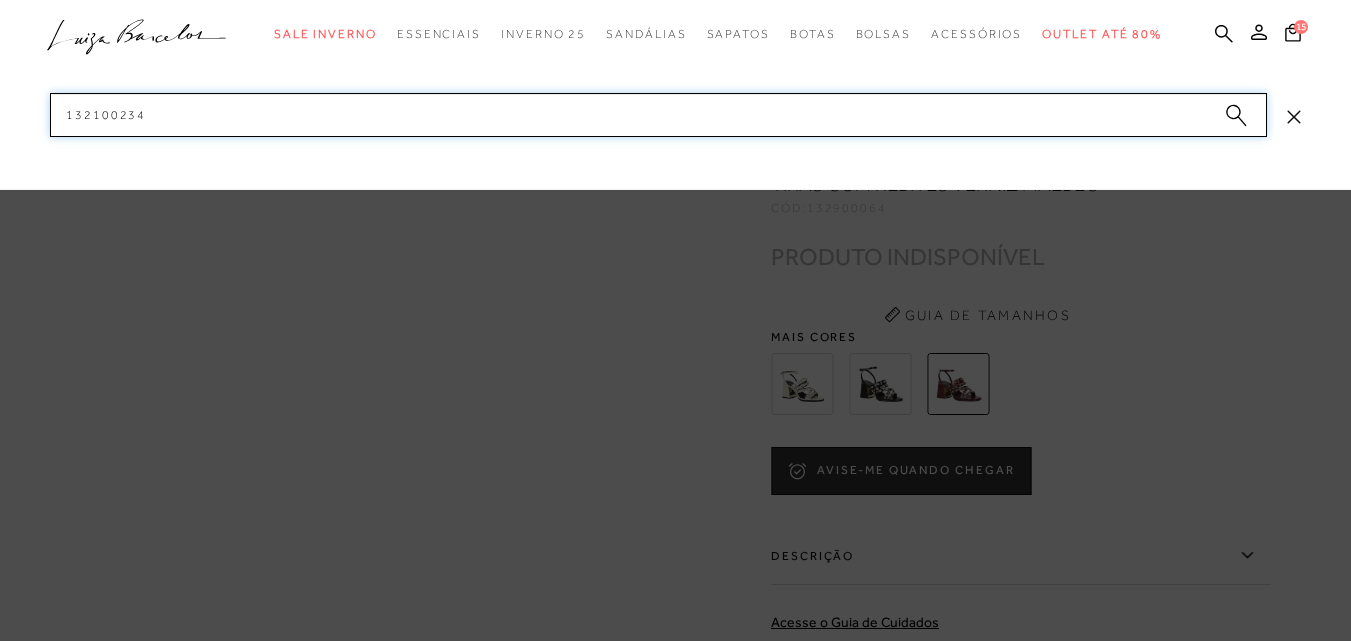 paste on "2000411" 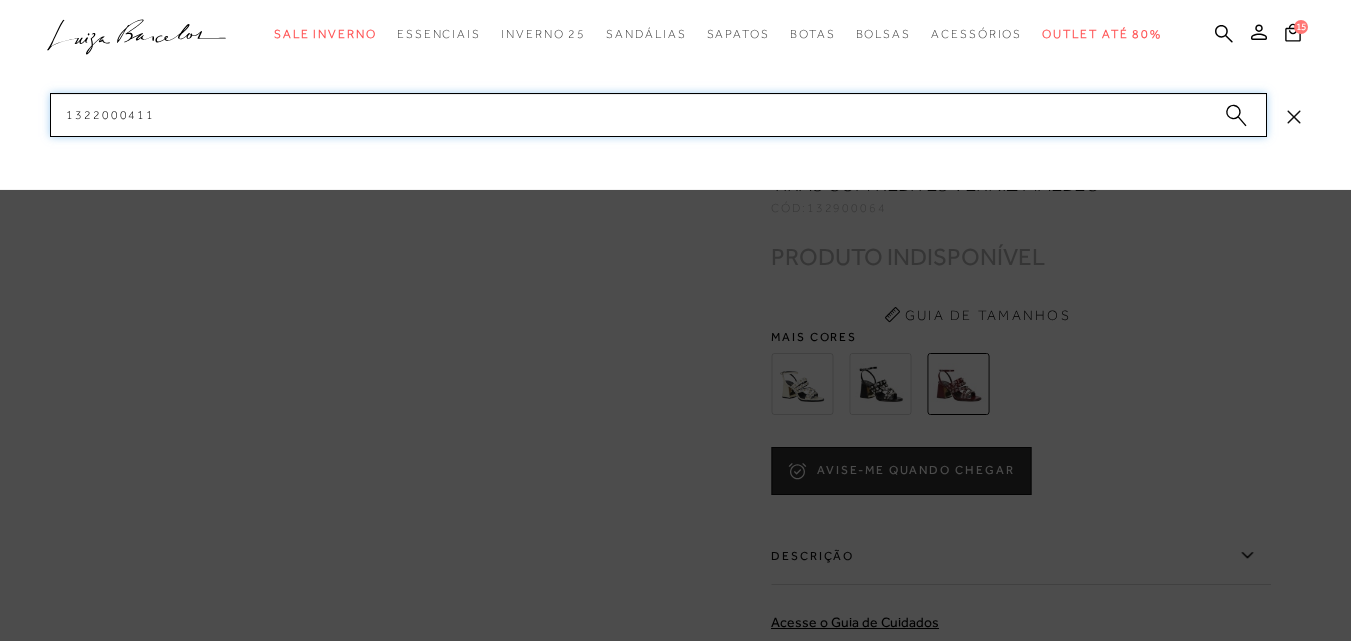 drag, startPoint x: 124, startPoint y: 109, endPoint x: 29, endPoint y: 105, distance: 95.084175 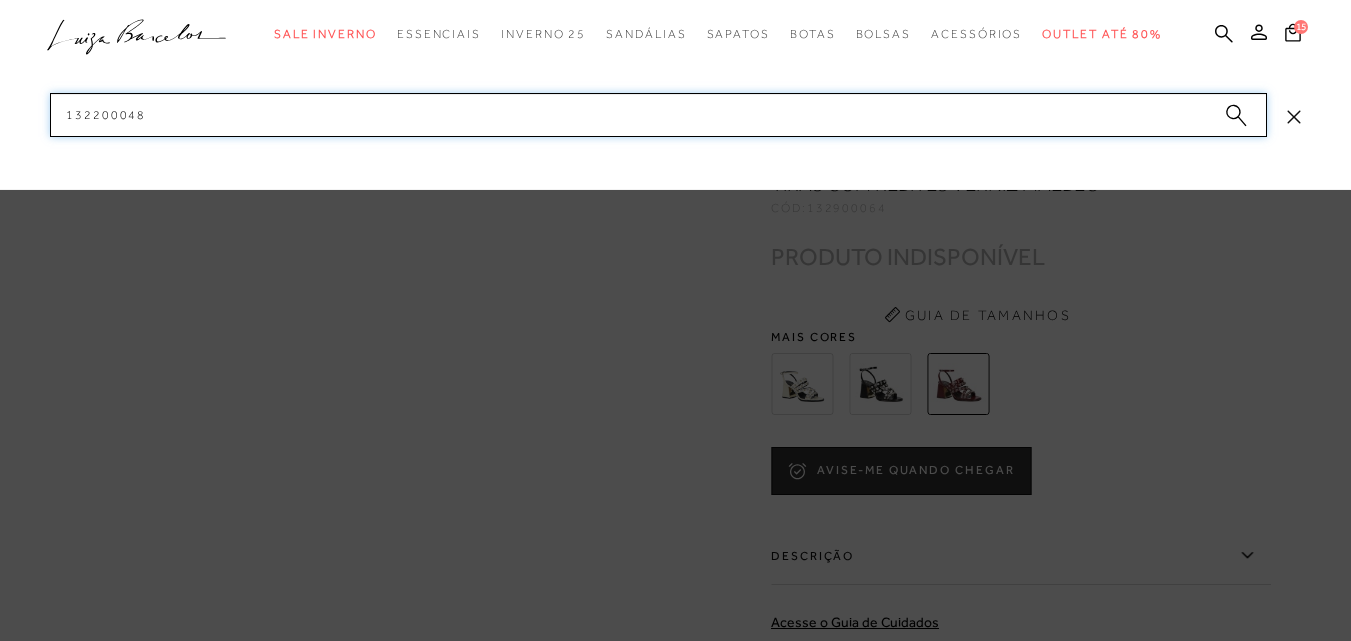 drag, startPoint x: 144, startPoint y: 121, endPoint x: 22, endPoint y: 115, distance: 122.14745 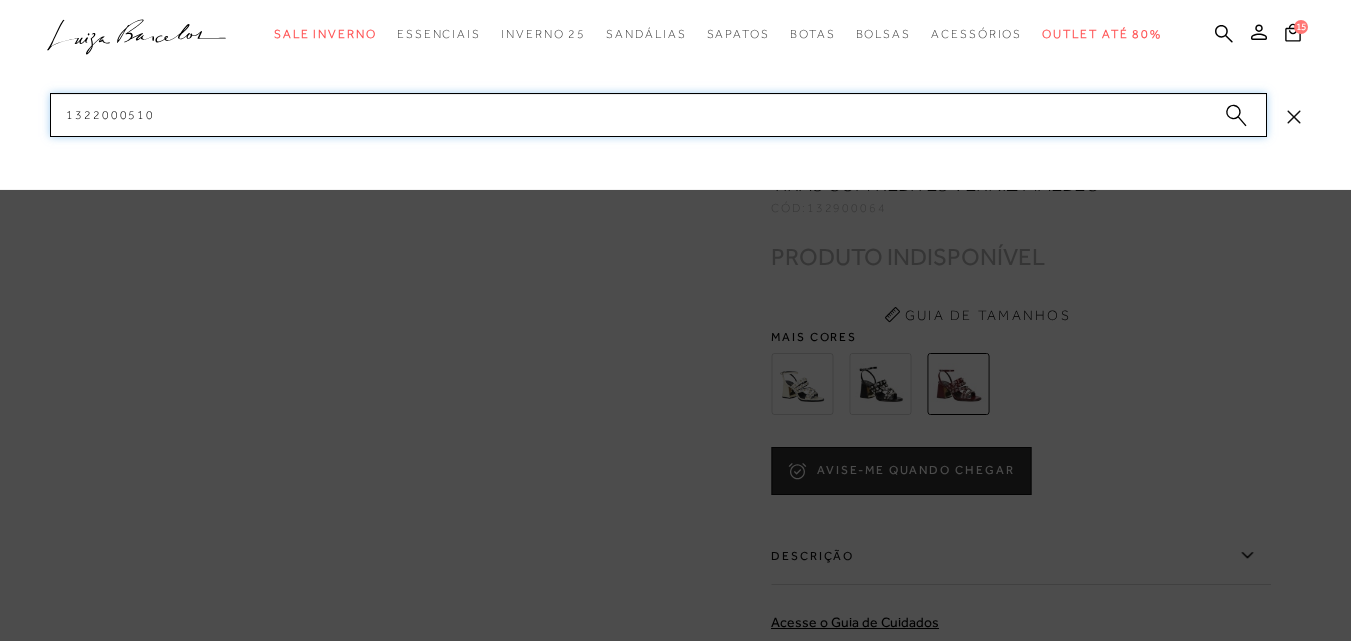drag, startPoint x: 197, startPoint y: 115, endPoint x: 40, endPoint y: 110, distance: 157.0796 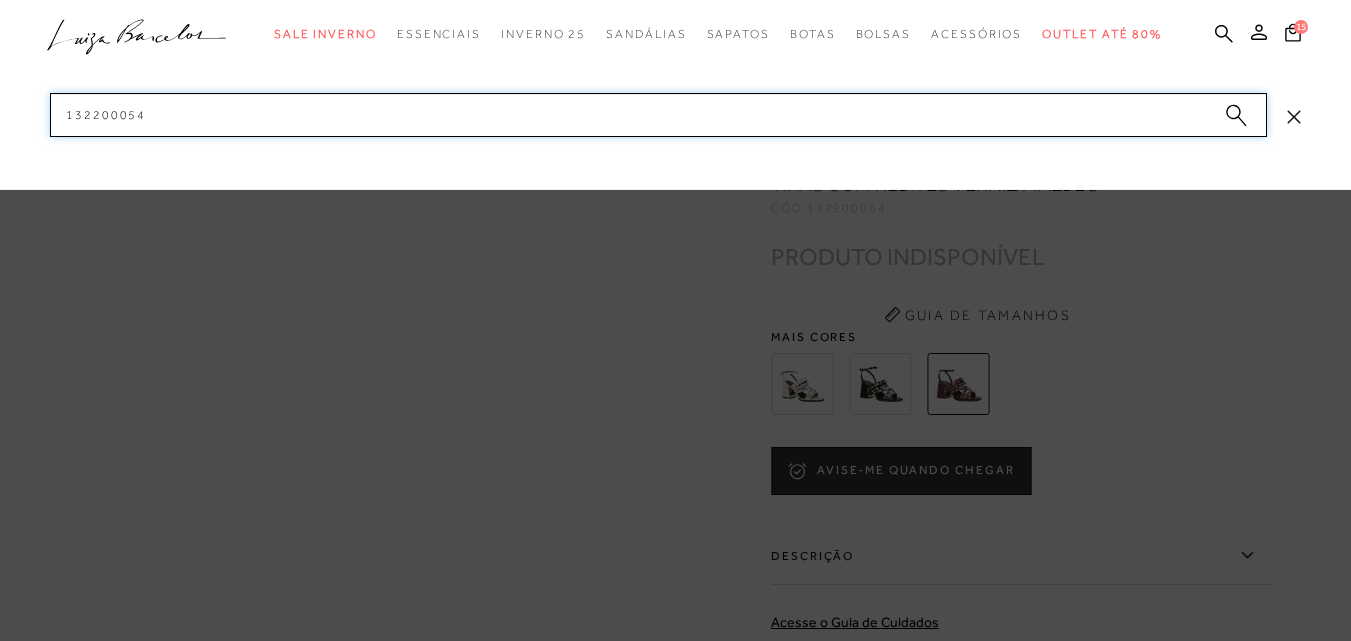 drag, startPoint x: 189, startPoint y: 119, endPoint x: 35, endPoint y: 117, distance: 154.01299 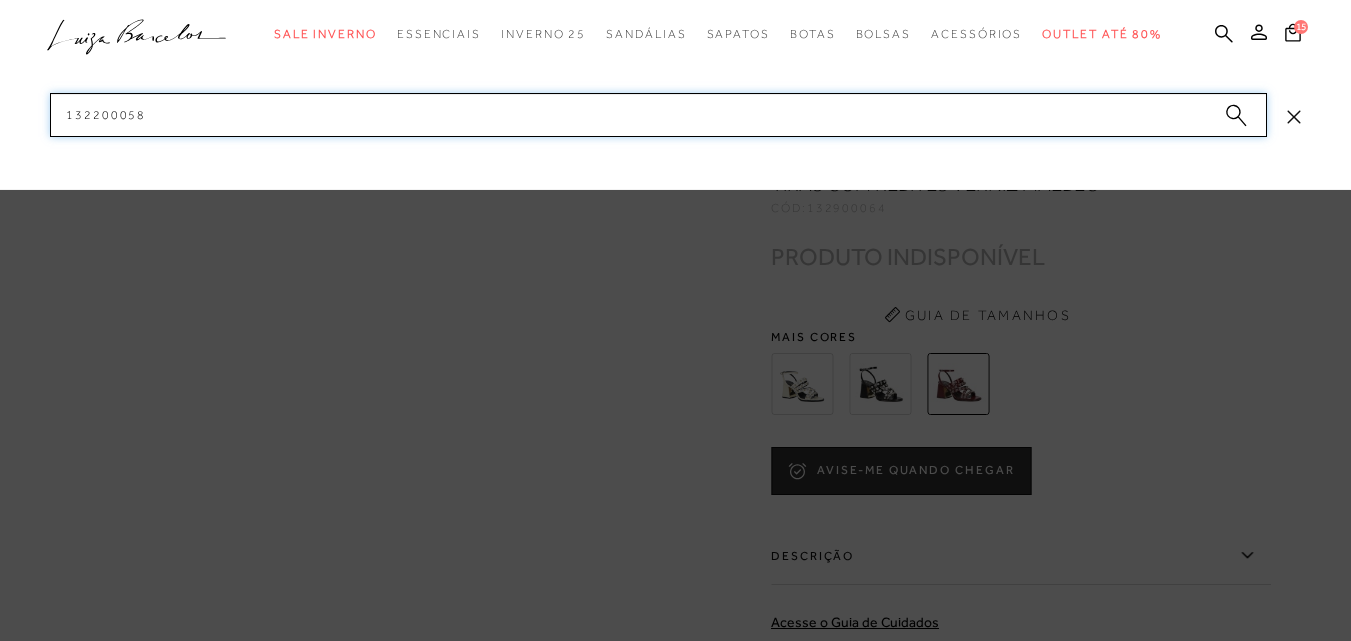 drag, startPoint x: 188, startPoint y: 112, endPoint x: 29, endPoint y: 104, distance: 159.20113 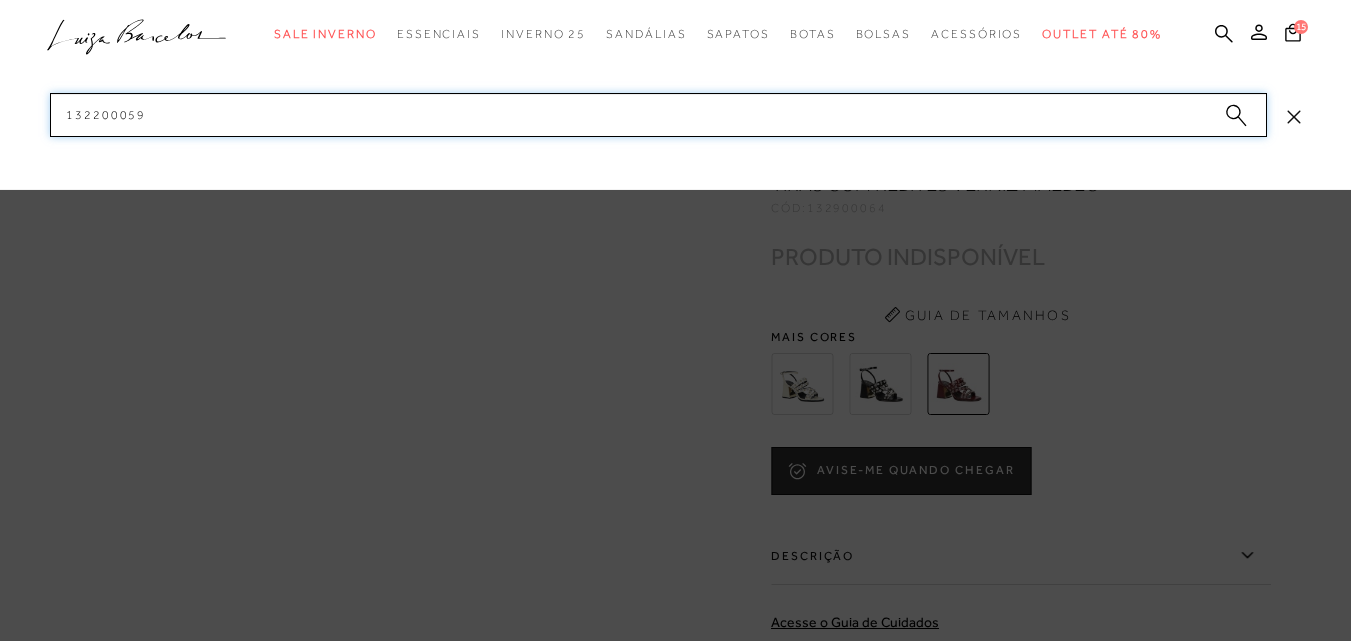drag, startPoint x: 53, startPoint y: 110, endPoint x: 23, endPoint y: 110, distance: 30 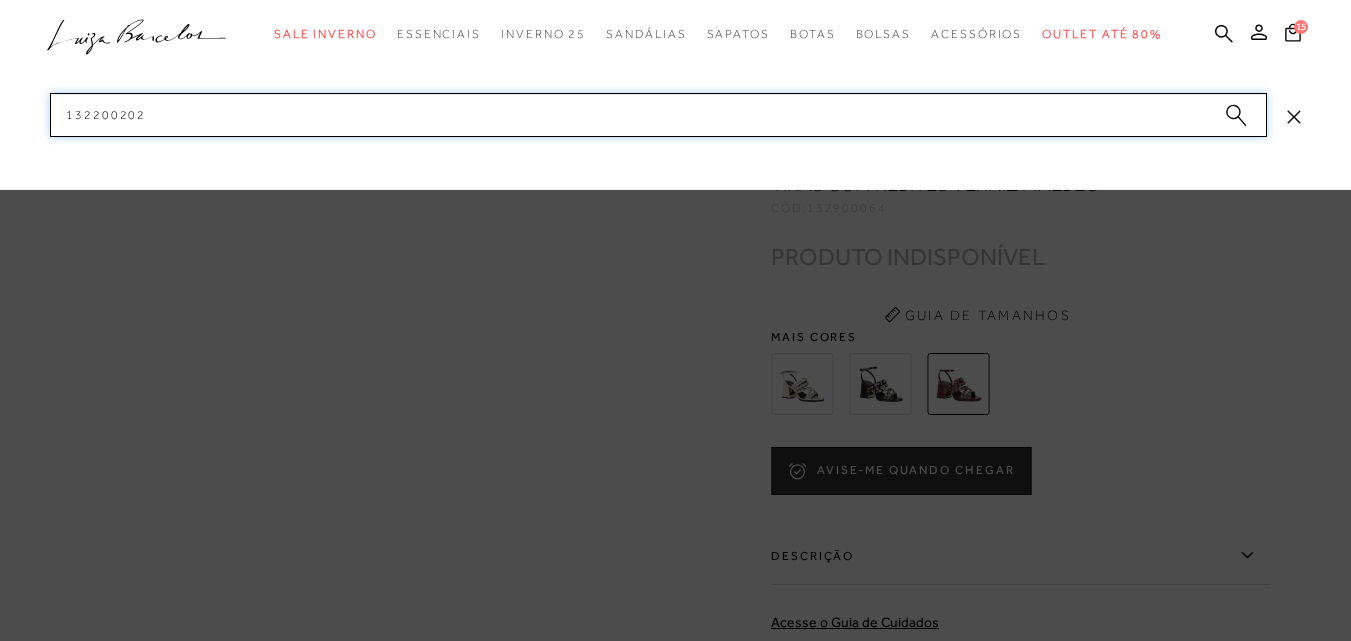 paste on "31" 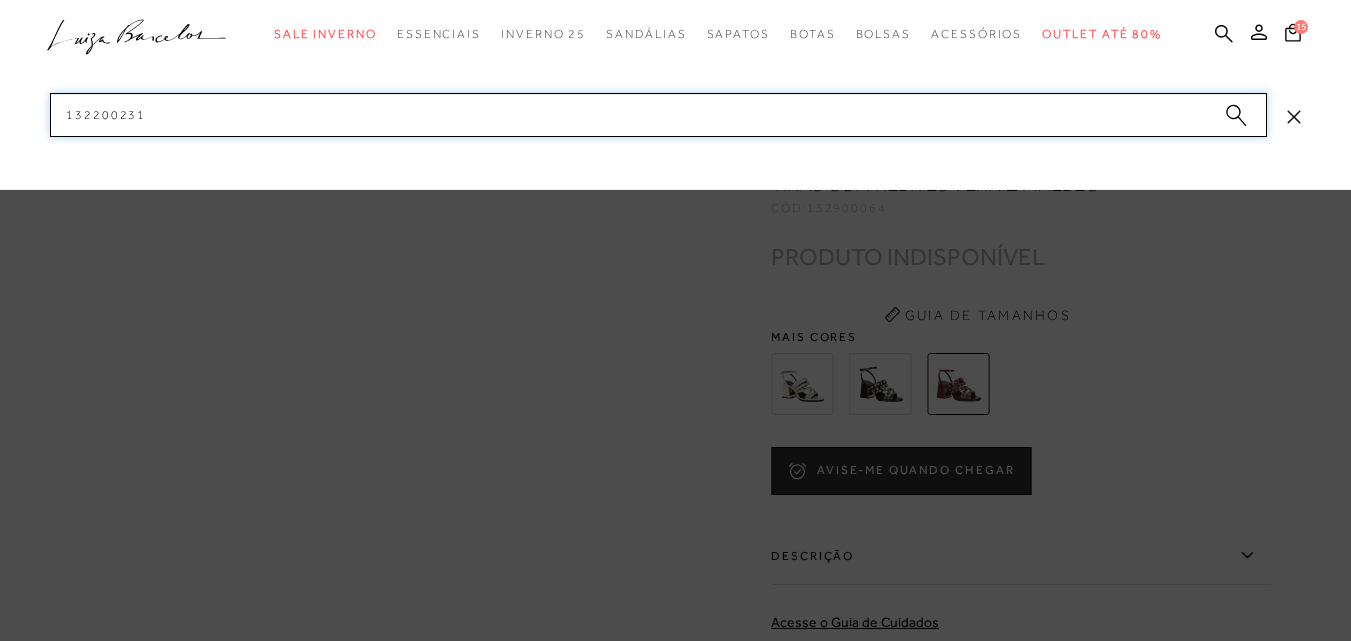 drag, startPoint x: 184, startPoint y: 118, endPoint x: 62, endPoint y: 115, distance: 122.03688 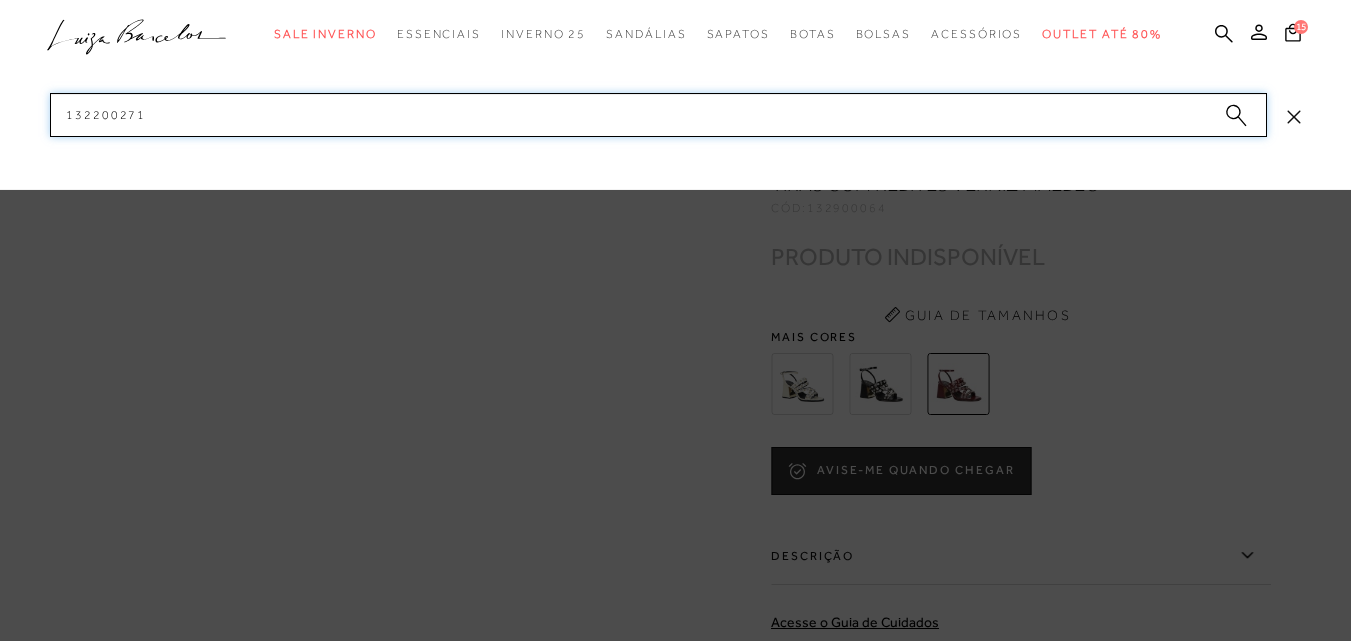 paste on "2" 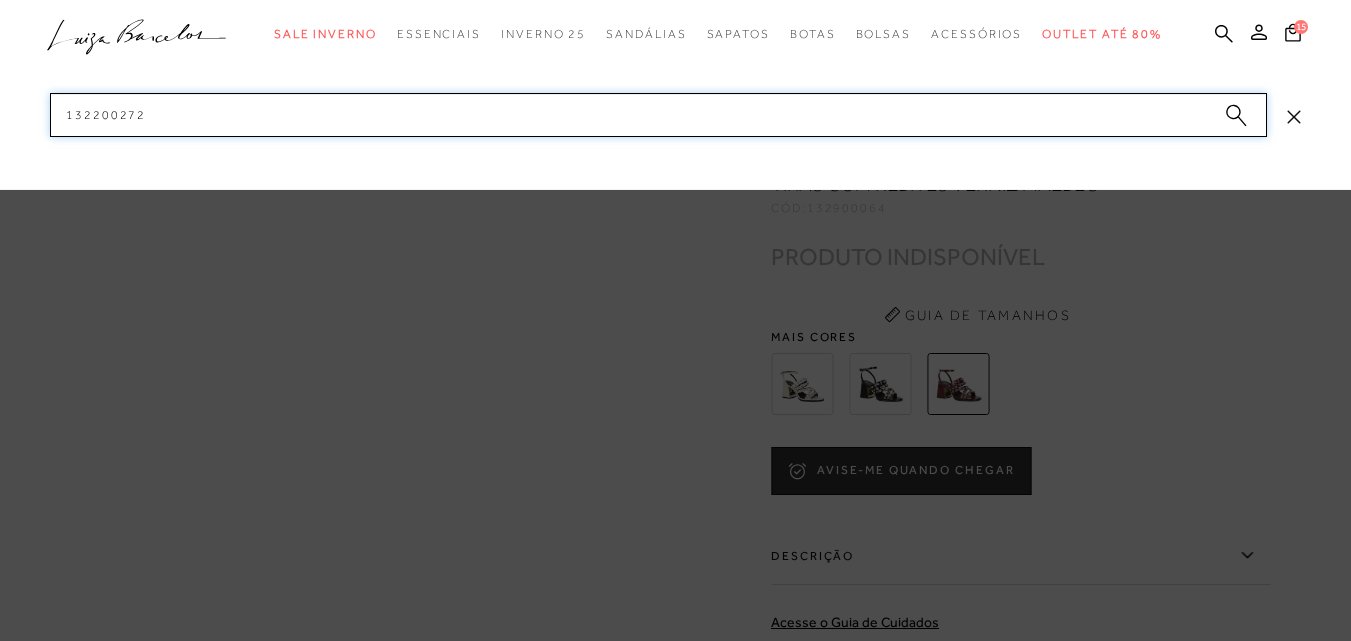 drag, startPoint x: 79, startPoint y: 110, endPoint x: 67, endPoint y: 119, distance: 15 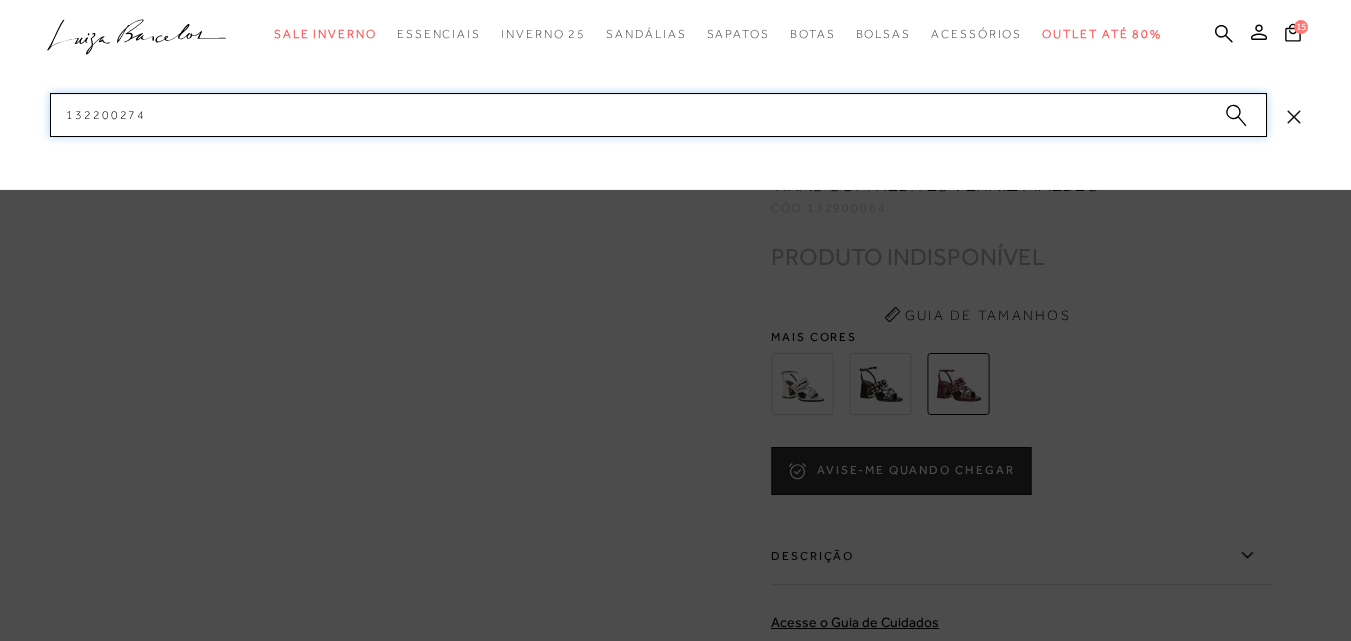 drag, startPoint x: 73, startPoint y: 106, endPoint x: 10, endPoint y: 105, distance: 63.007935 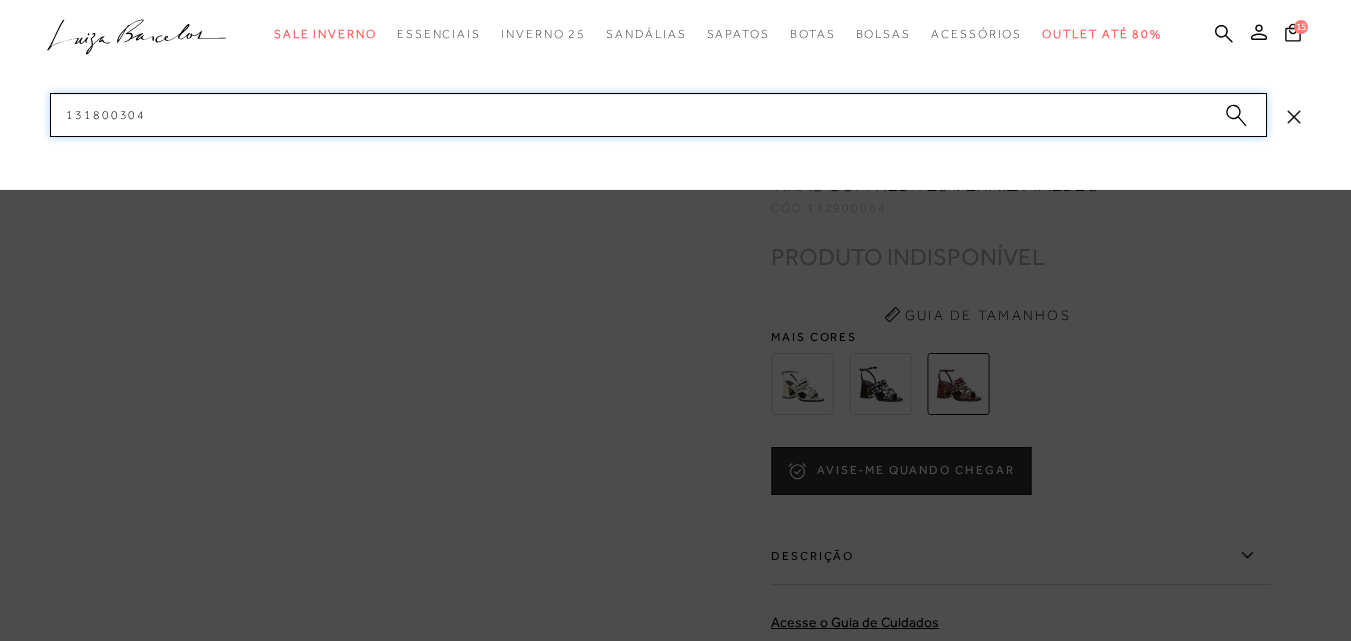 paste on "131800331" 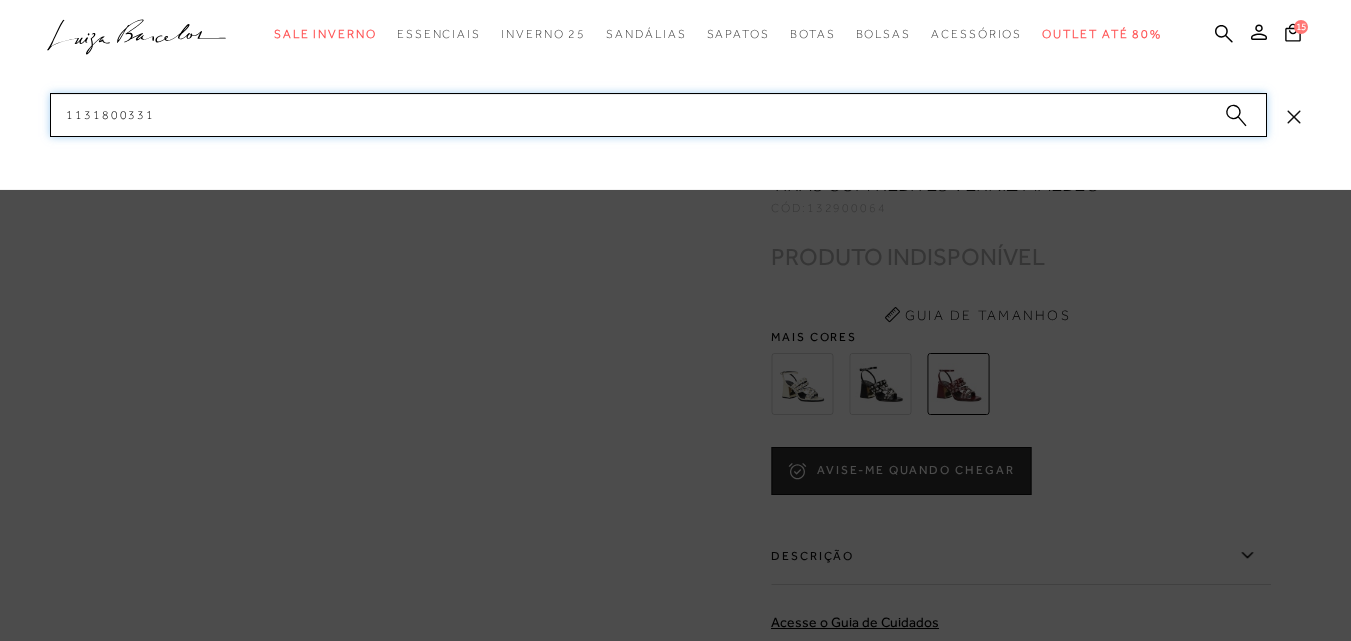 drag, startPoint x: 185, startPoint y: 109, endPoint x: 72, endPoint y: 113, distance: 113.07078 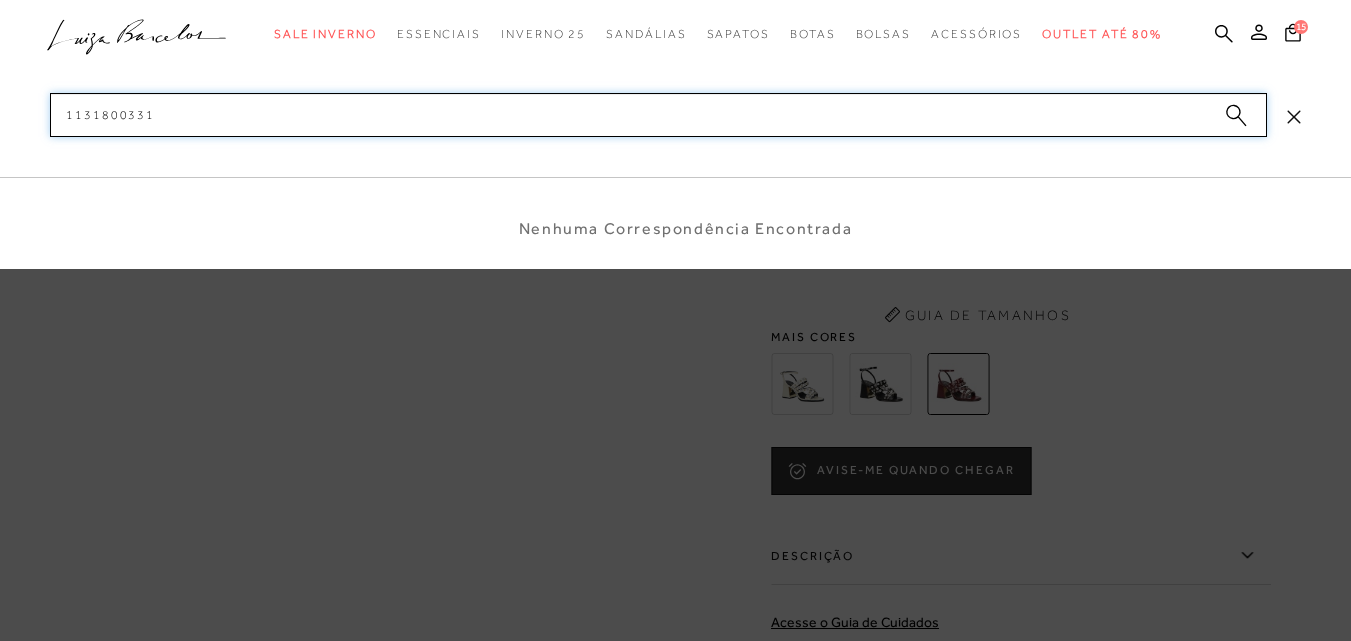 drag, startPoint x: 159, startPoint y: 108, endPoint x: 20, endPoint y: 118, distance: 139.35925 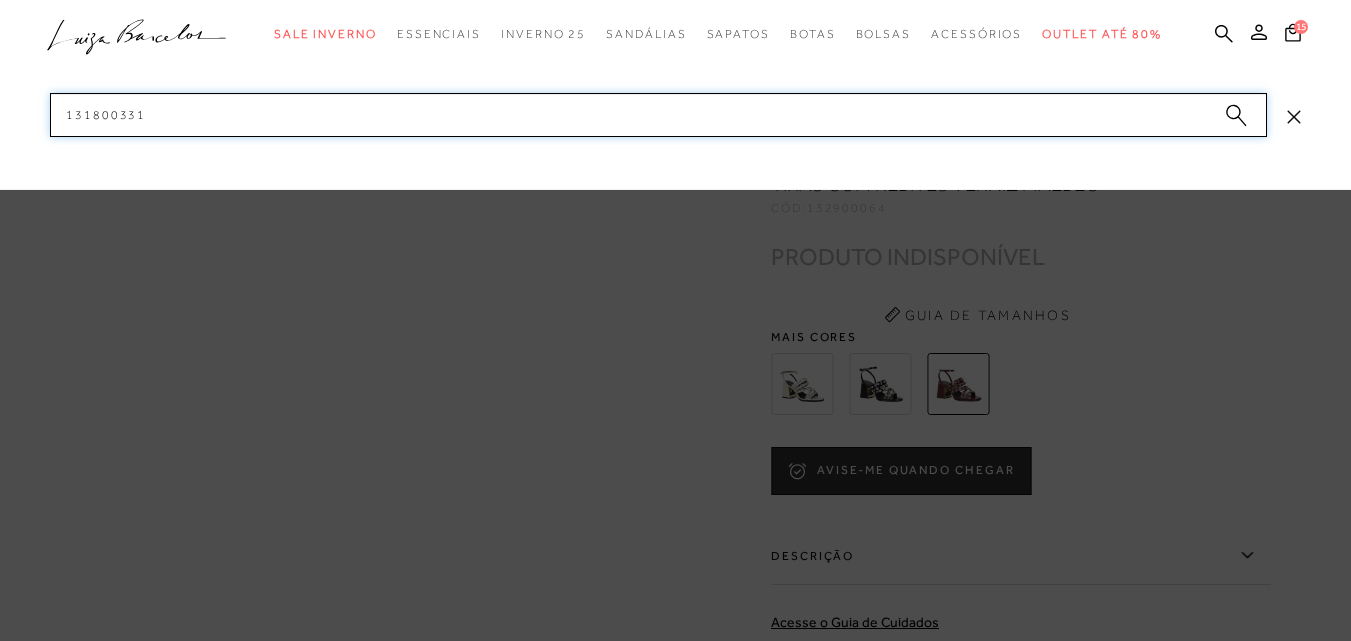 drag, startPoint x: 83, startPoint y: 103, endPoint x: 44, endPoint y: 107, distance: 39.20459 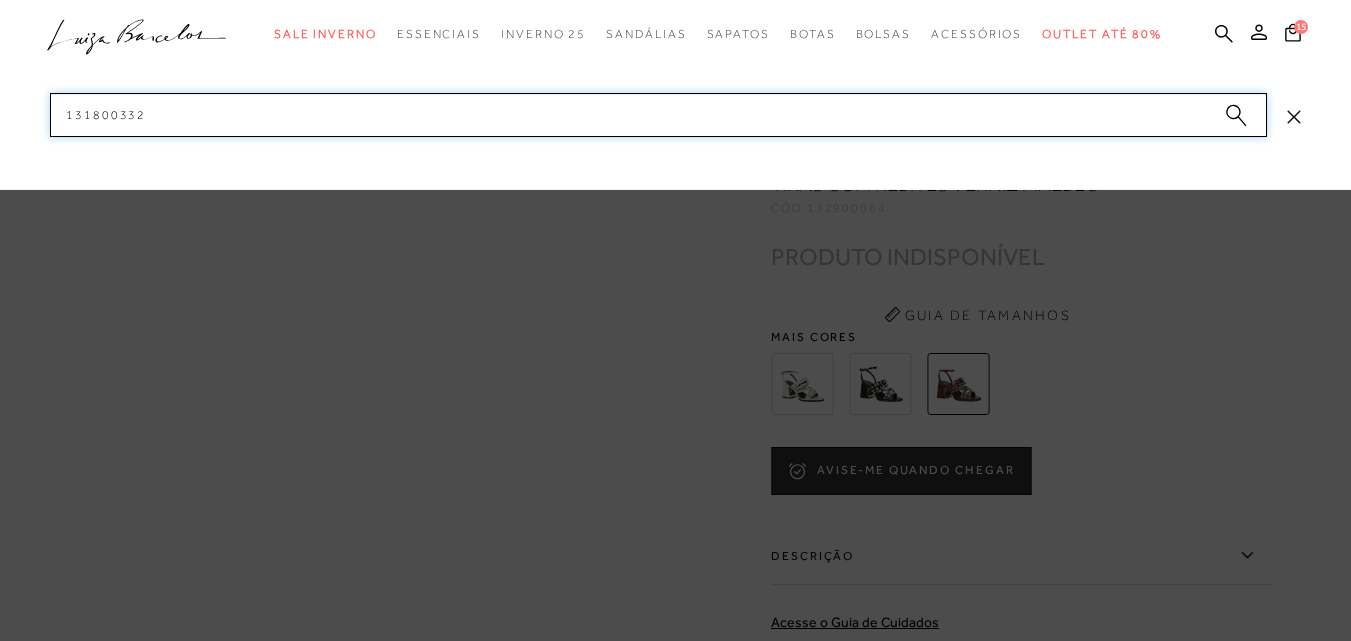paste on "3" 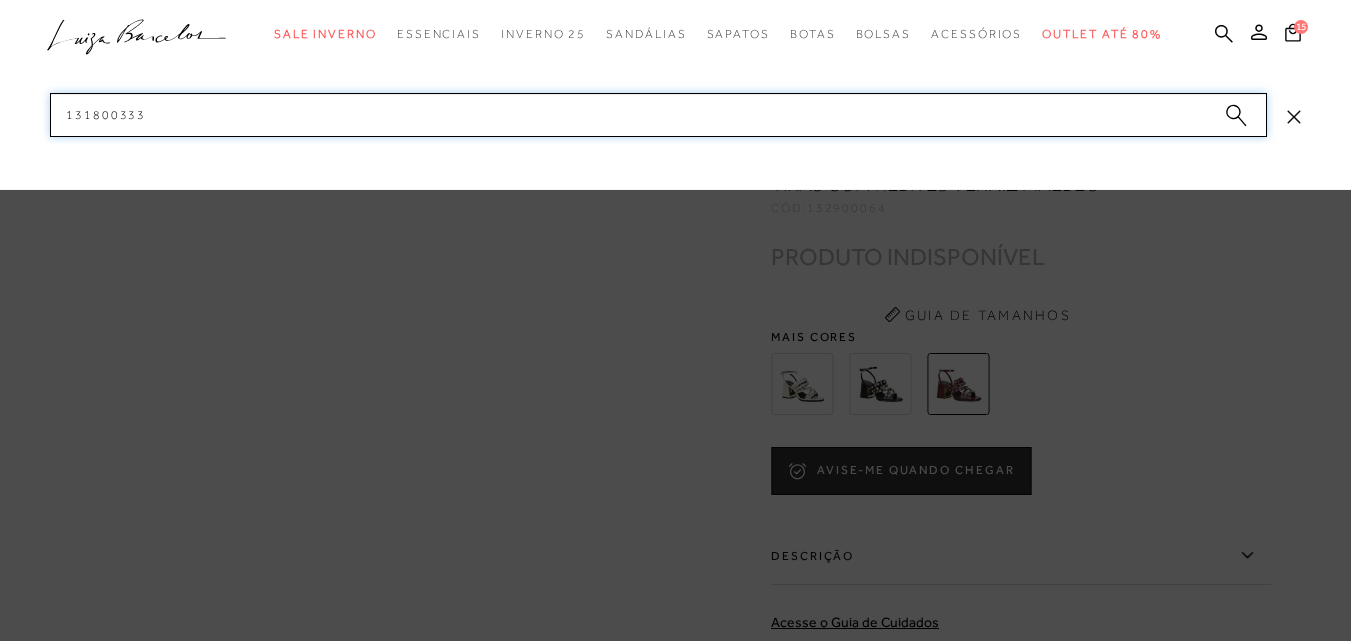 paste on "90005" 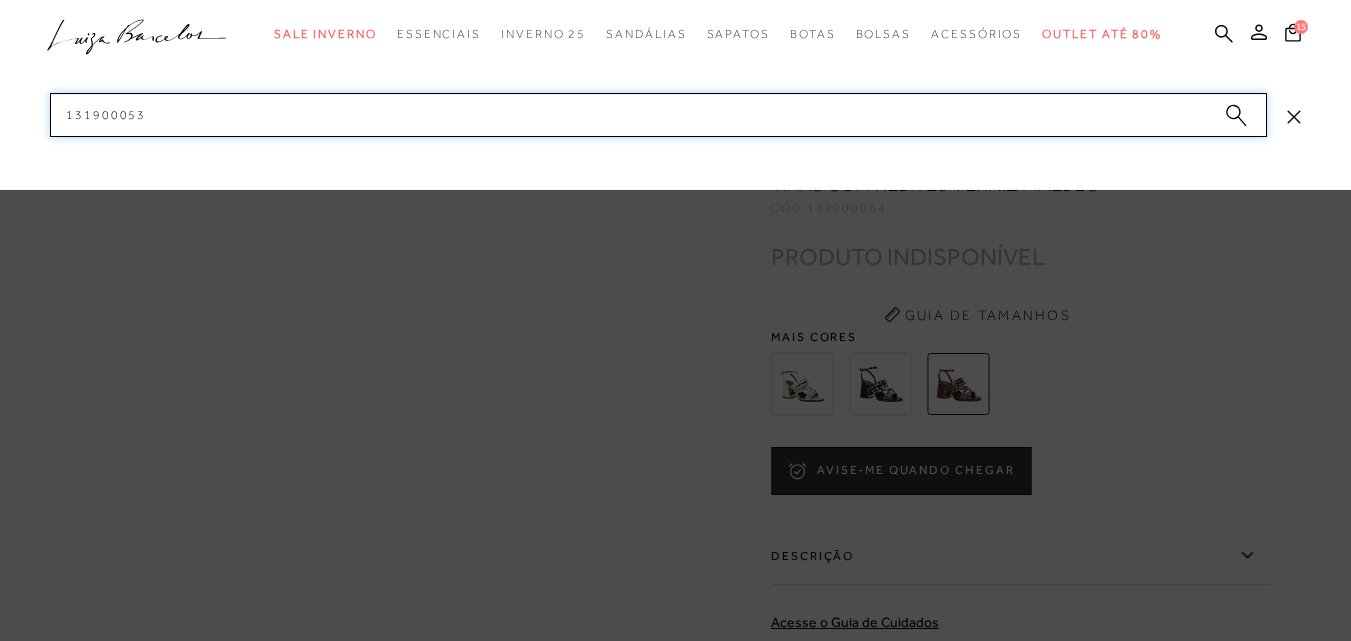 drag, startPoint x: 144, startPoint y: 106, endPoint x: 46, endPoint y: 119, distance: 98.85848 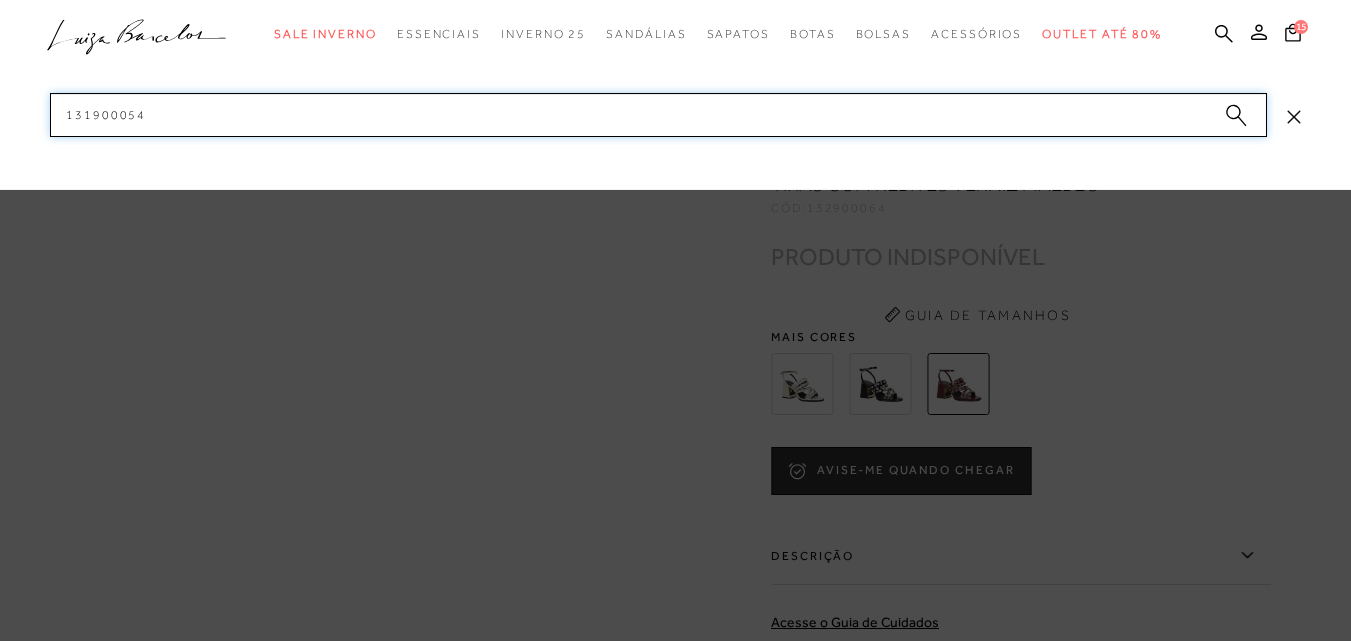 drag, startPoint x: 173, startPoint y: 103, endPoint x: 44, endPoint y: 110, distance: 129.18979 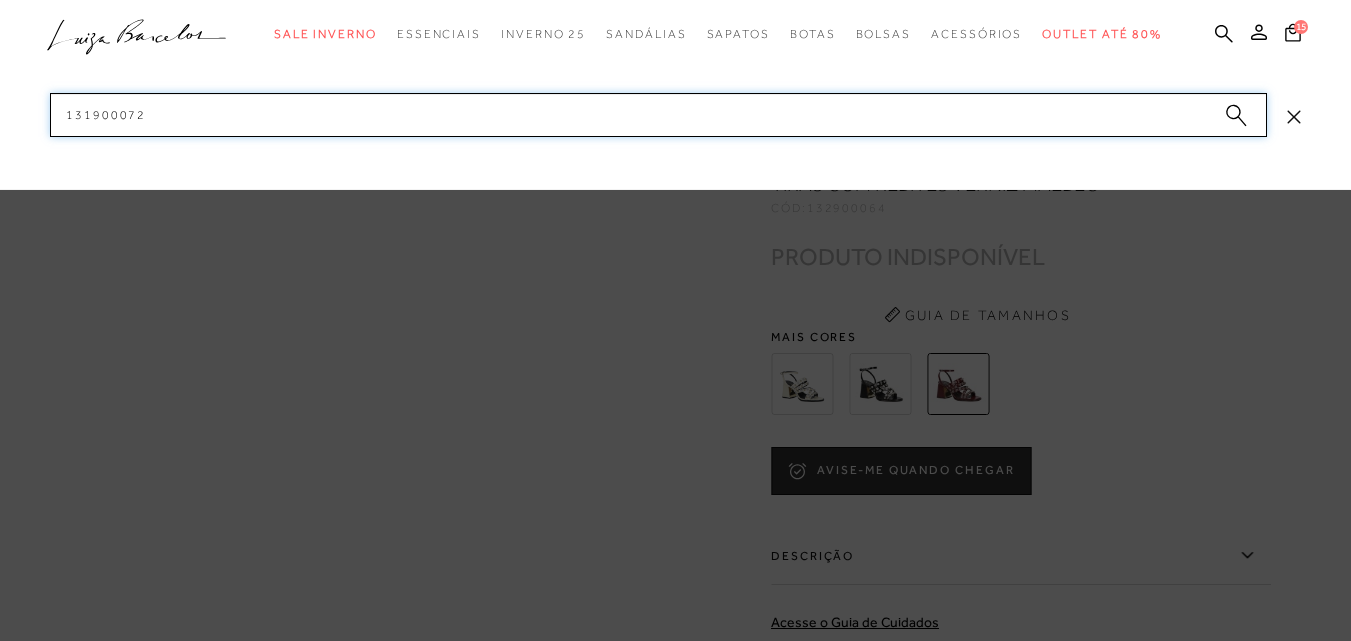 drag, startPoint x: 214, startPoint y: 120, endPoint x: 74, endPoint y: 121, distance: 140.00357 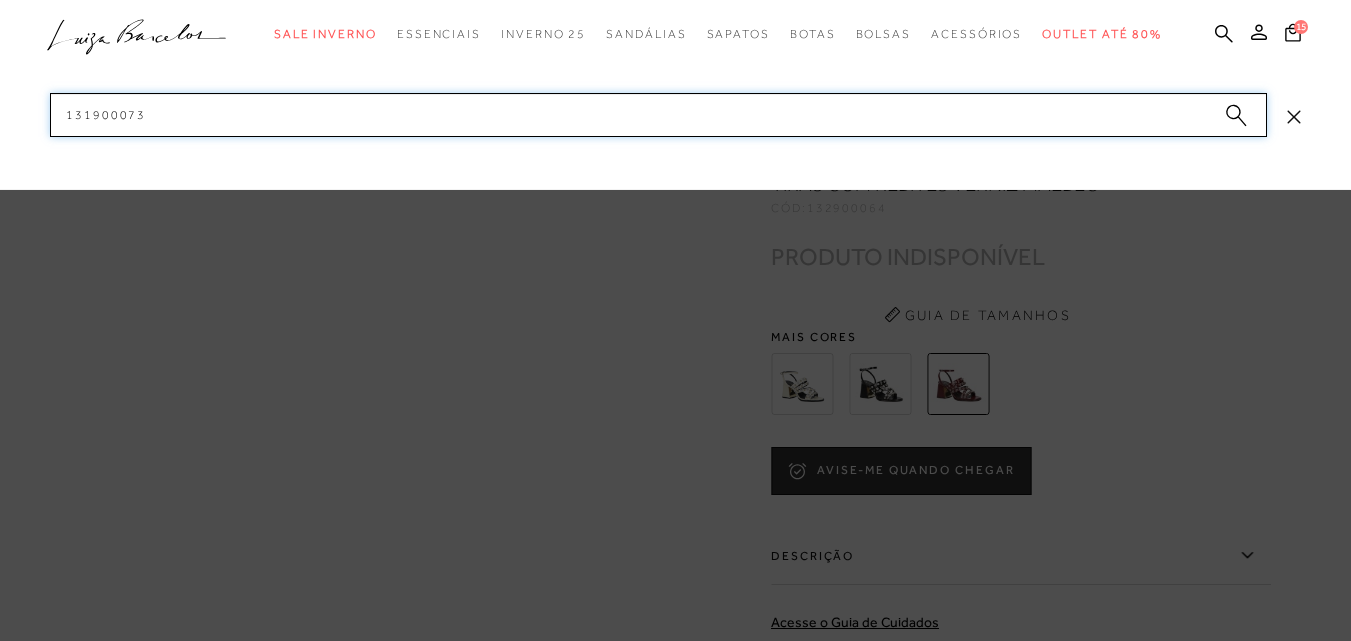 drag, startPoint x: 106, startPoint y: 103, endPoint x: 52, endPoint y: 111, distance: 54.589375 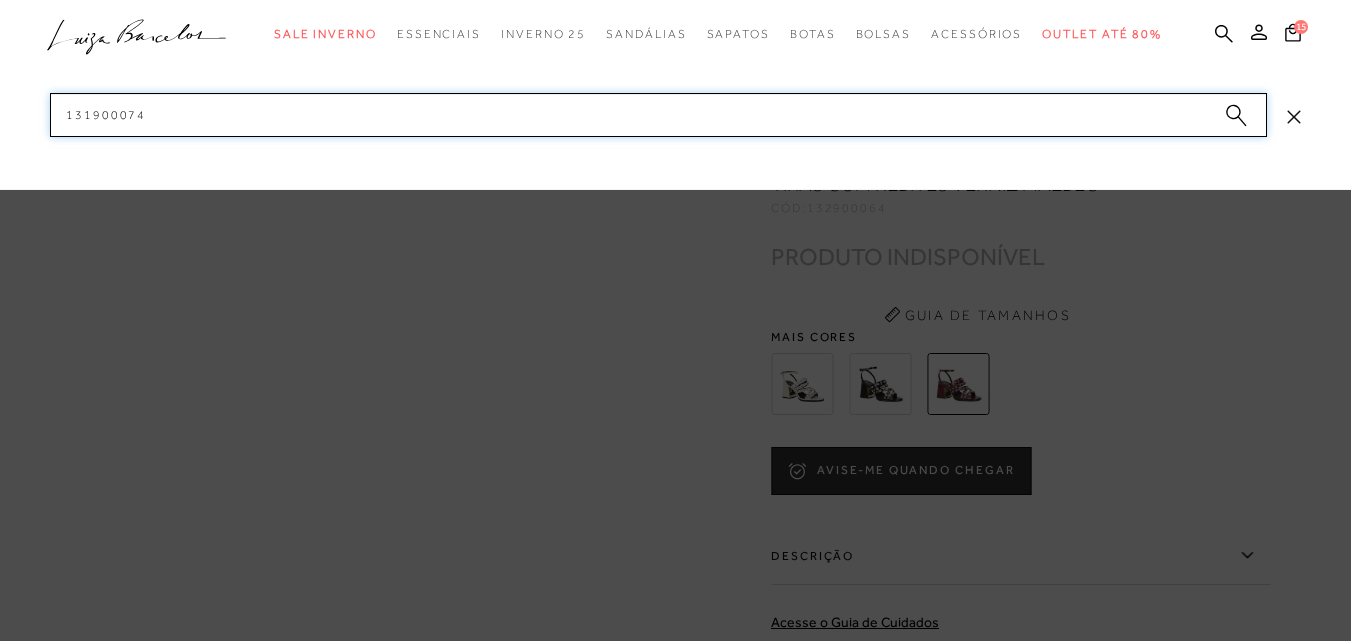 paste on "210006" 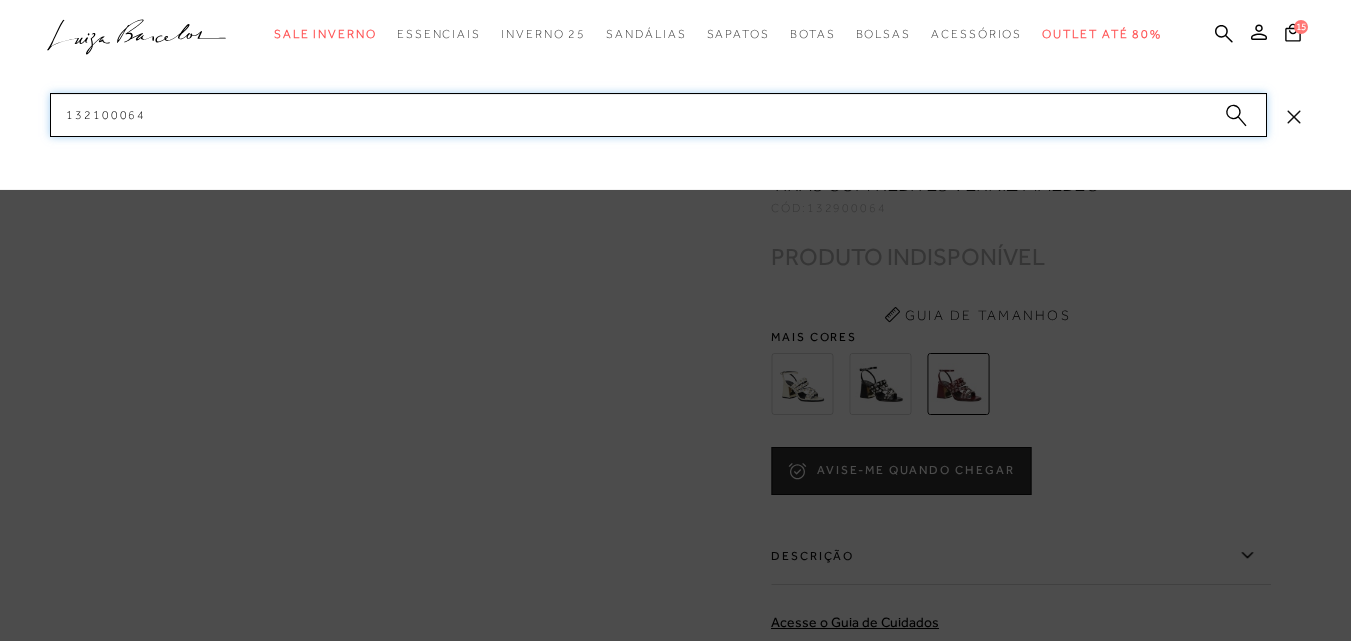 drag, startPoint x: 201, startPoint y: 108, endPoint x: 67, endPoint y: 112, distance: 134.0597 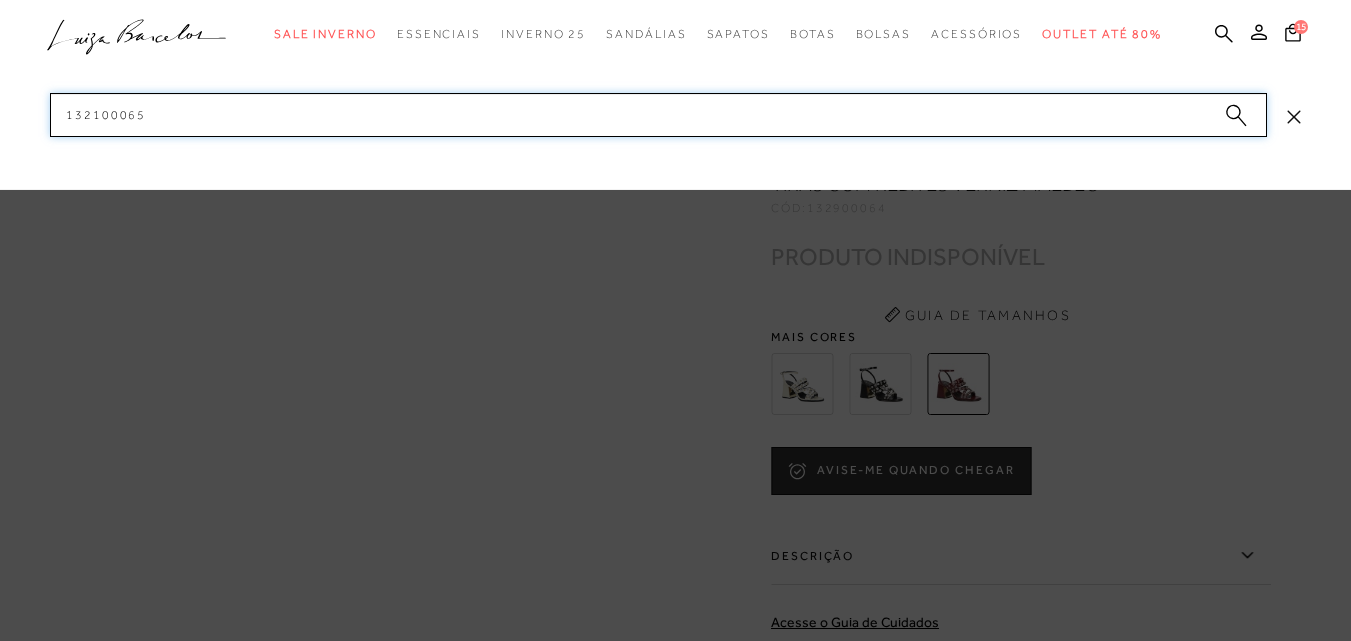 drag, startPoint x: 84, startPoint y: 106, endPoint x: 87, endPoint y: 123, distance: 17.262676 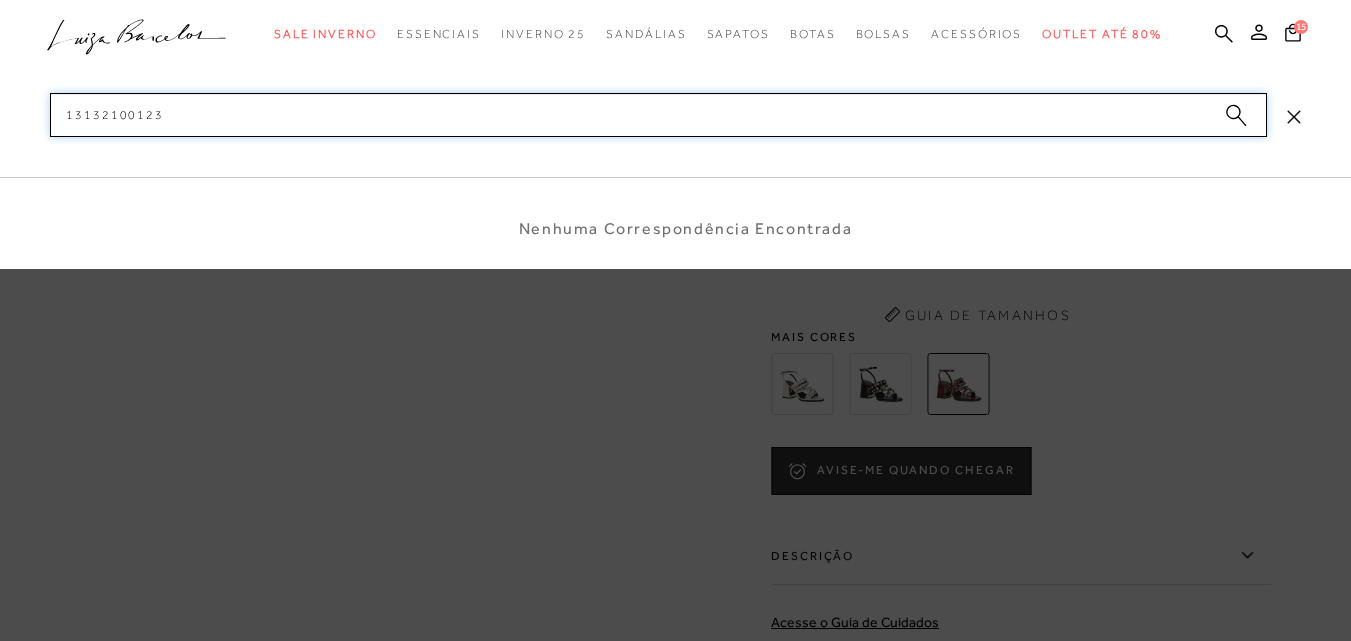 drag, startPoint x: 138, startPoint y: 116, endPoint x: 39, endPoint y: 114, distance: 99.0202 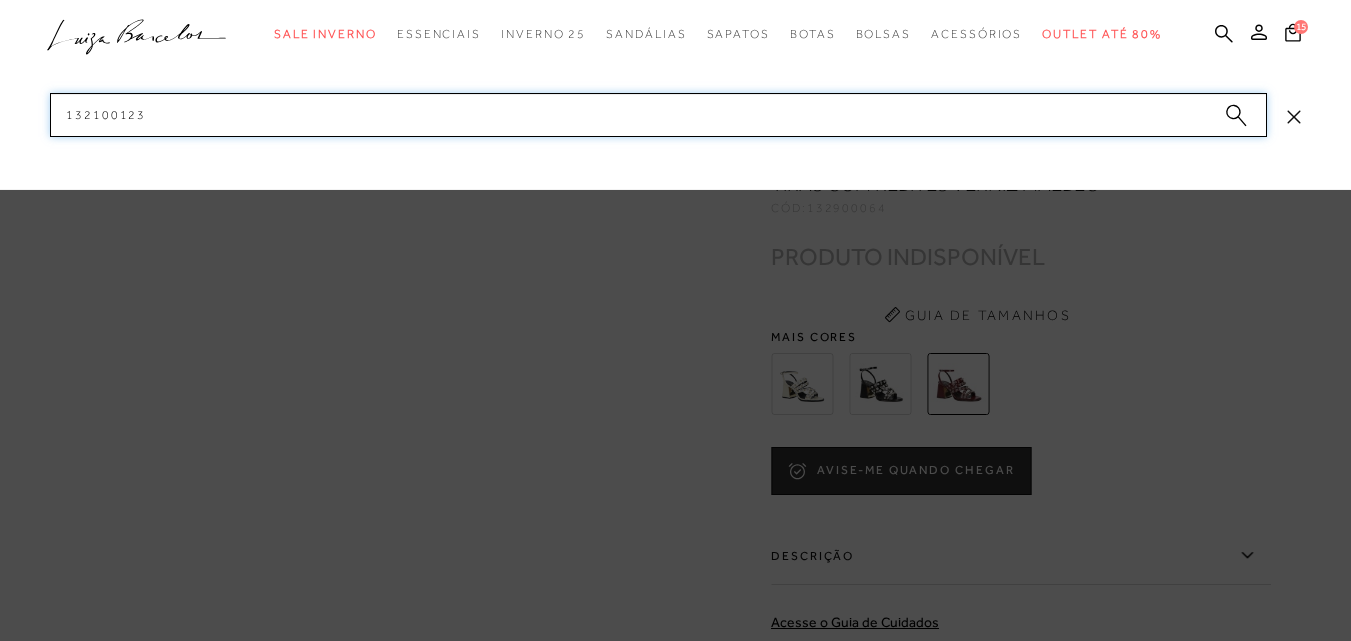 drag, startPoint x: 107, startPoint y: 108, endPoint x: 33, endPoint y: 119, distance: 74.8131 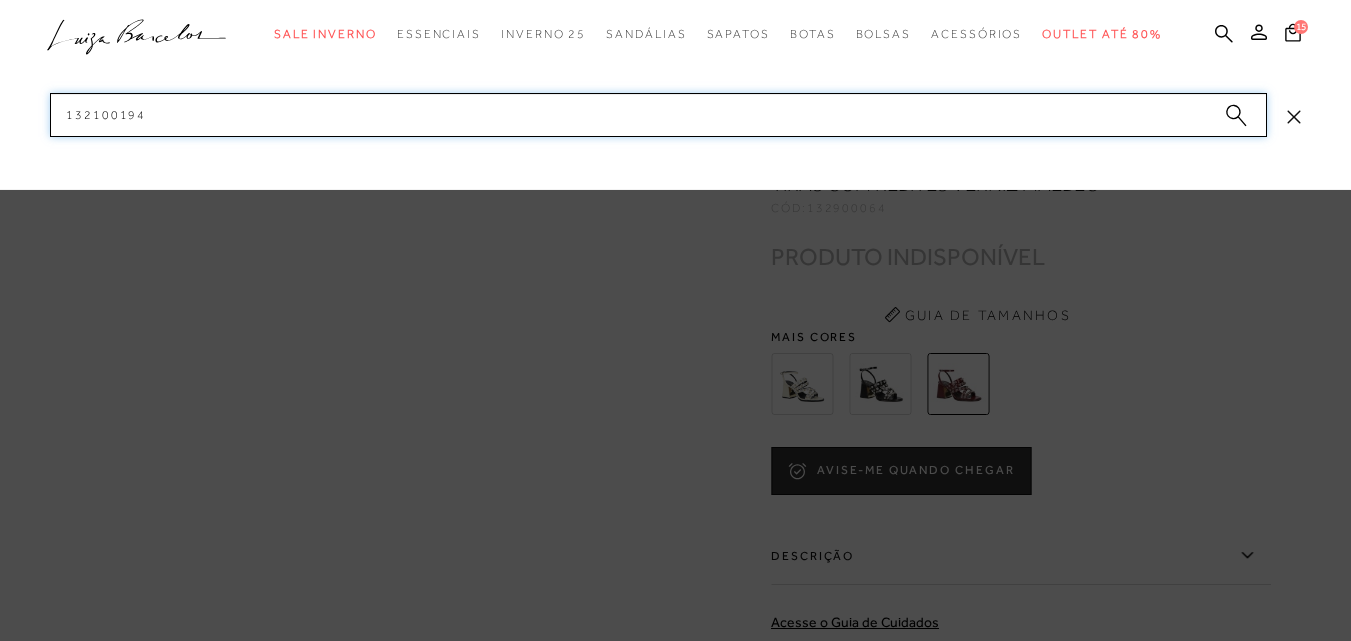 click on "132100194" at bounding box center [658, 115] 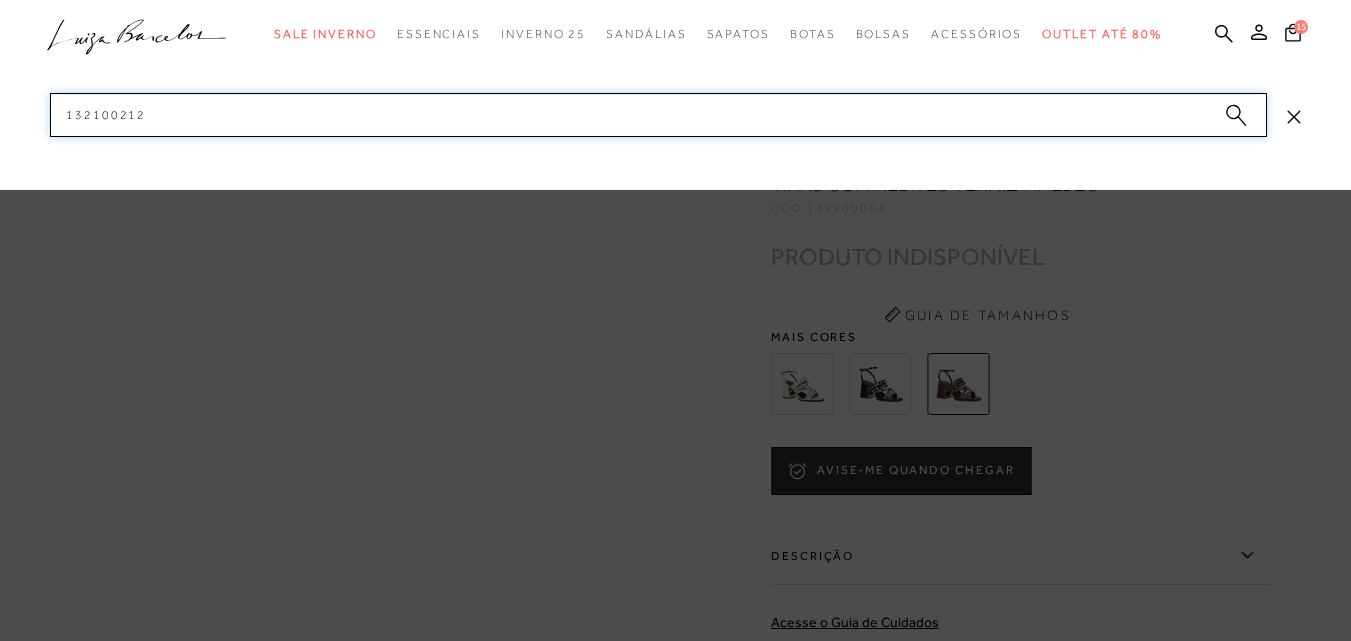 paste on "3" 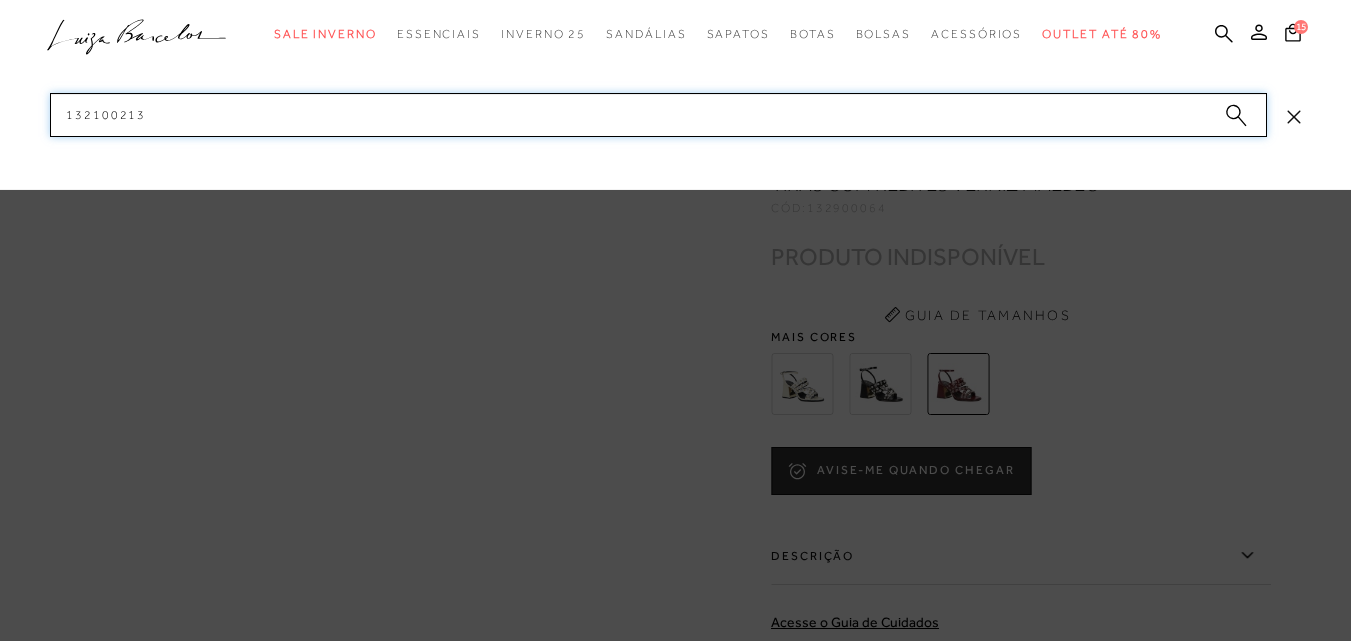 drag, startPoint x: 68, startPoint y: 111, endPoint x: 27, endPoint y: 112, distance: 41.01219 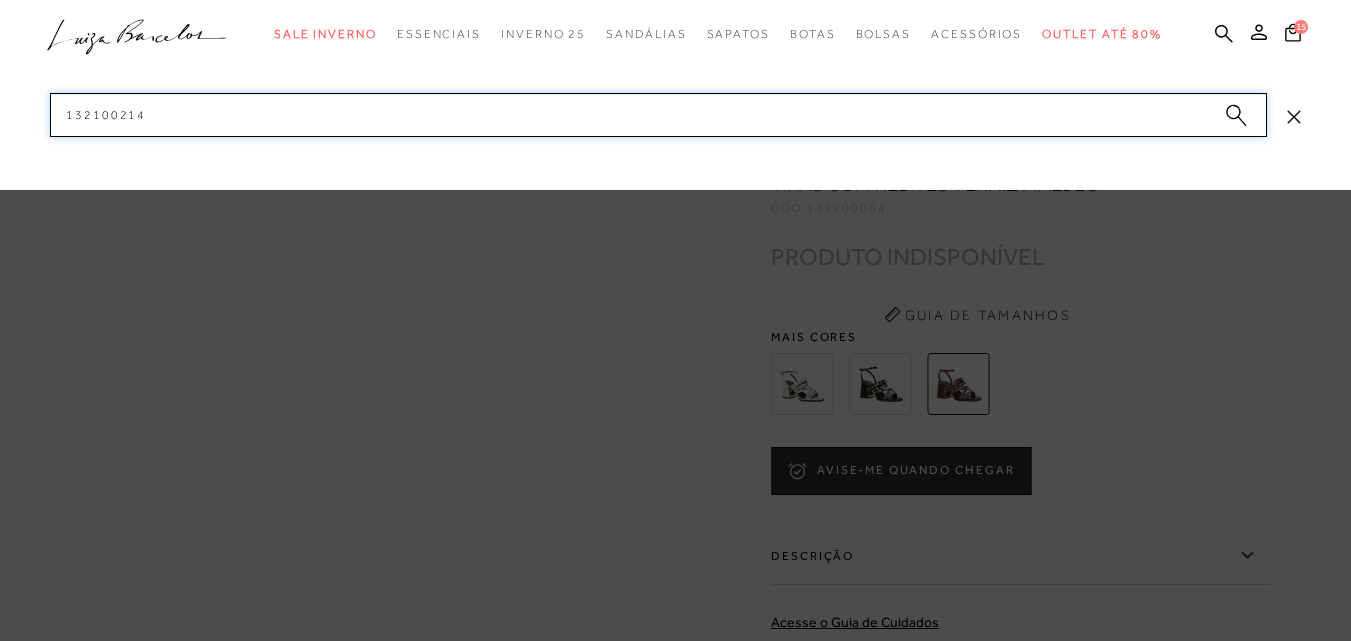 click on "categoryHeader
.a{fill-rule:evenodd;}
Sale Inverno
Modelo Sapatos Mules" at bounding box center (675, 0) 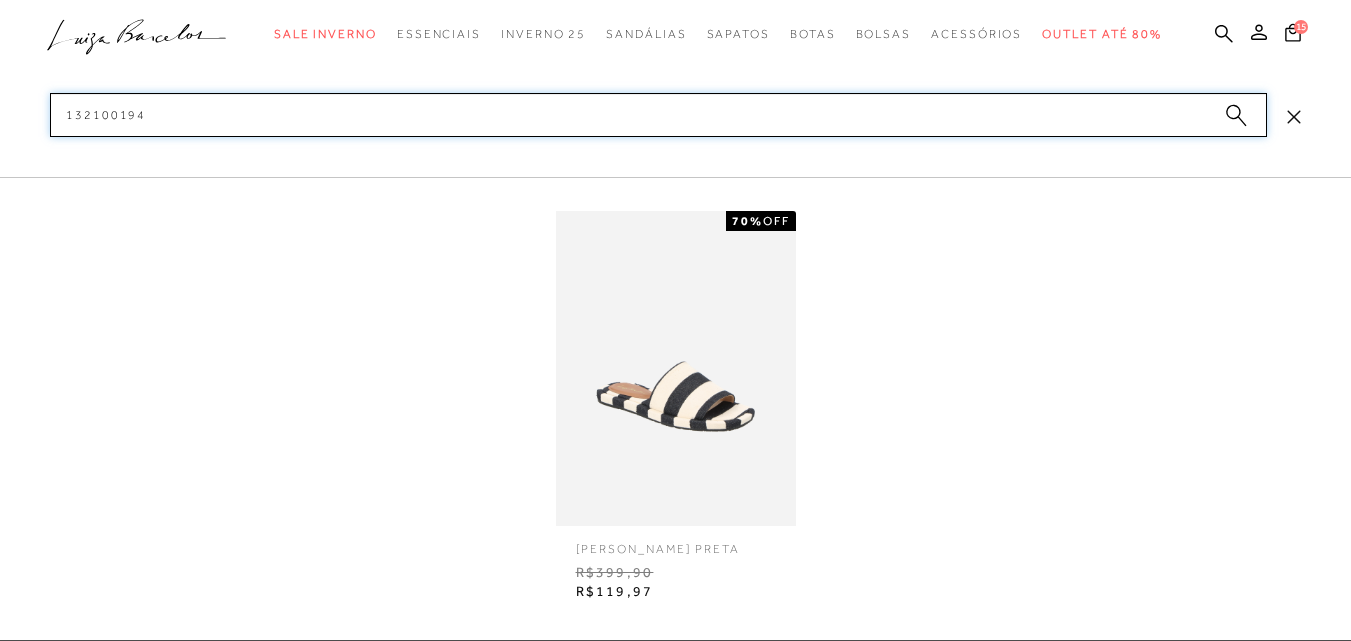 type on "132100194" 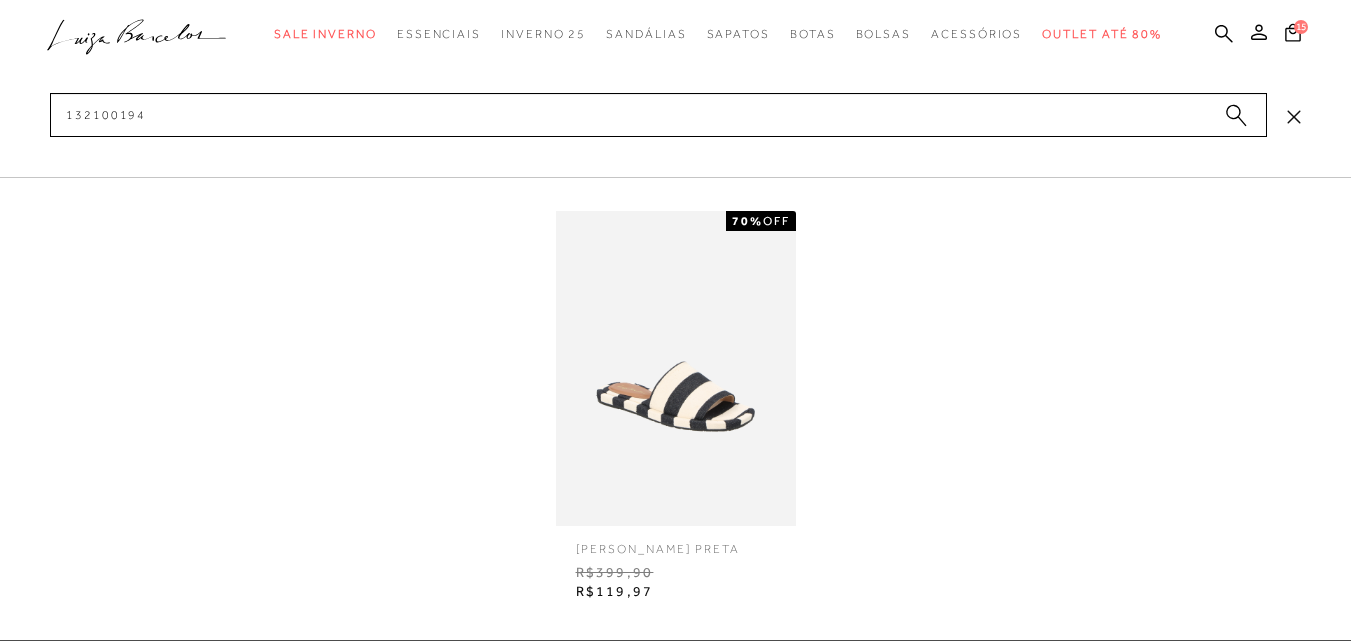 click at bounding box center (676, 368) 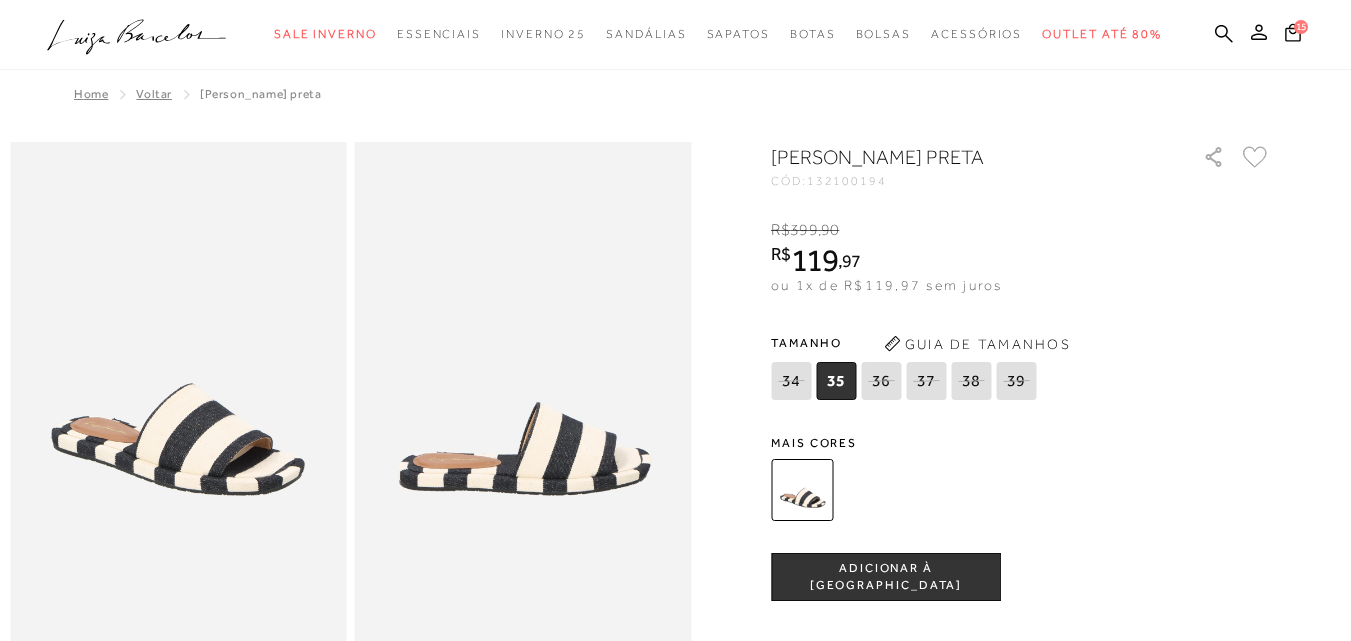 scroll, scrollTop: 0, scrollLeft: 0, axis: both 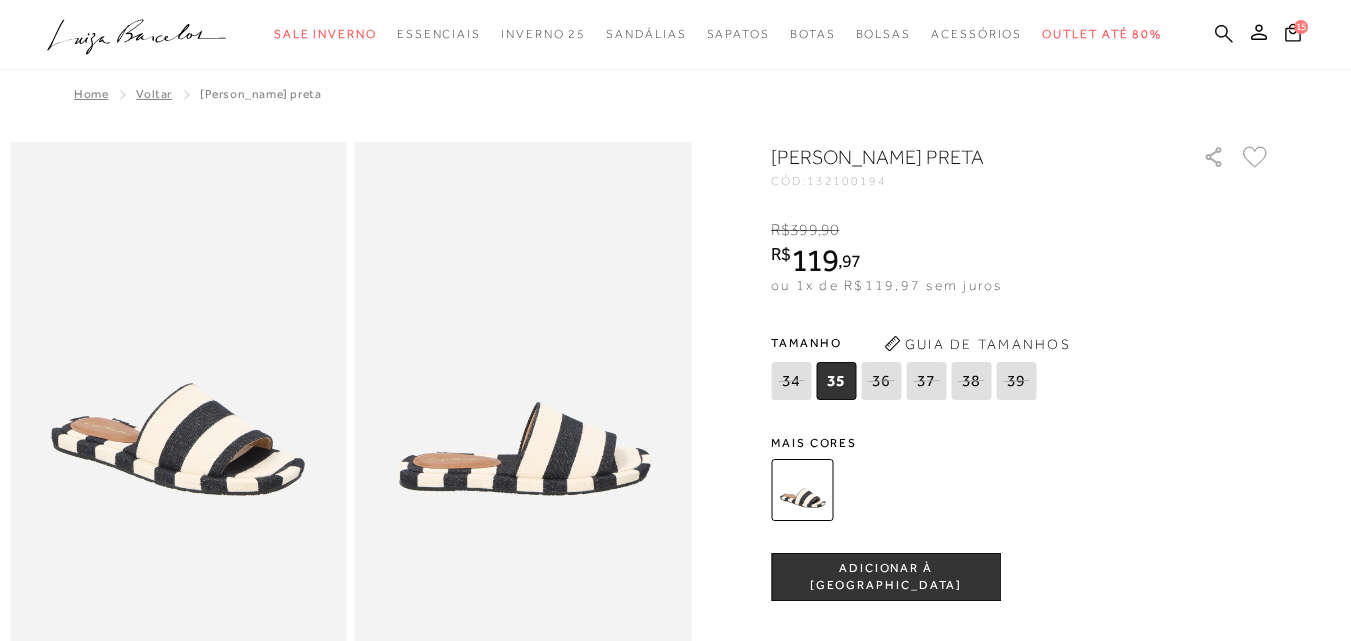 click 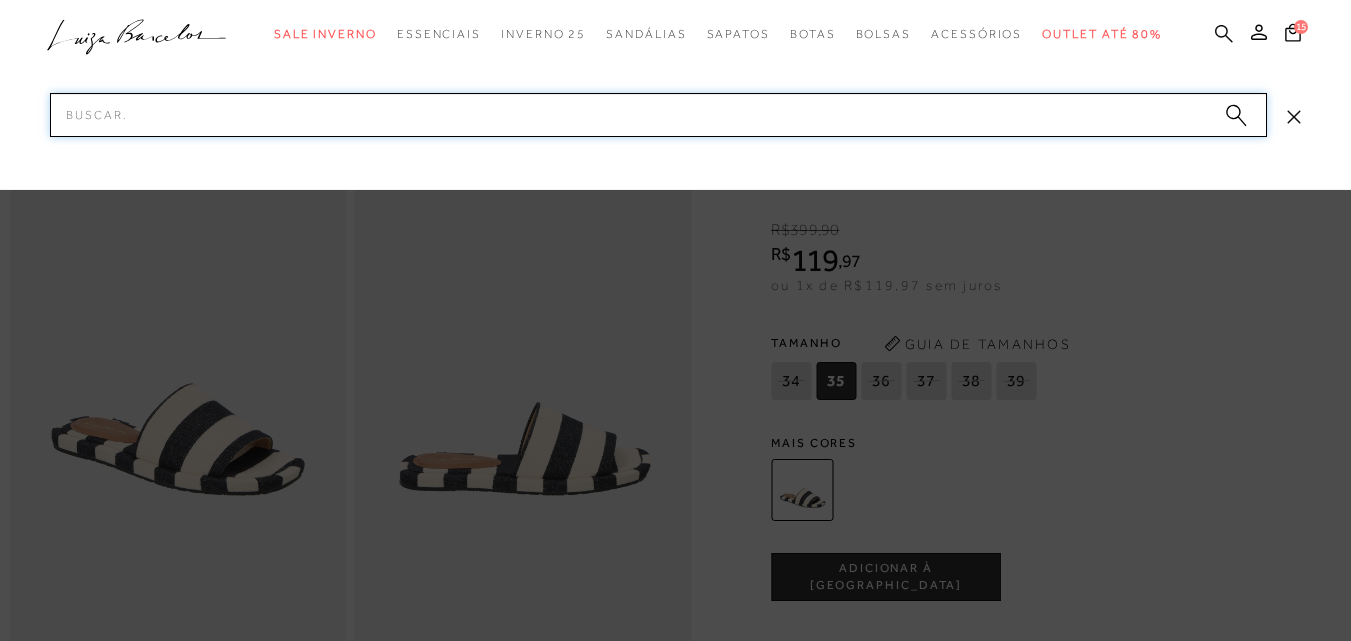 paste on "131500444" 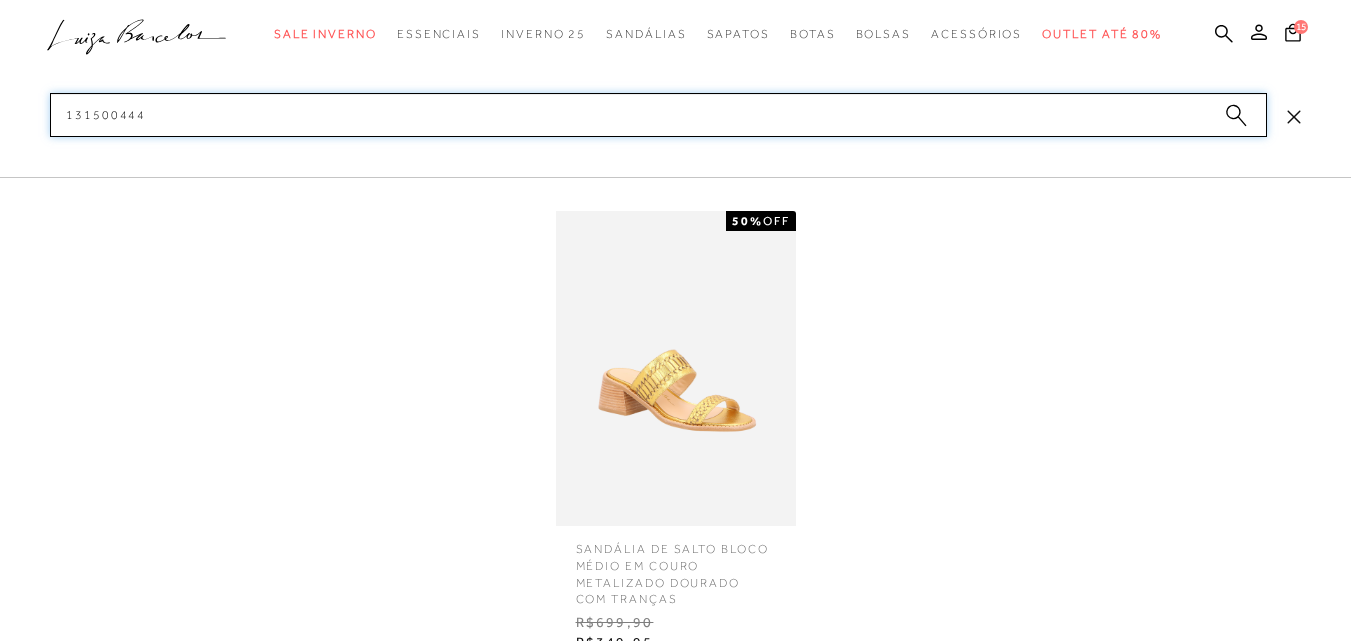 type on "131500444" 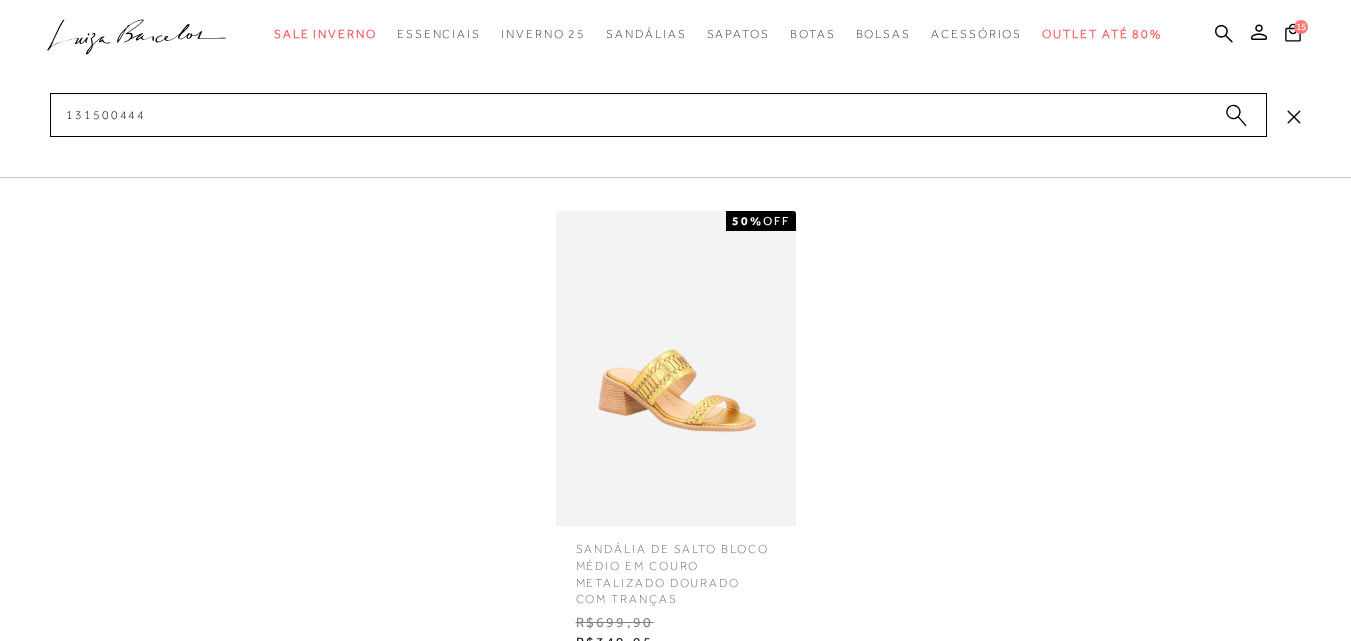 click at bounding box center [676, 368] 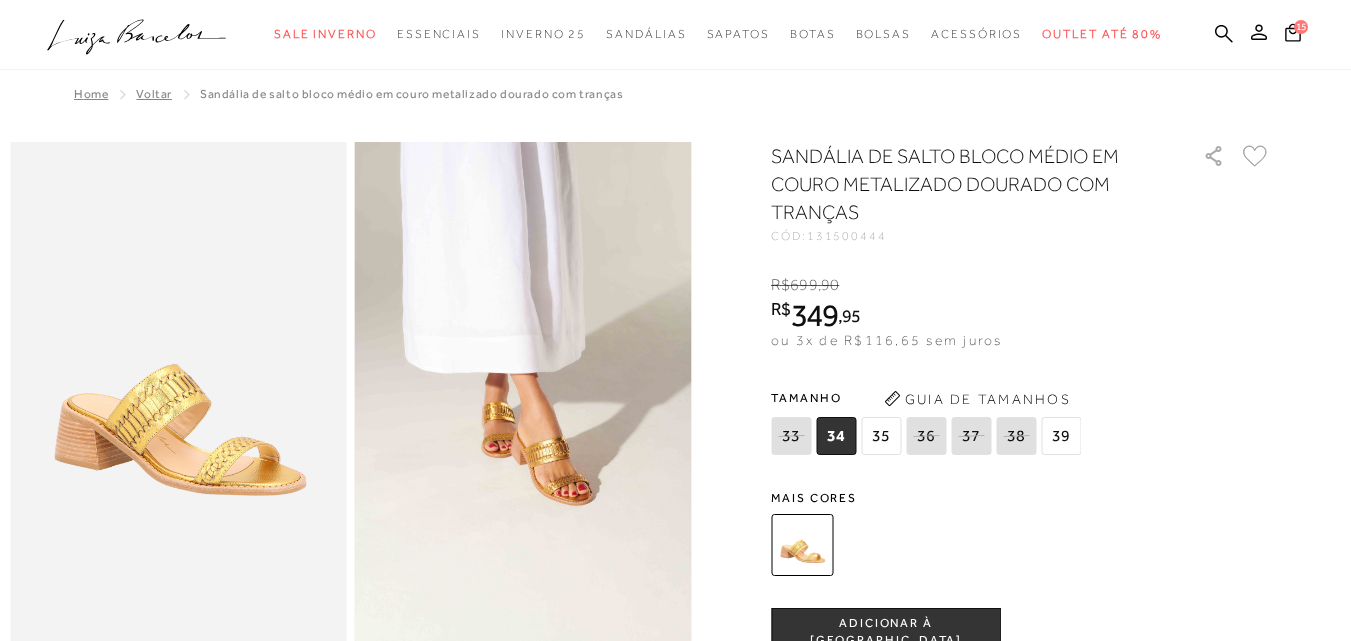 scroll, scrollTop: 0, scrollLeft: 0, axis: both 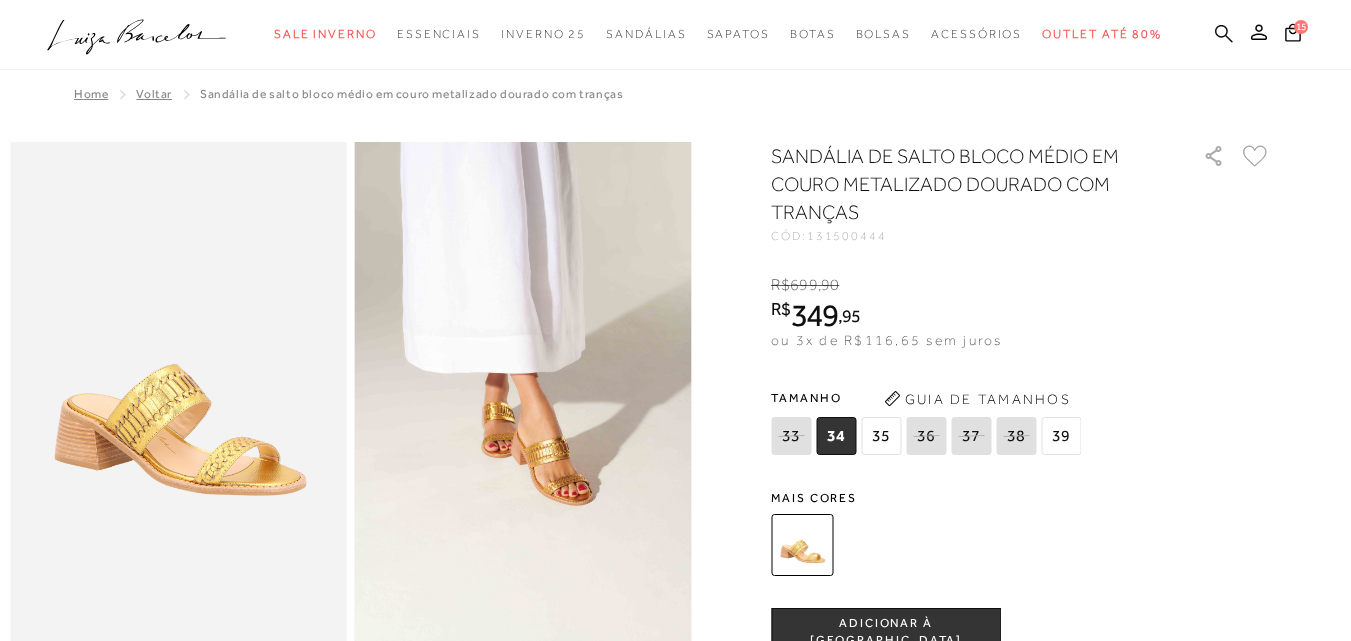 click 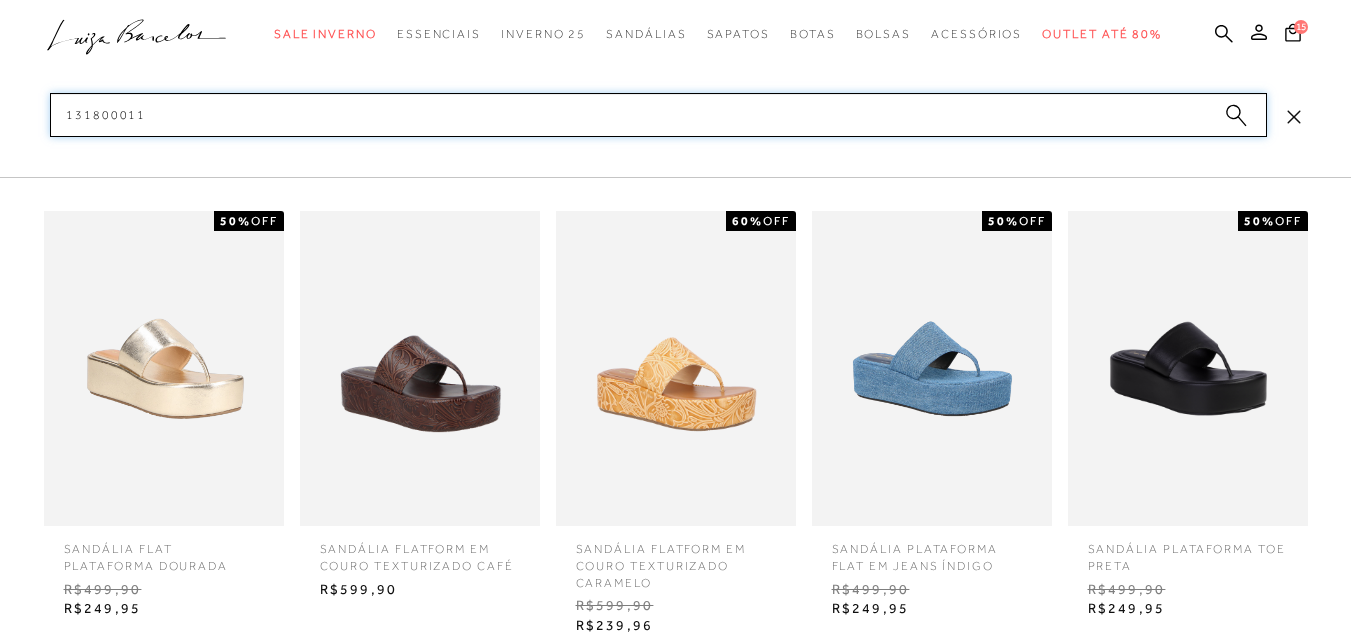type on "131800011" 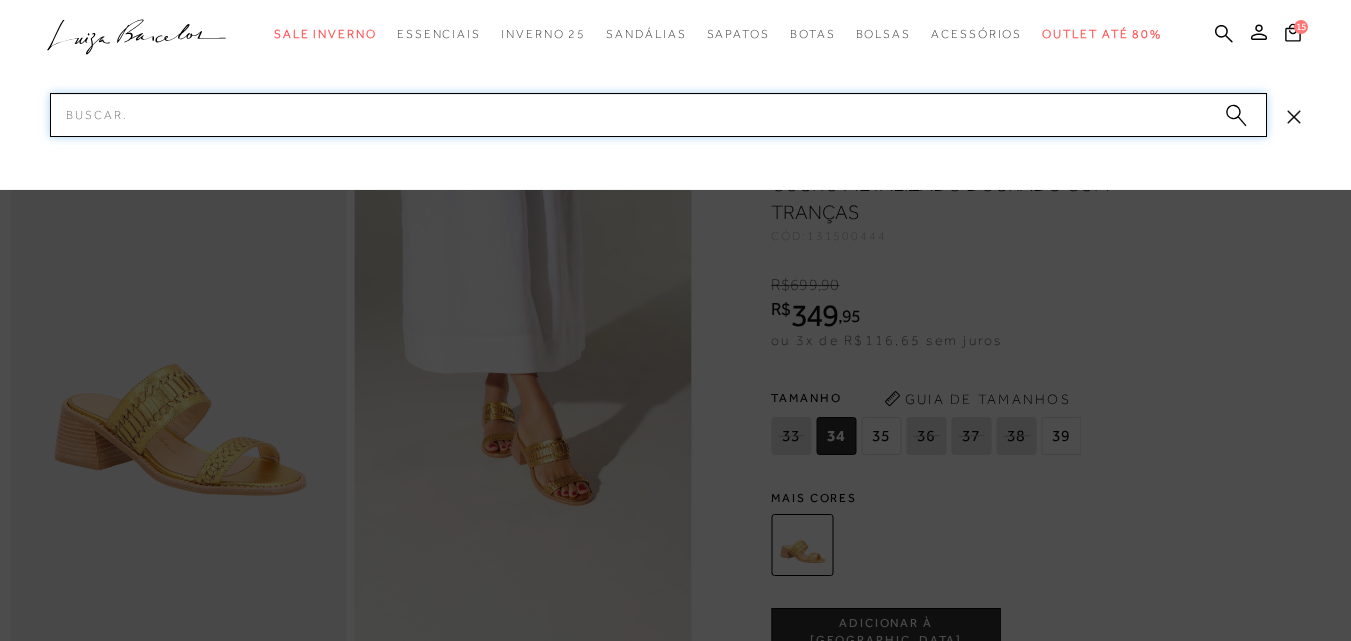 click on "Pesquisar" at bounding box center [658, 115] 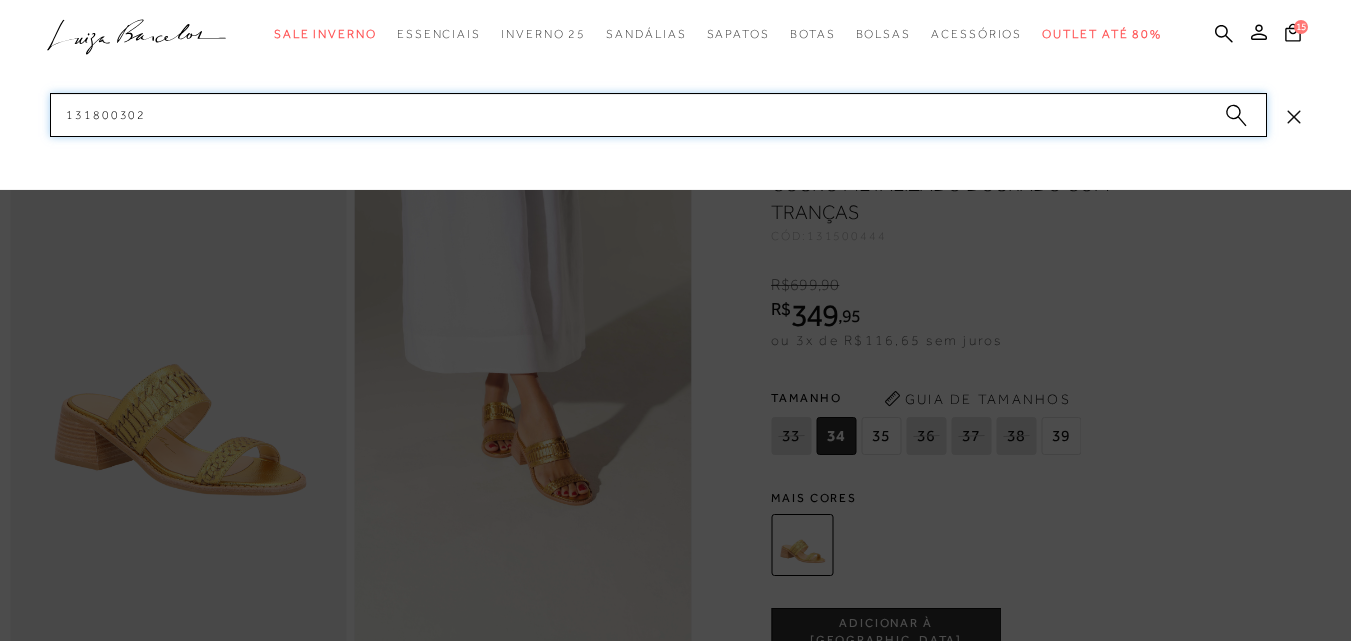 paste on "1" 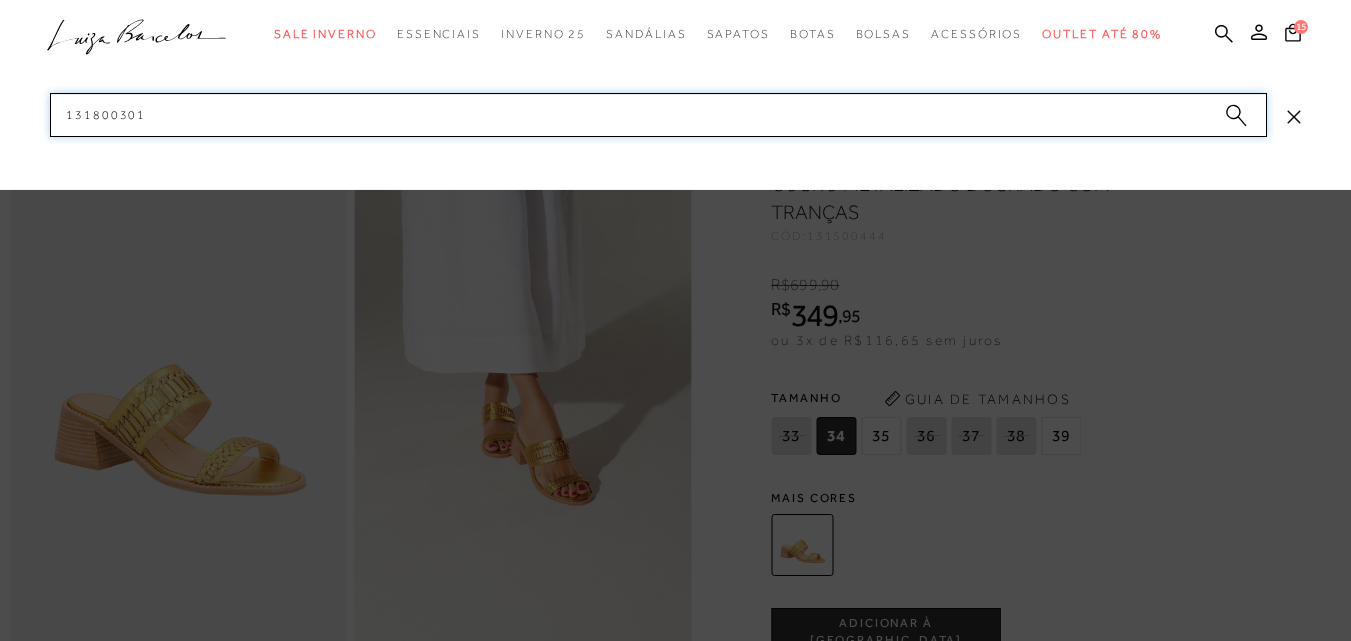drag, startPoint x: 223, startPoint y: 126, endPoint x: 12, endPoint y: 100, distance: 212.59586 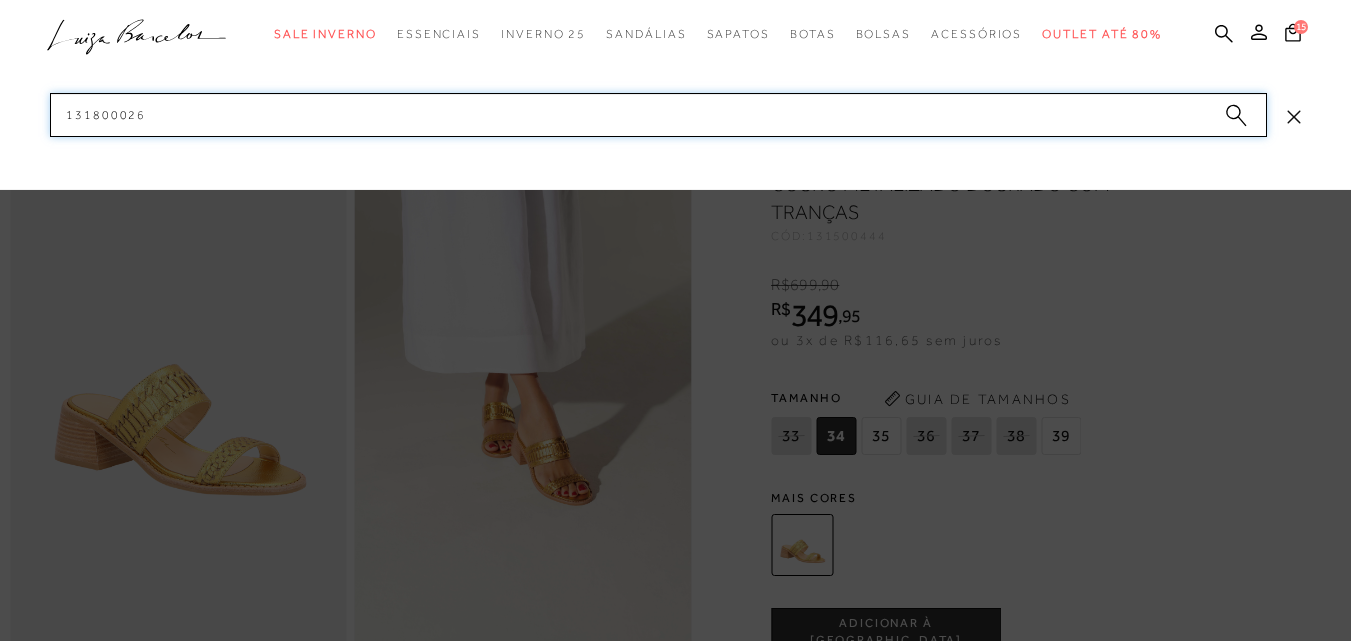 paste on "12" 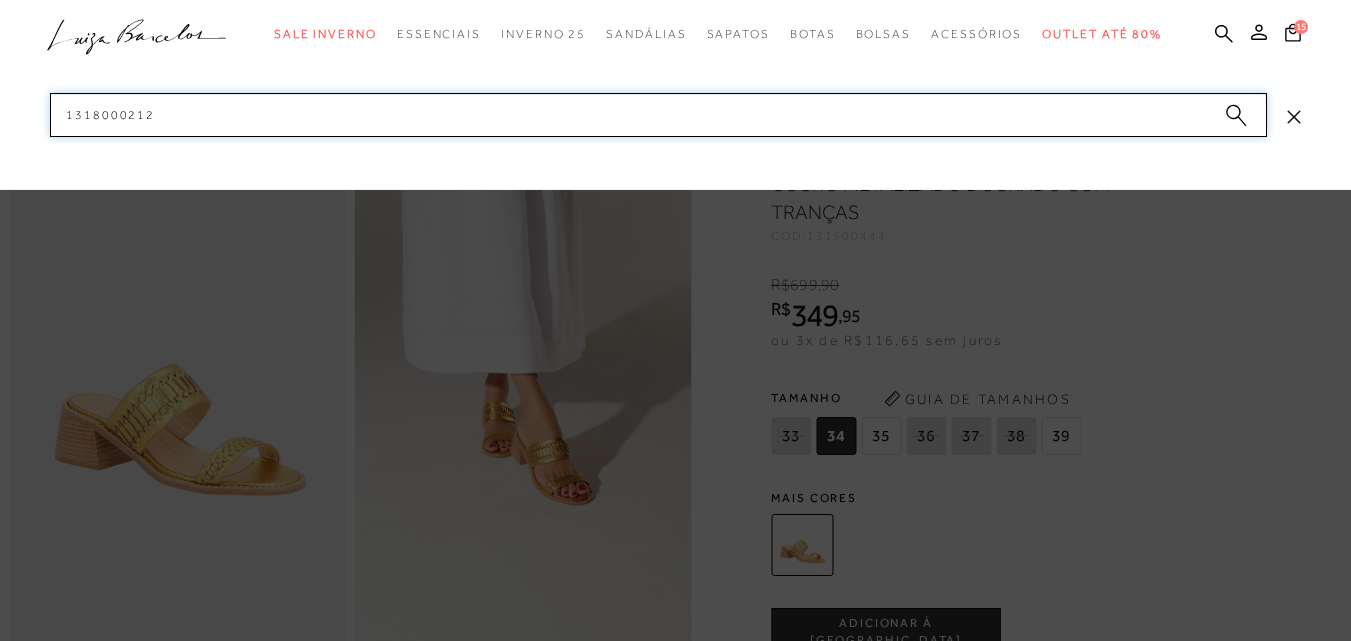 click on "categoryHeader
.a{fill-rule:evenodd;}
Sale Inverno
Modelo Sapatos Mules" at bounding box center [675, 0] 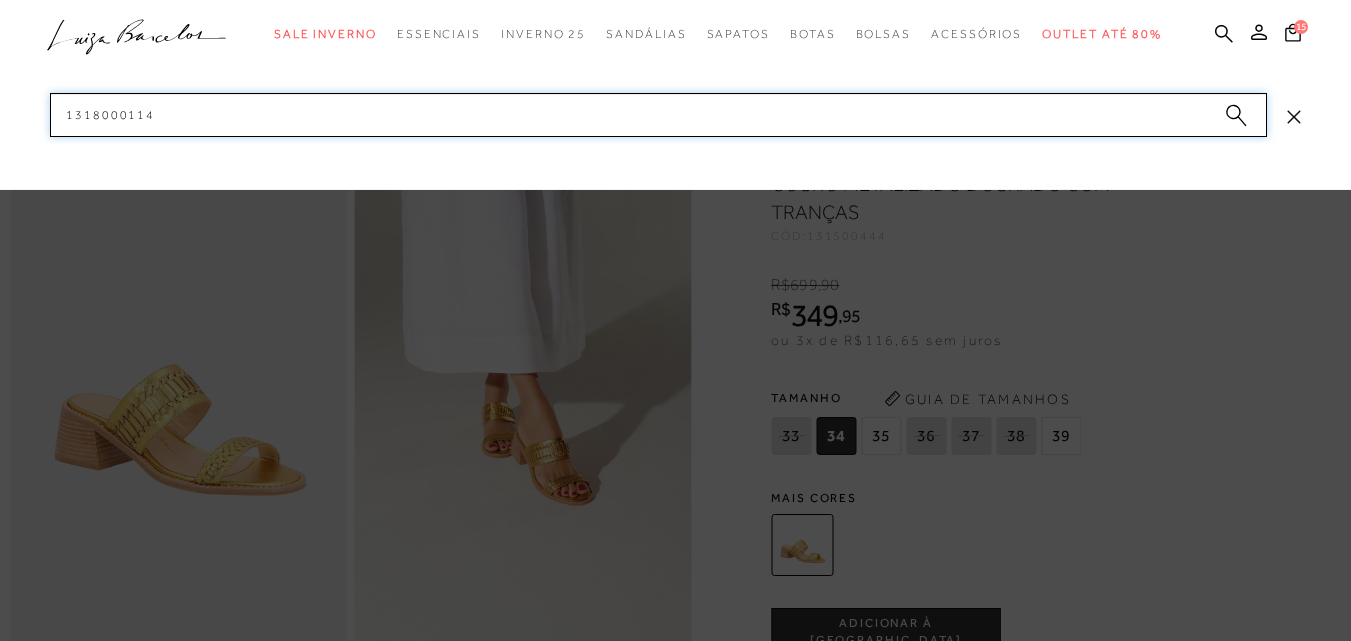 paste on "500403" 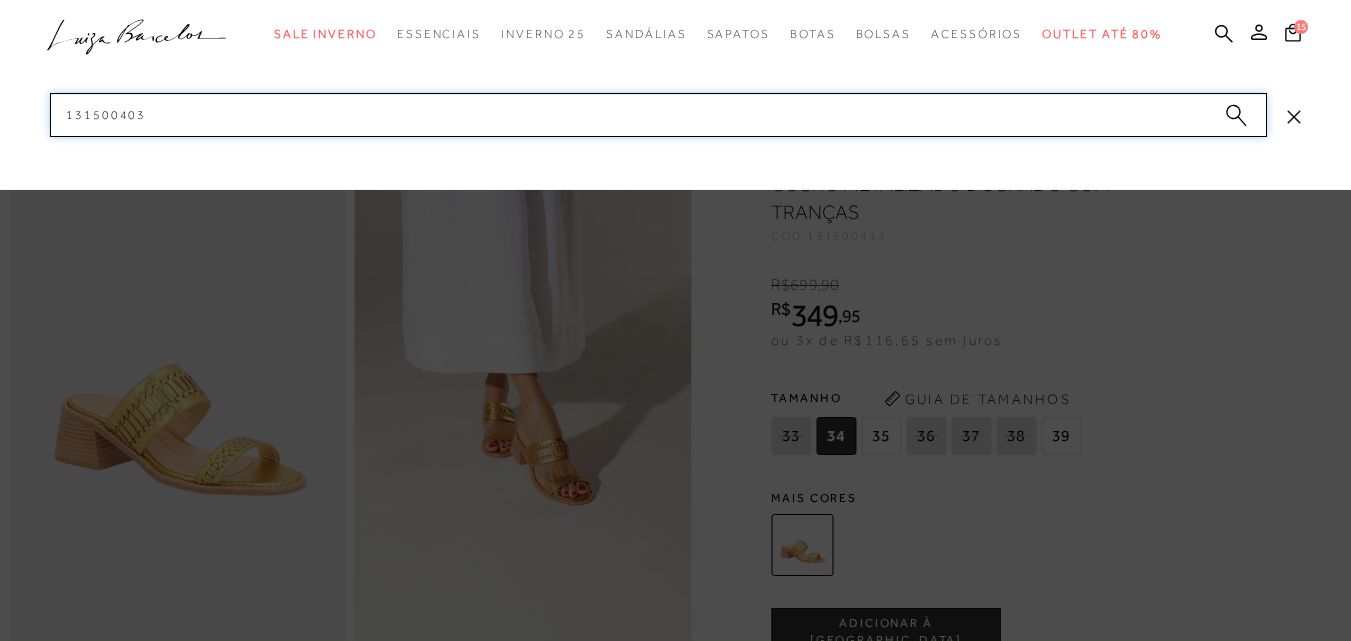 drag, startPoint x: 214, startPoint y: 114, endPoint x: 77, endPoint y: 125, distance: 137.4409 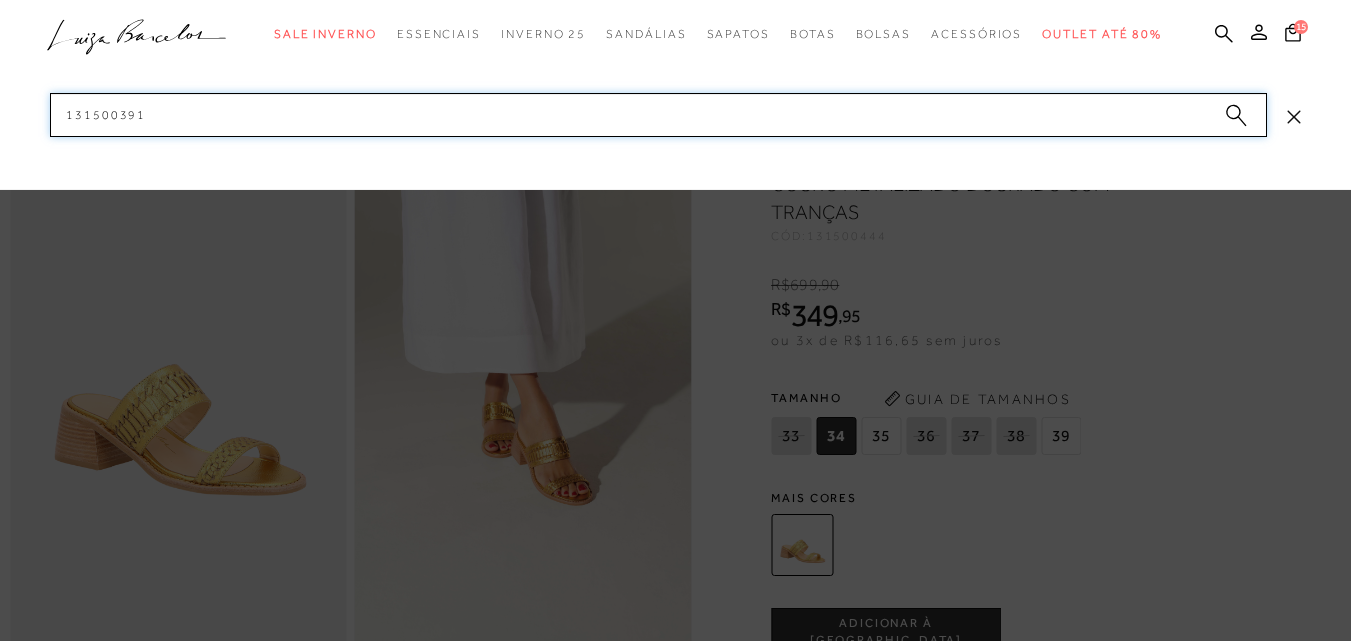 drag, startPoint x: 193, startPoint y: 108, endPoint x: 34, endPoint y: 108, distance: 159 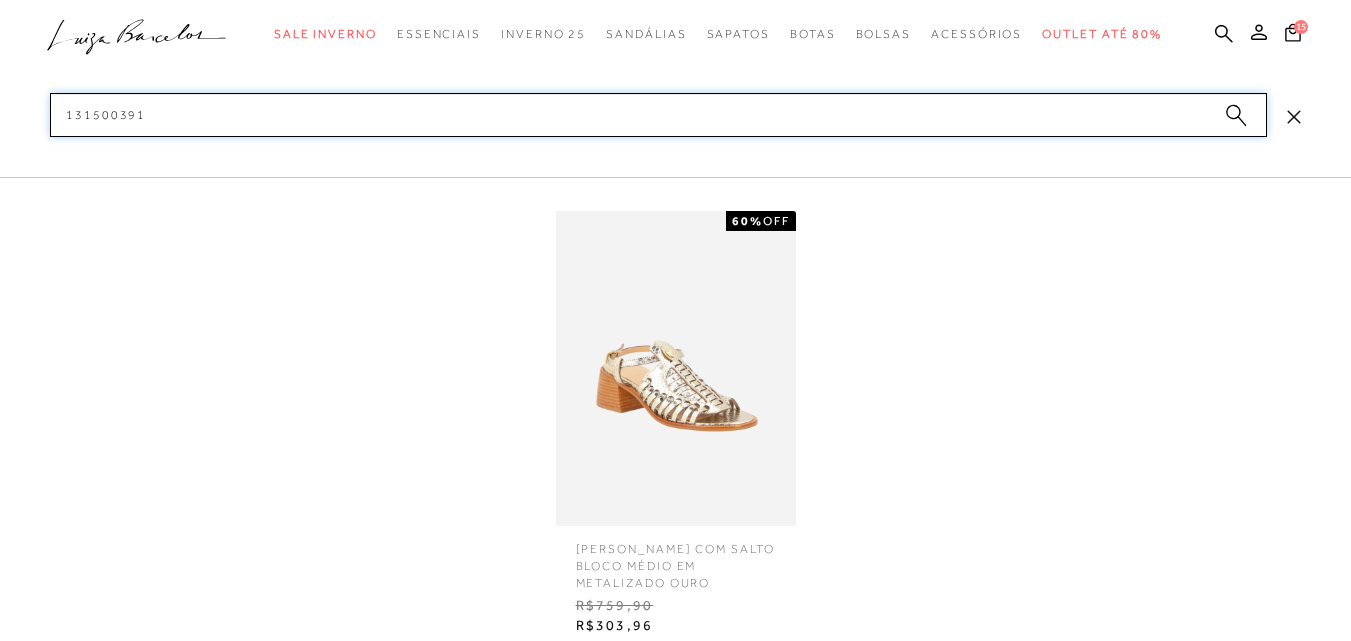 type on "131500391" 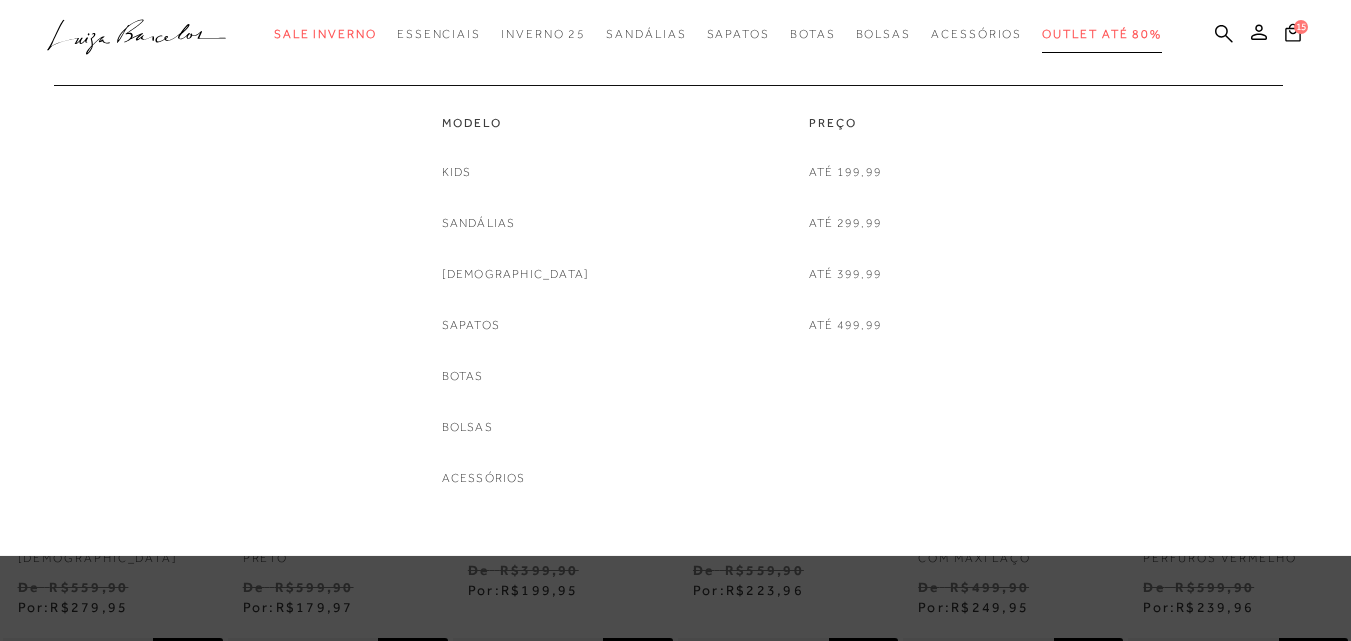 click on "Outlet até 80%" at bounding box center [1102, 34] 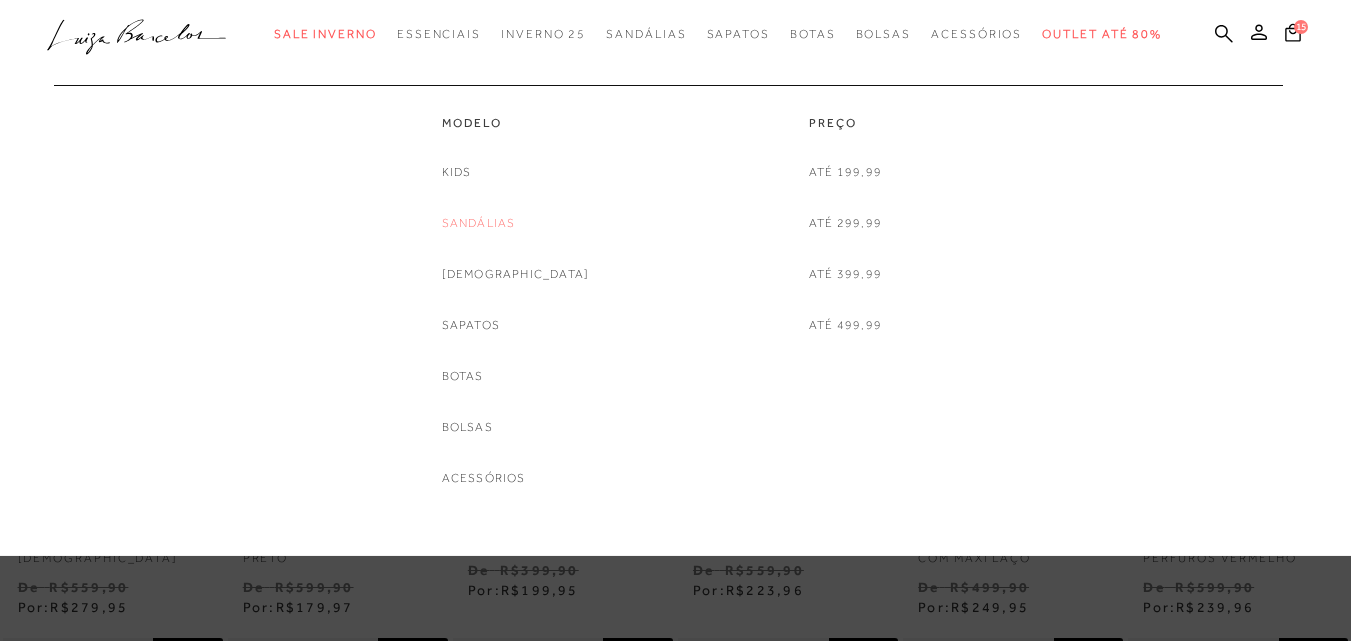 click on "Sandálias" at bounding box center [479, 223] 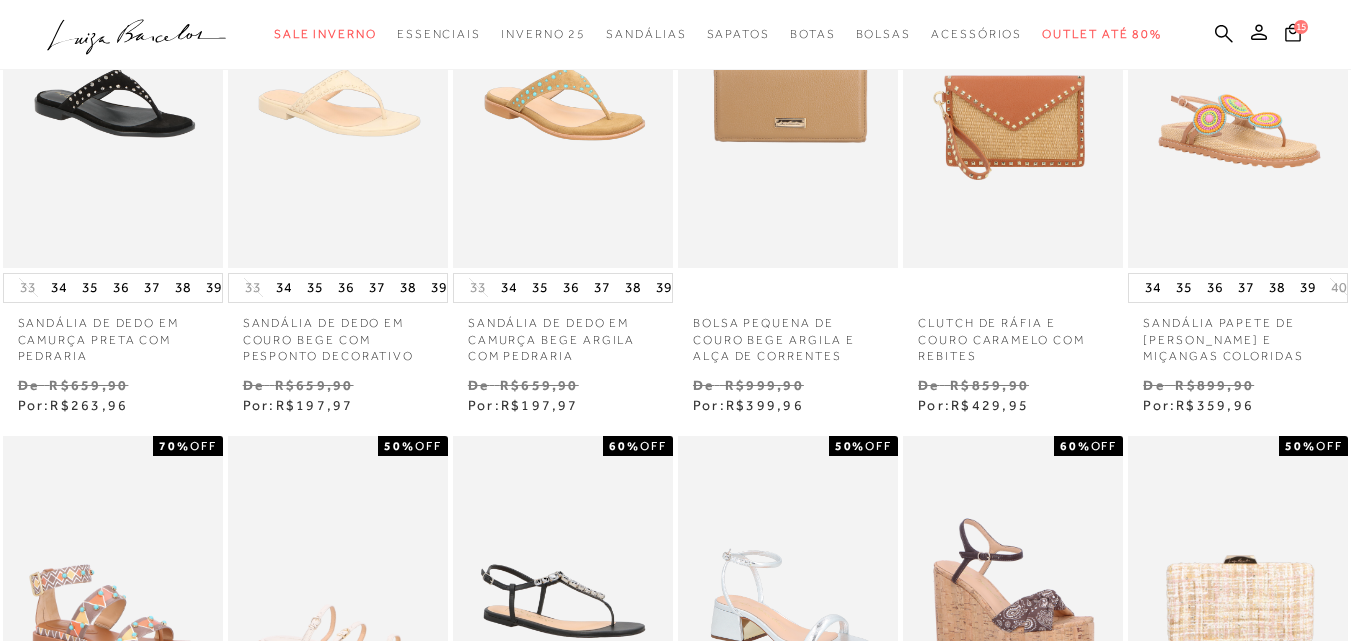 scroll, scrollTop: 0, scrollLeft: 0, axis: both 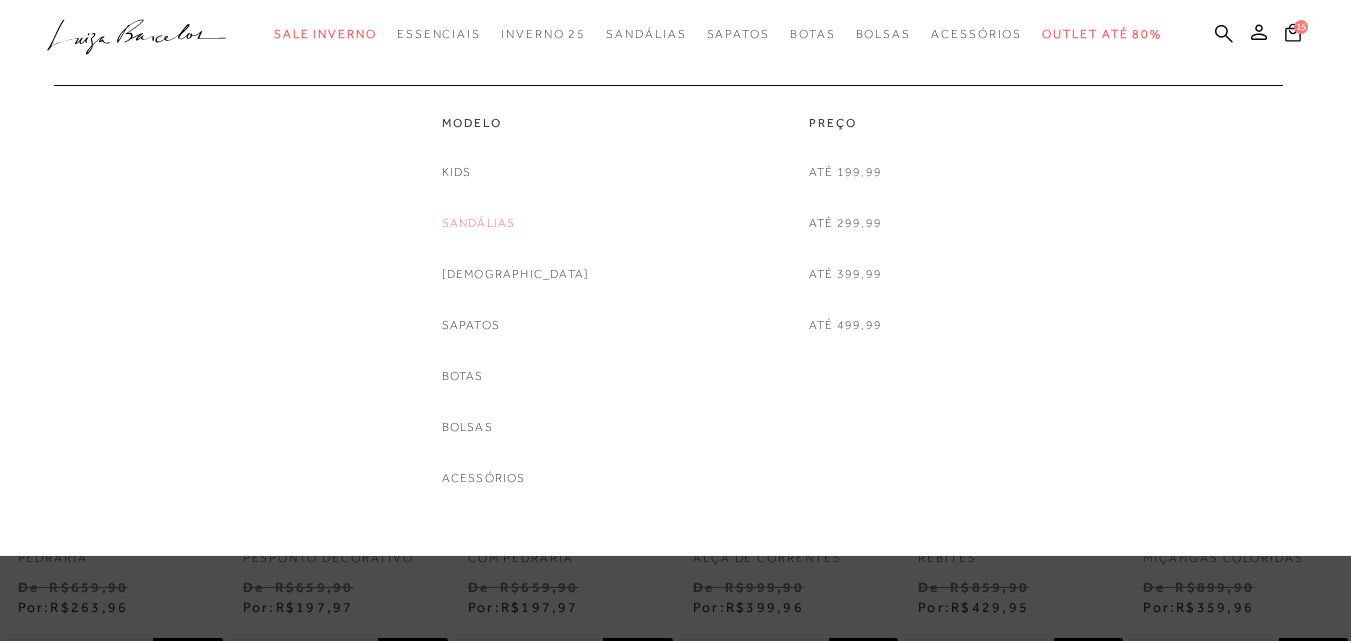 click on "Sandálias" at bounding box center [479, 223] 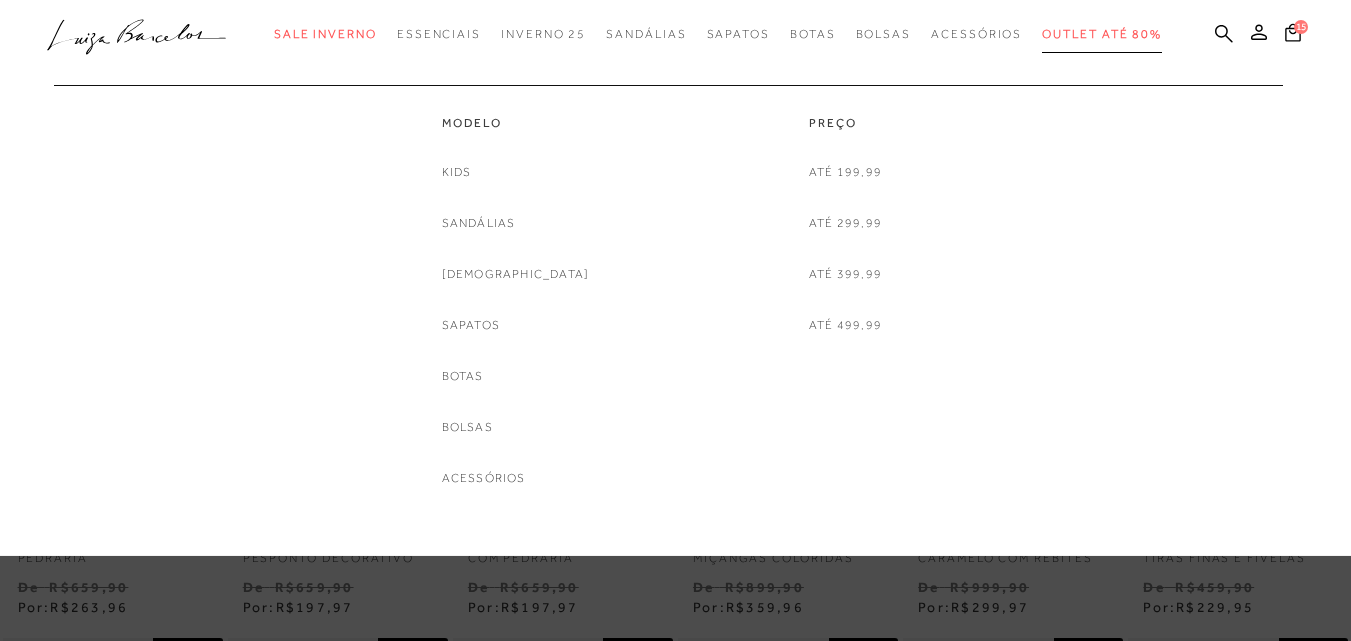 scroll, scrollTop: 0, scrollLeft: 0, axis: both 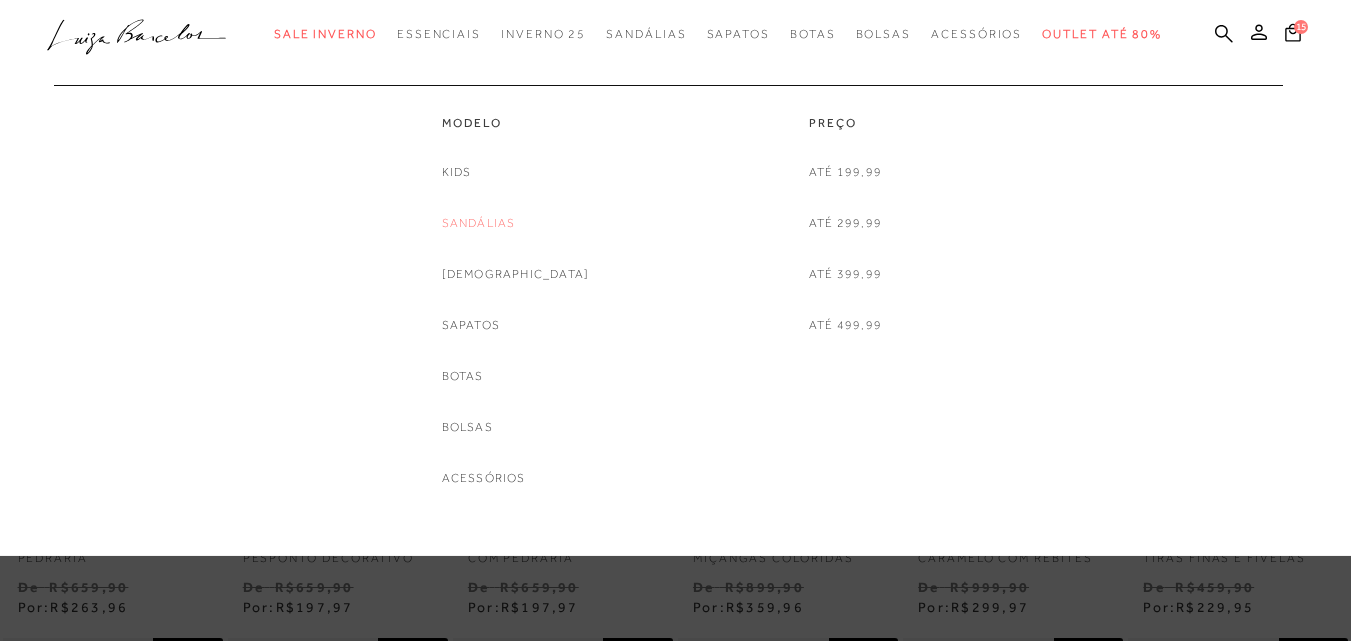 click on "Sandálias" at bounding box center (479, 223) 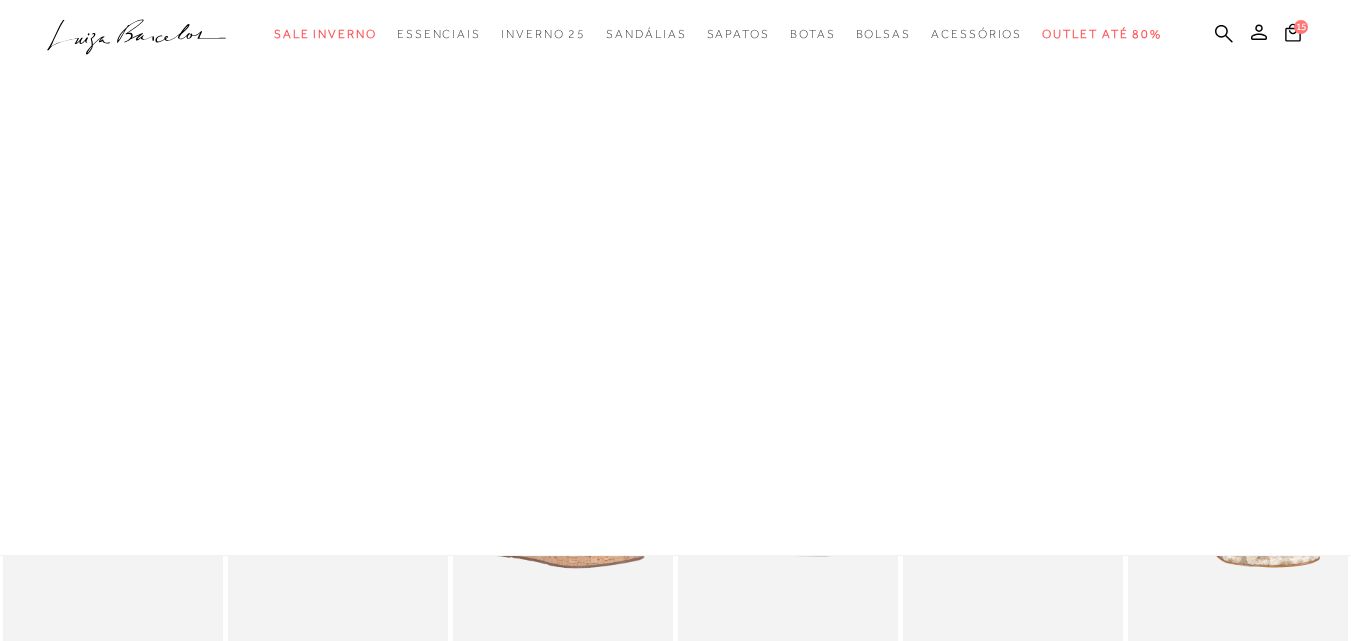 scroll, scrollTop: 0, scrollLeft: 0, axis: both 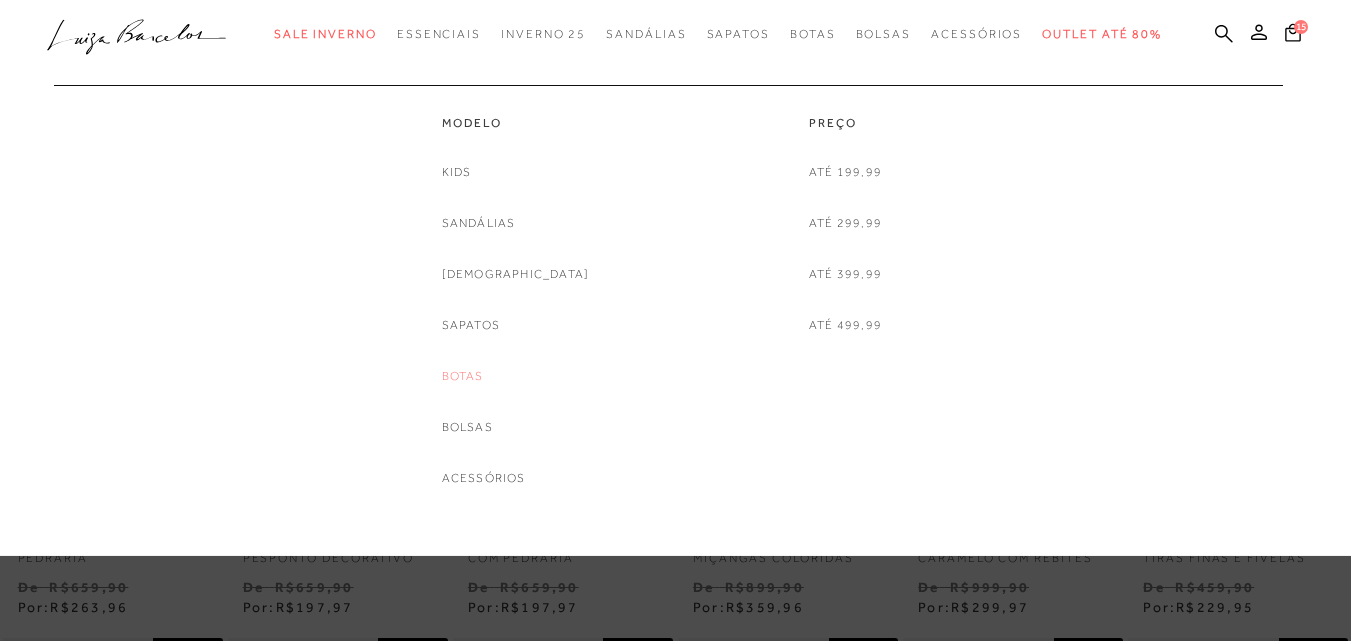 click on "Botas" at bounding box center (463, 376) 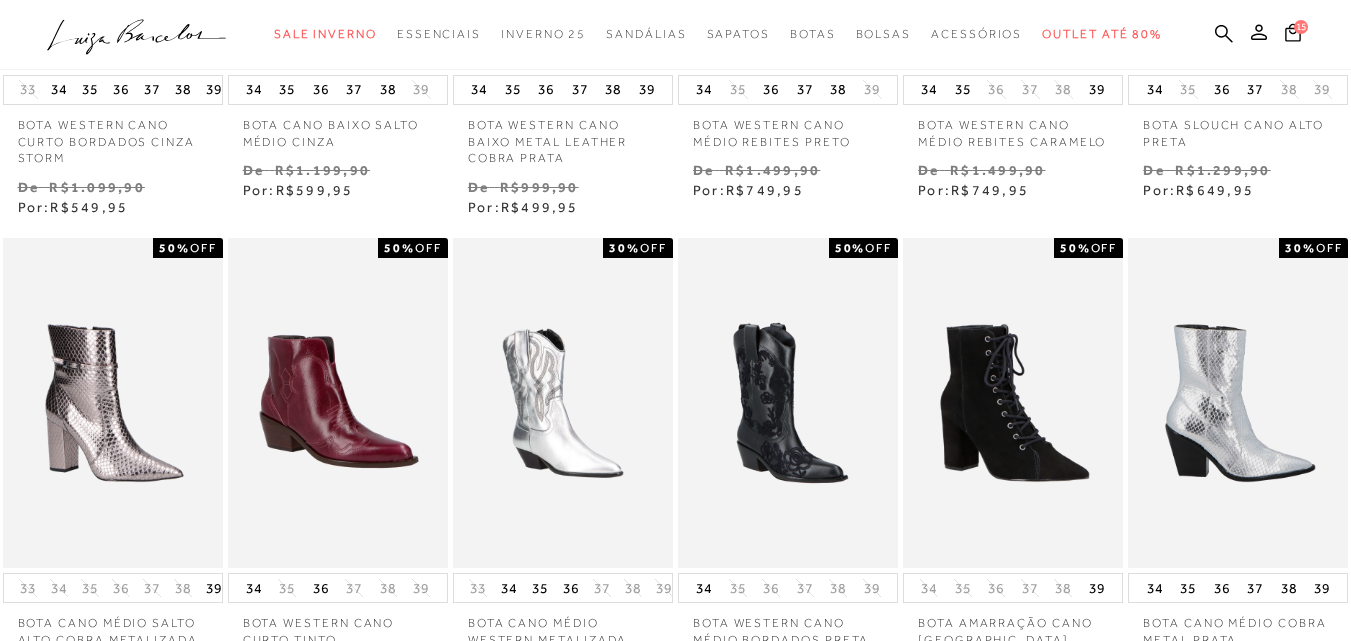 scroll, scrollTop: 700, scrollLeft: 0, axis: vertical 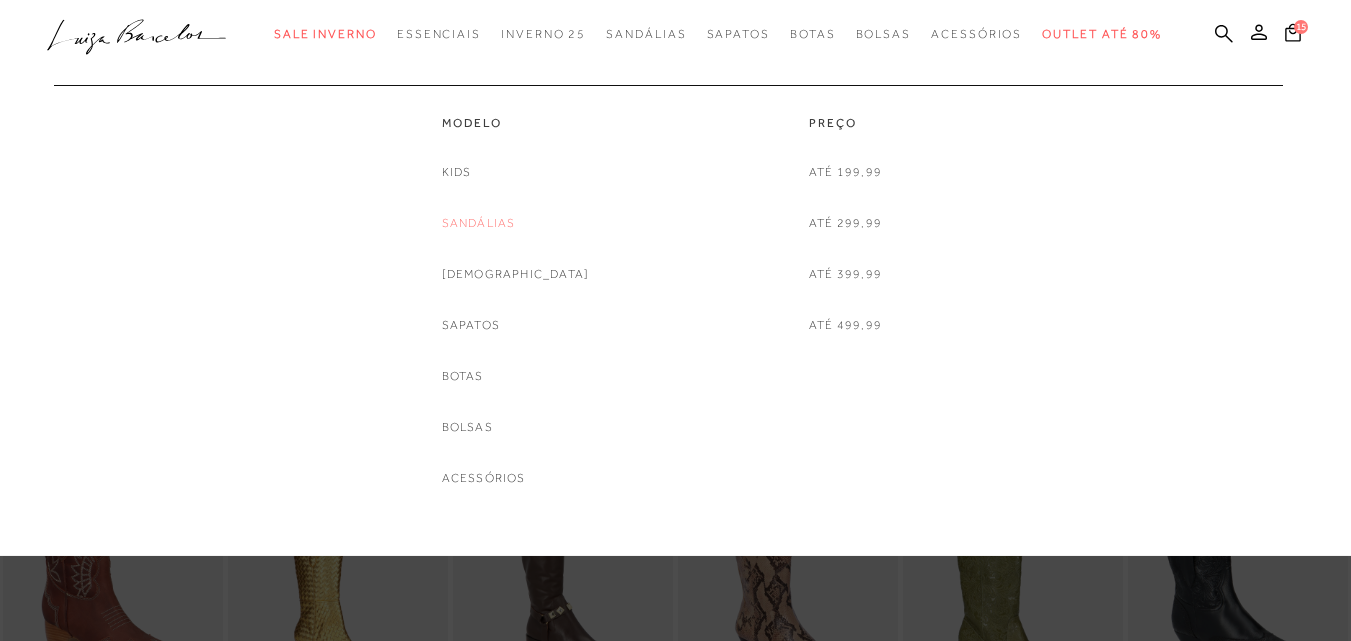 click on "Sandálias" at bounding box center [479, 223] 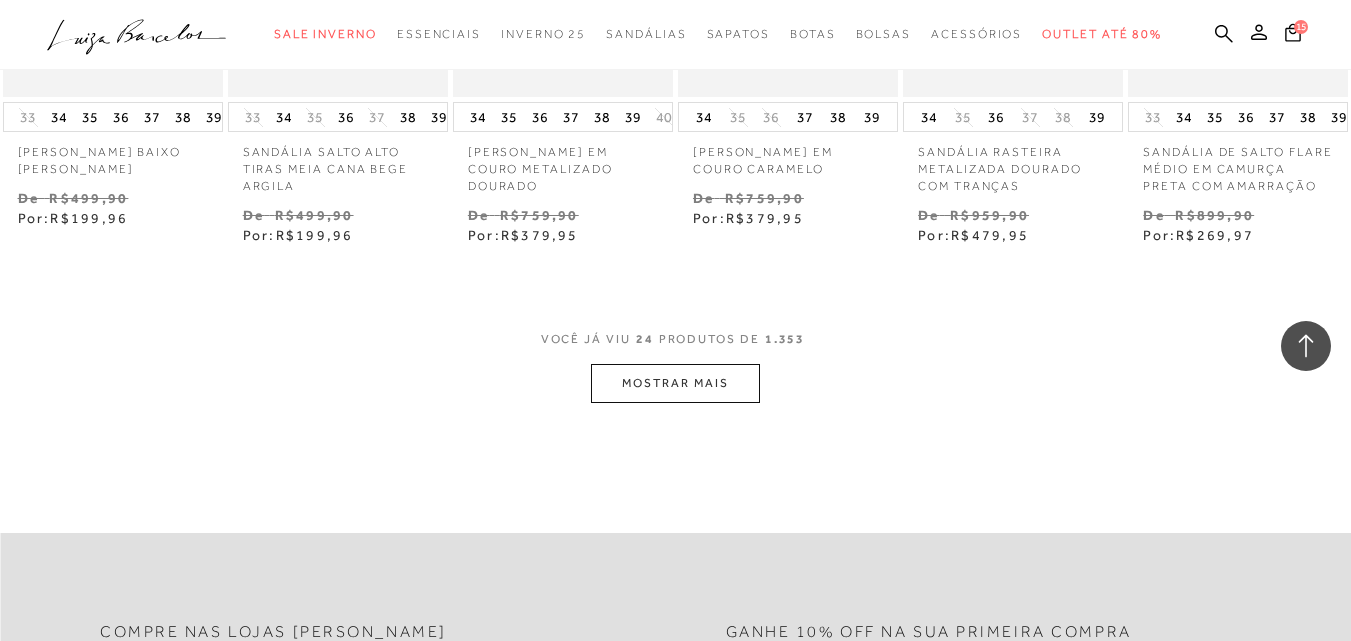 scroll, scrollTop: 2000, scrollLeft: 0, axis: vertical 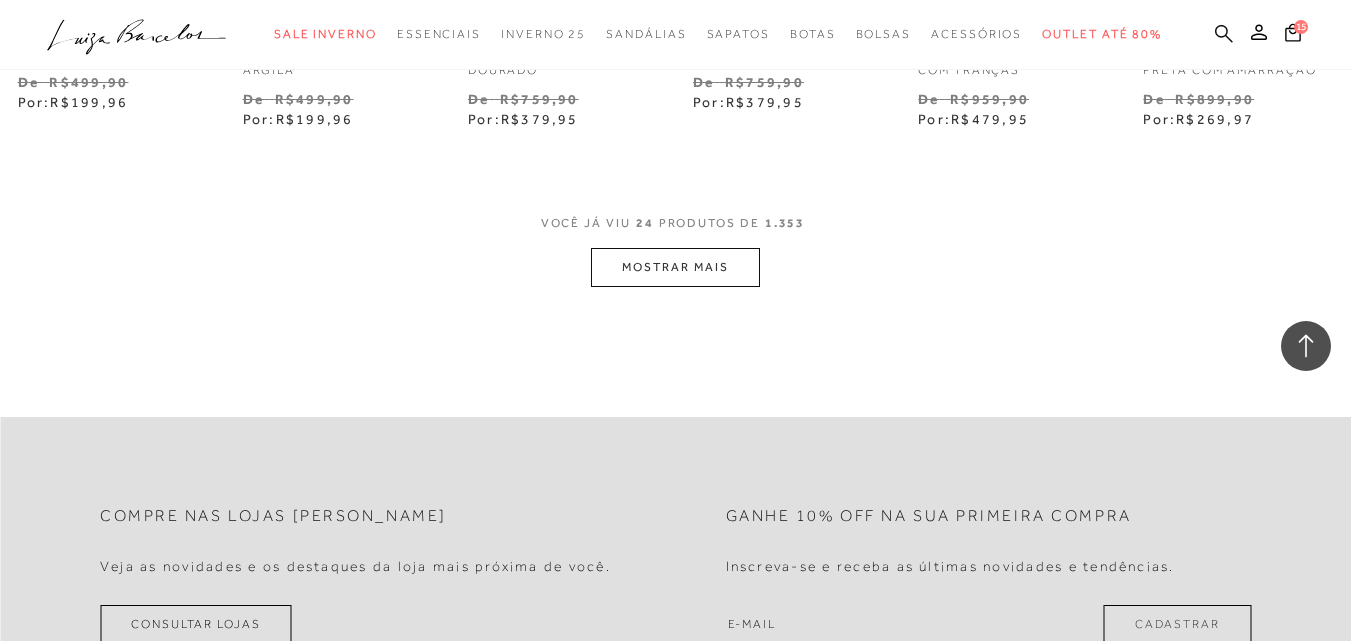 click 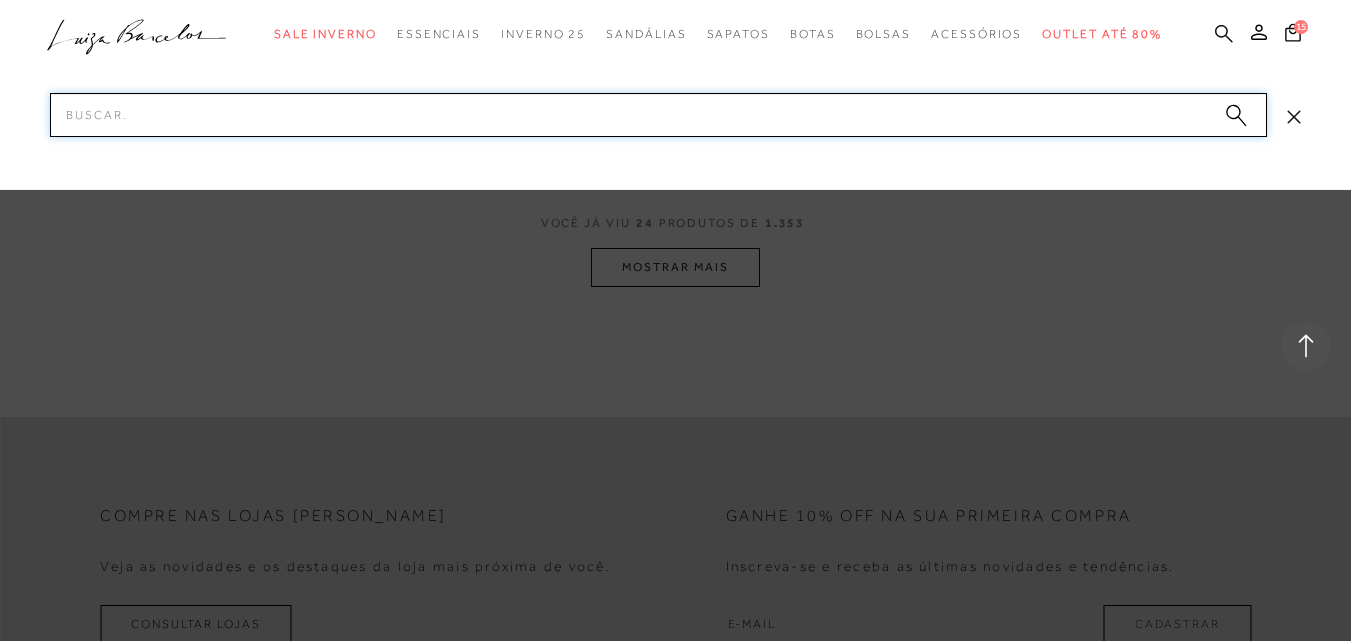 paste on "14020012-2" 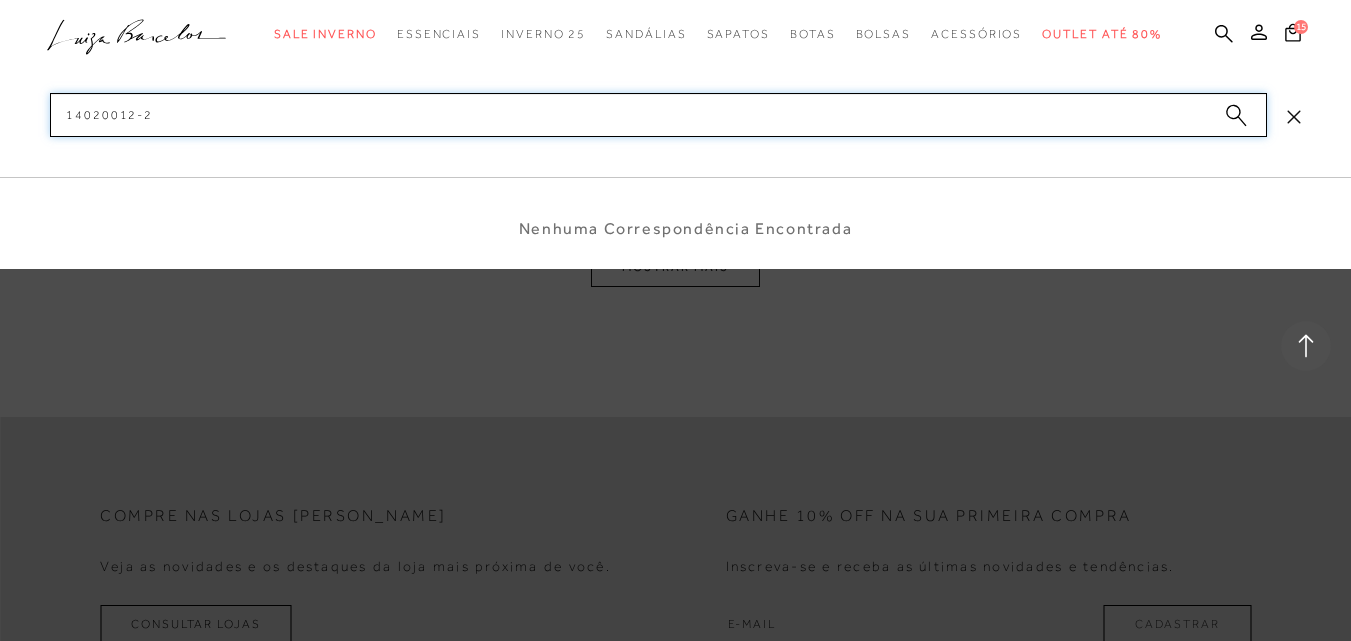 type on "14020012-2" 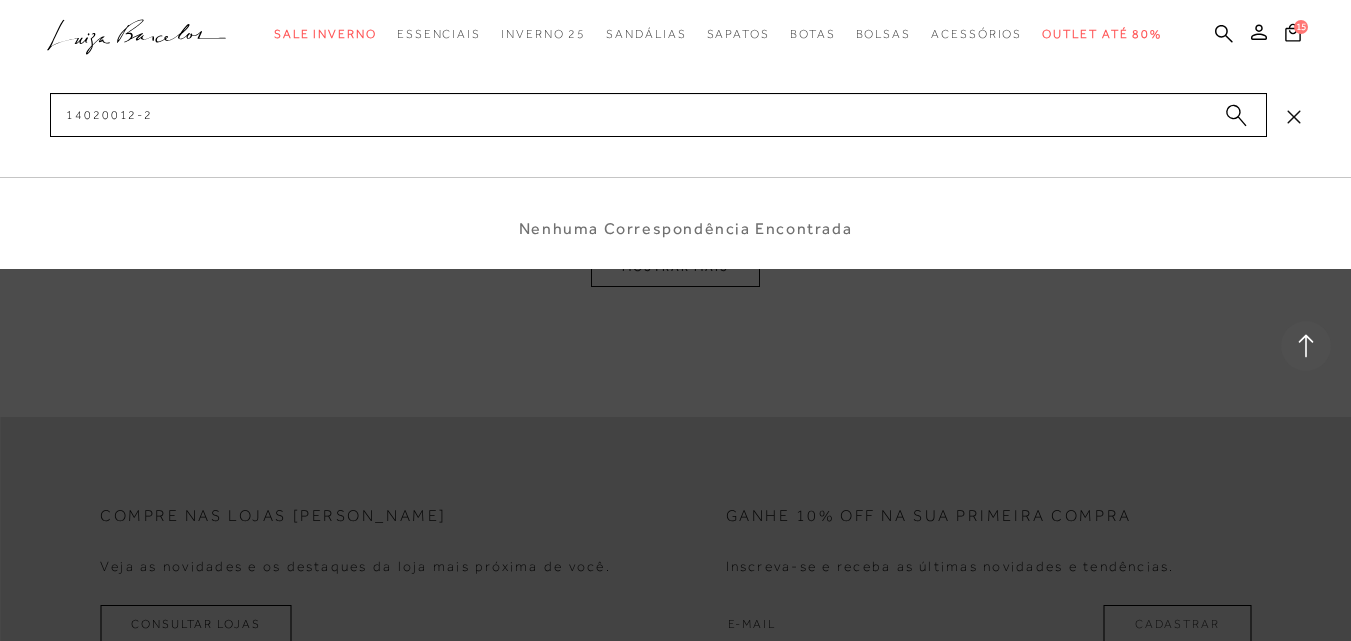 click at bounding box center (675, 320) 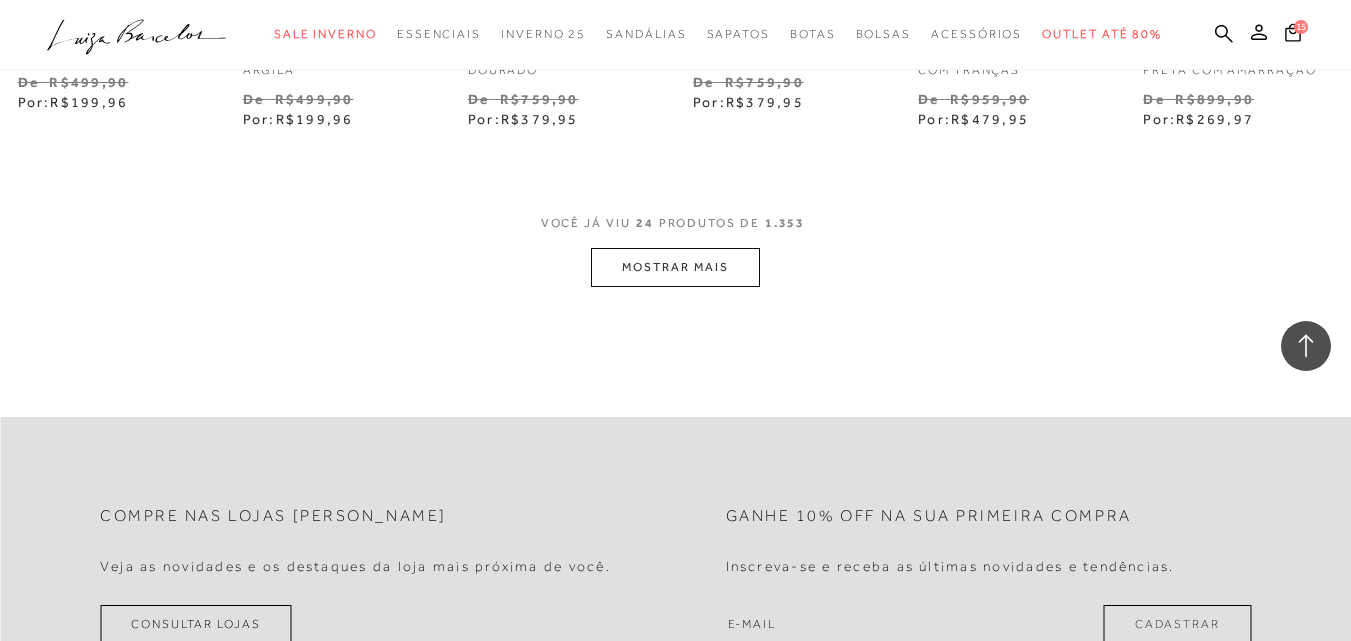click on "MOSTRAR MAIS" at bounding box center (675, 267) 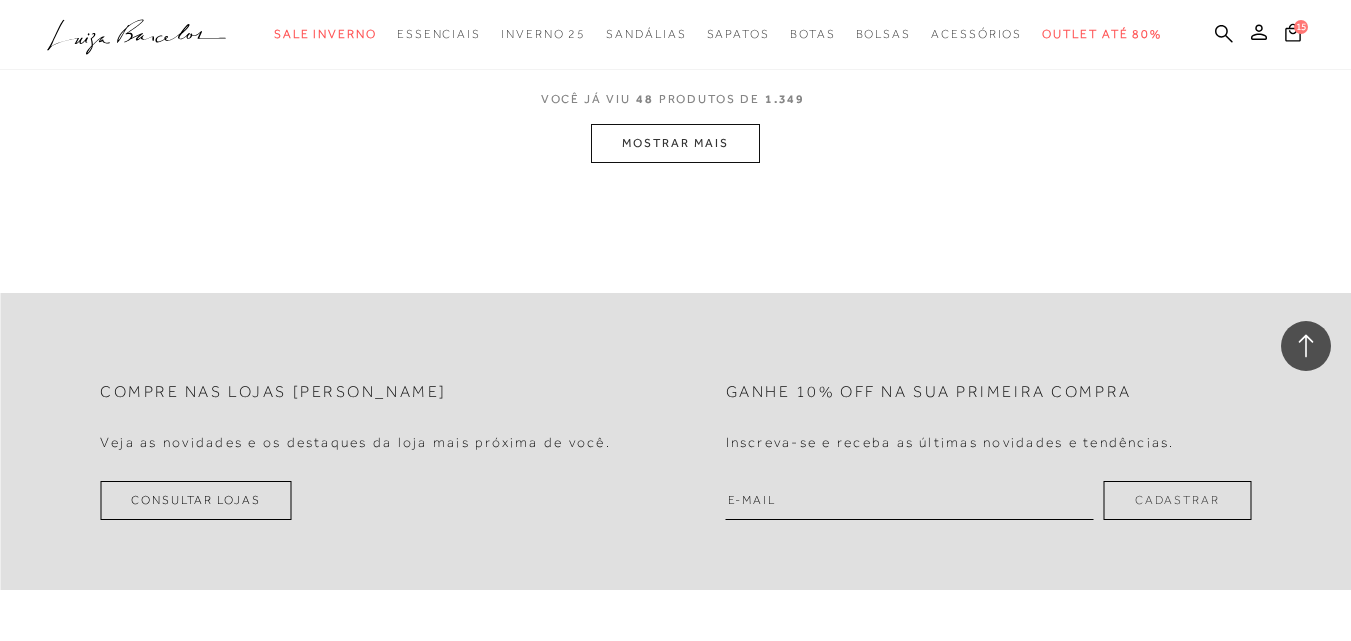 scroll, scrollTop: 4080, scrollLeft: 0, axis: vertical 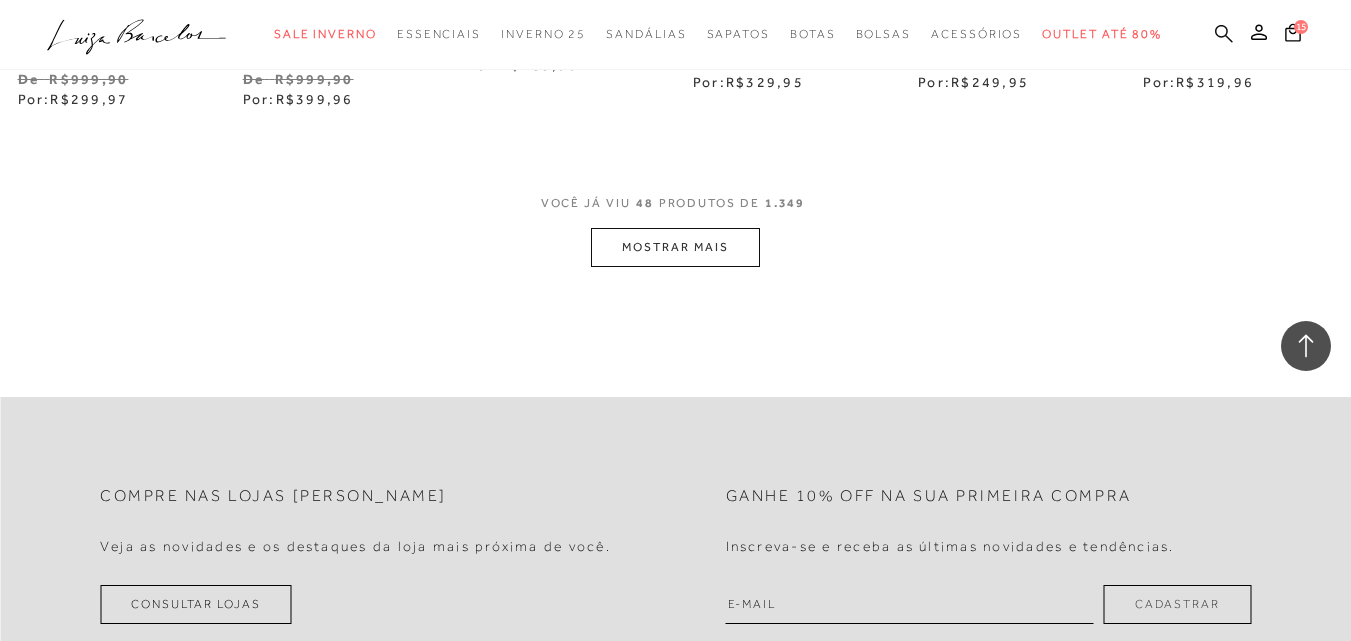 click 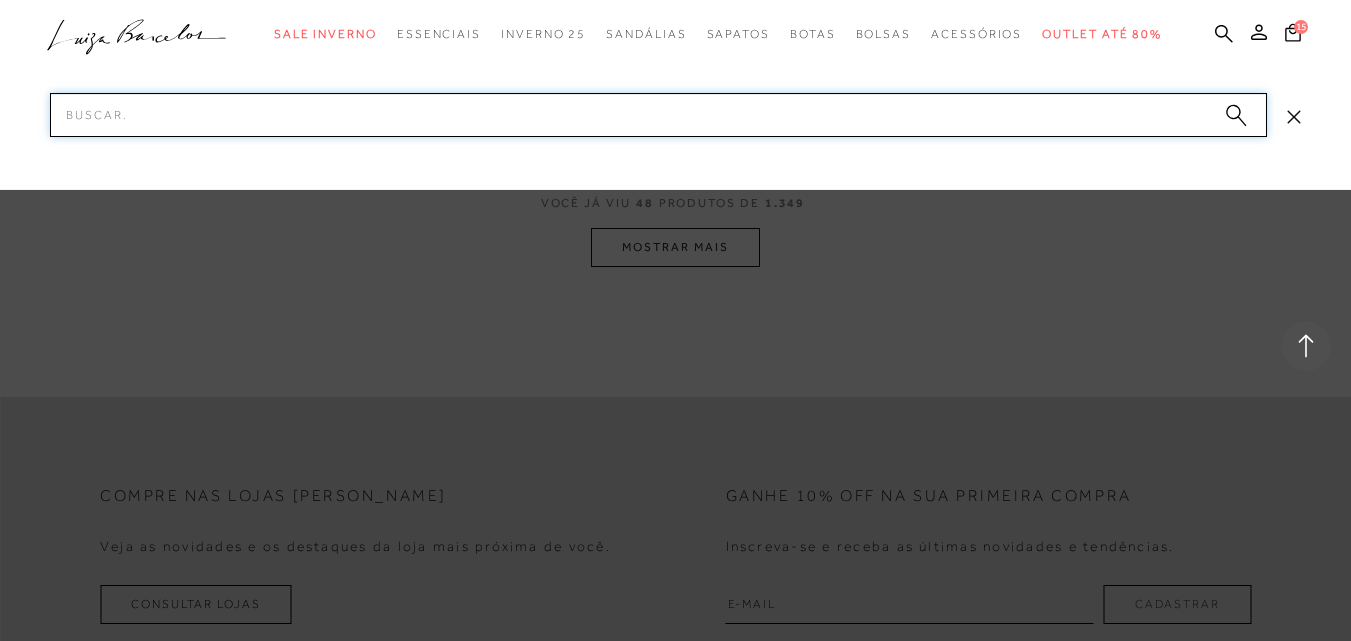 paste on "14020012-2" 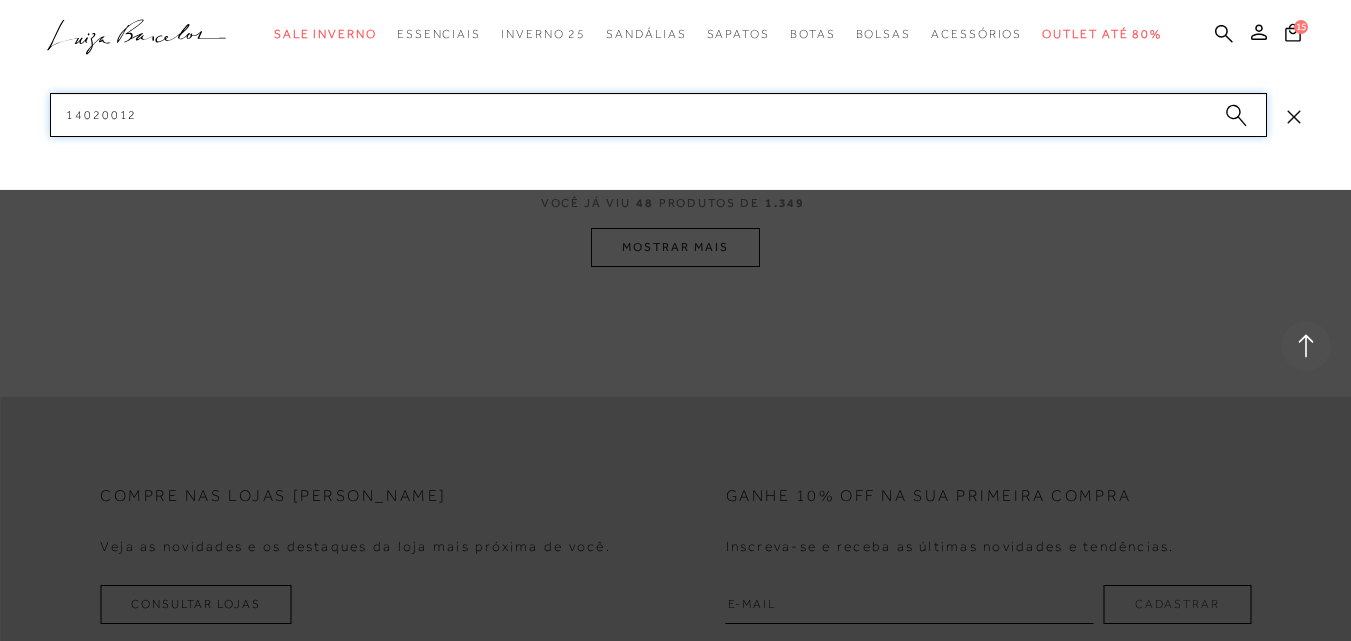 type on "140200122" 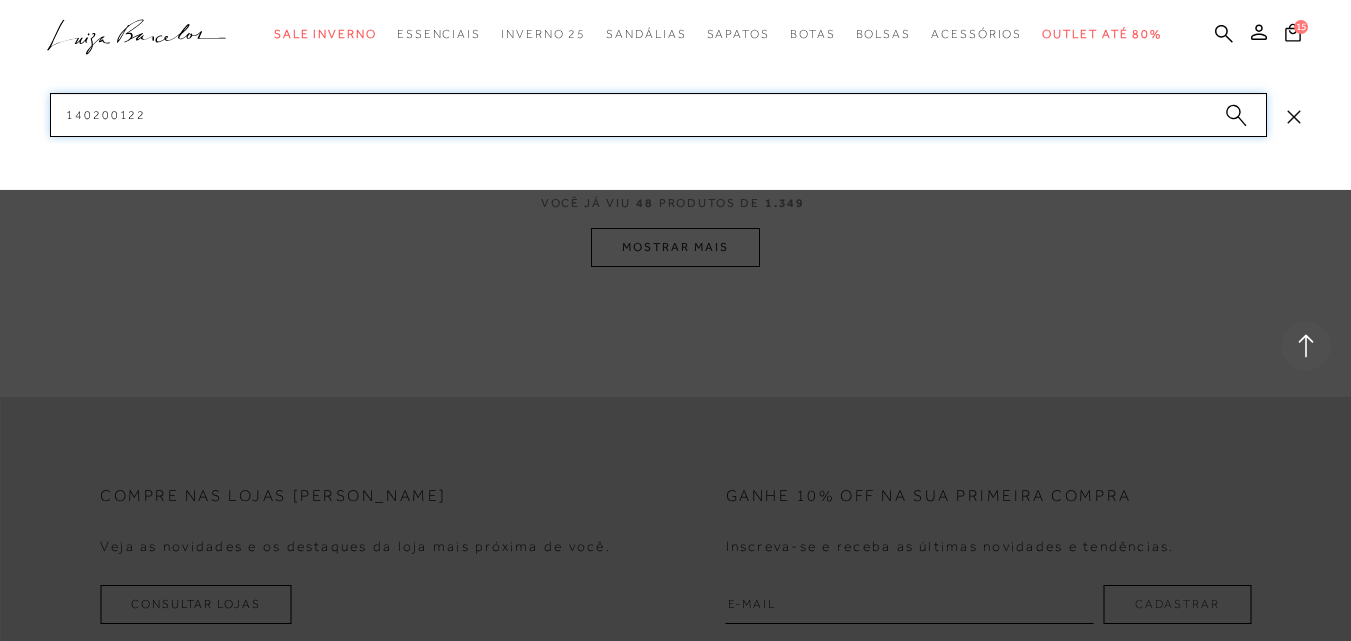 type 